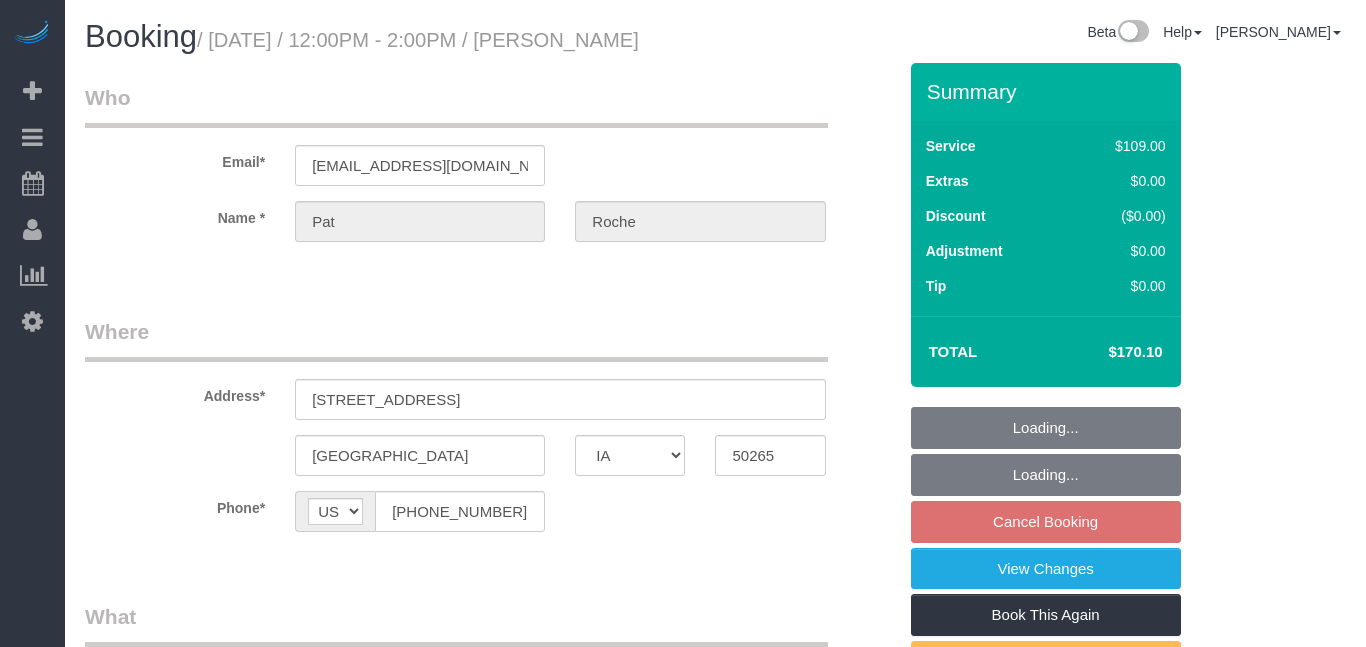 select on "IA" 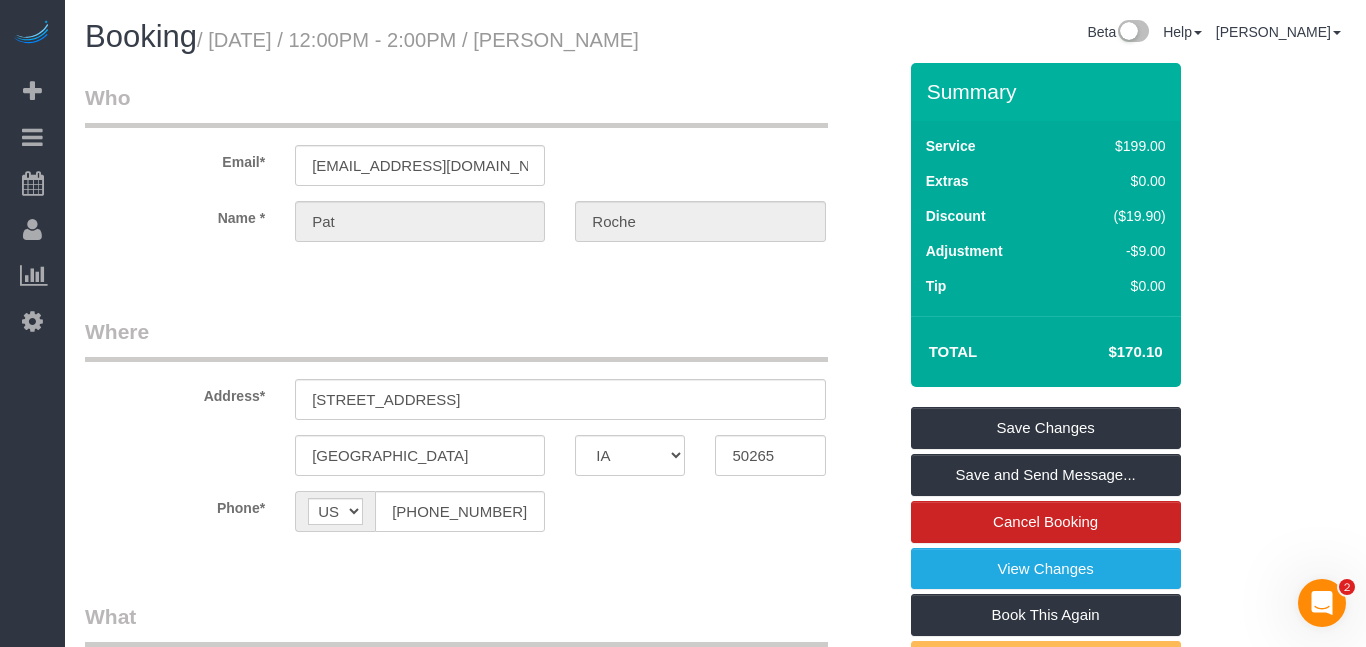 scroll, scrollTop: 0, scrollLeft: 0, axis: both 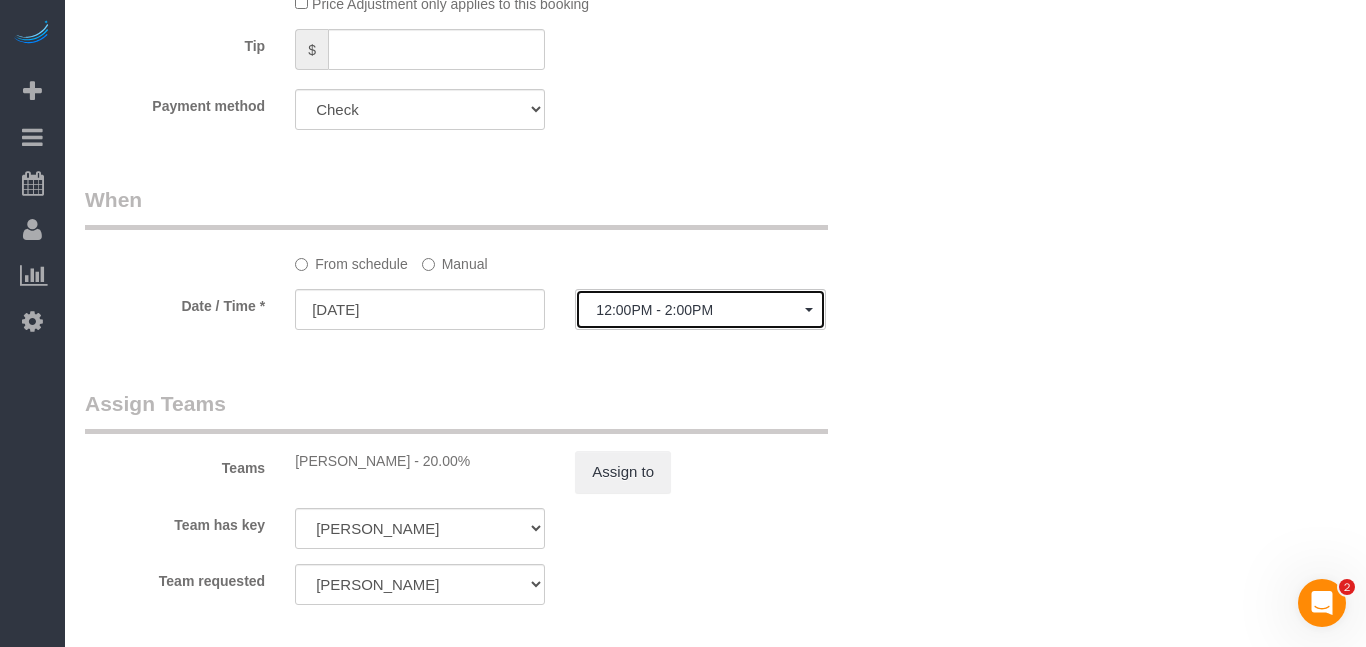 click on "12:00PM - 2:00PM" 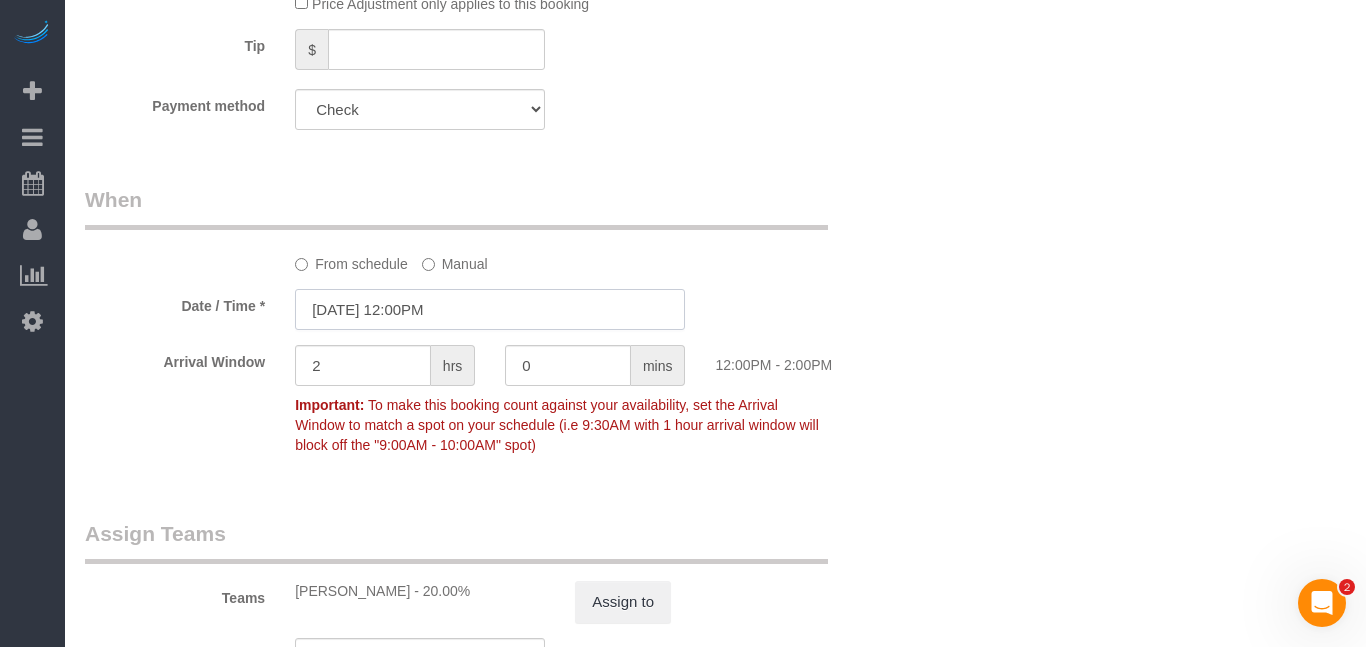 click on "[DATE] 12:00PM" at bounding box center [490, 309] 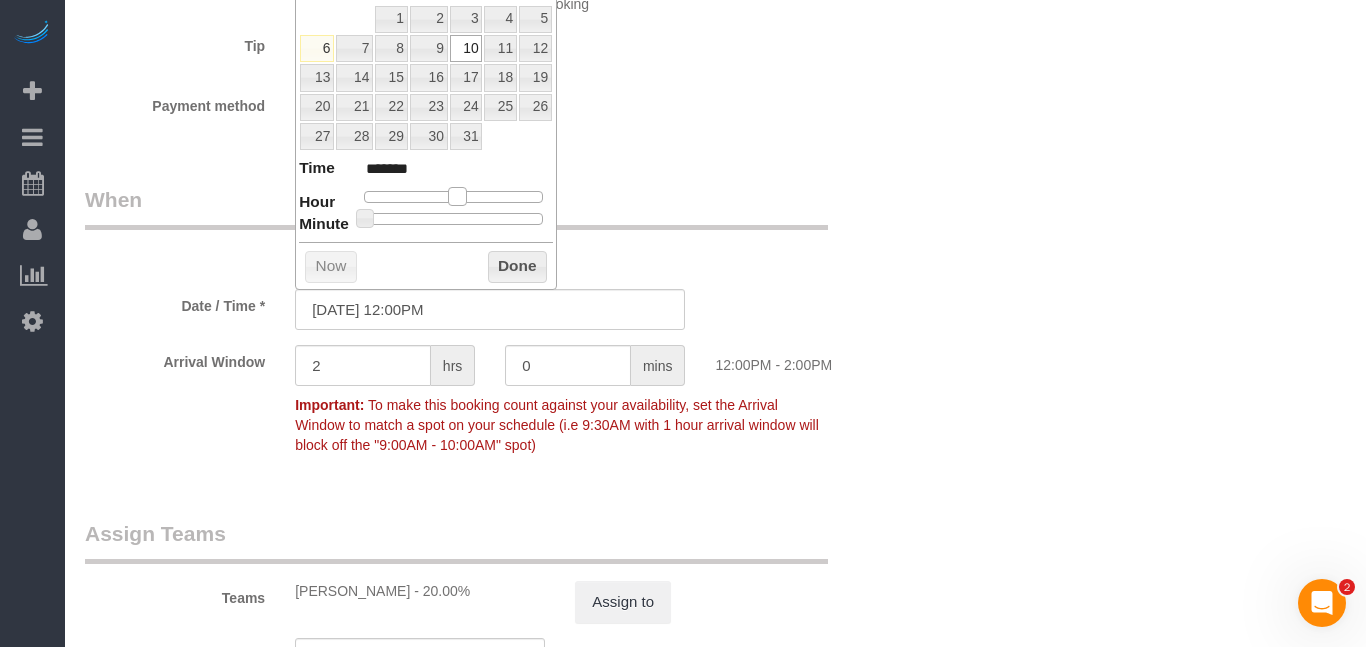 type on "[DATE] 11:00AM" 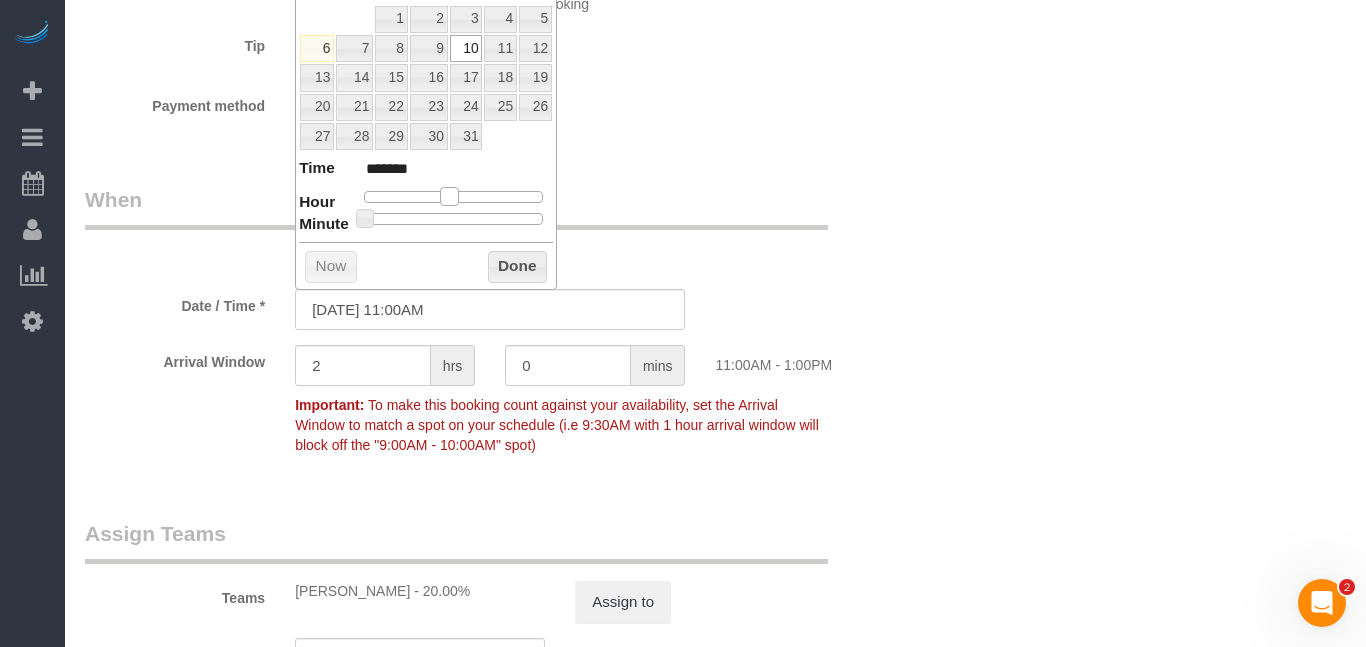 type on "[DATE] 10:00AM" 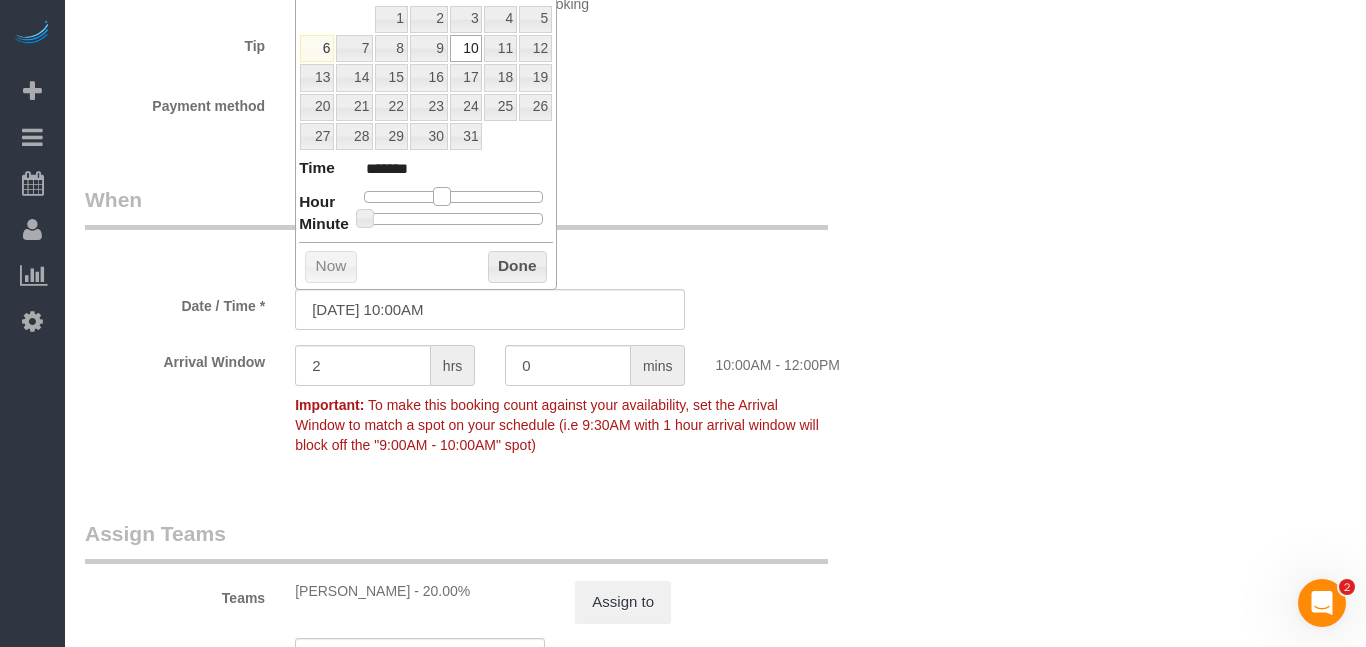 type on "[DATE] 9:00AM" 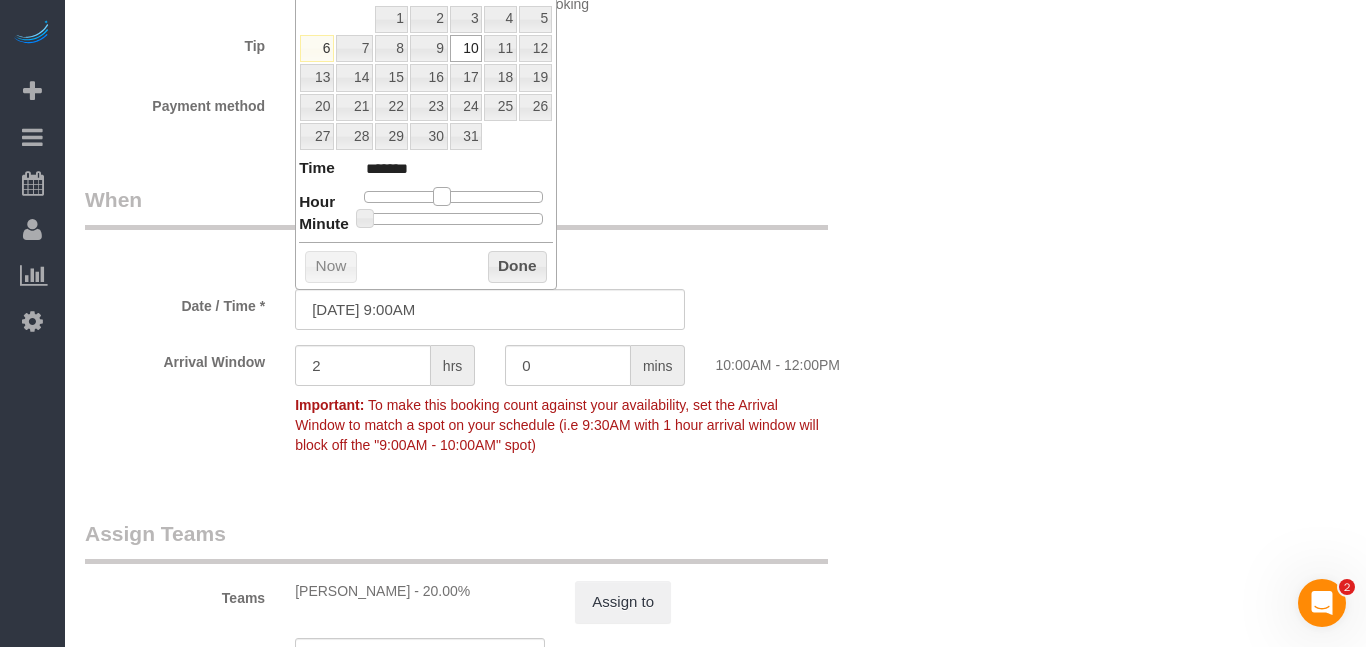type on "******" 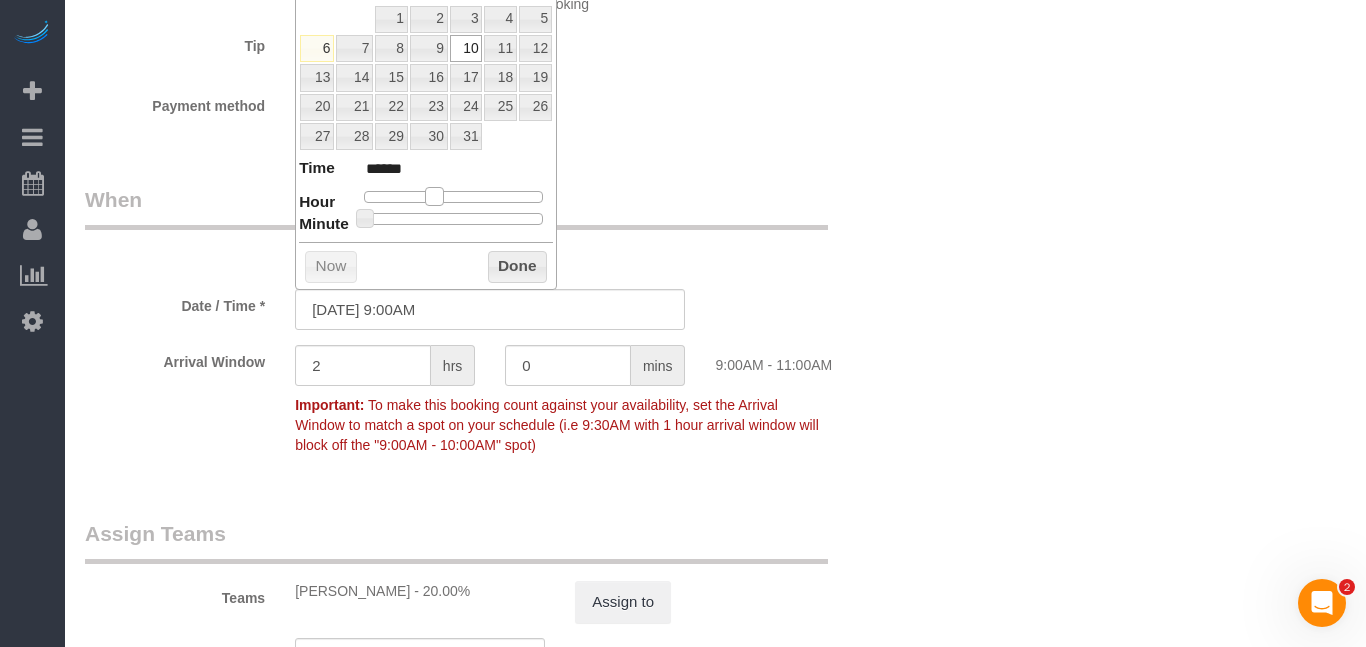 drag, startPoint x: 458, startPoint y: 194, endPoint x: 435, endPoint y: 197, distance: 23.194826 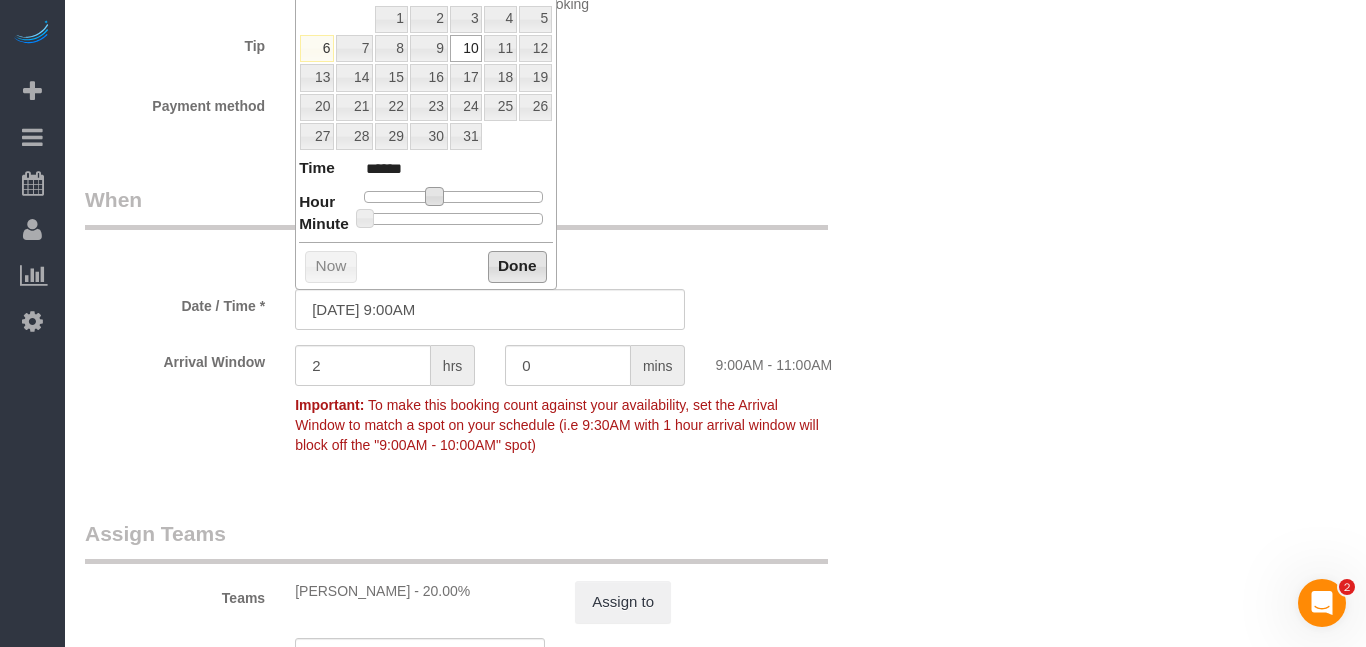 click on "Done" at bounding box center (517, 267) 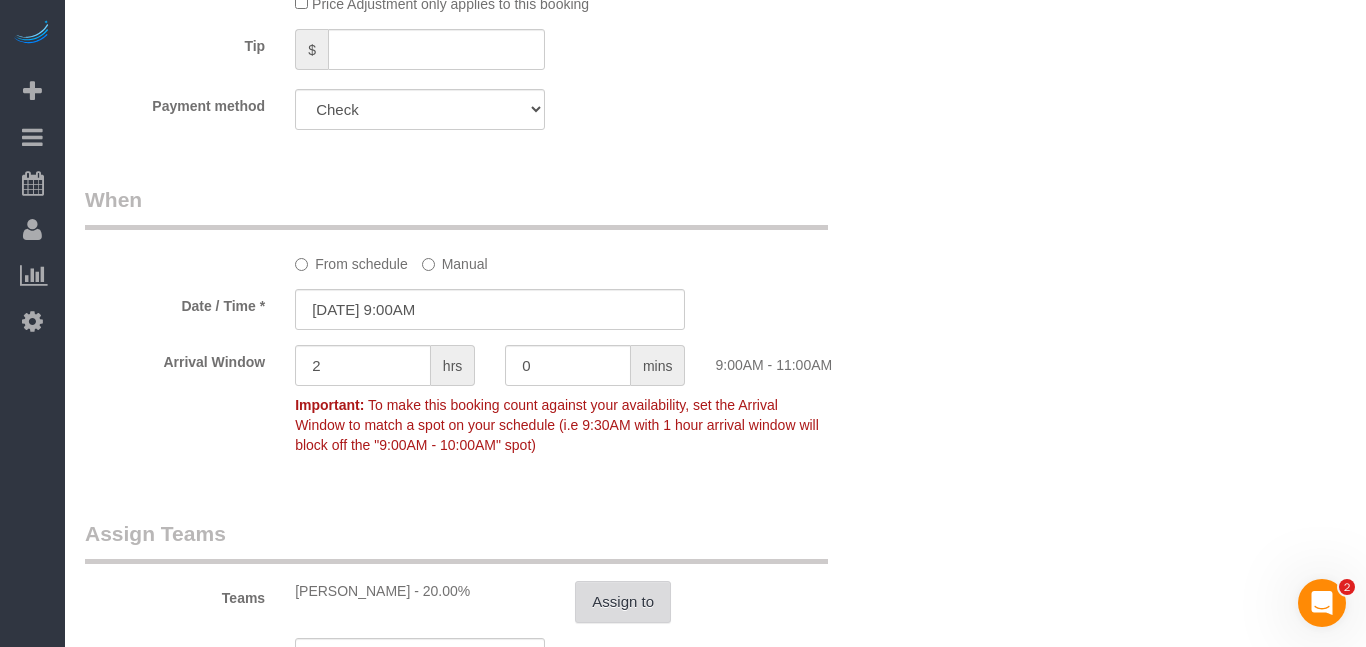 click on "Assign to" at bounding box center [623, 602] 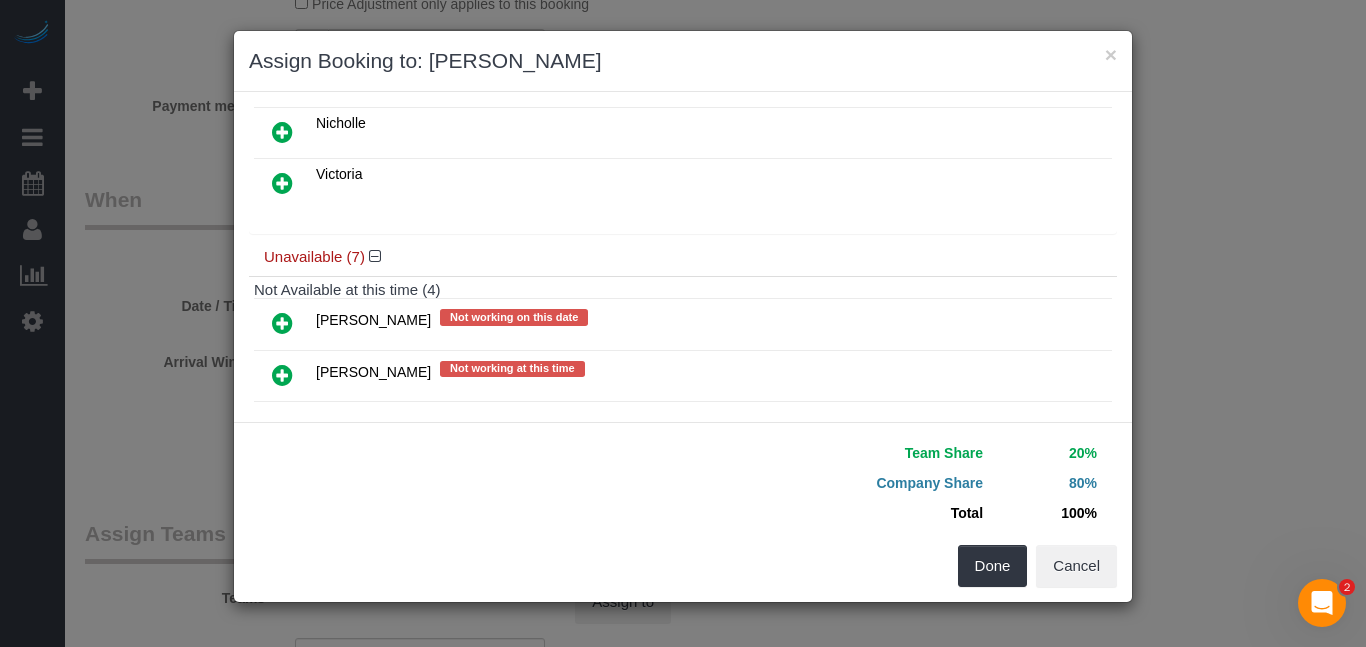 scroll, scrollTop: 190, scrollLeft: 0, axis: vertical 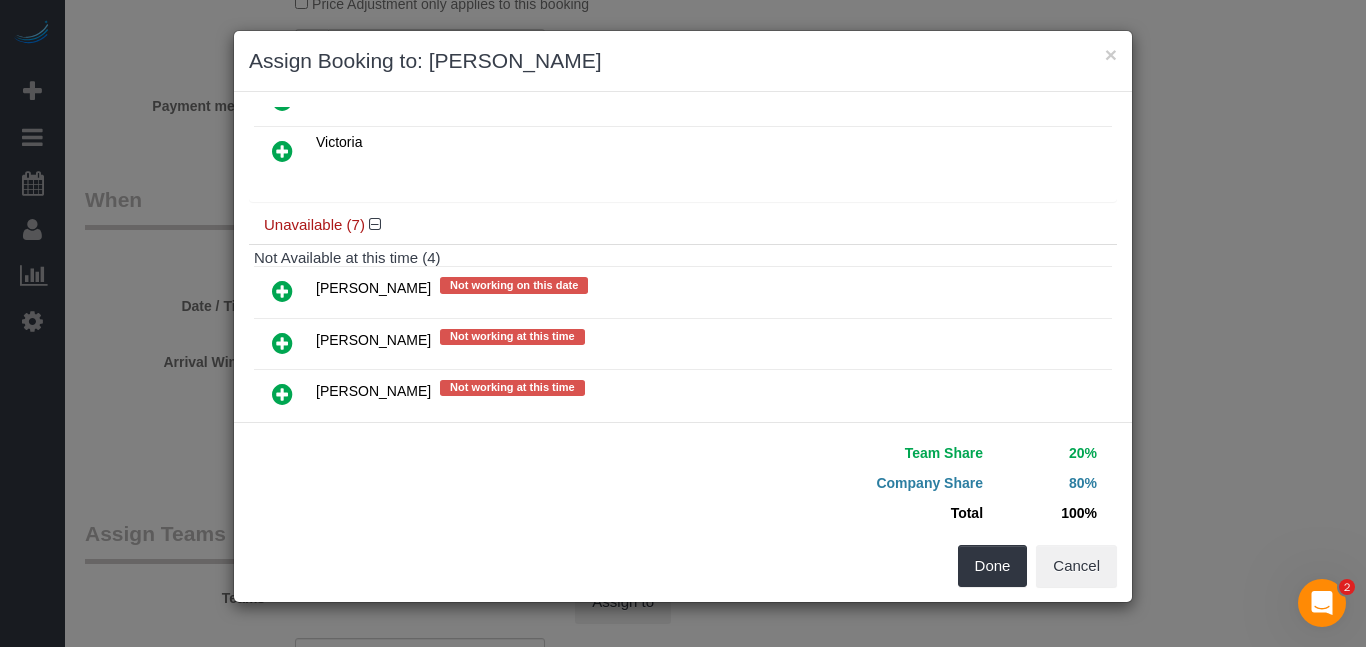 click at bounding box center [282, 343] 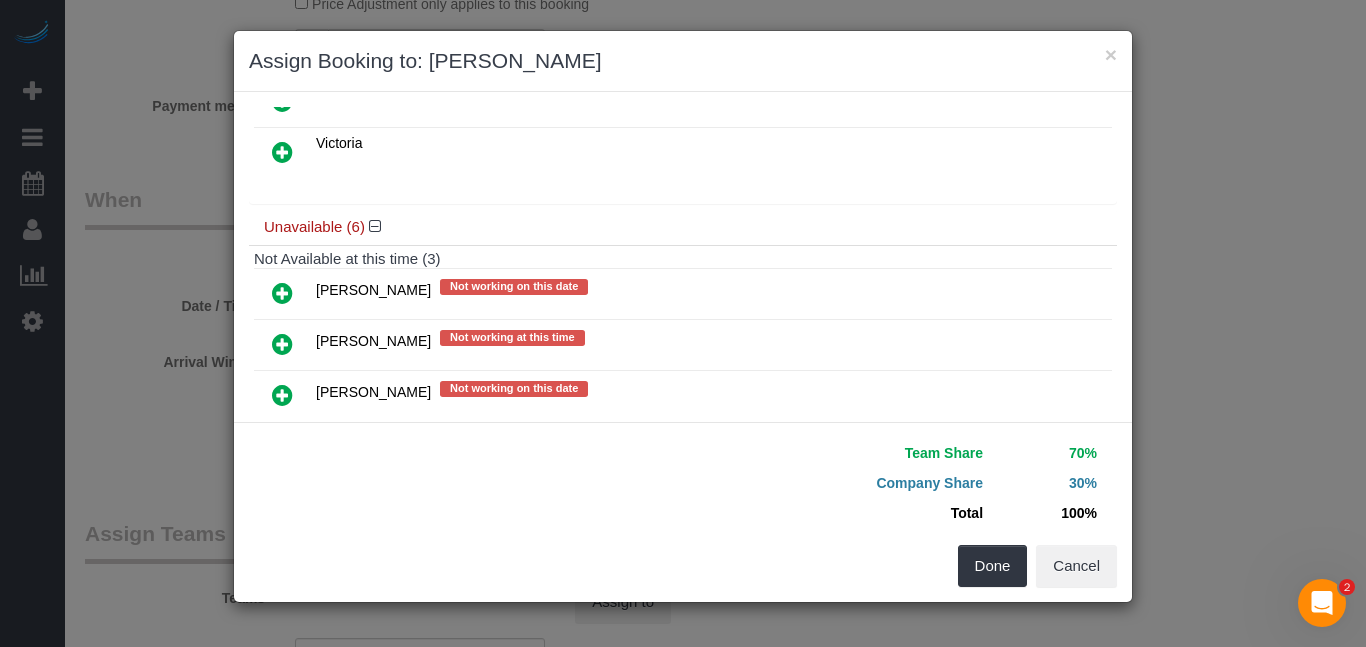 scroll, scrollTop: 0, scrollLeft: 0, axis: both 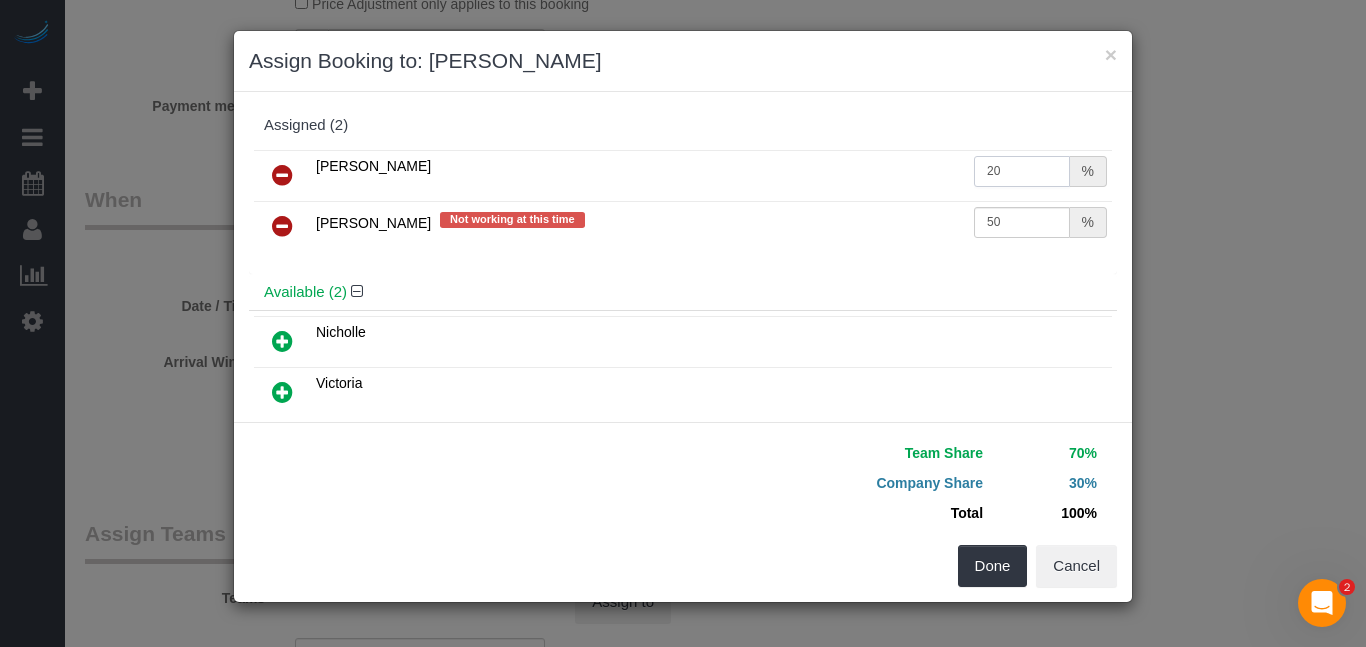click on "20" at bounding box center (1022, 171) 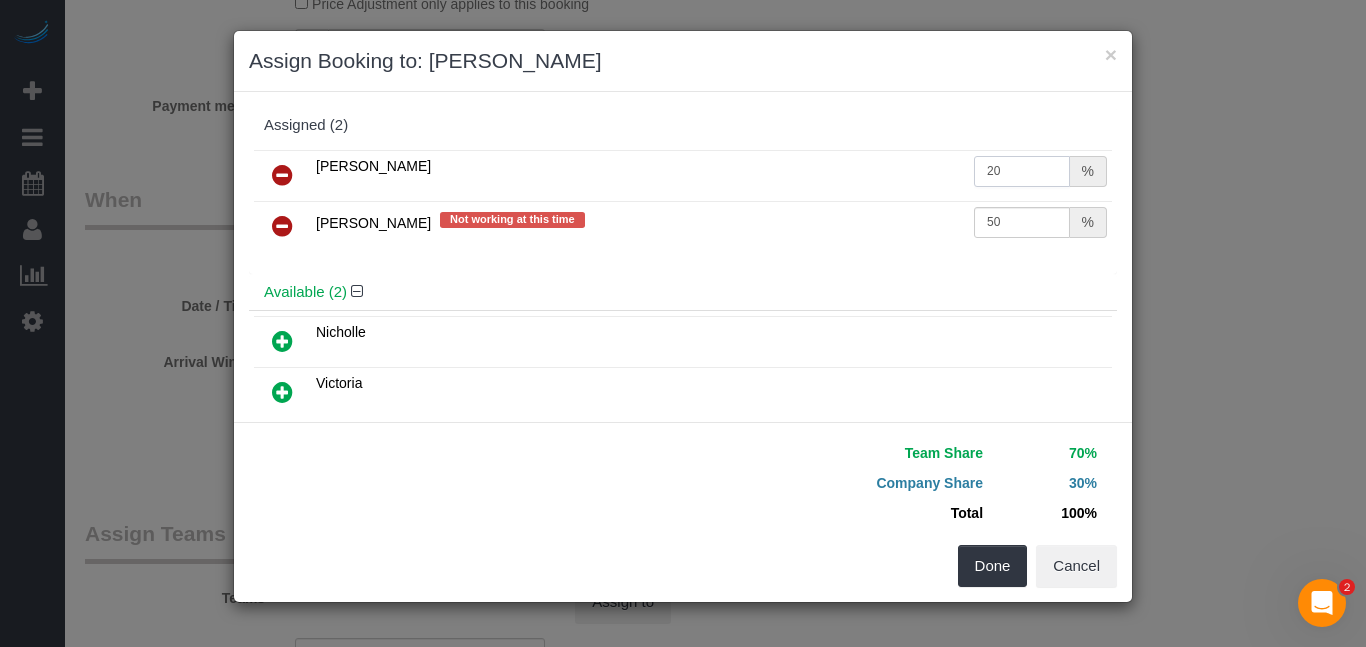 type on "2" 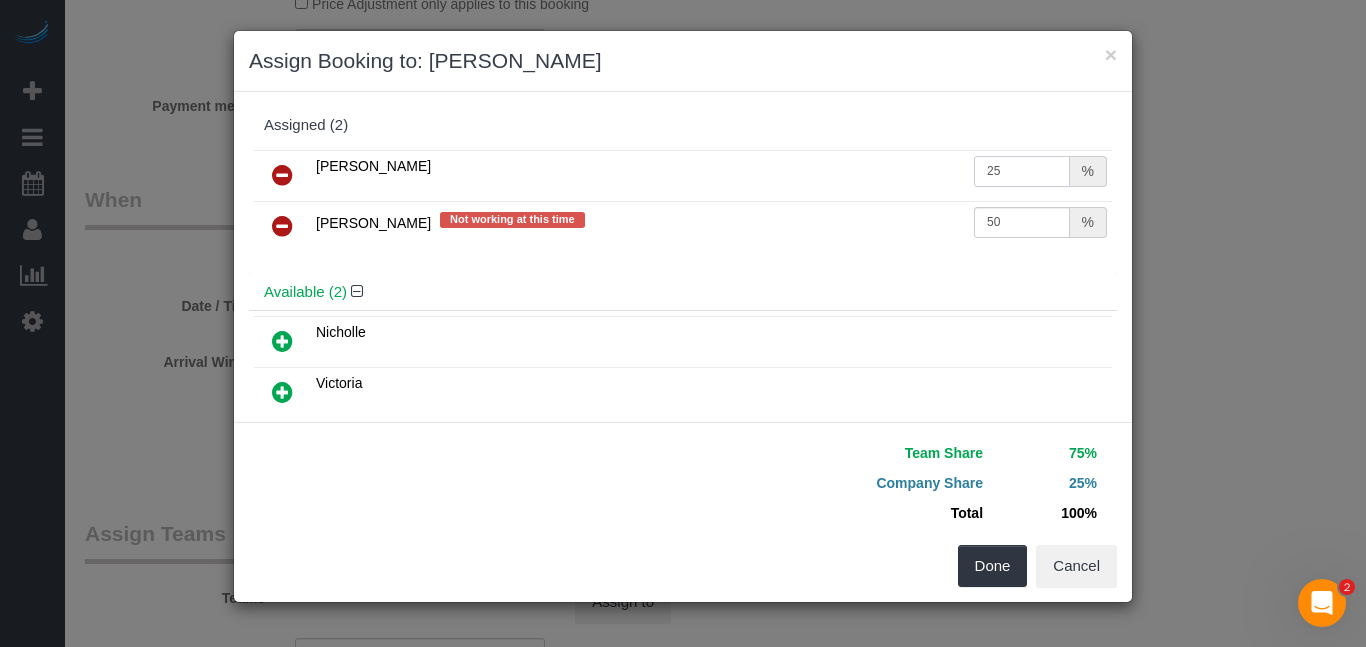 type on "25" 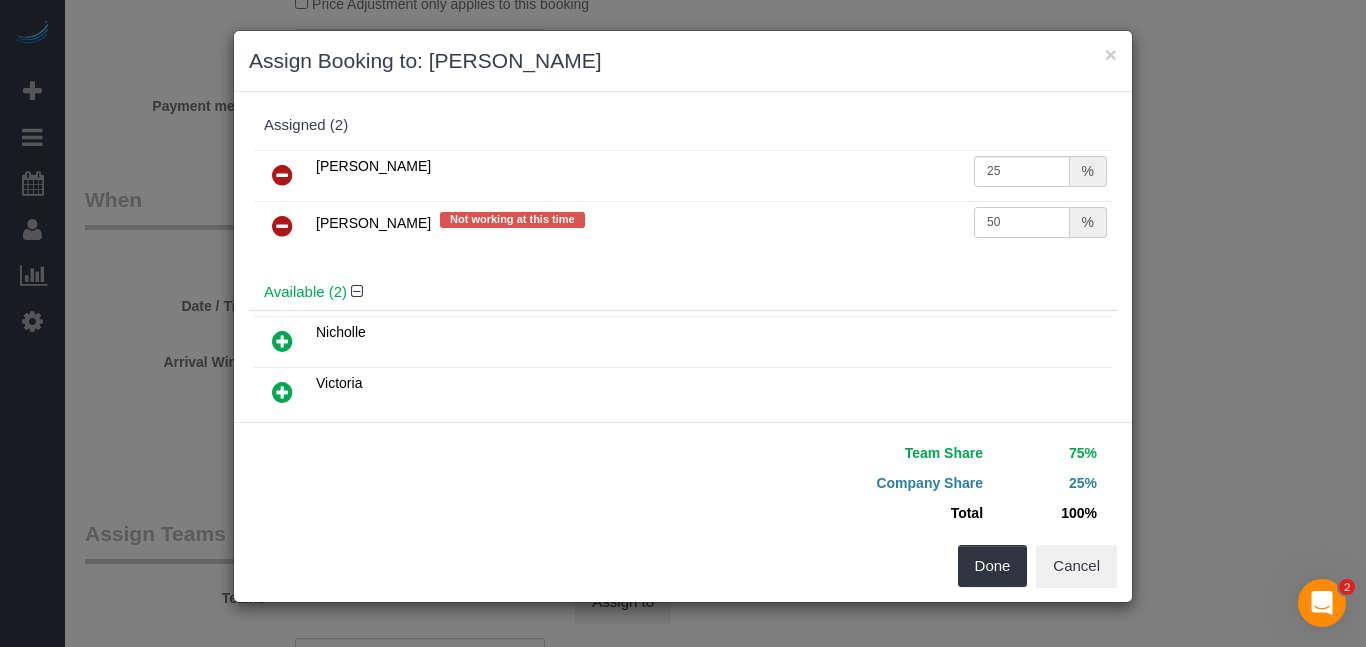 click on "50" at bounding box center [1022, 222] 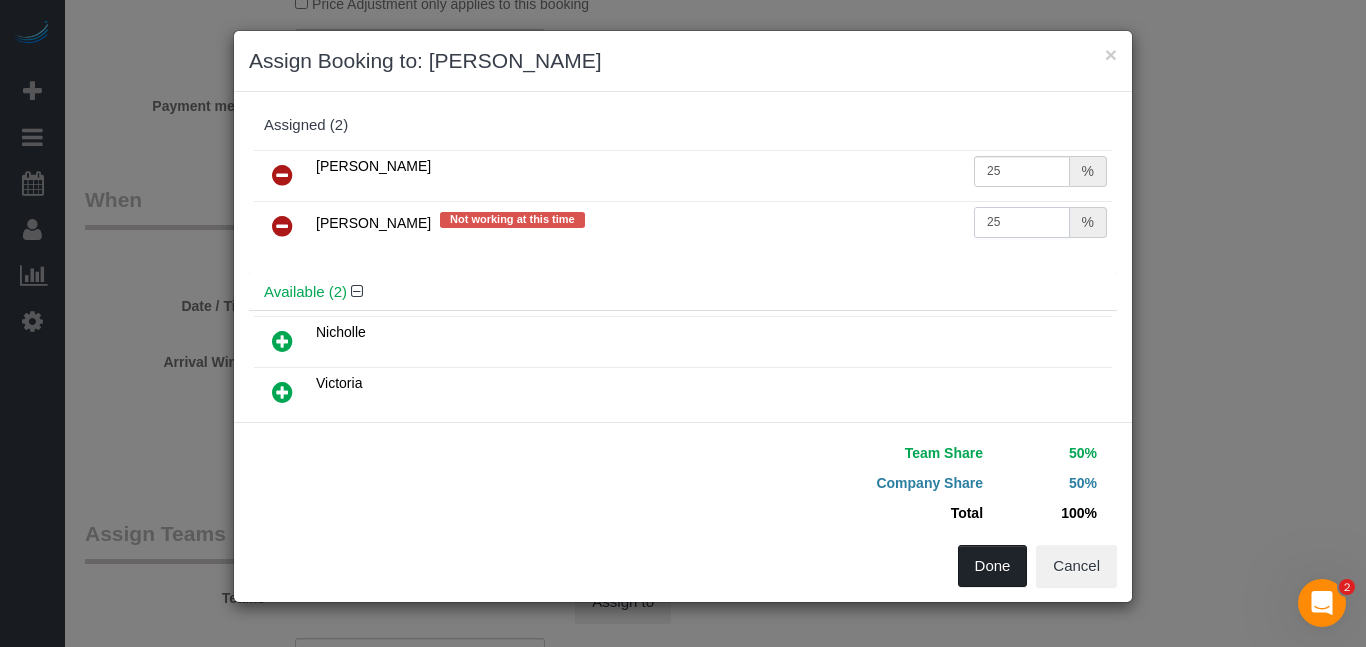 type on "25" 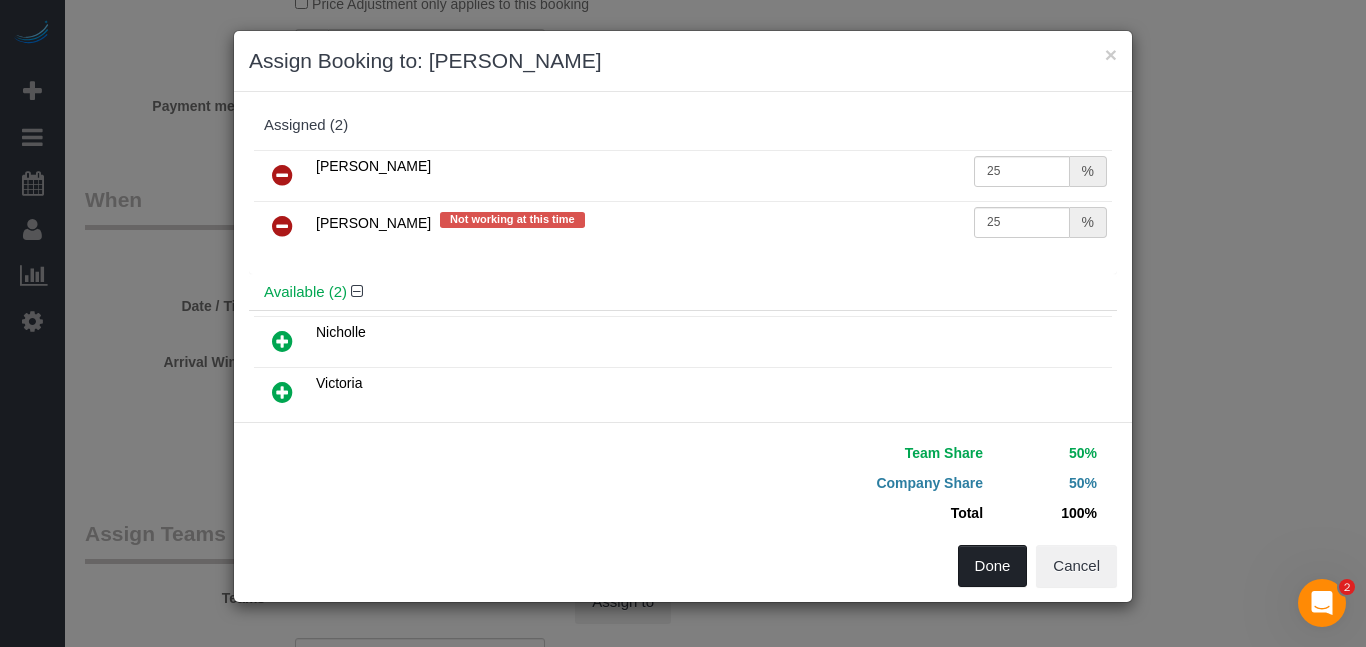 click on "Done" at bounding box center [993, 566] 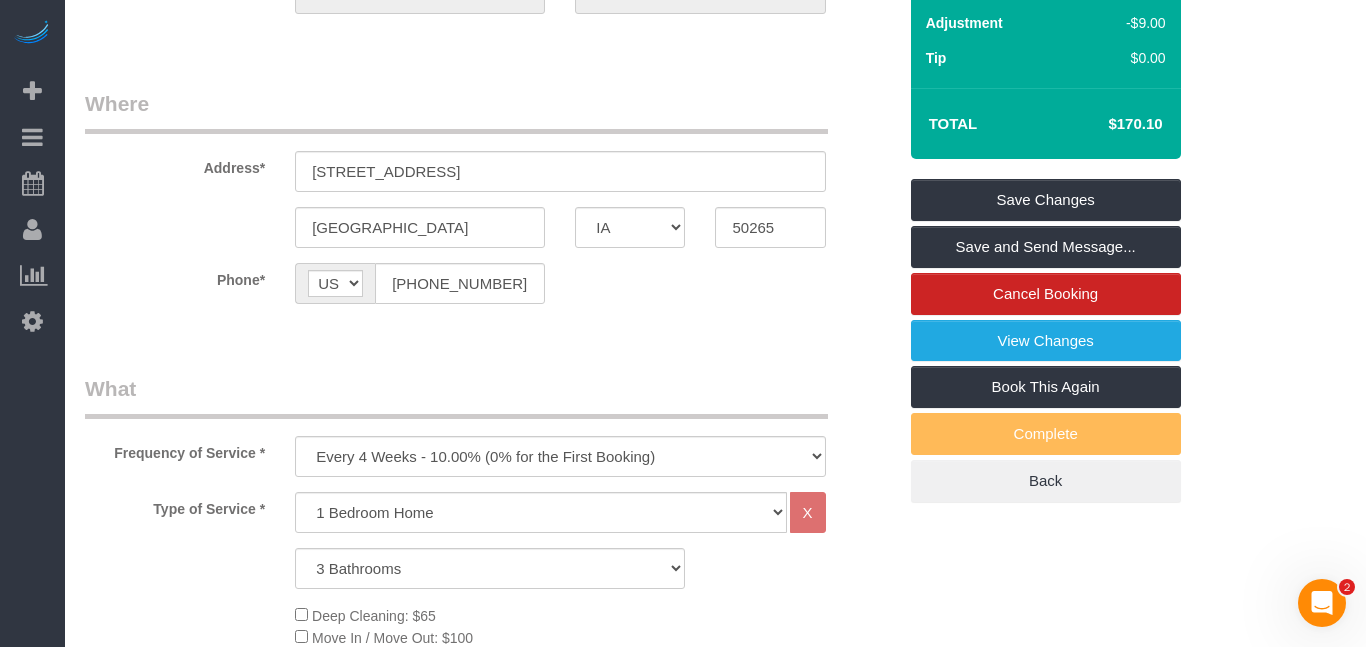scroll, scrollTop: 214, scrollLeft: 0, axis: vertical 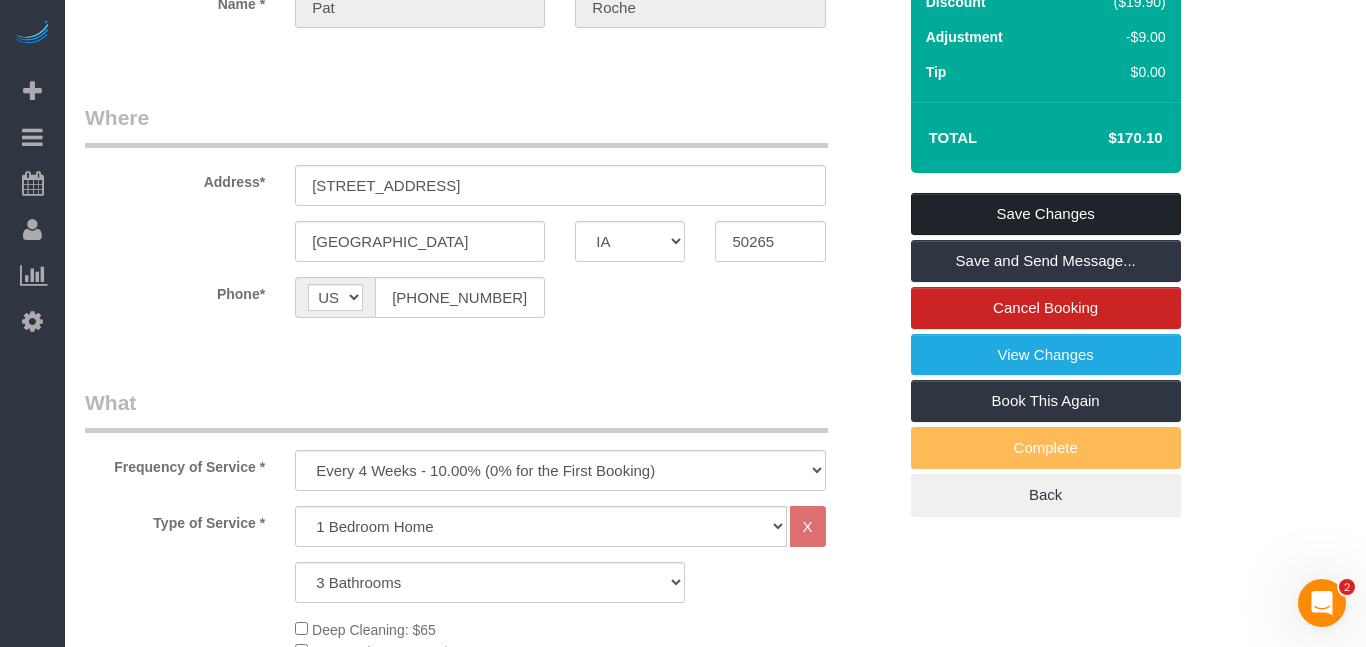 click on "Save Changes" at bounding box center (1046, 214) 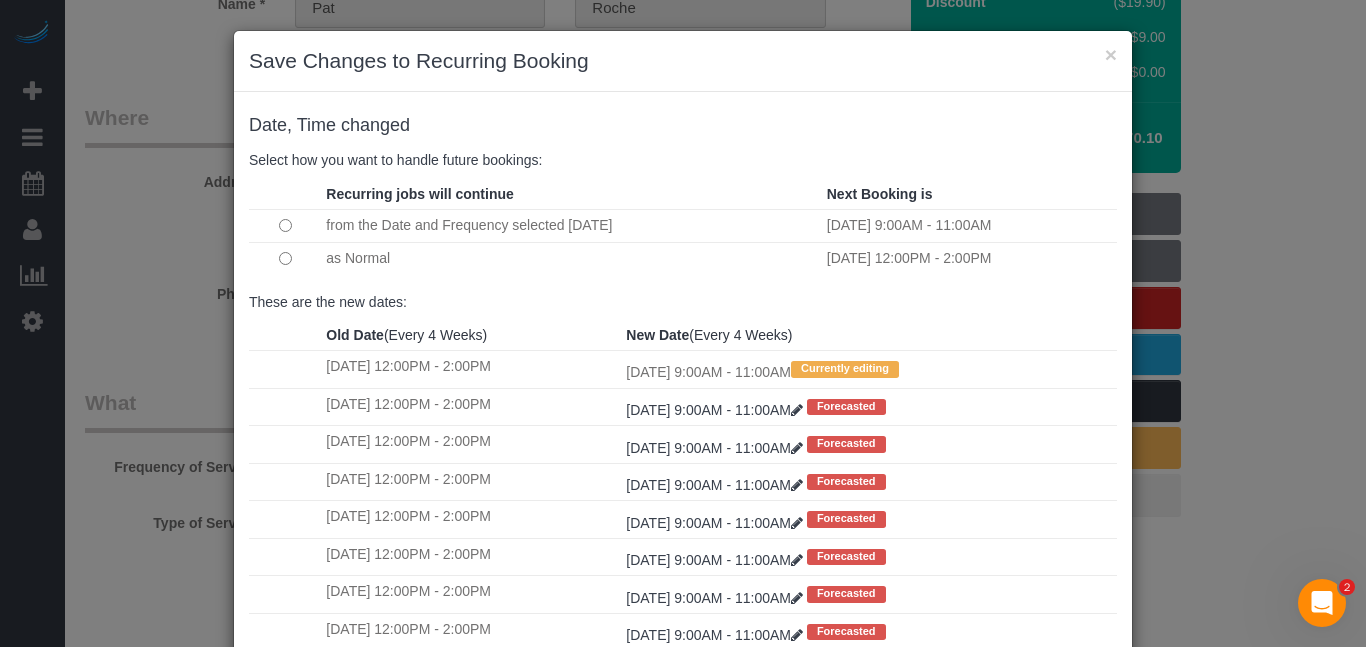 scroll, scrollTop: 249, scrollLeft: 0, axis: vertical 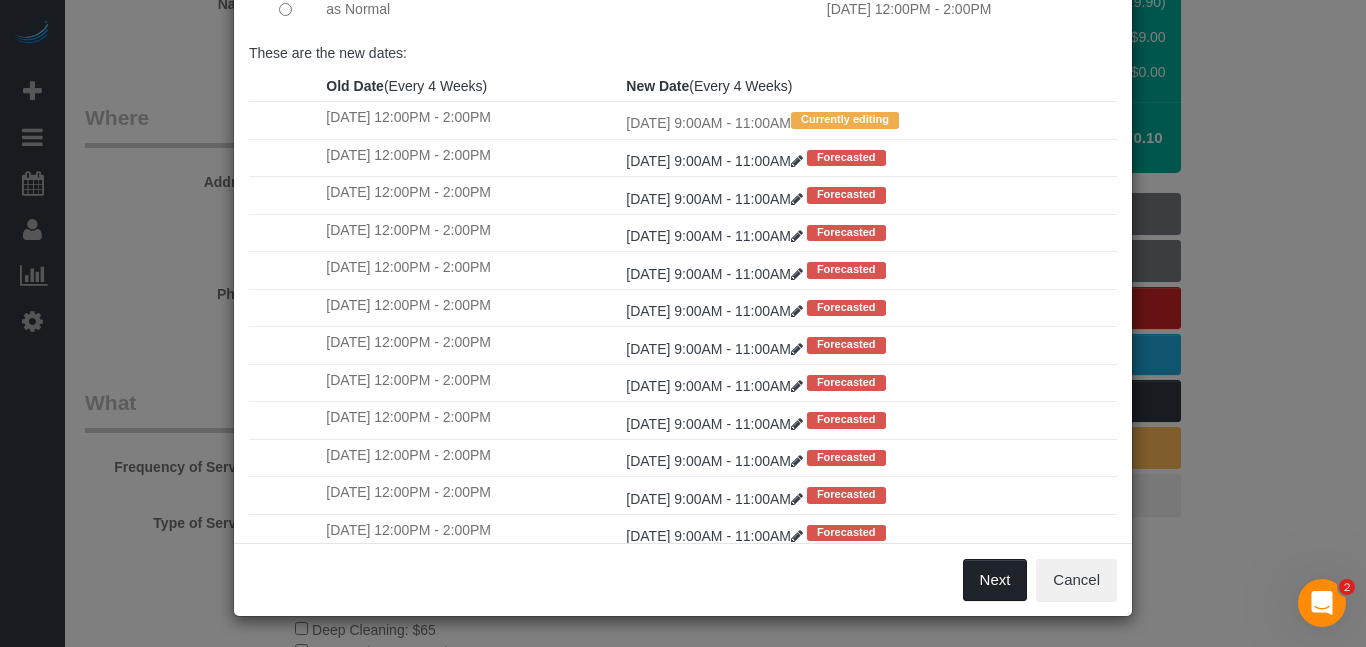 click on "Next" at bounding box center [995, 580] 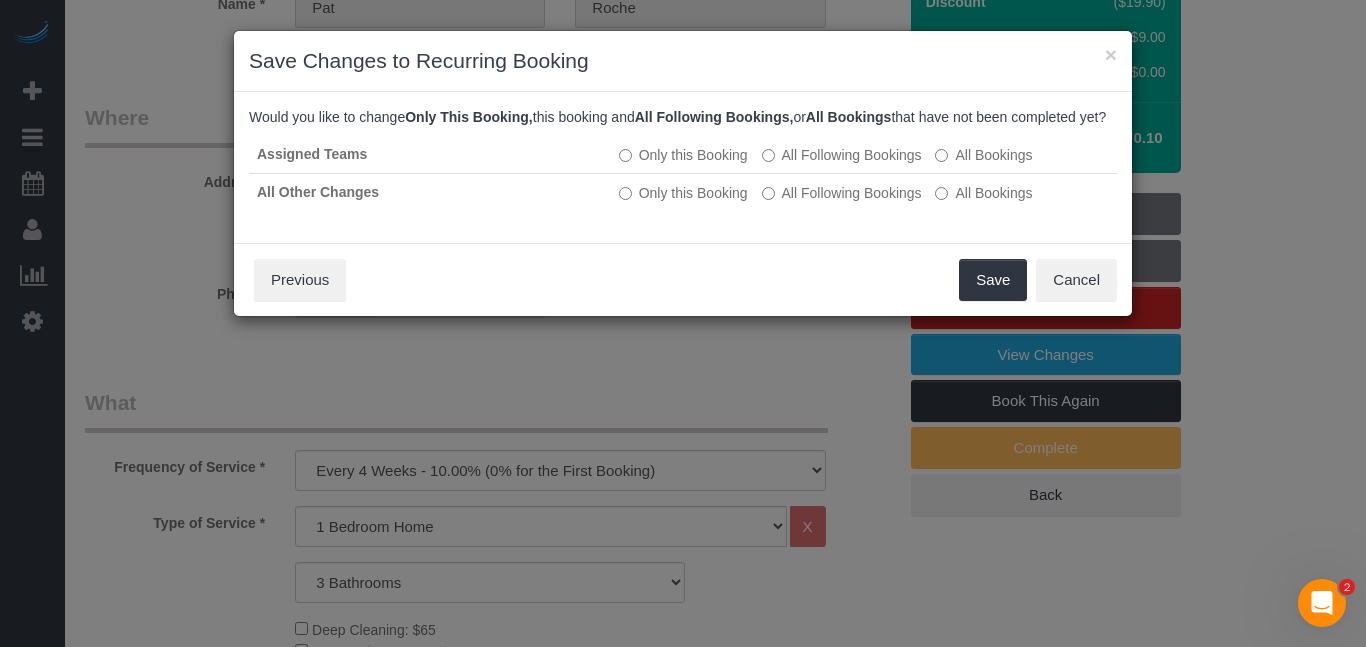 scroll, scrollTop: 0, scrollLeft: 0, axis: both 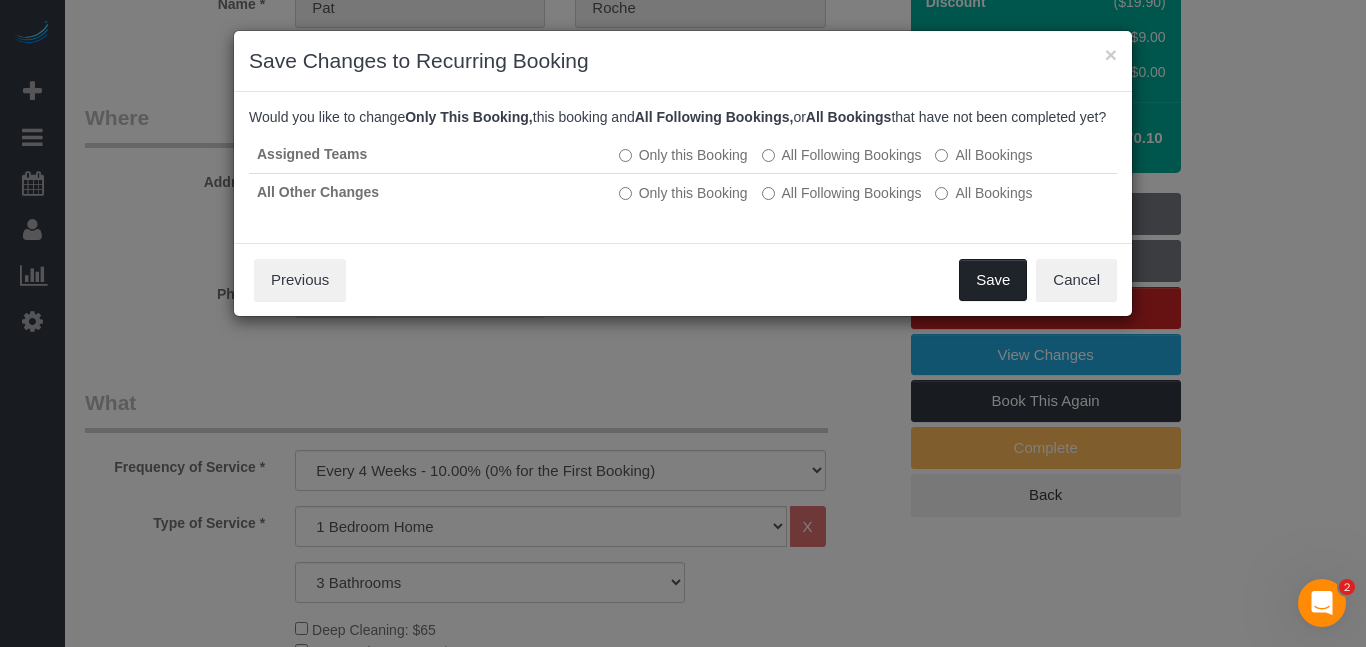 click on "Save" at bounding box center [993, 280] 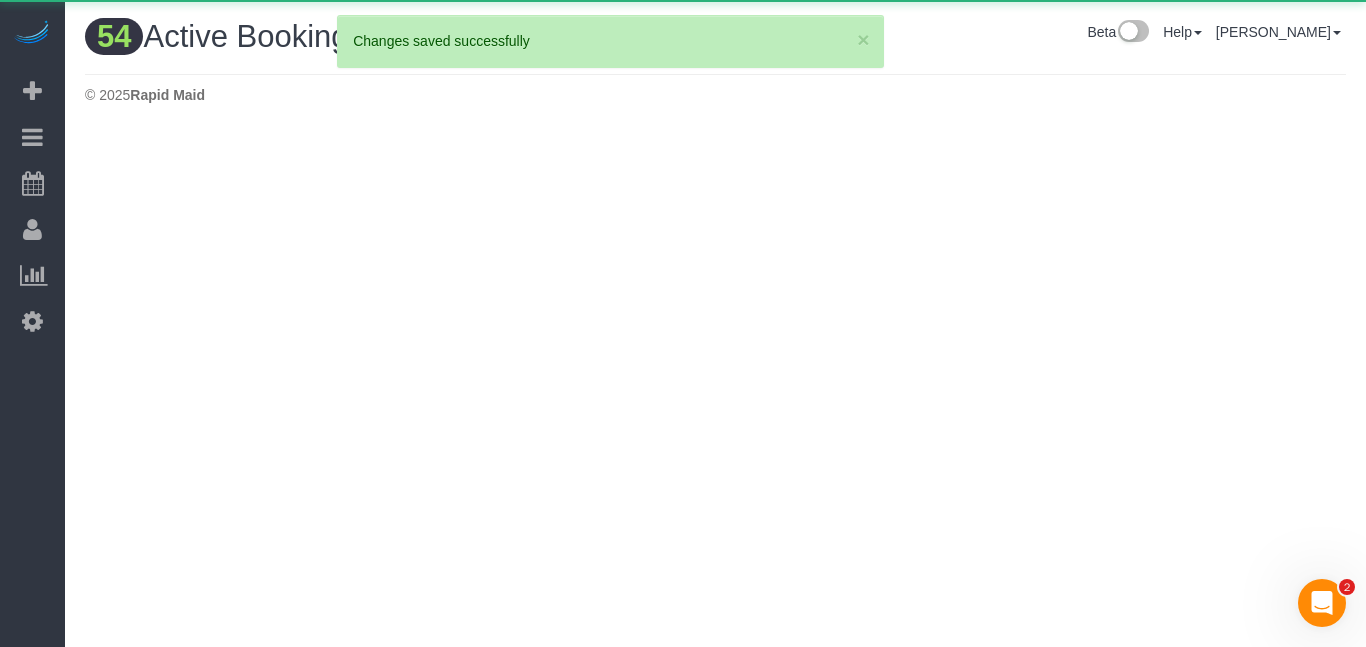 scroll, scrollTop: 0, scrollLeft: 0, axis: both 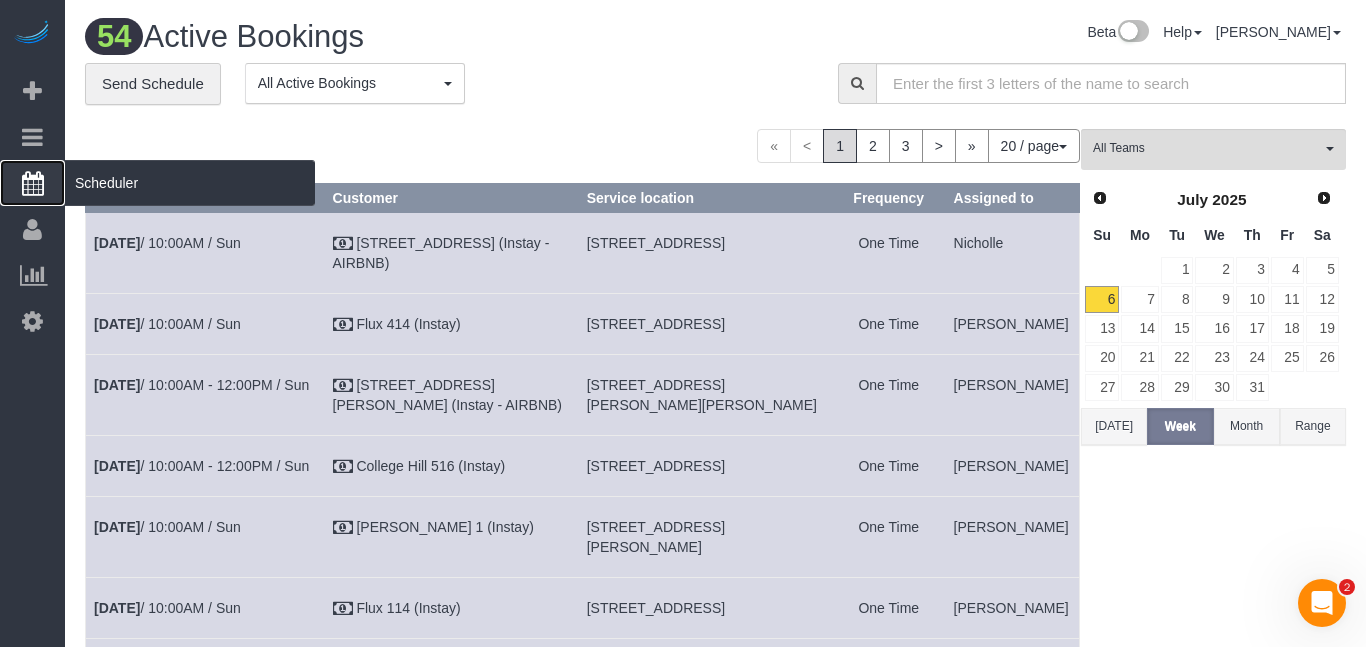 click at bounding box center (33, 183) 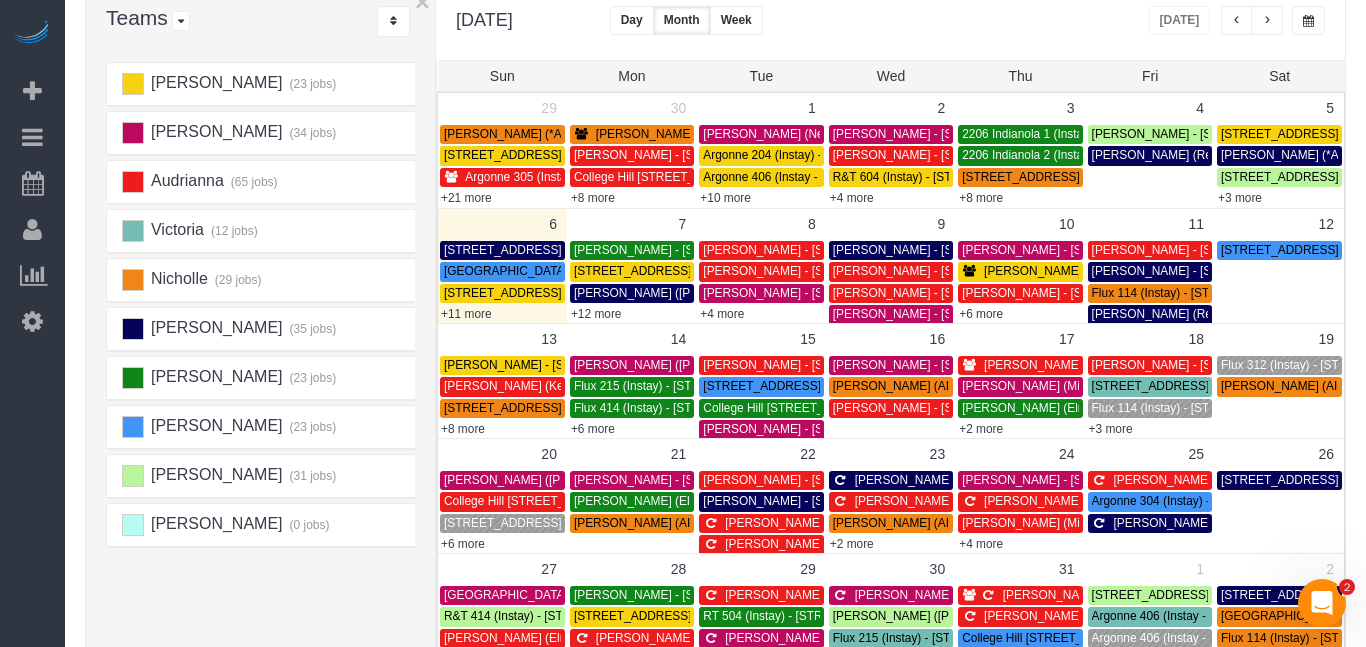 scroll, scrollTop: 147, scrollLeft: 0, axis: vertical 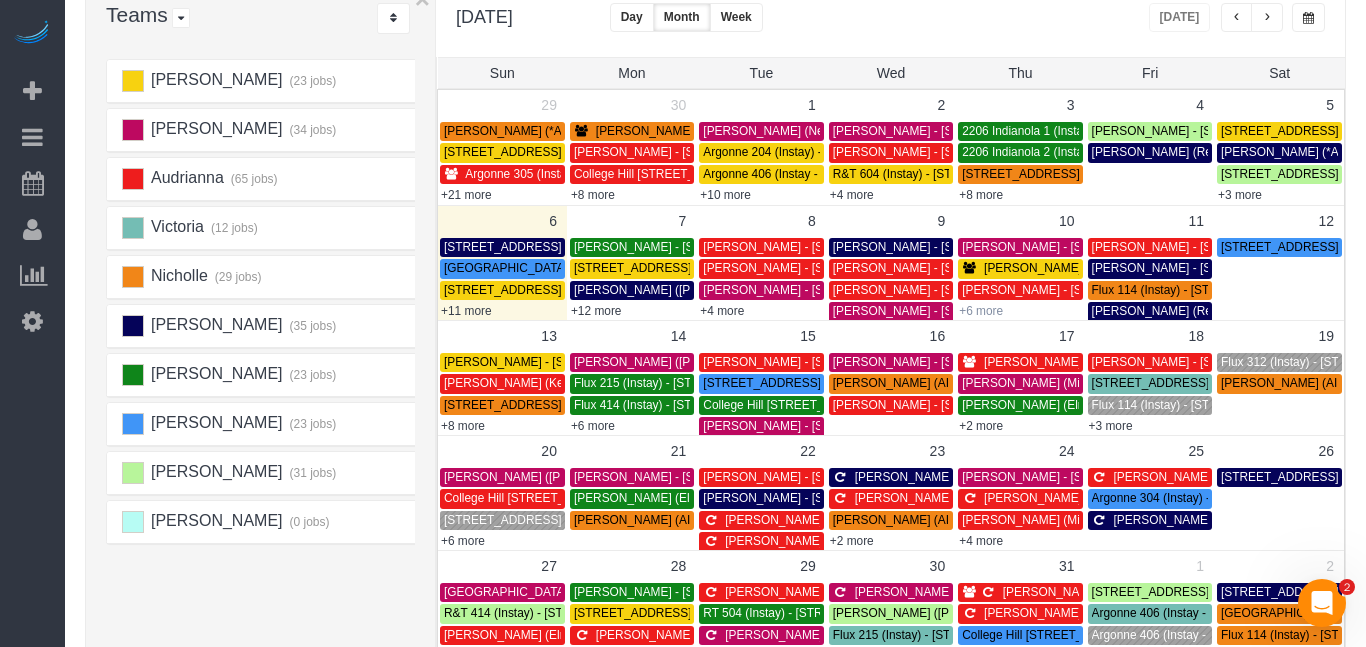 click on "+6 more" at bounding box center [981, 311] 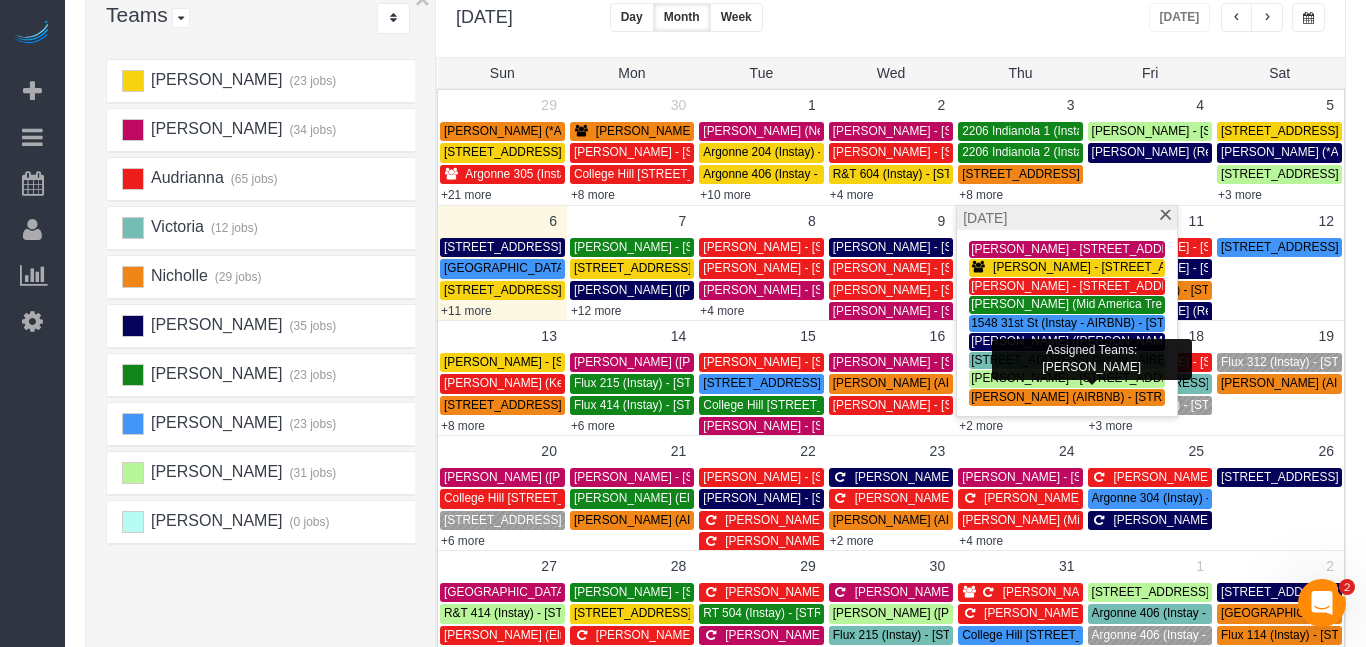click on "[PERSON_NAME] - [STREET_ADDRESS]" at bounding box center (1084, 378) 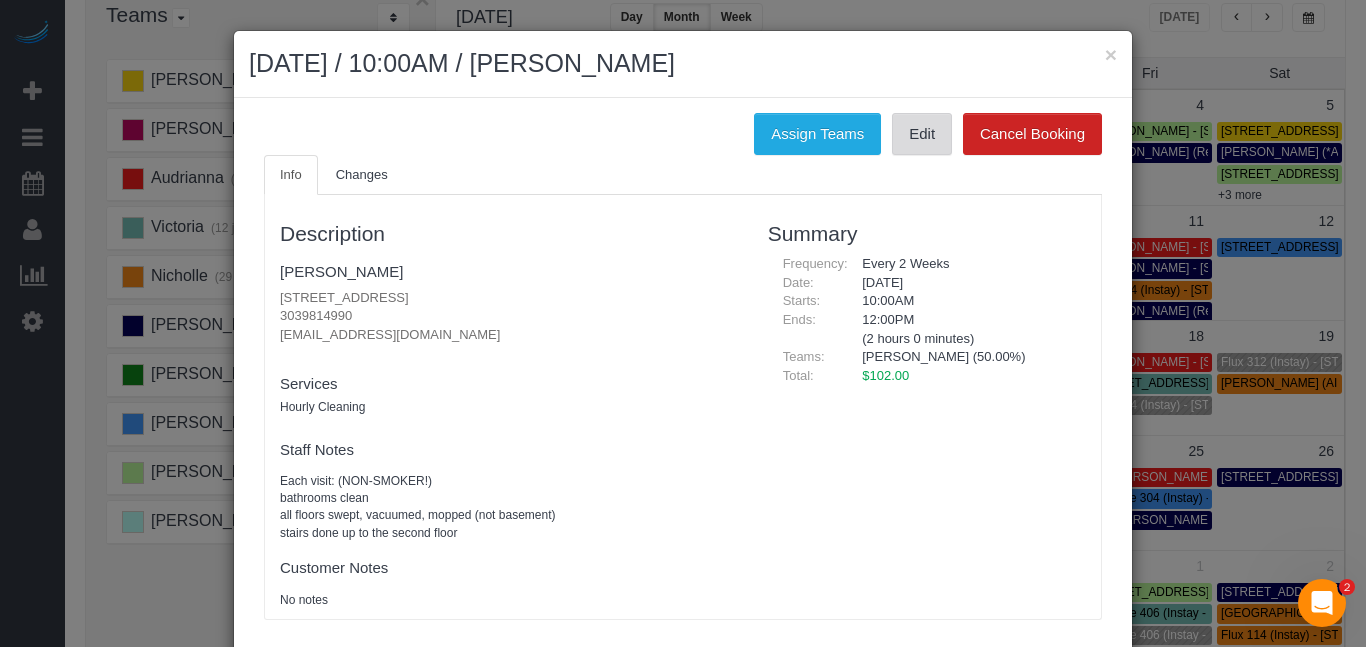 click on "Edit" at bounding box center (922, 134) 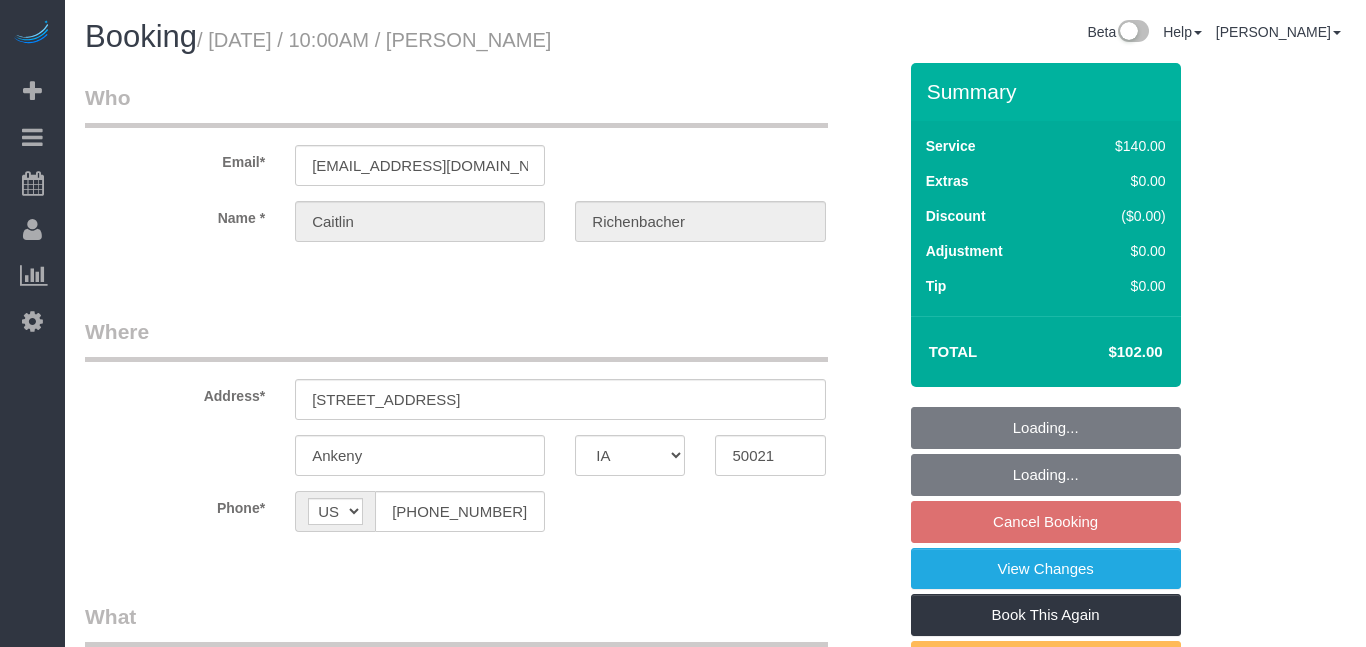 select on "IA" 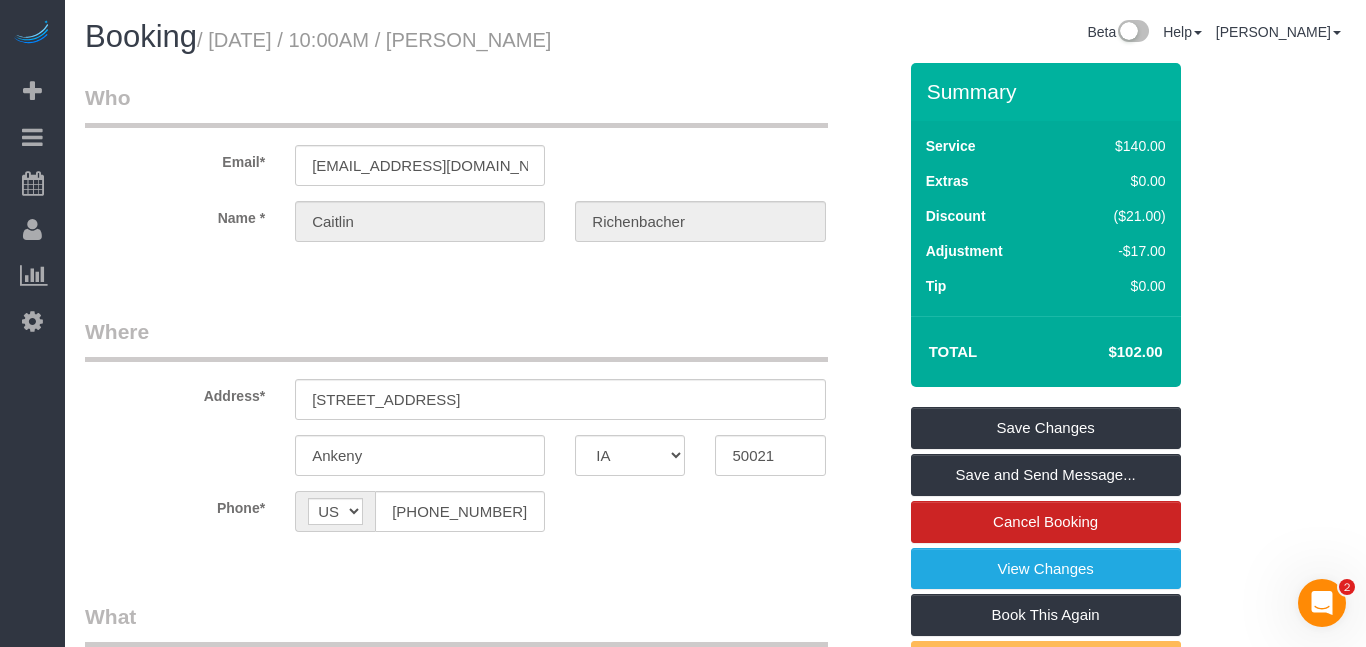scroll, scrollTop: 0, scrollLeft: 0, axis: both 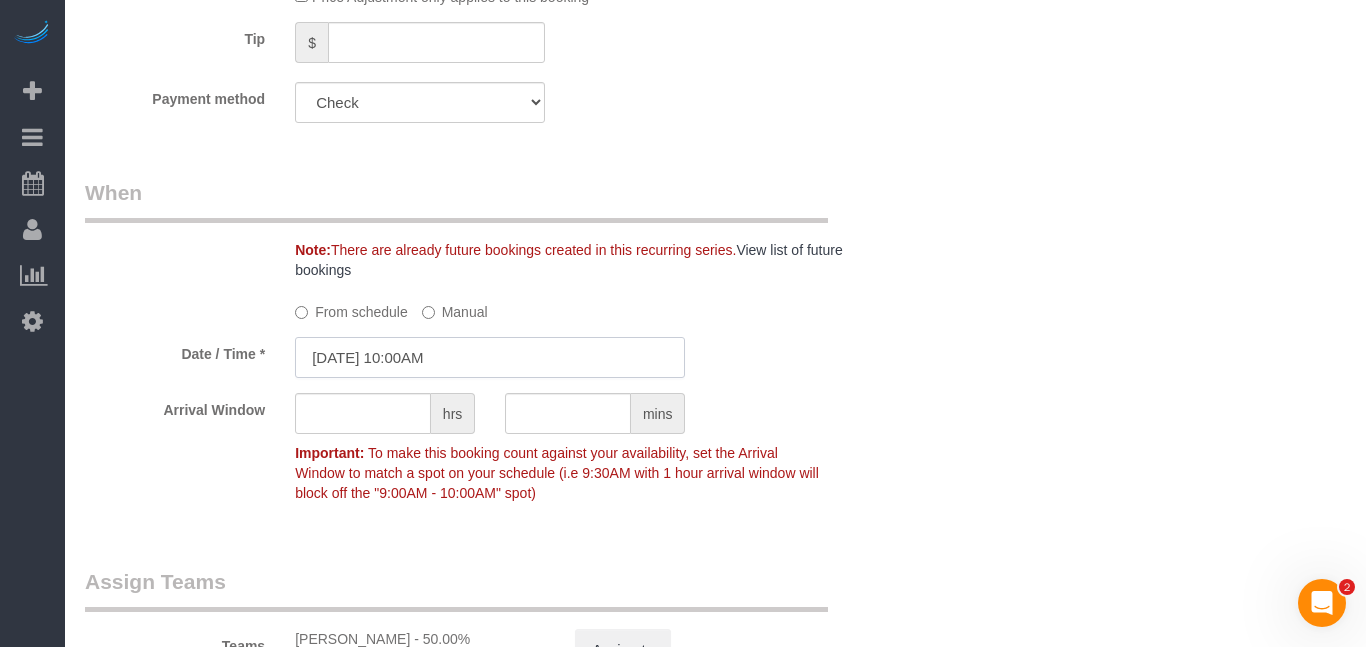 click on "[DATE] 10:00AM" at bounding box center [490, 357] 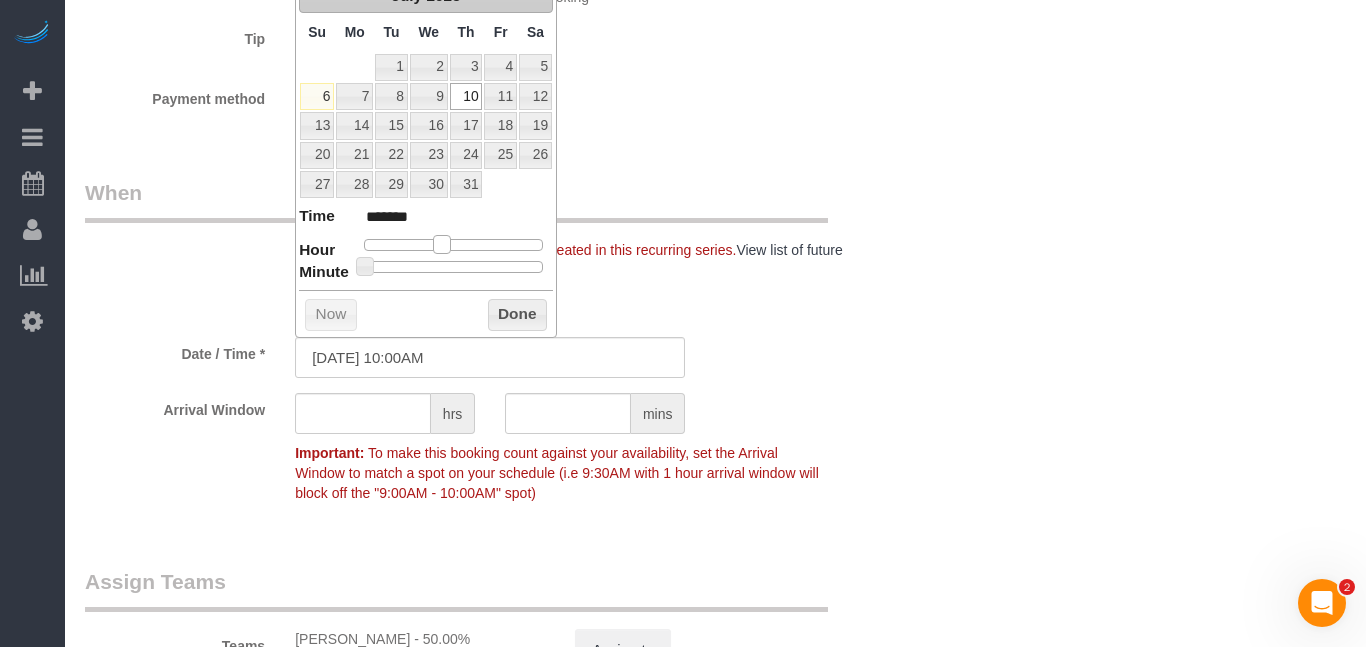 type on "[DATE] 11:00AM" 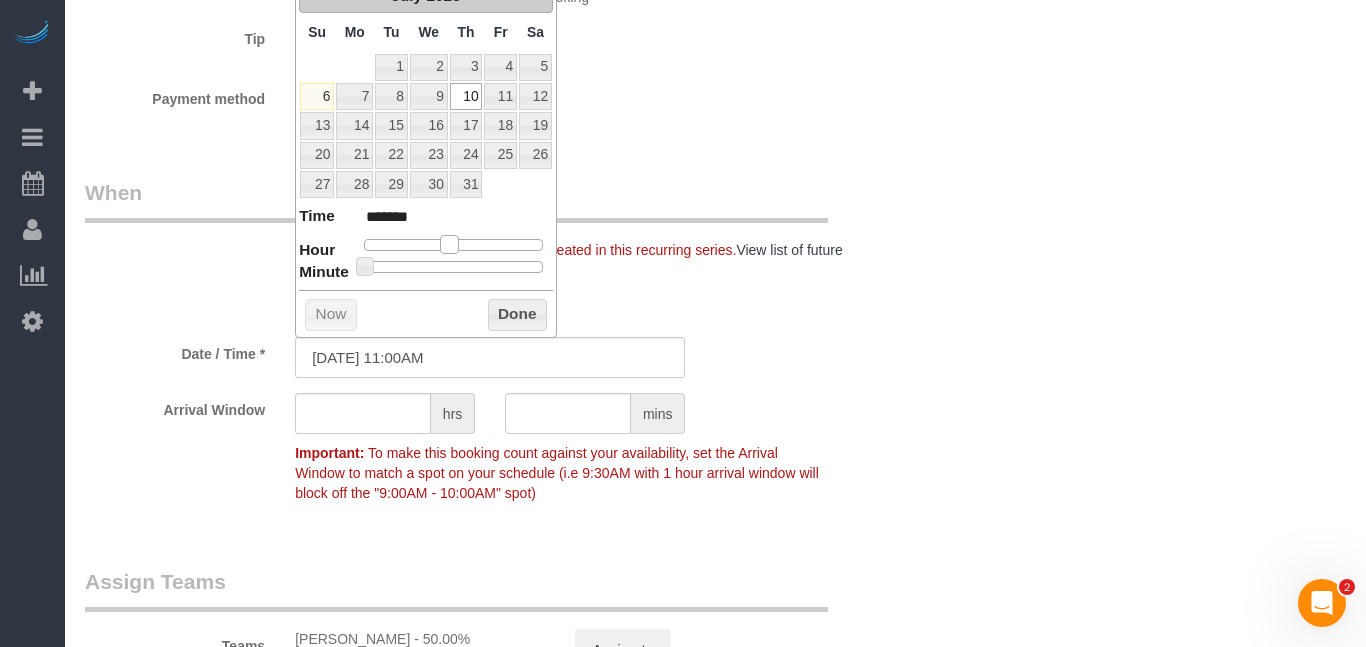 type on "[DATE] 12:00PM" 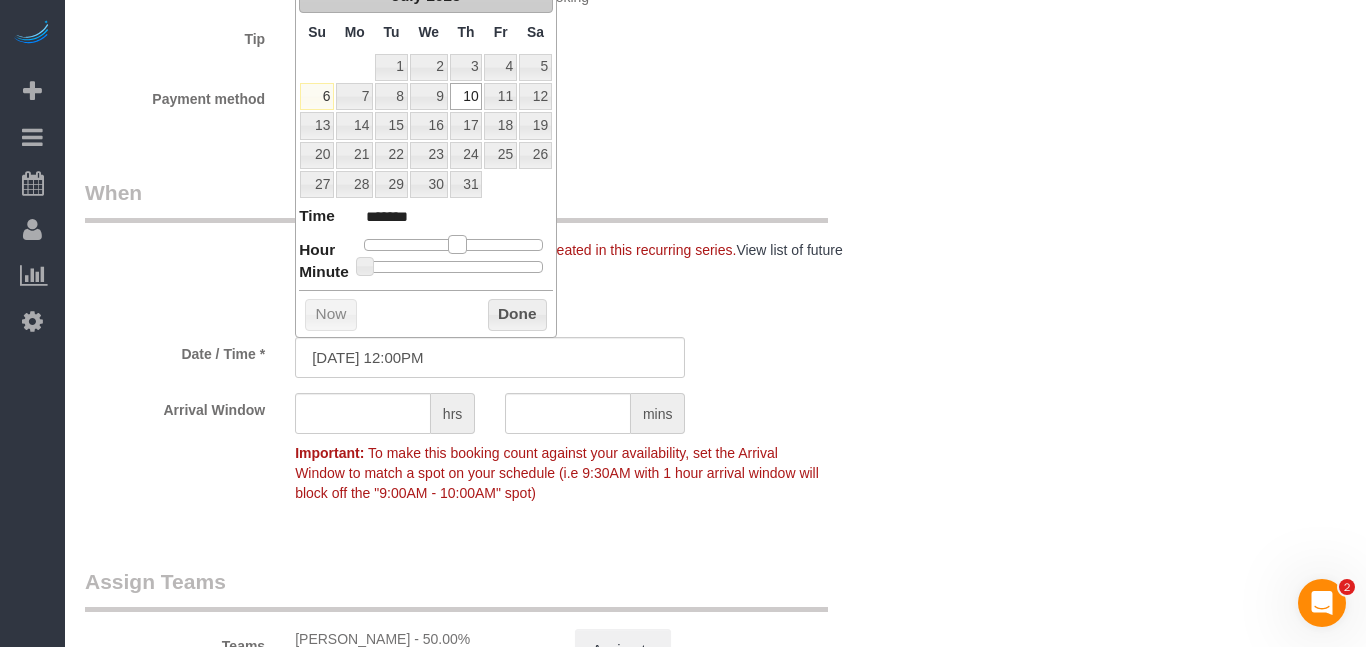 drag, startPoint x: 440, startPoint y: 245, endPoint x: 457, endPoint y: 245, distance: 17 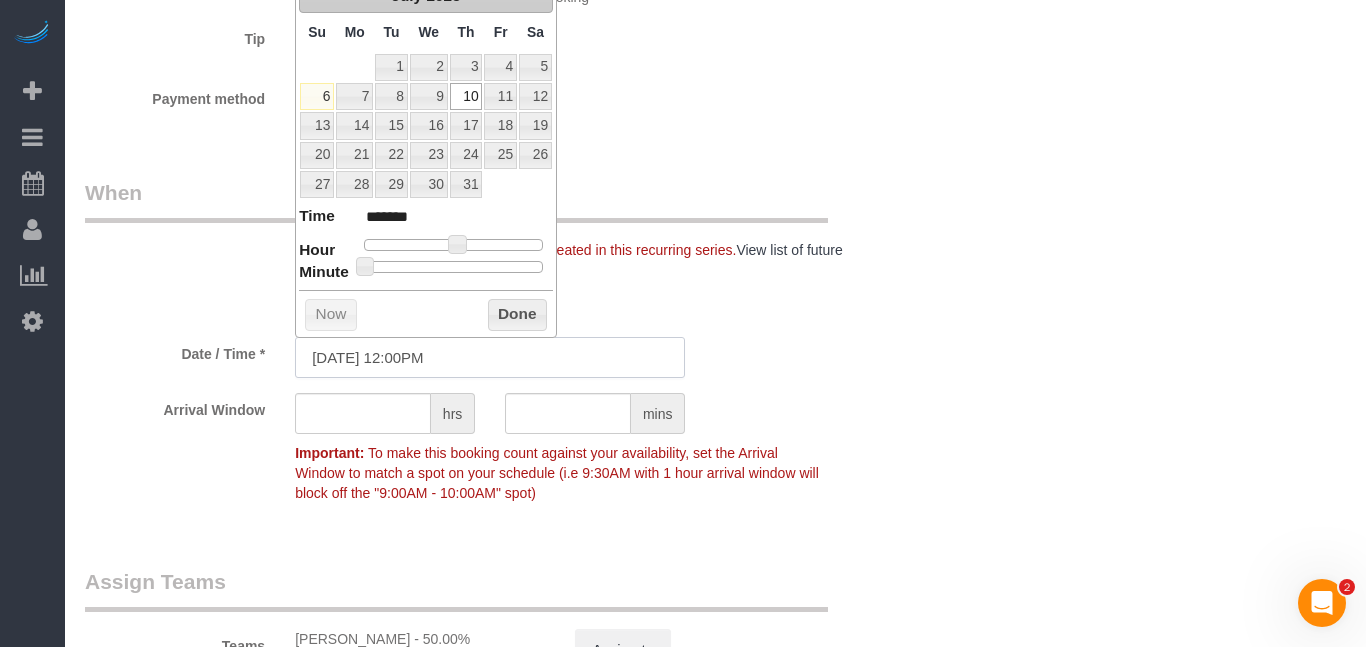 click on "[DATE] 12:00PM" at bounding box center (490, 357) 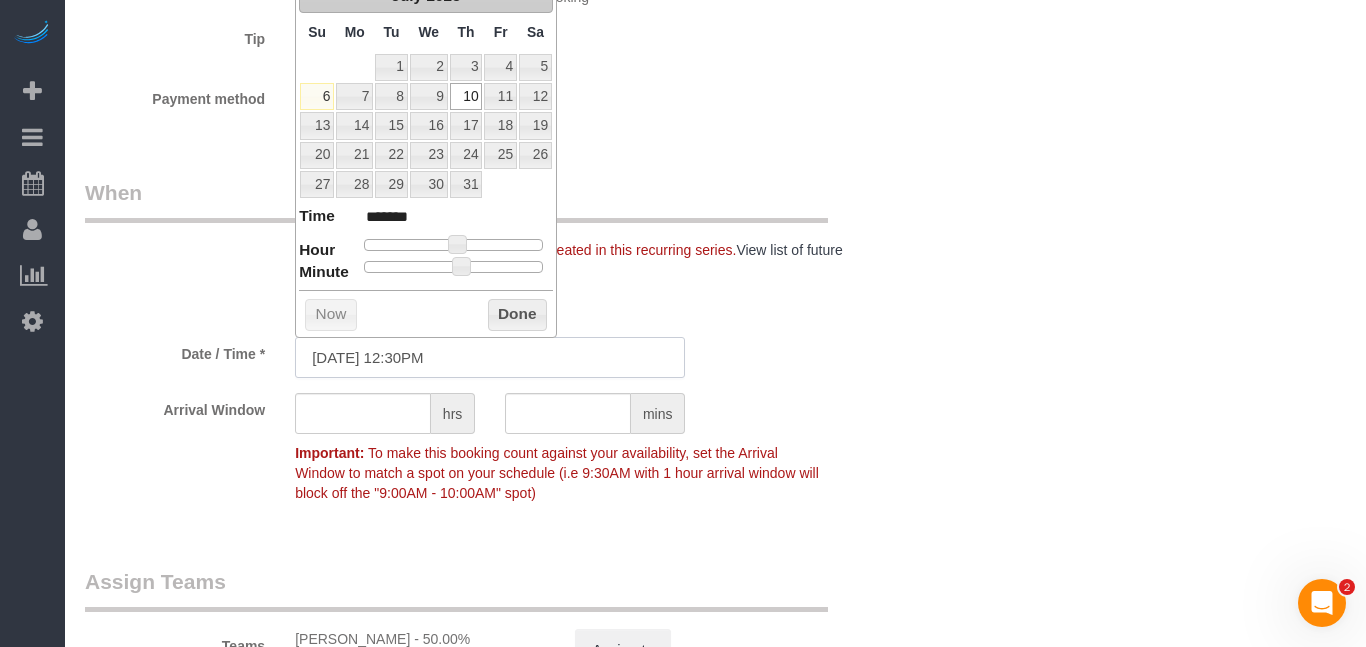type on "[DATE] 12:30PM" 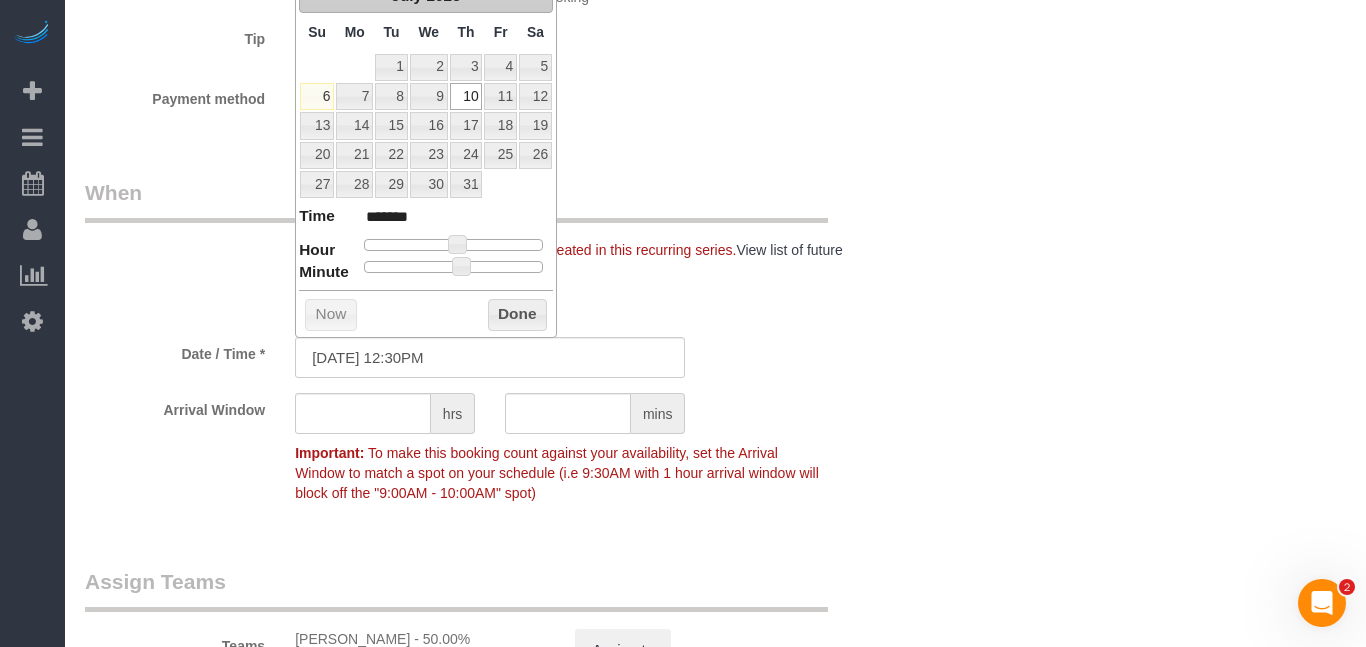 click on "Who
Email*
[EMAIL_ADDRESS][DOMAIN_NAME]
Name *
[PERSON_NAME][GEOGRAPHIC_DATA]
Where
Address*
[STREET_ADDRESS]
Ankeny
AK
AL
AR
AZ
CA
CO
CT
DC
DE
[GEOGRAPHIC_DATA]
[GEOGRAPHIC_DATA]
HI
IA
ID
IL
IN
KS
[GEOGRAPHIC_DATA]
LA
MA
MD
ME
MI
[GEOGRAPHIC_DATA]
[GEOGRAPHIC_DATA]
MS
MT
[GEOGRAPHIC_DATA]
ND
NE" at bounding box center (715, 94) 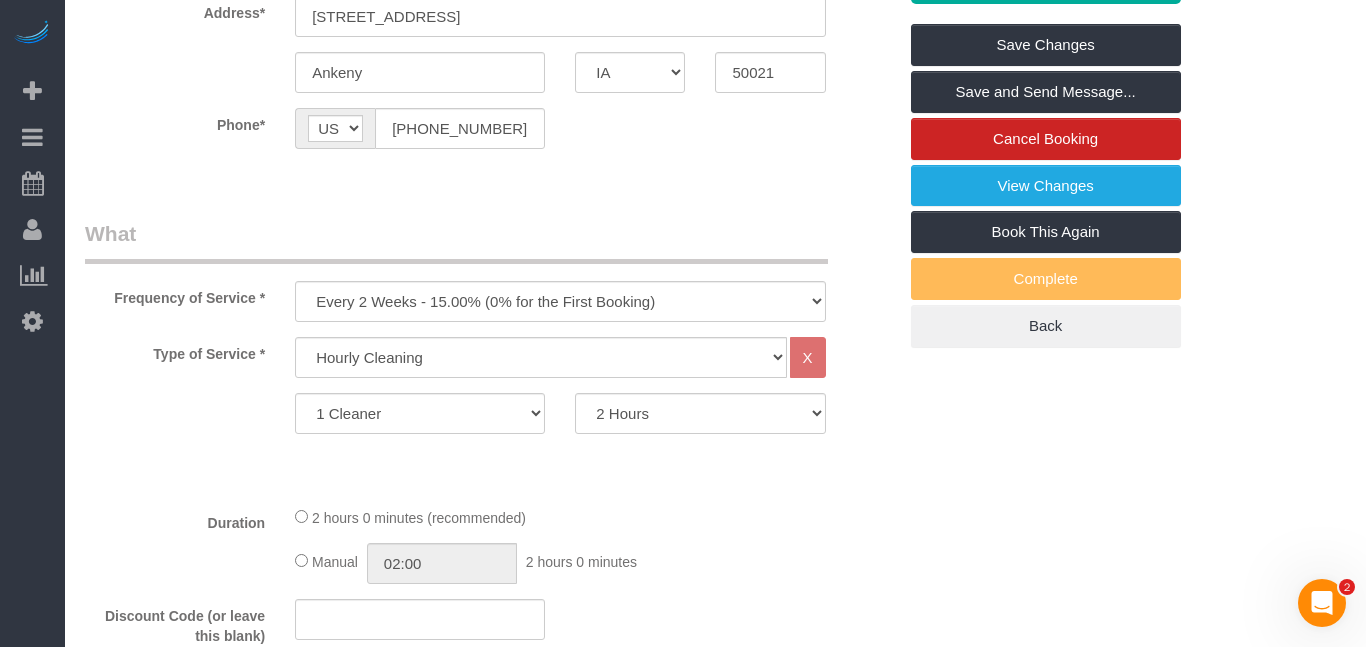scroll, scrollTop: 221, scrollLeft: 0, axis: vertical 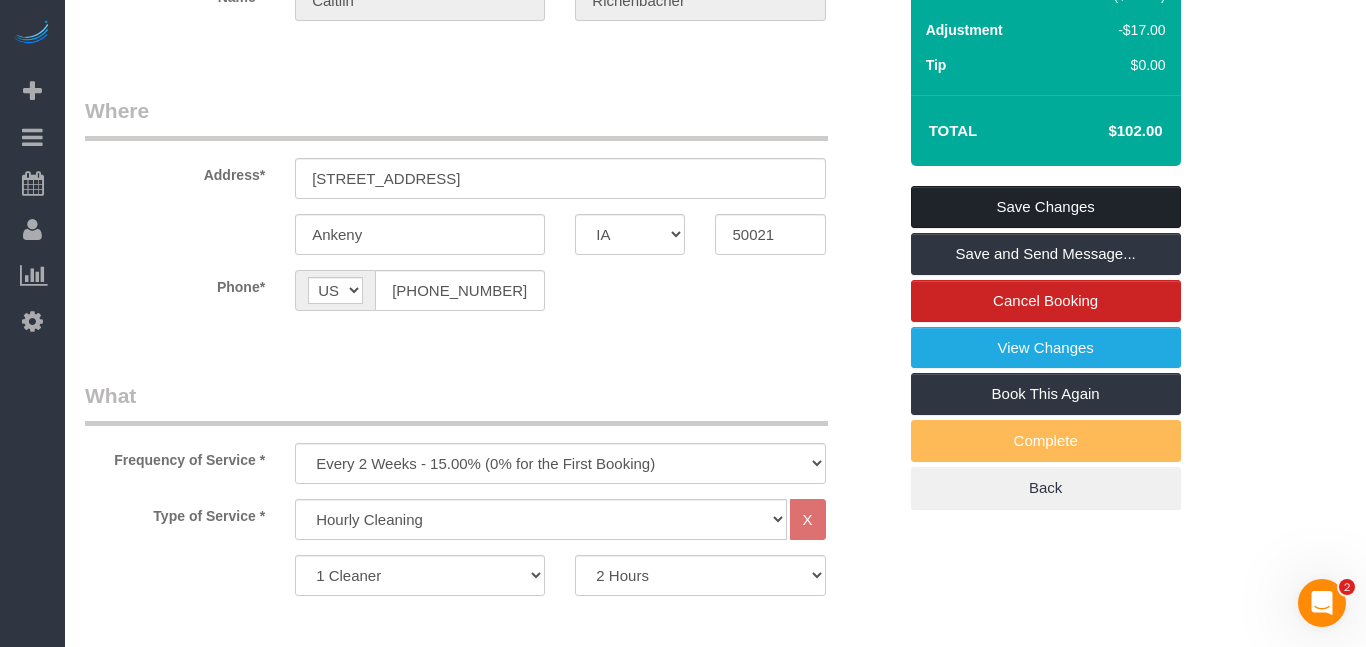 click on "Save Changes" at bounding box center (1046, 207) 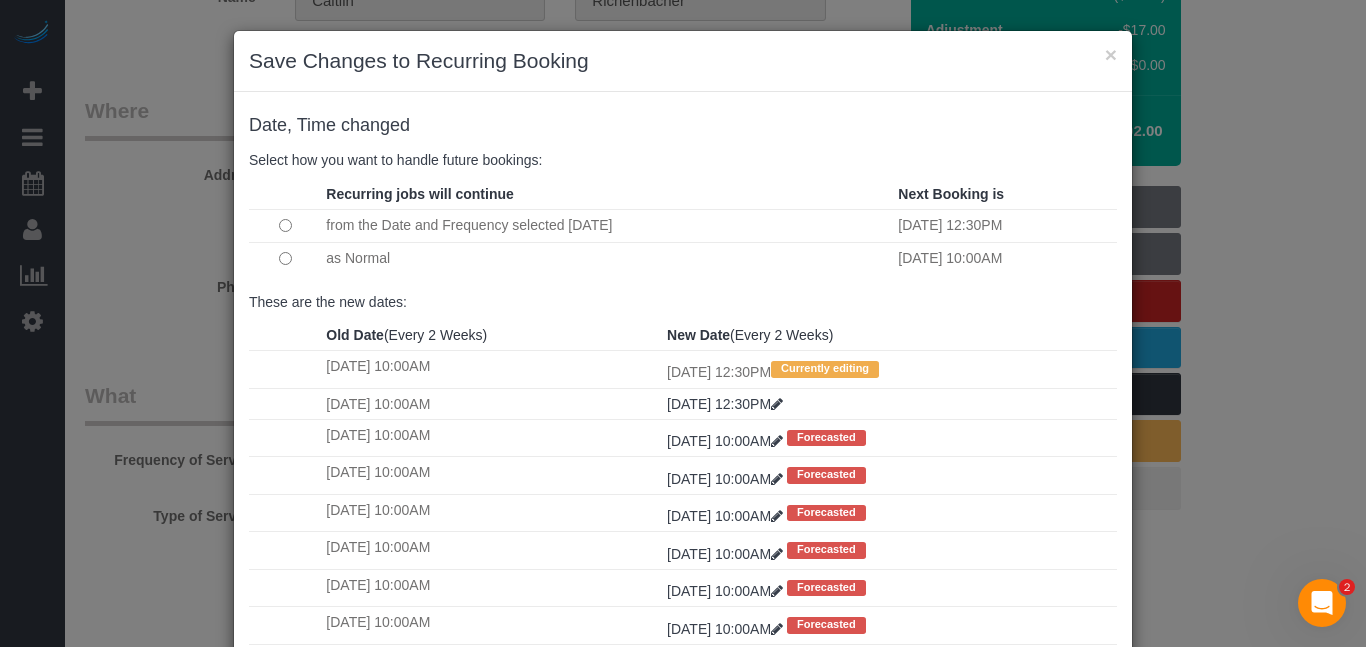 click on "as Normal" at bounding box center [607, 258] 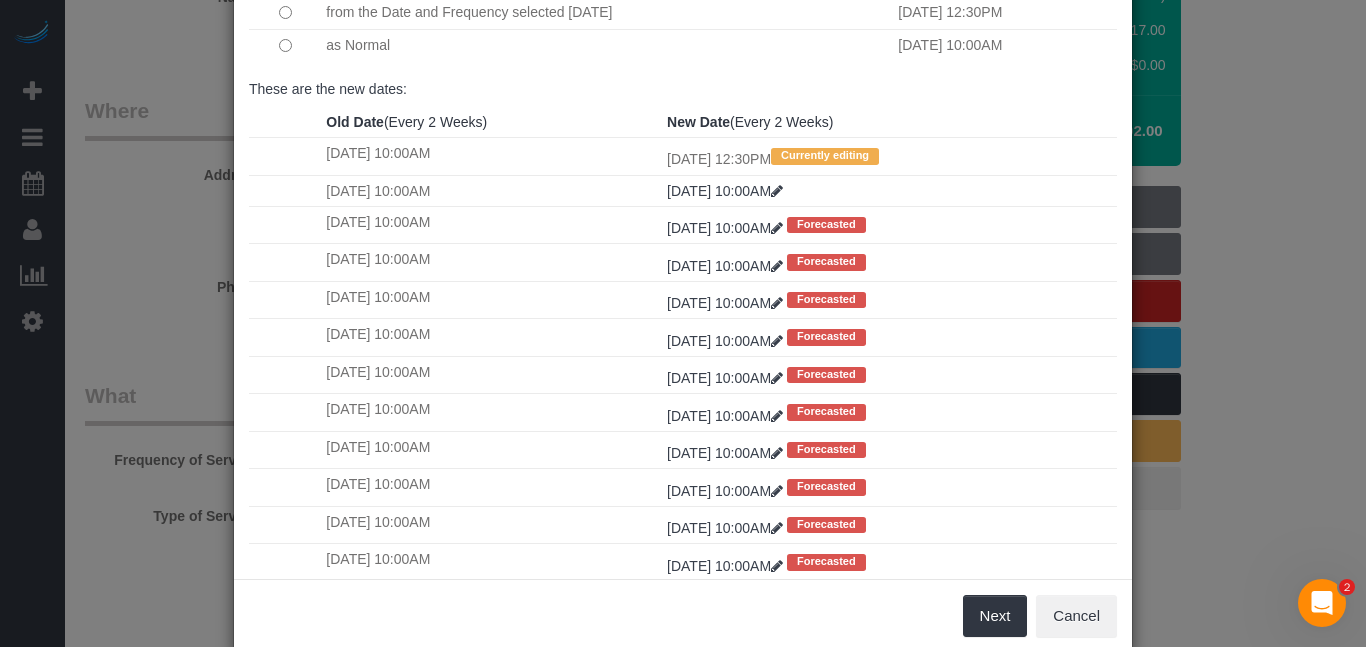 scroll, scrollTop: 249, scrollLeft: 0, axis: vertical 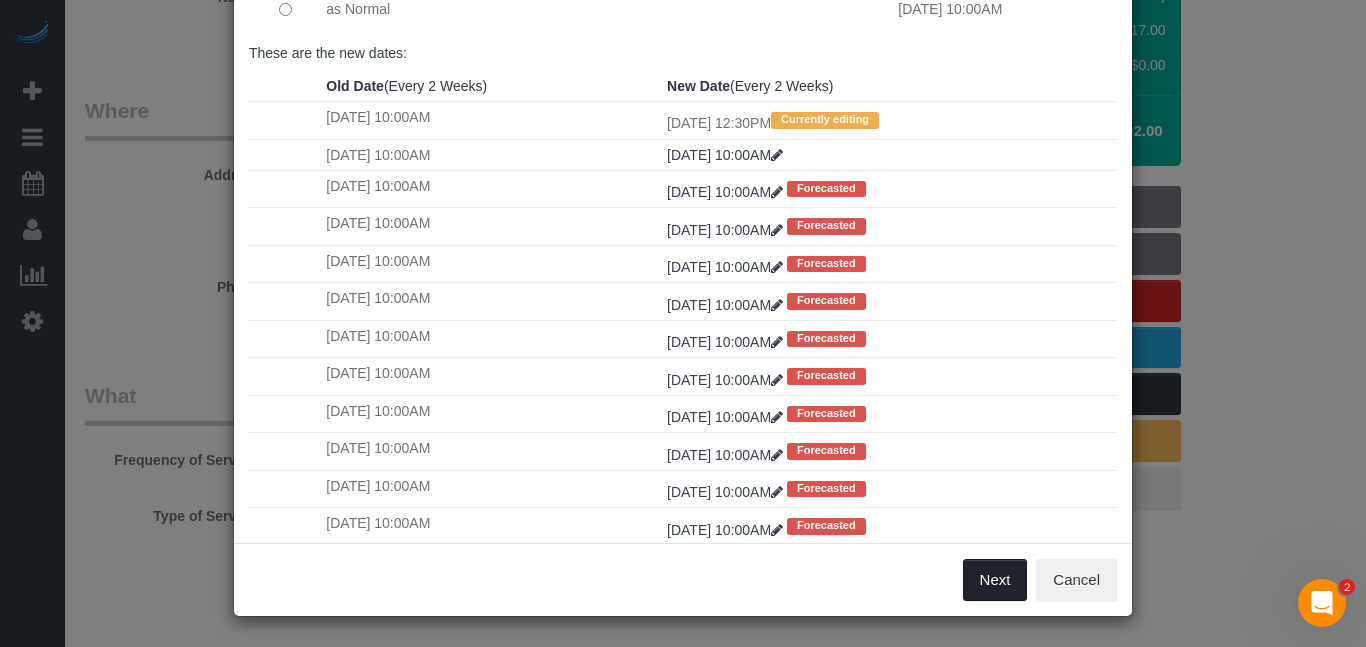 click on "Next" at bounding box center (995, 580) 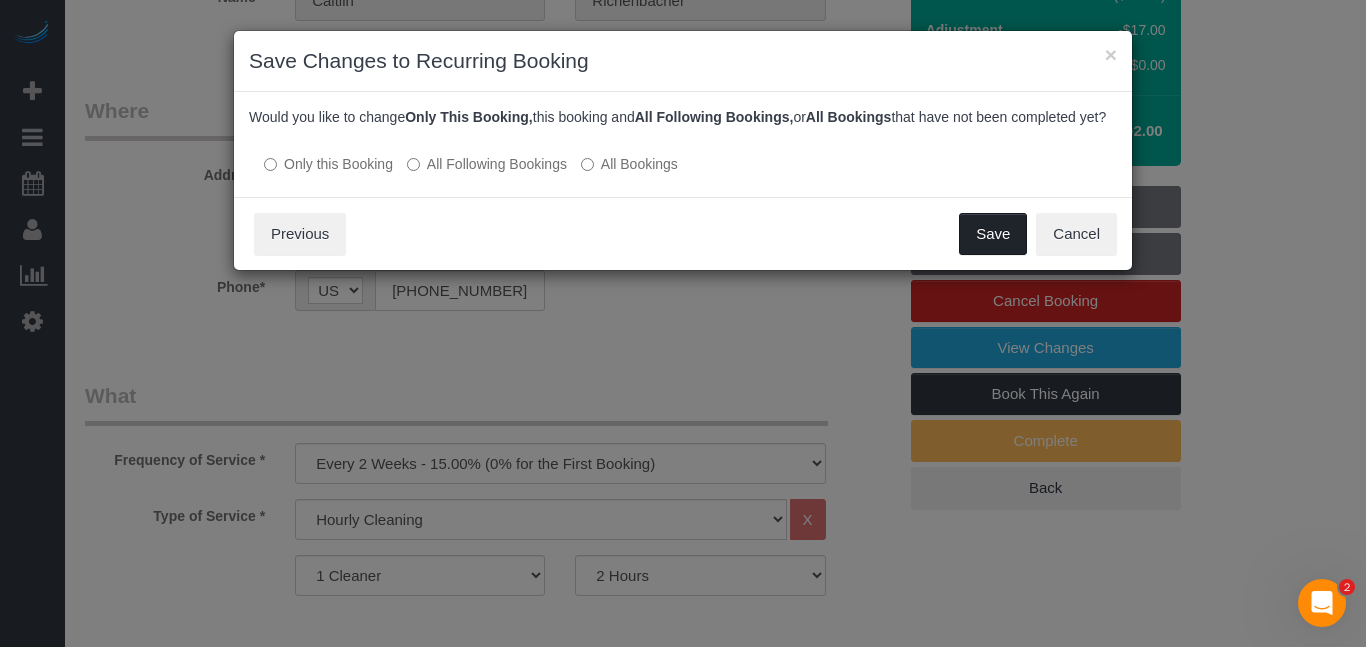click on "Save" at bounding box center (993, 234) 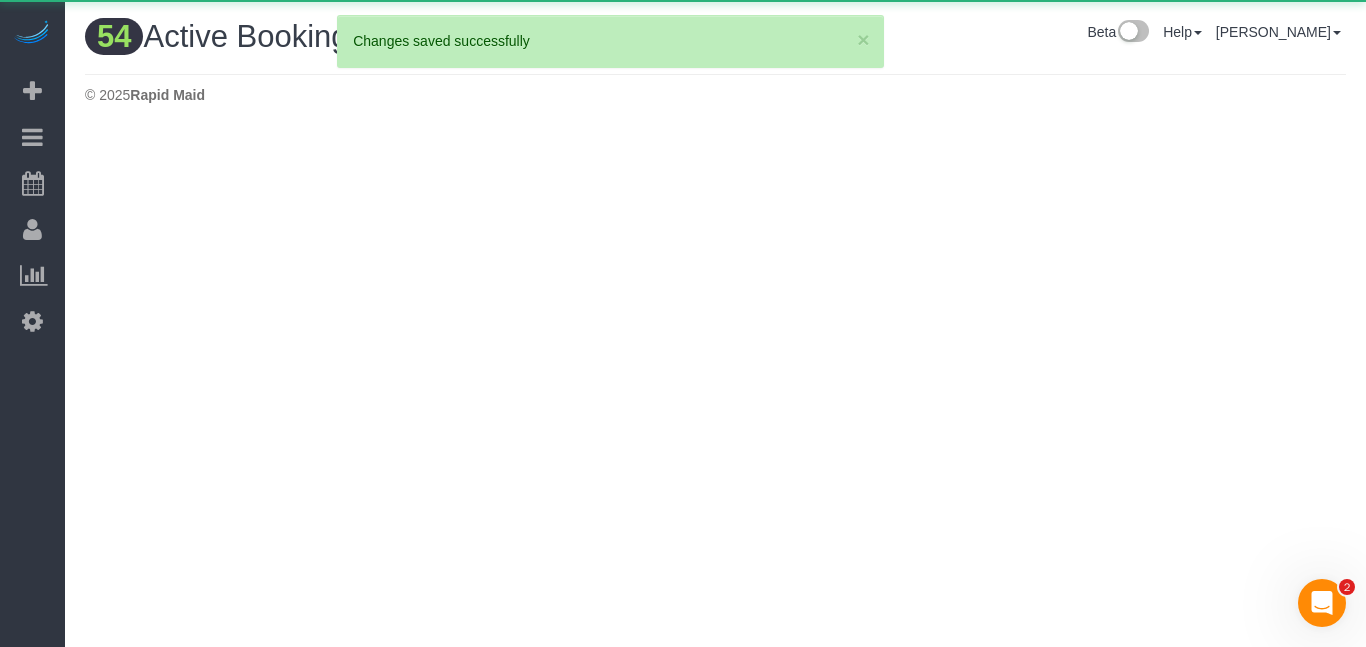 scroll, scrollTop: 0, scrollLeft: 0, axis: both 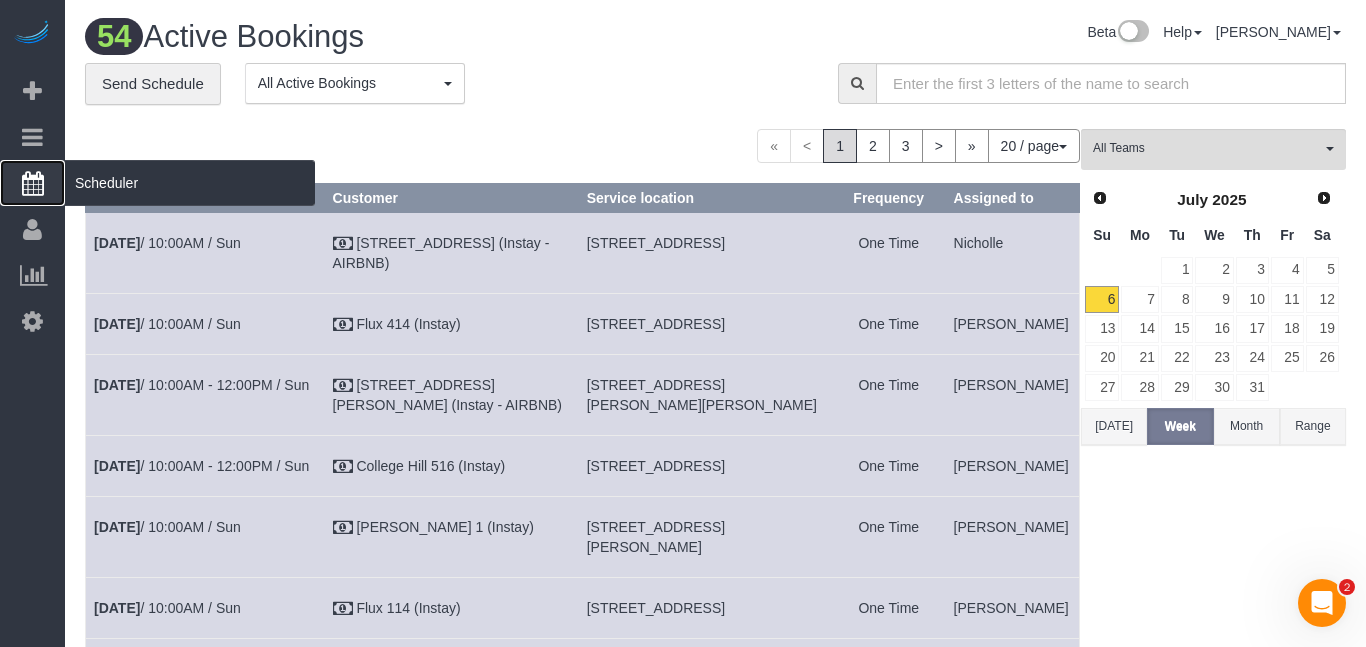 click at bounding box center [33, 183] 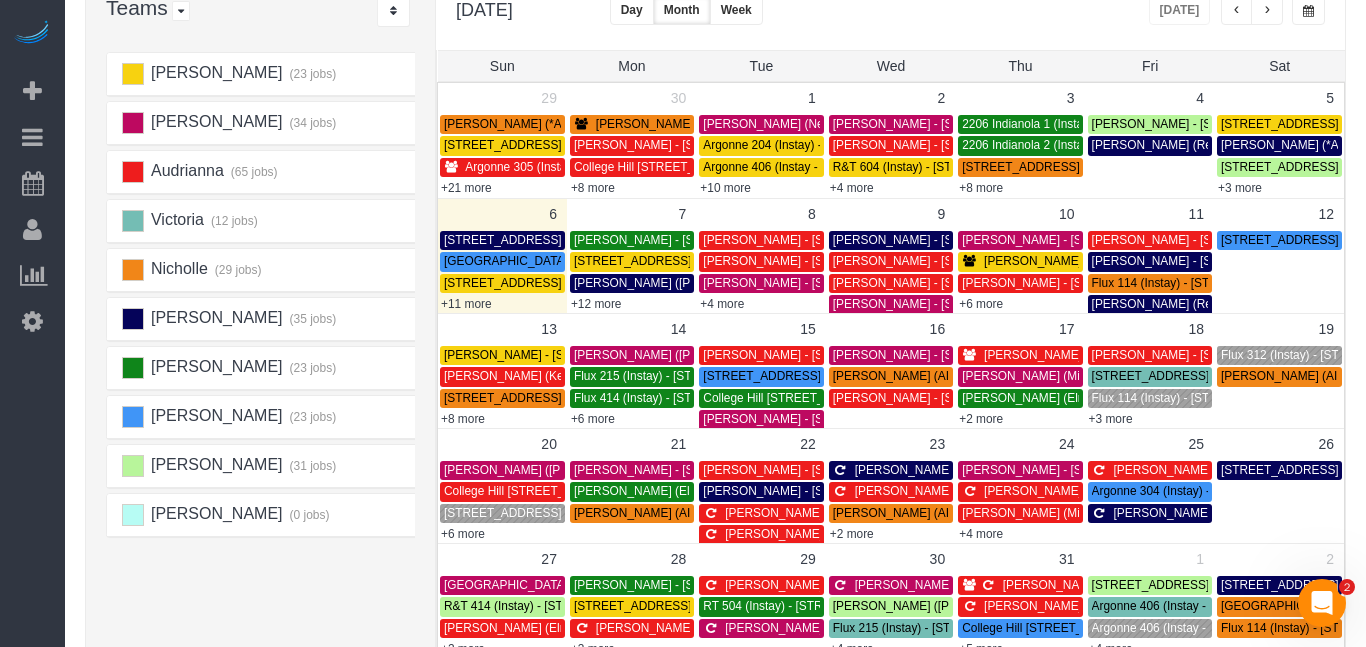 scroll, scrollTop: 156, scrollLeft: 0, axis: vertical 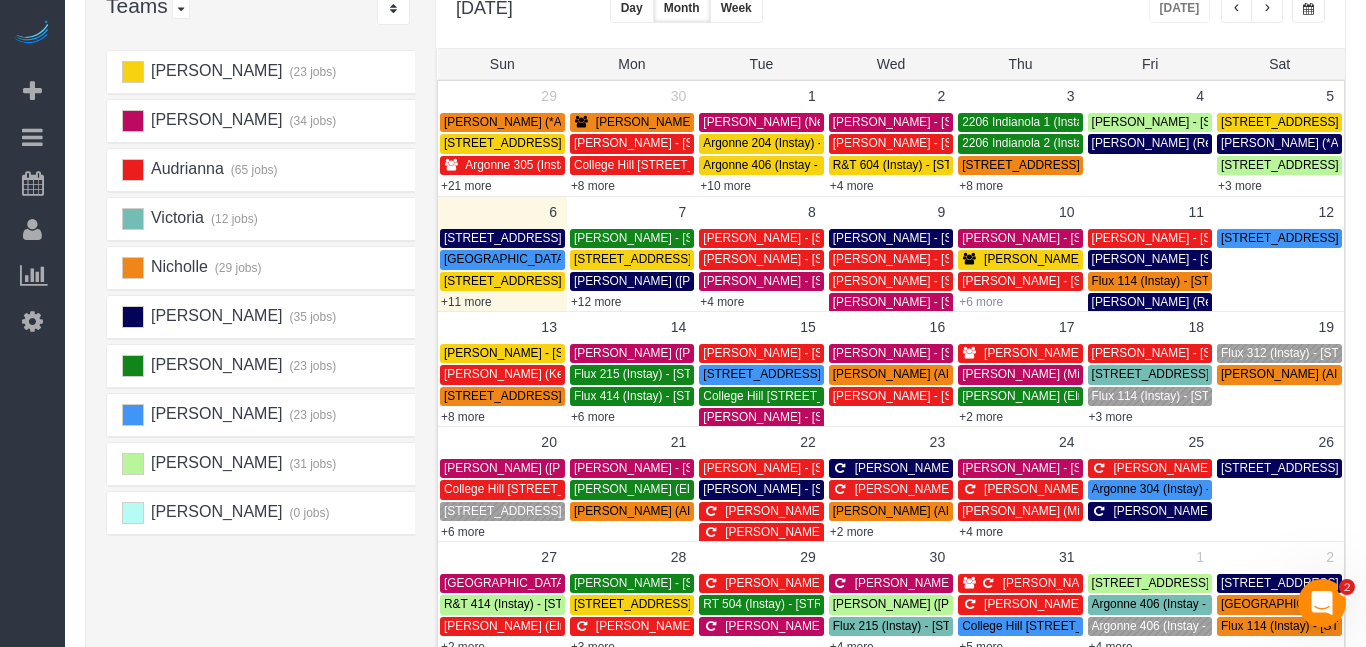 click on "+6 more" at bounding box center [981, 302] 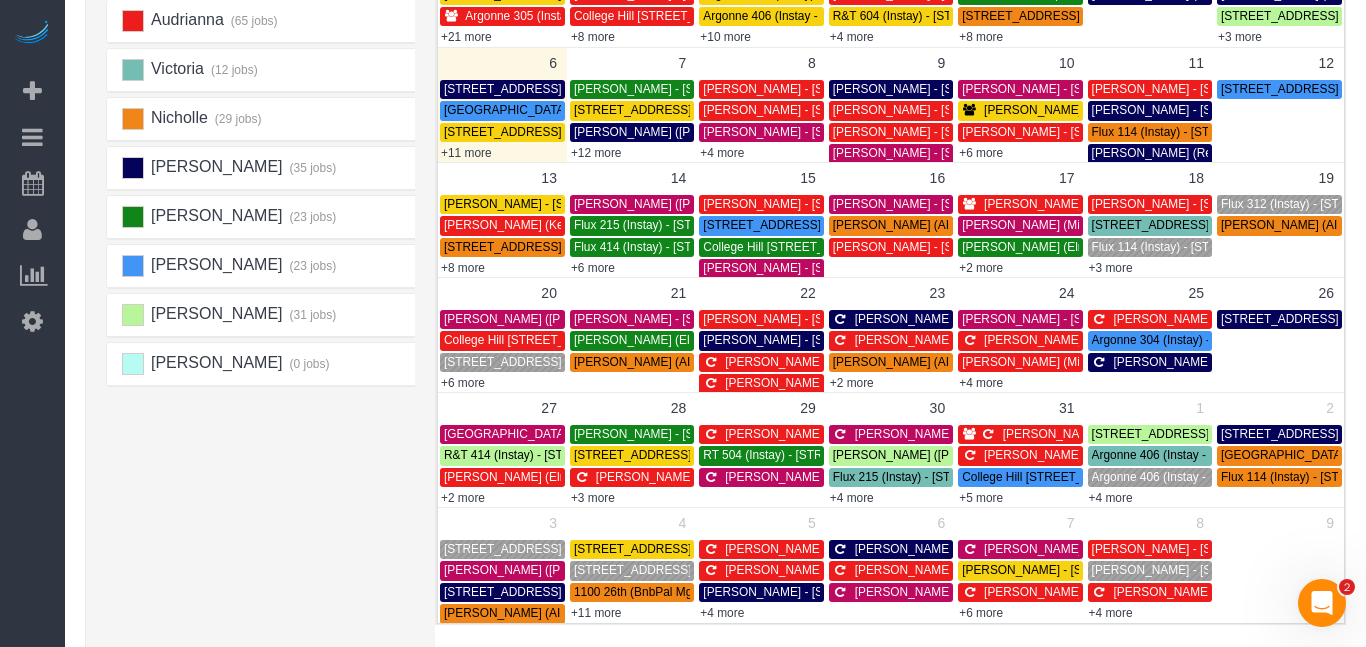 scroll, scrollTop: 307, scrollLeft: 0, axis: vertical 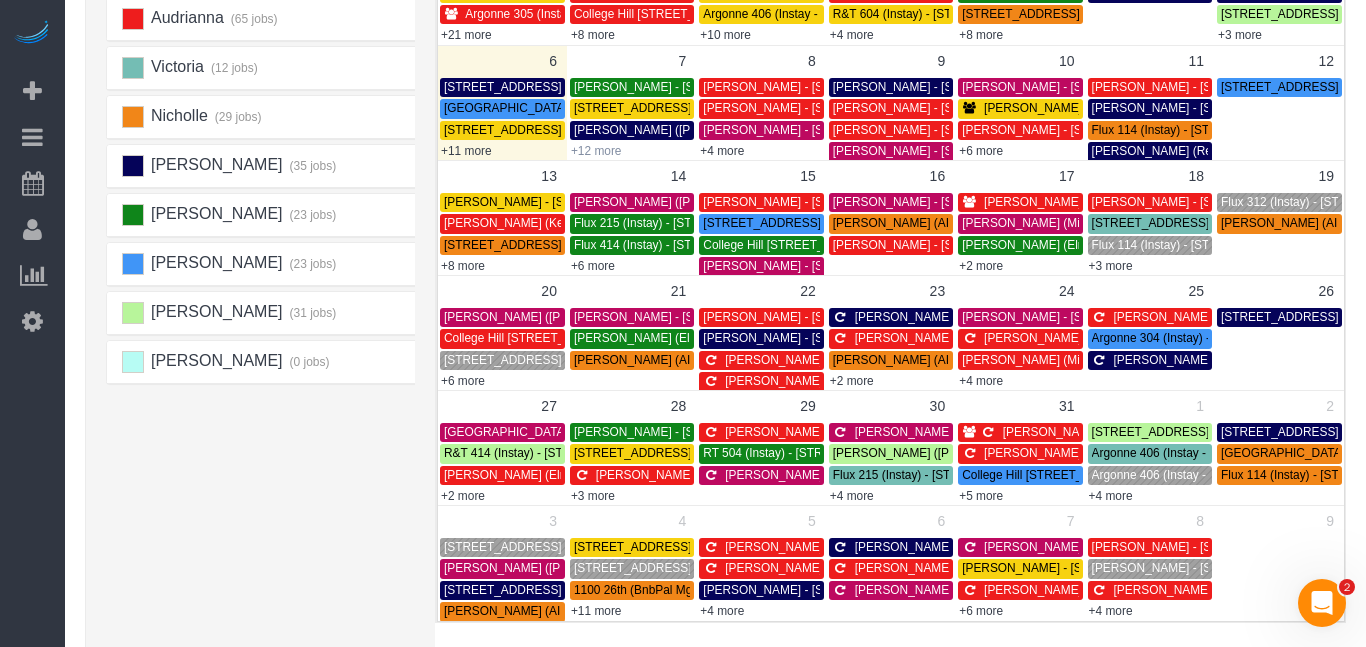 click on "+12 more" at bounding box center [596, 151] 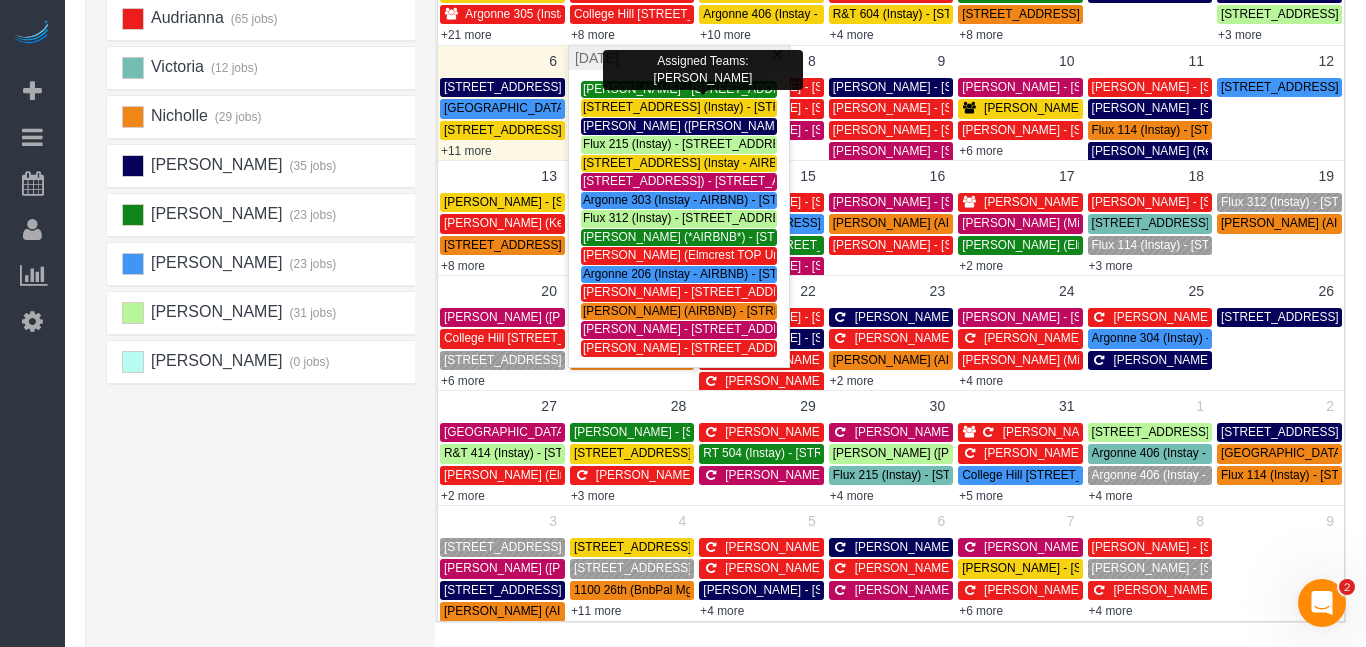 click on "[PERSON_NAME] - [STREET_ADDRESS][PERSON_NAME]" at bounding box center [745, 89] 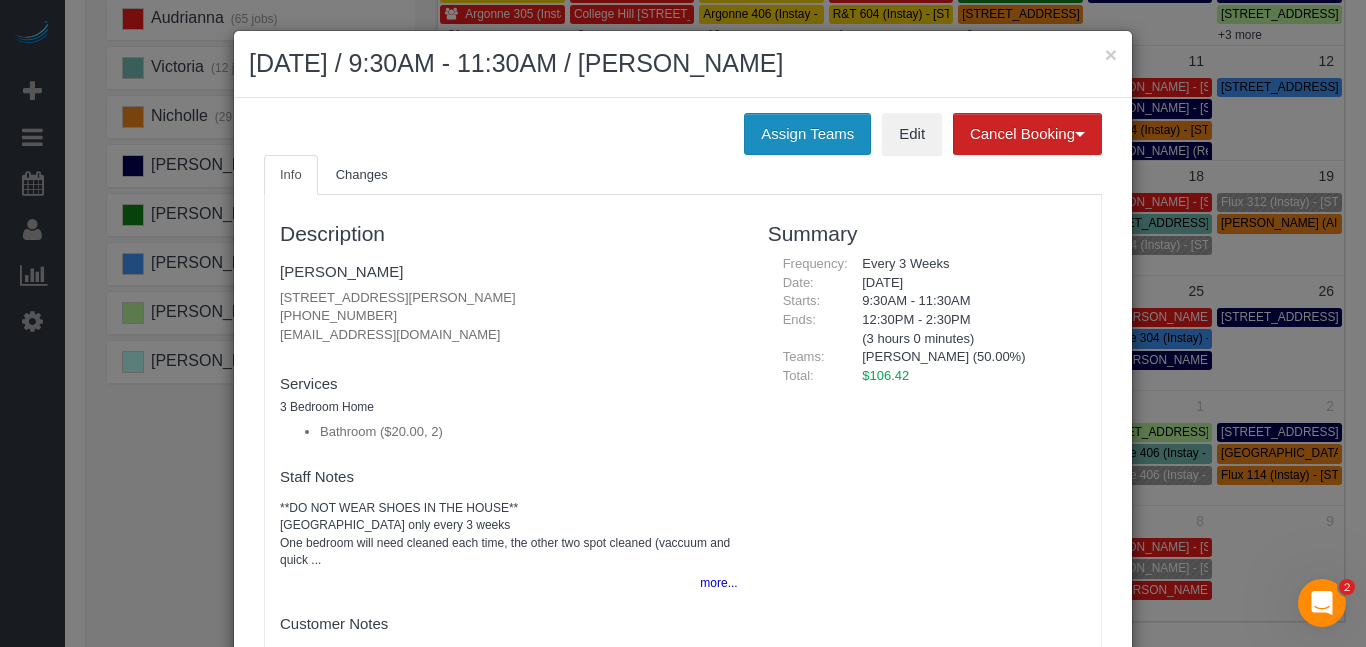 click on "Assign Teams" at bounding box center [807, 134] 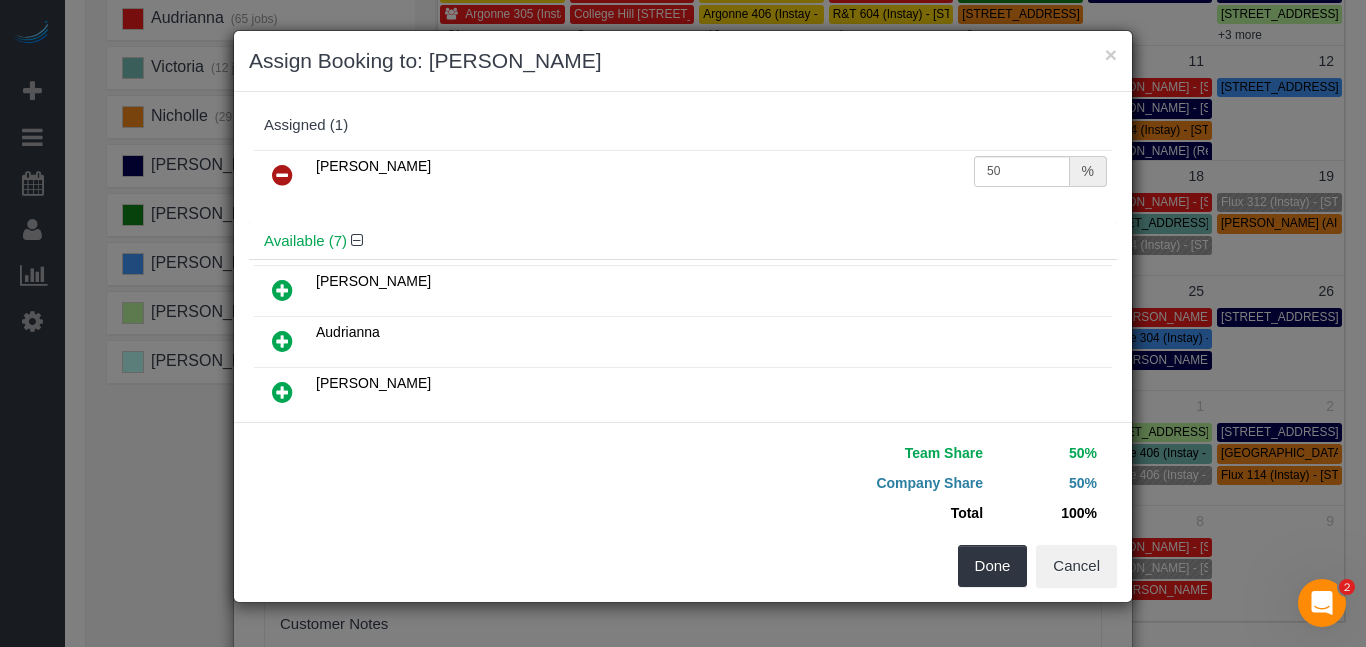 click at bounding box center (282, 175) 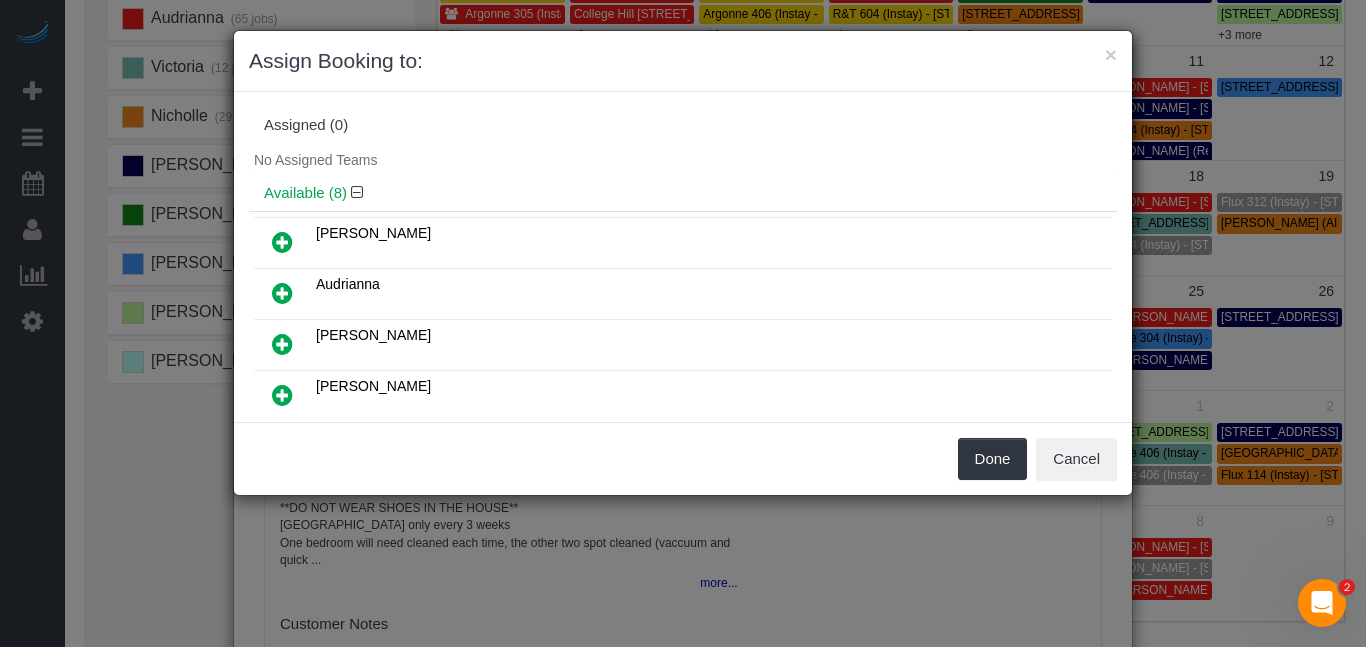 click at bounding box center (282, 344) 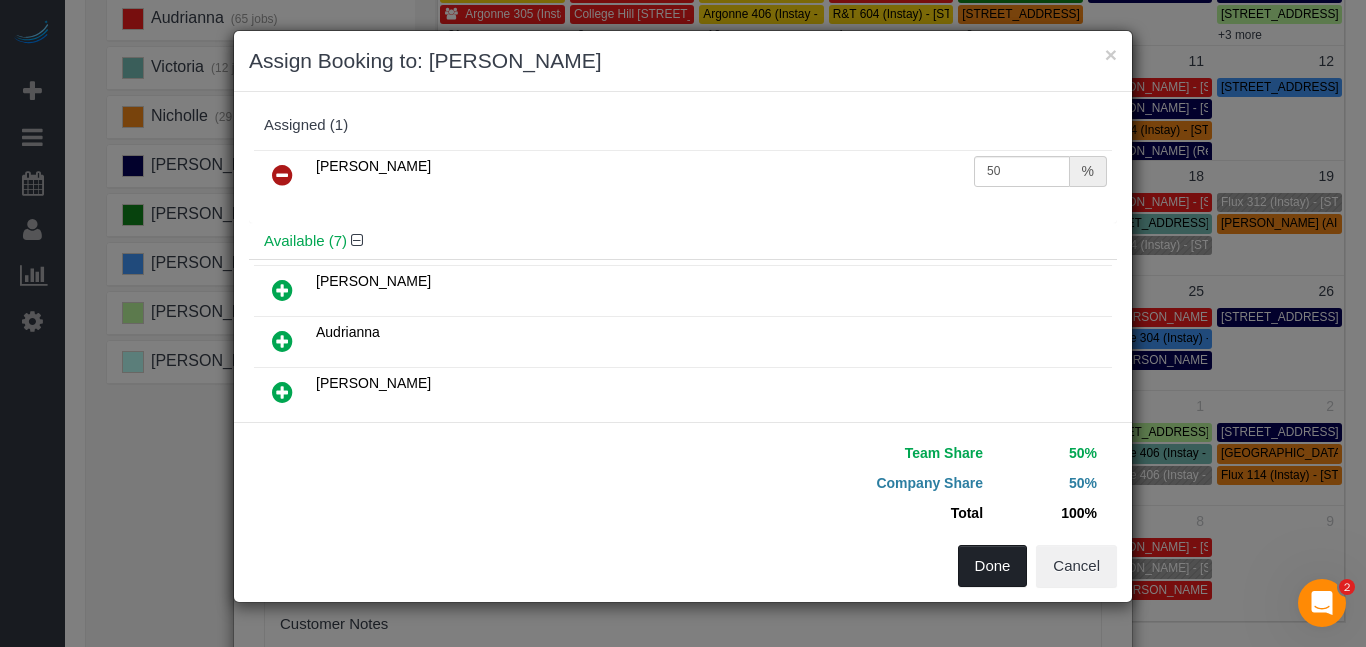 click on "Done" at bounding box center (993, 566) 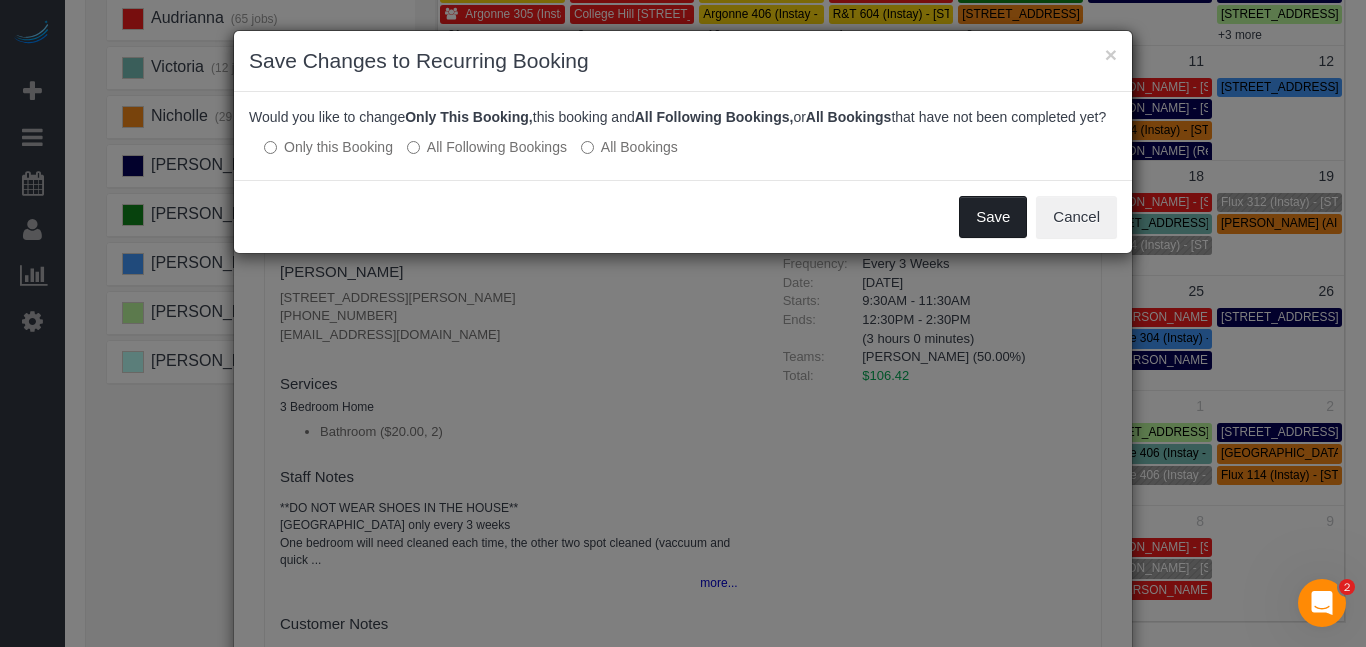 click on "Save" at bounding box center [993, 217] 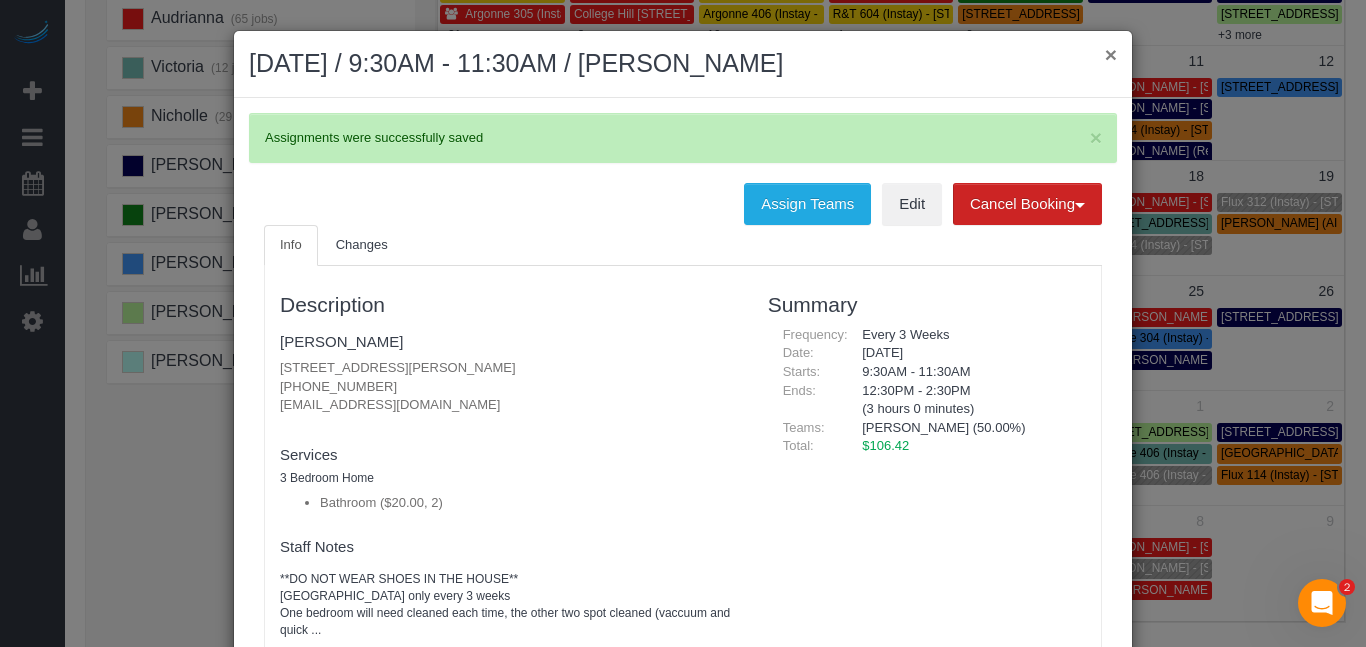 click on "×" at bounding box center (1111, 54) 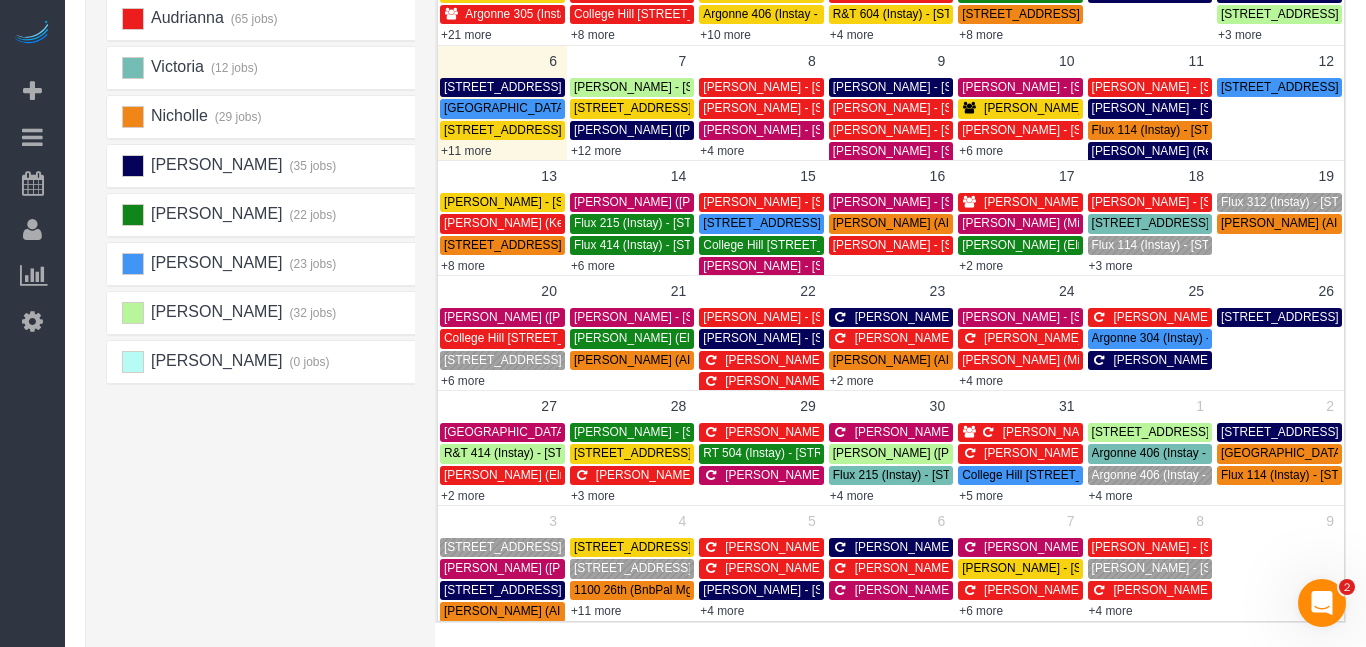 click on "+6 more" at bounding box center (593, 266) 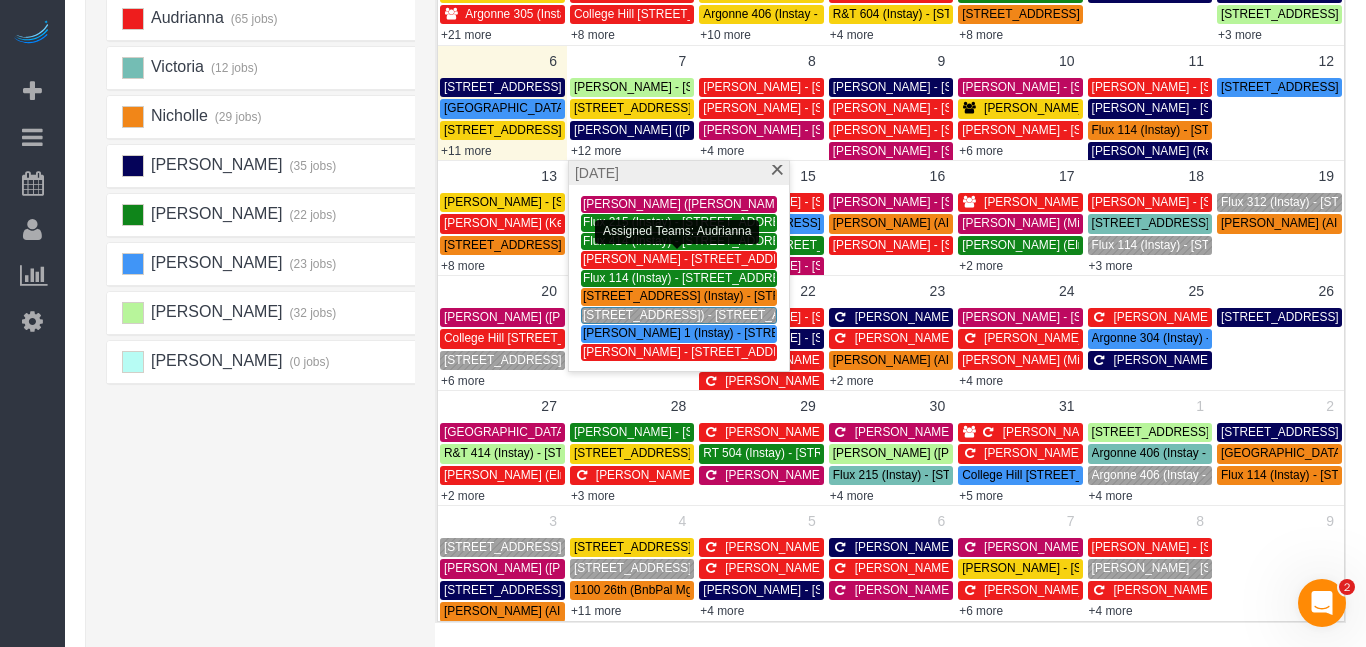 click on "Alexsa
(23 jobs)
Donna
(34 jobs)
Audrianna
(65 jobs)
Victoria
(12 jobs)" at bounding box center (266, 294) 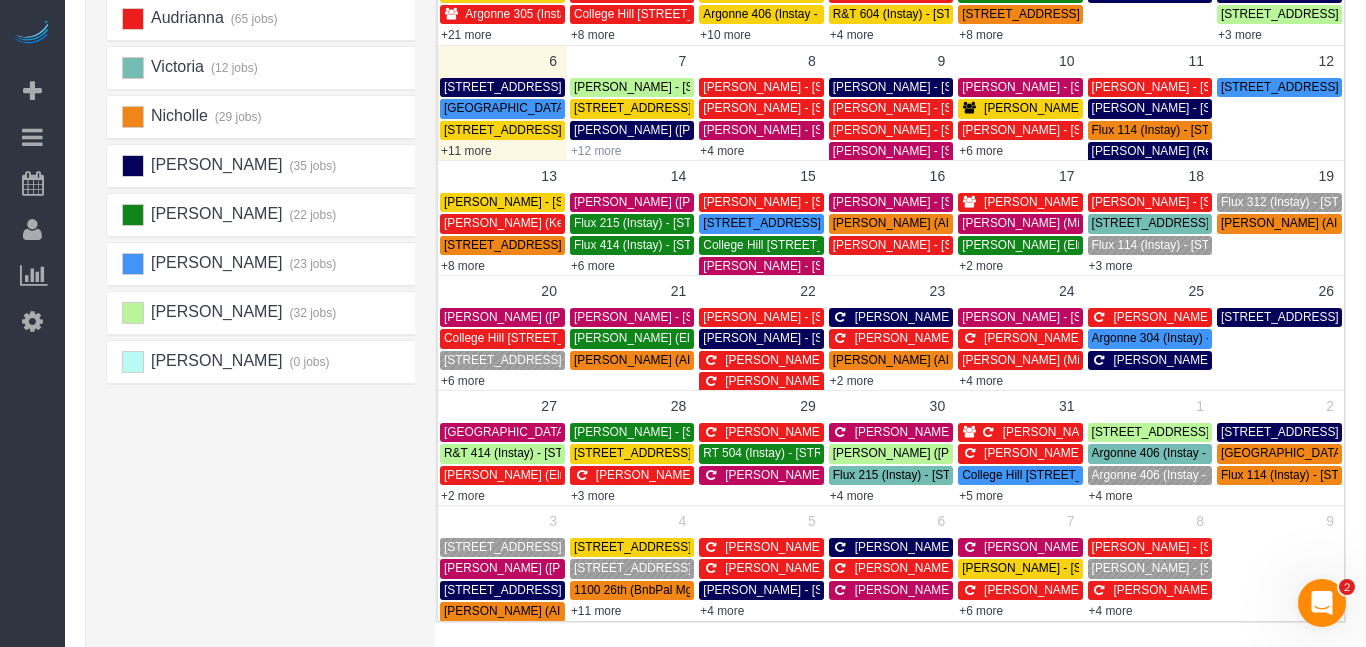 click on "+12 more" at bounding box center [596, 151] 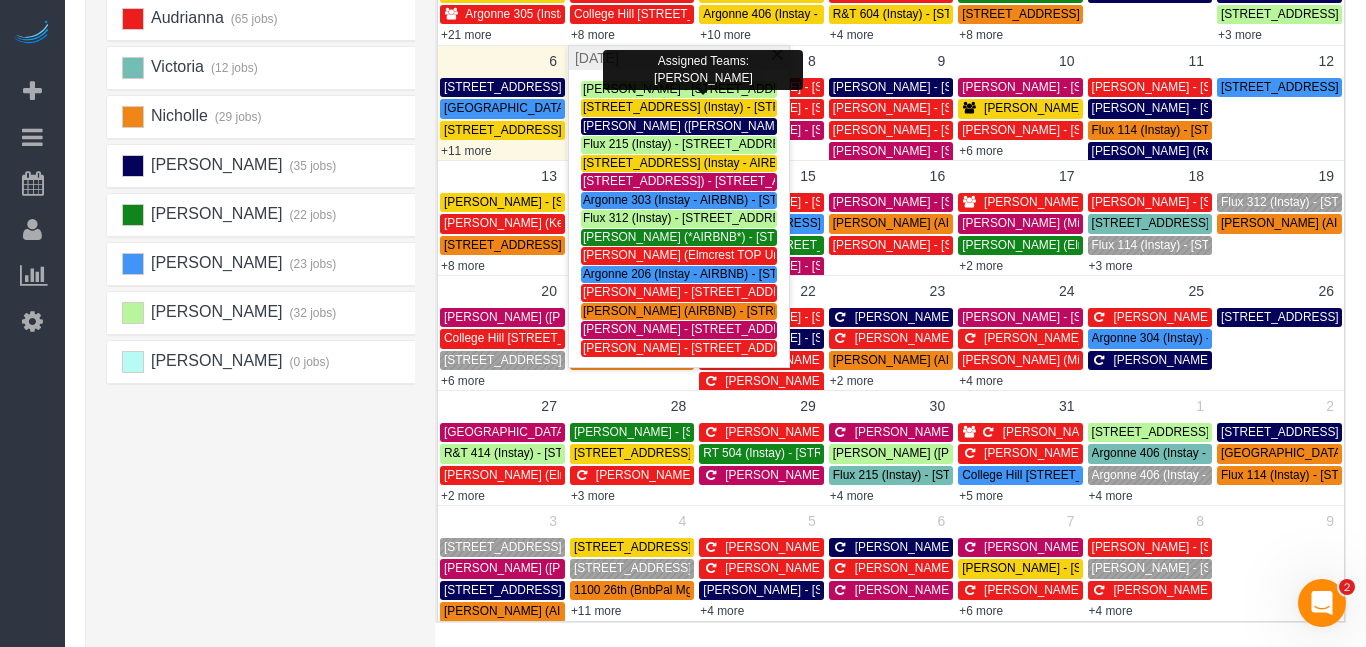 click on "[PERSON_NAME] - [STREET_ADDRESS][PERSON_NAME]" at bounding box center [745, 89] 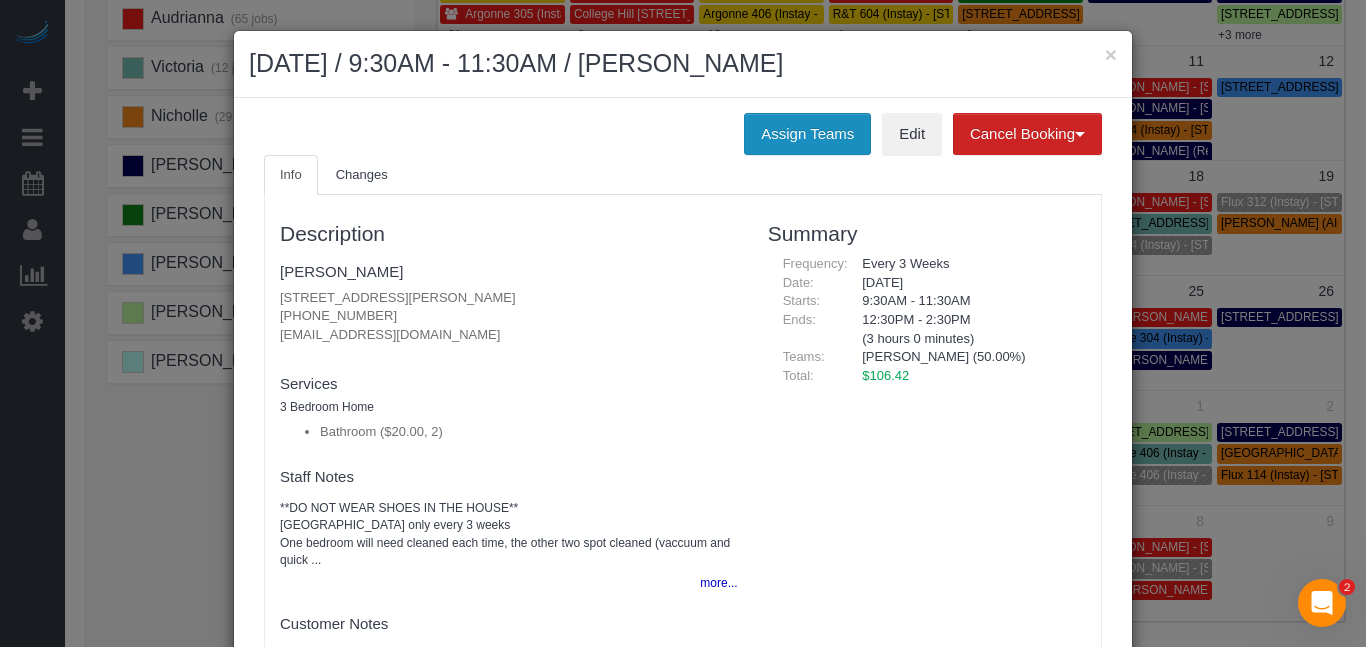click on "Assign Teams" at bounding box center (807, 134) 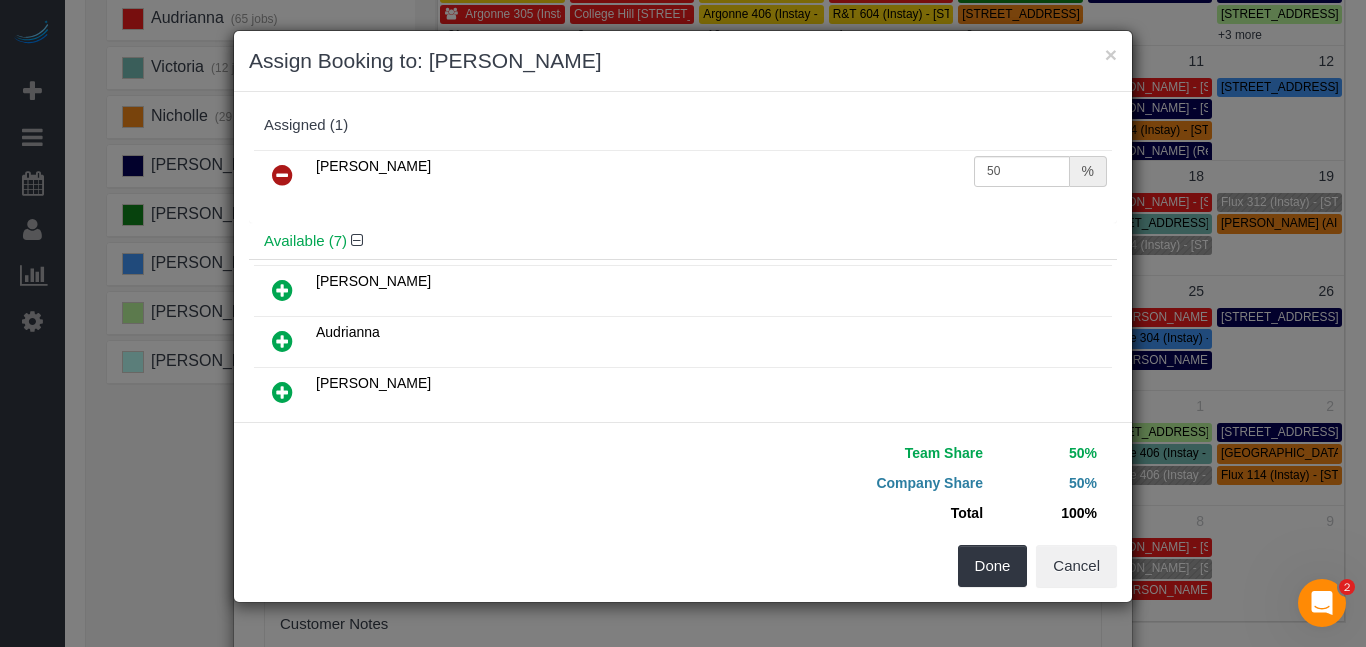 click at bounding box center (282, 175) 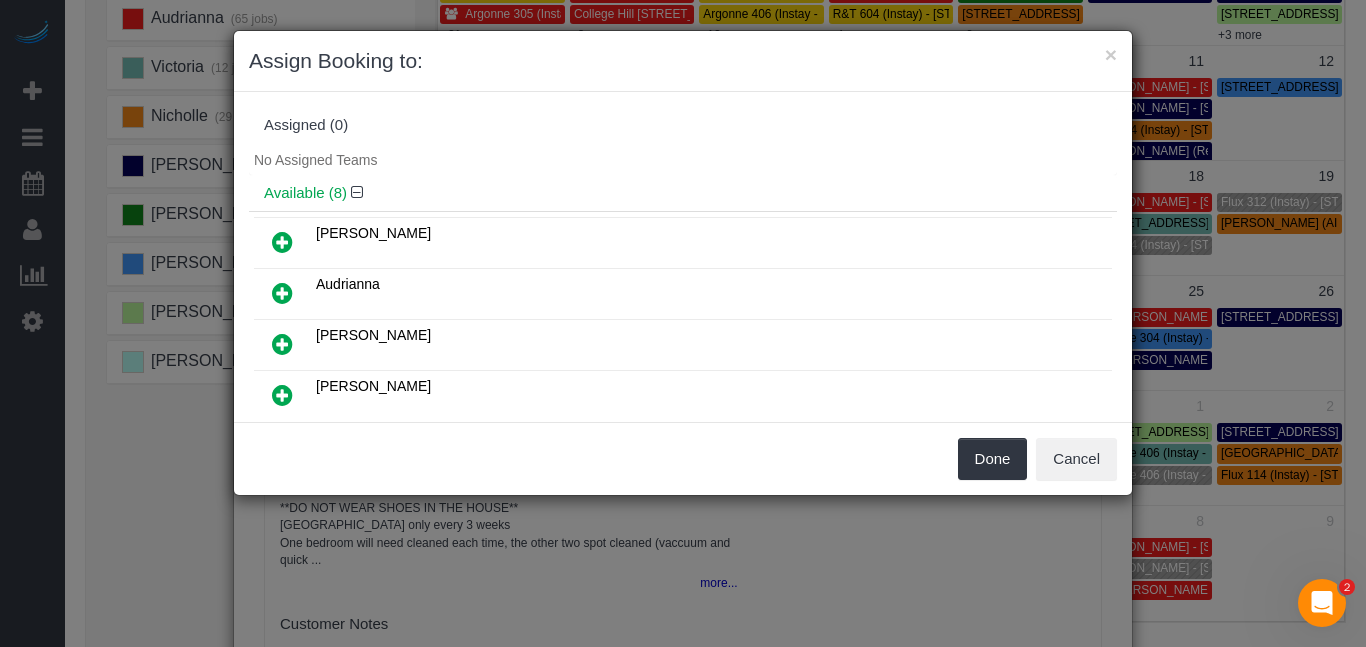 click at bounding box center (282, 395) 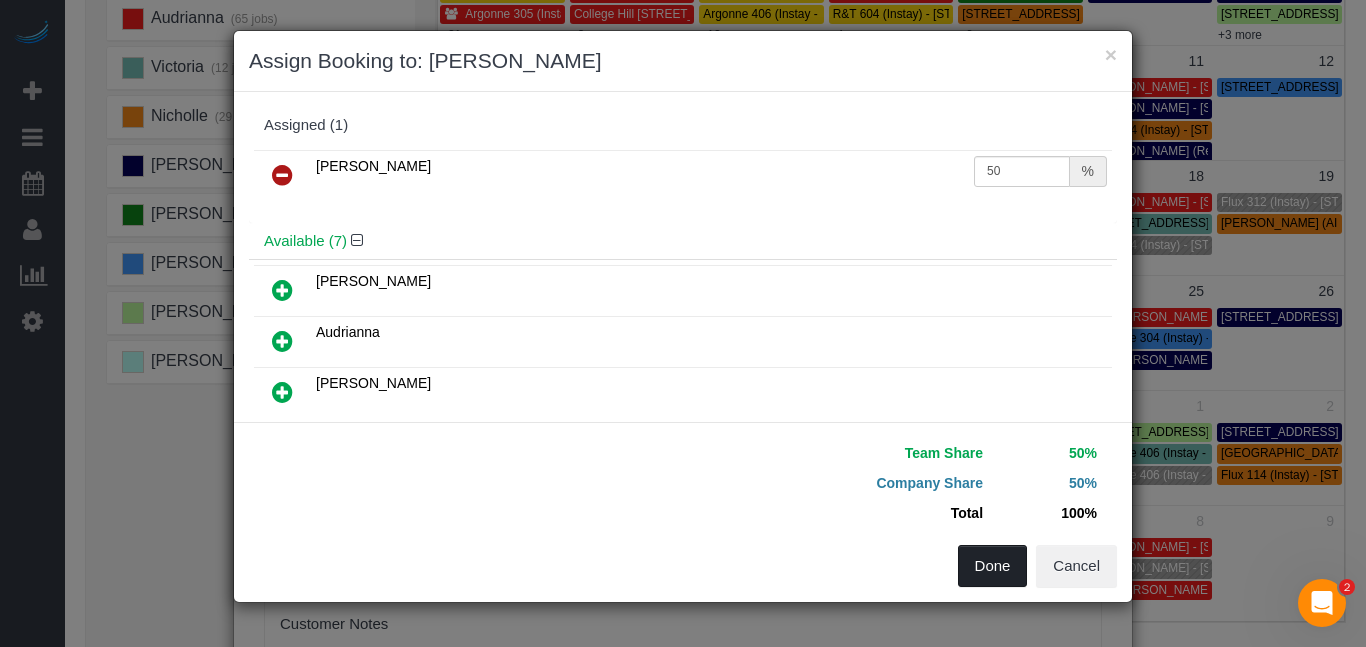click on "Done" at bounding box center (993, 566) 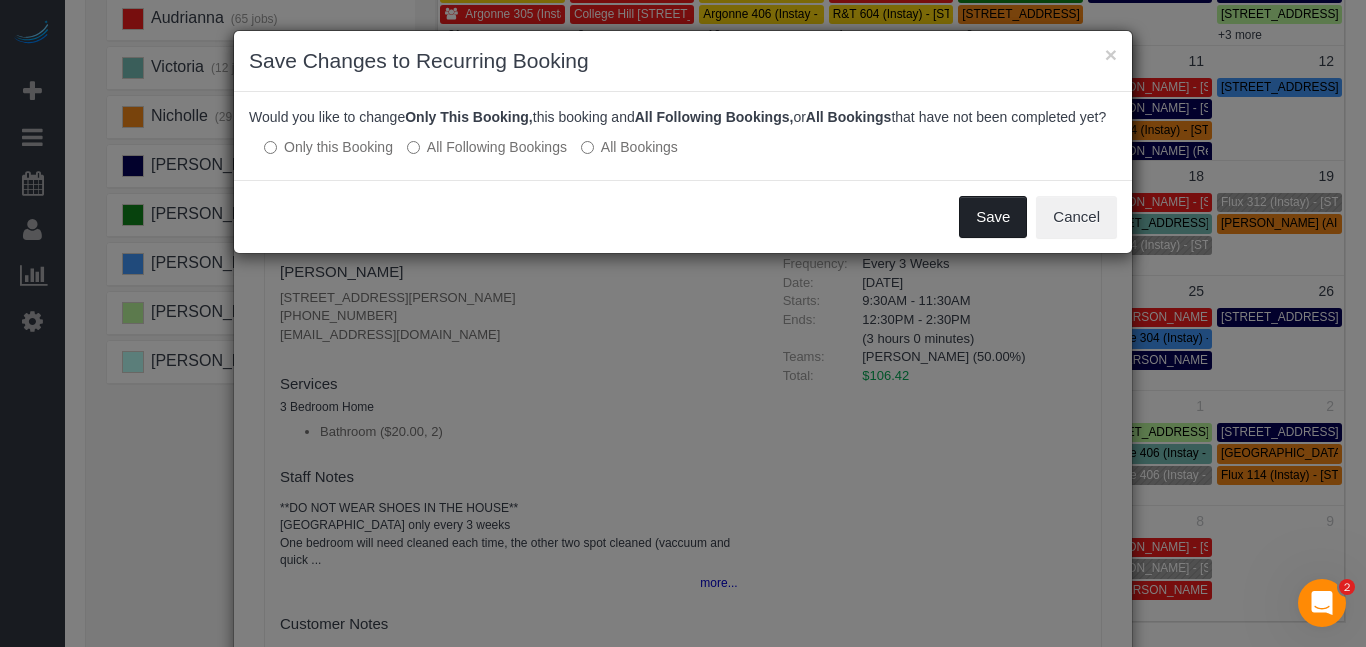 click on "Save" at bounding box center [993, 217] 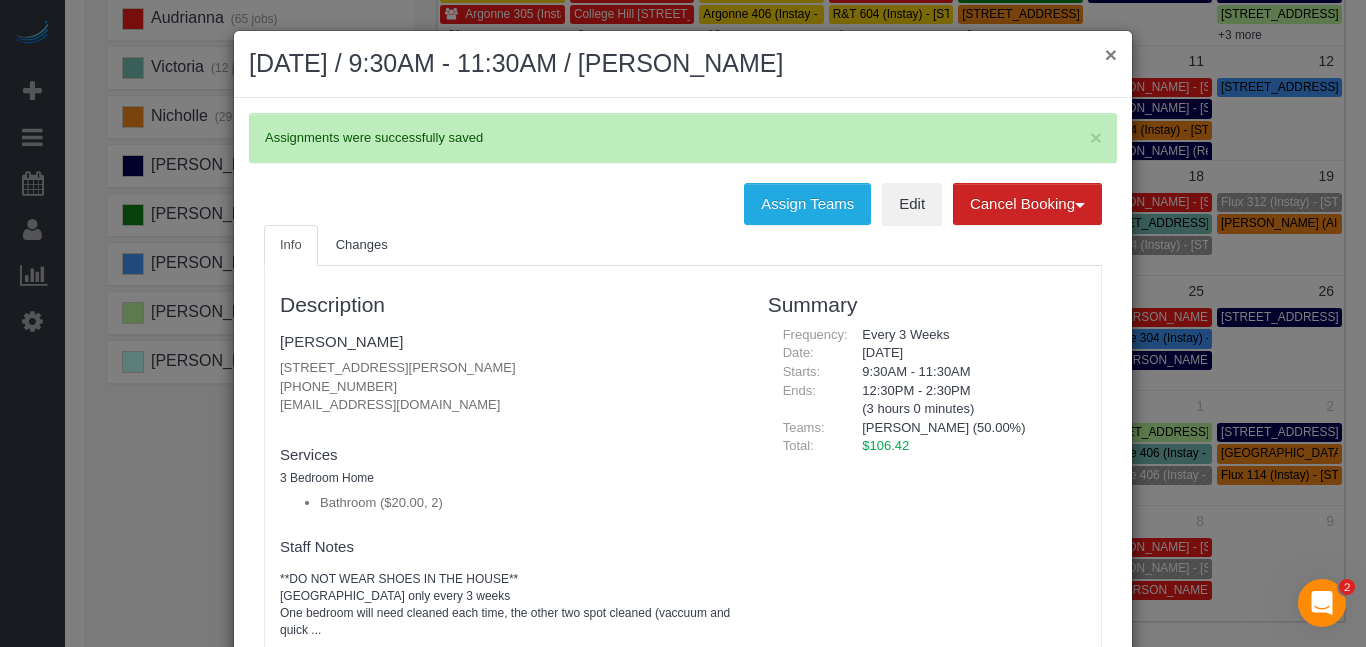 click on "×" at bounding box center [1111, 54] 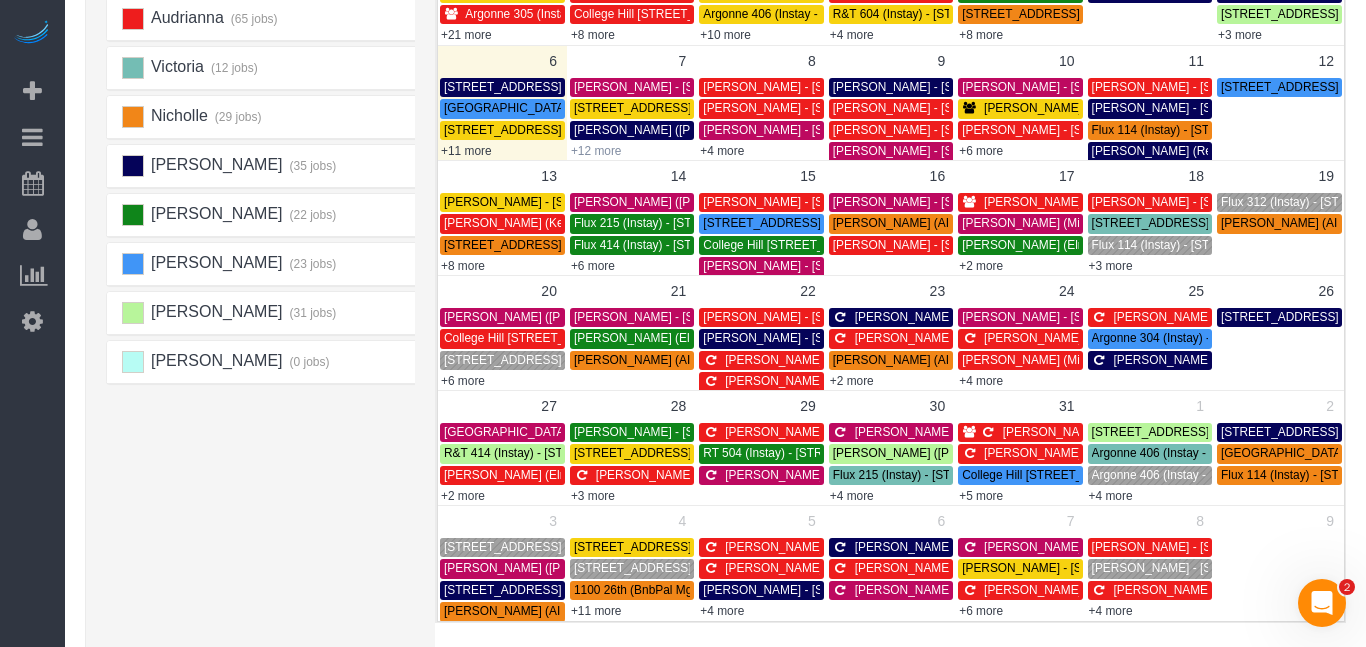 click on "+12 more" at bounding box center [596, 151] 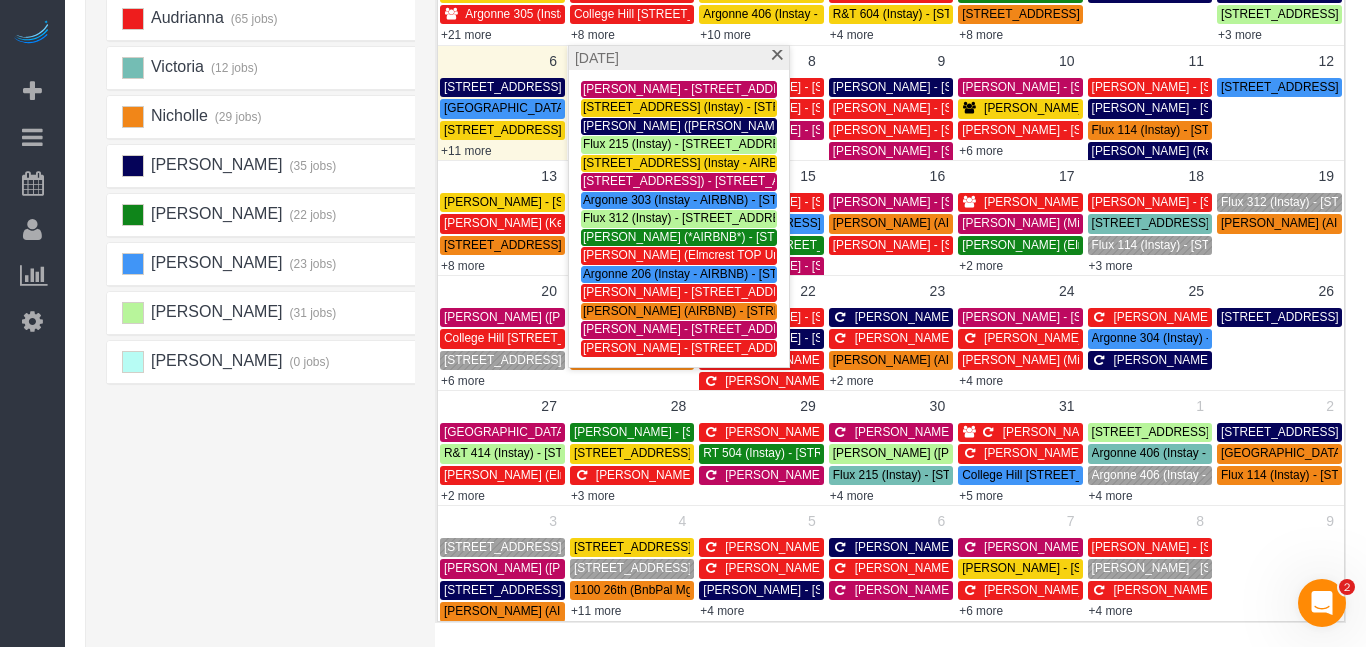 click on "[STREET_ADDRESS]) - [STREET_ADDRESS]" at bounding box center (708, 181) 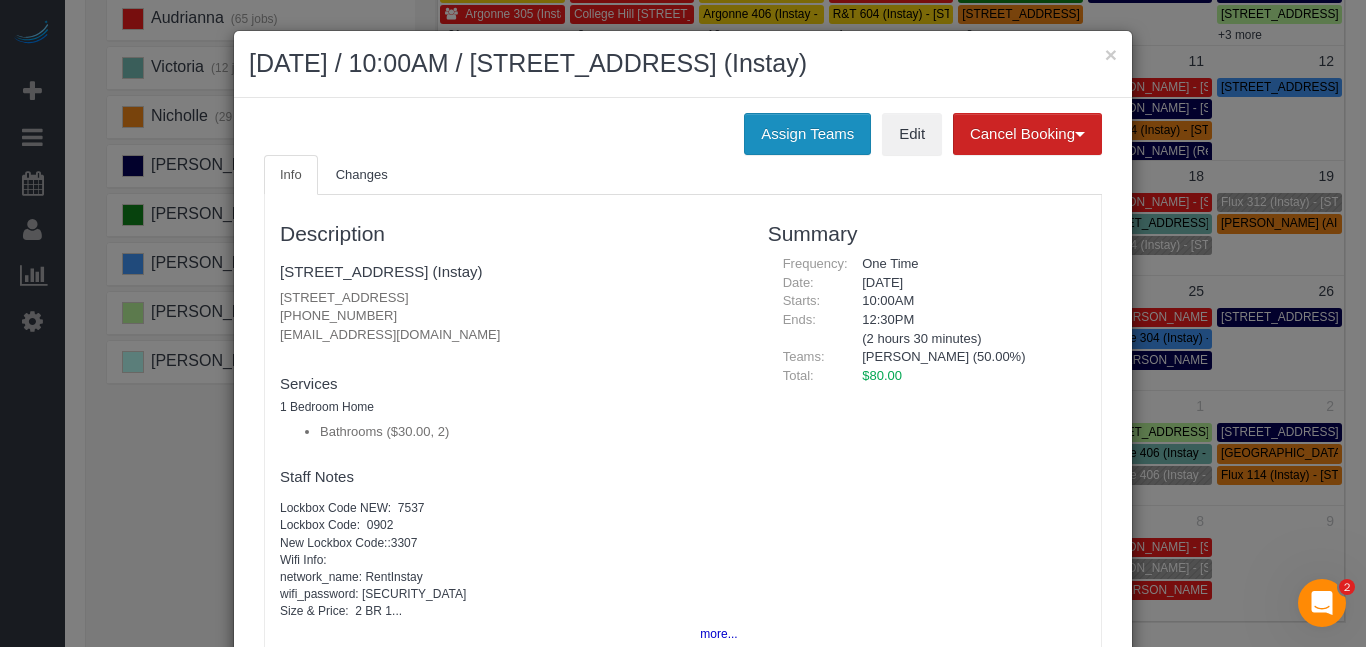 click on "Assign Teams" at bounding box center (807, 134) 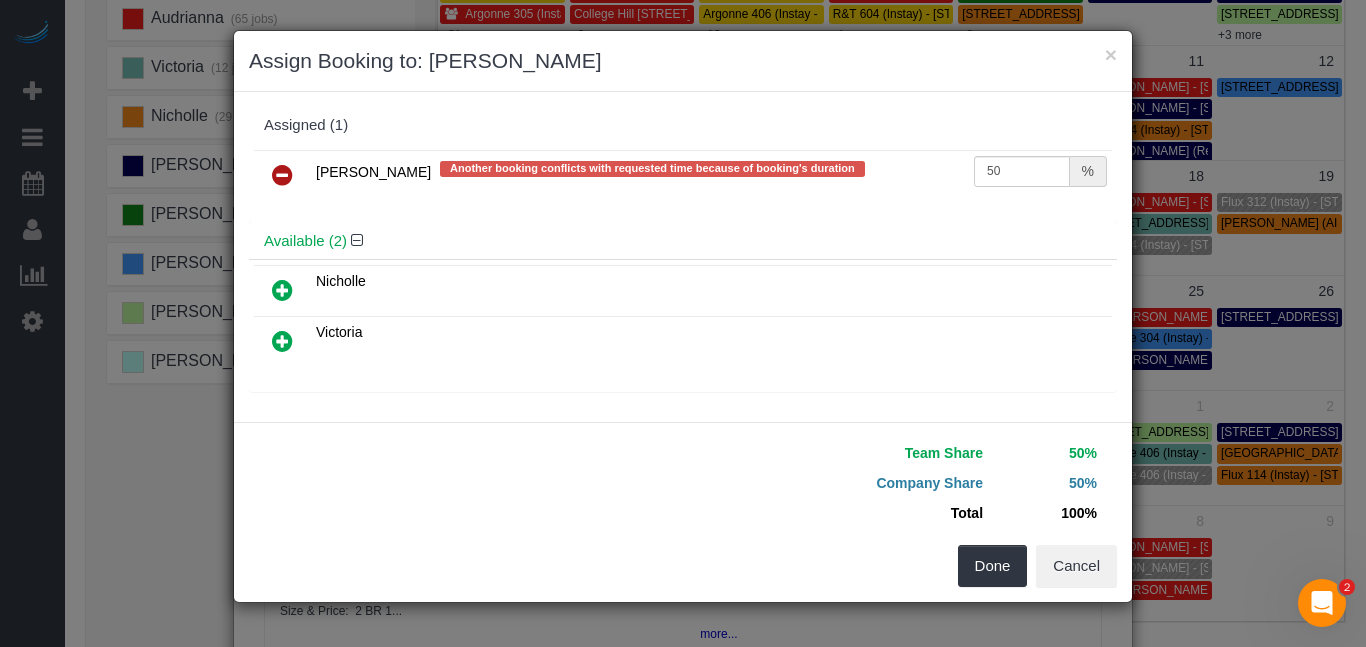 click at bounding box center [282, 175] 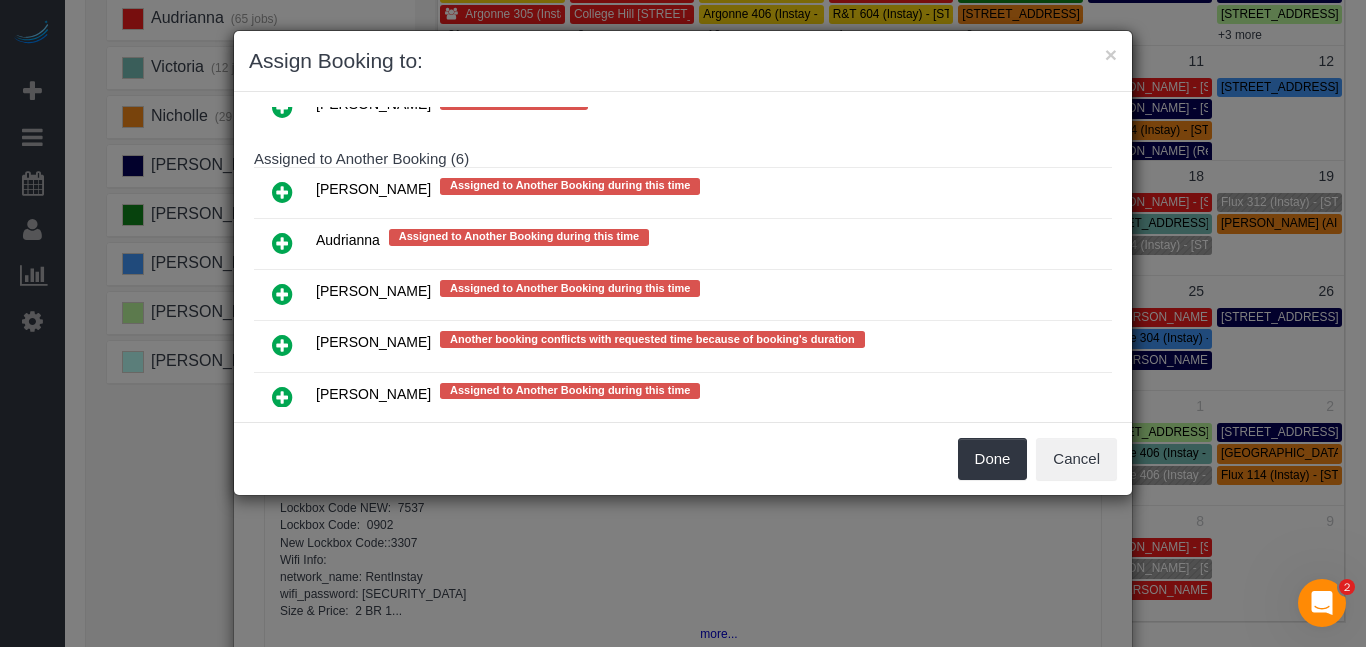 click at bounding box center (282, 294) 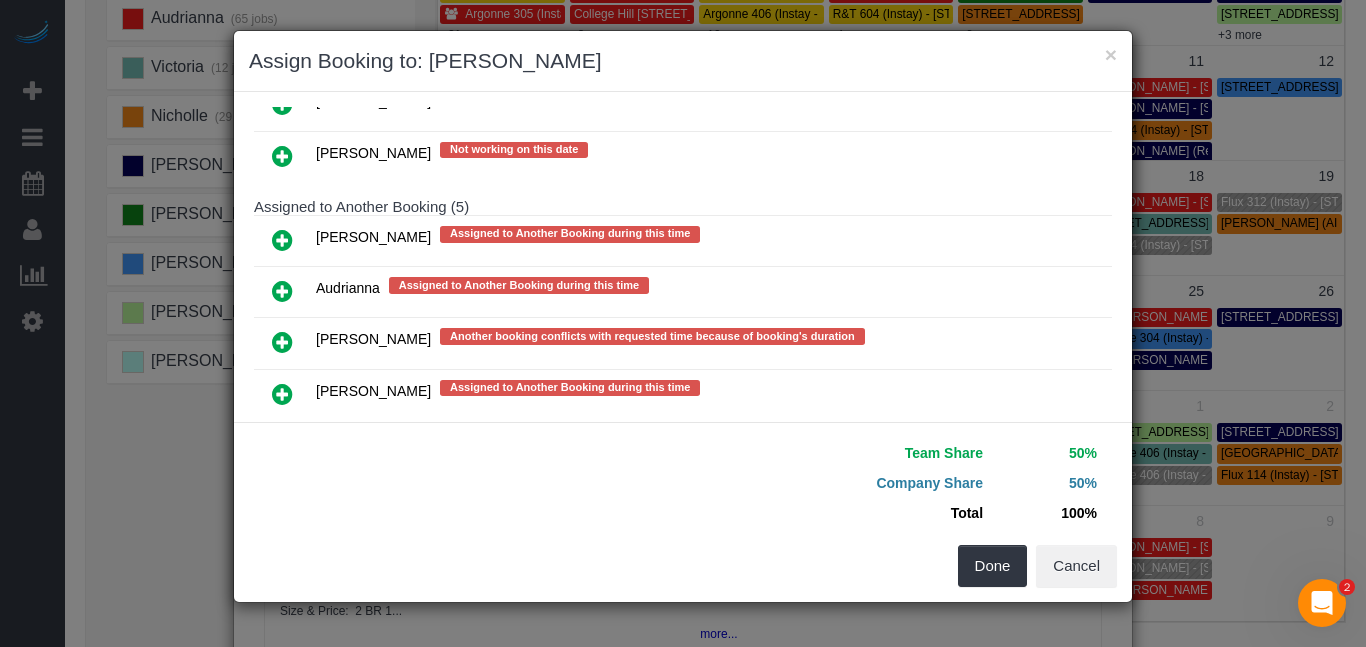 scroll, scrollTop: 425, scrollLeft: 0, axis: vertical 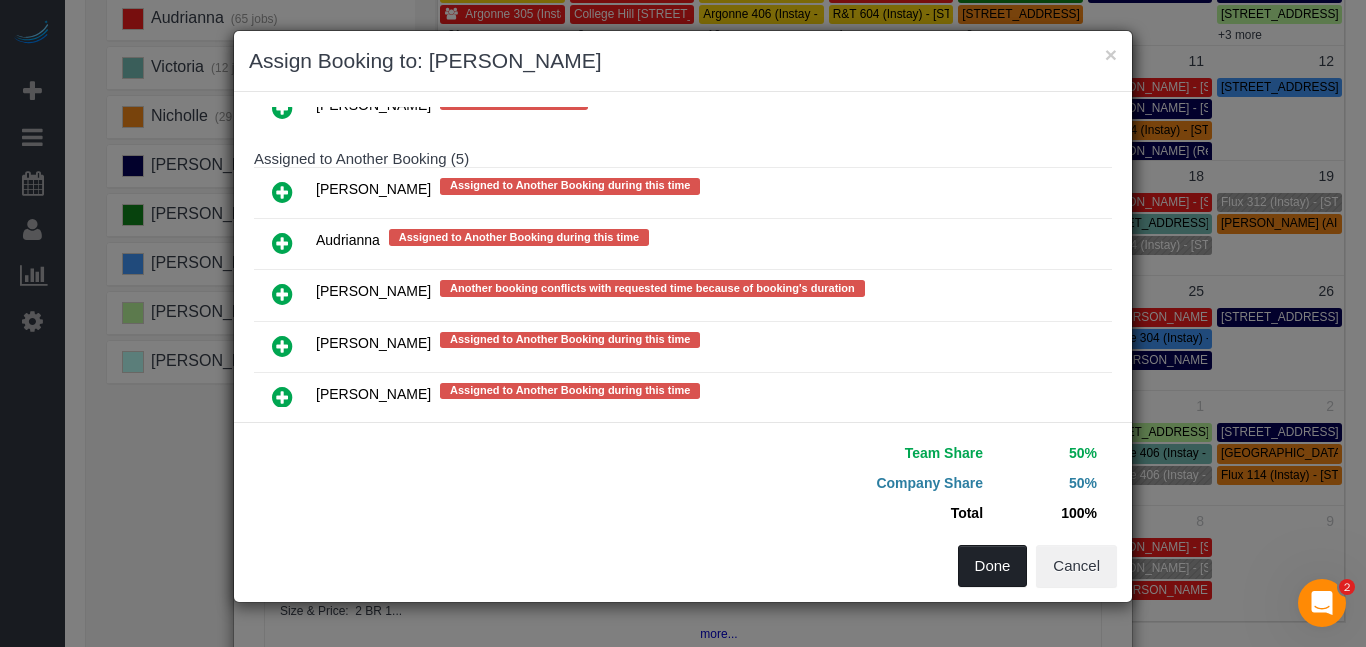 click on "Done" at bounding box center [993, 566] 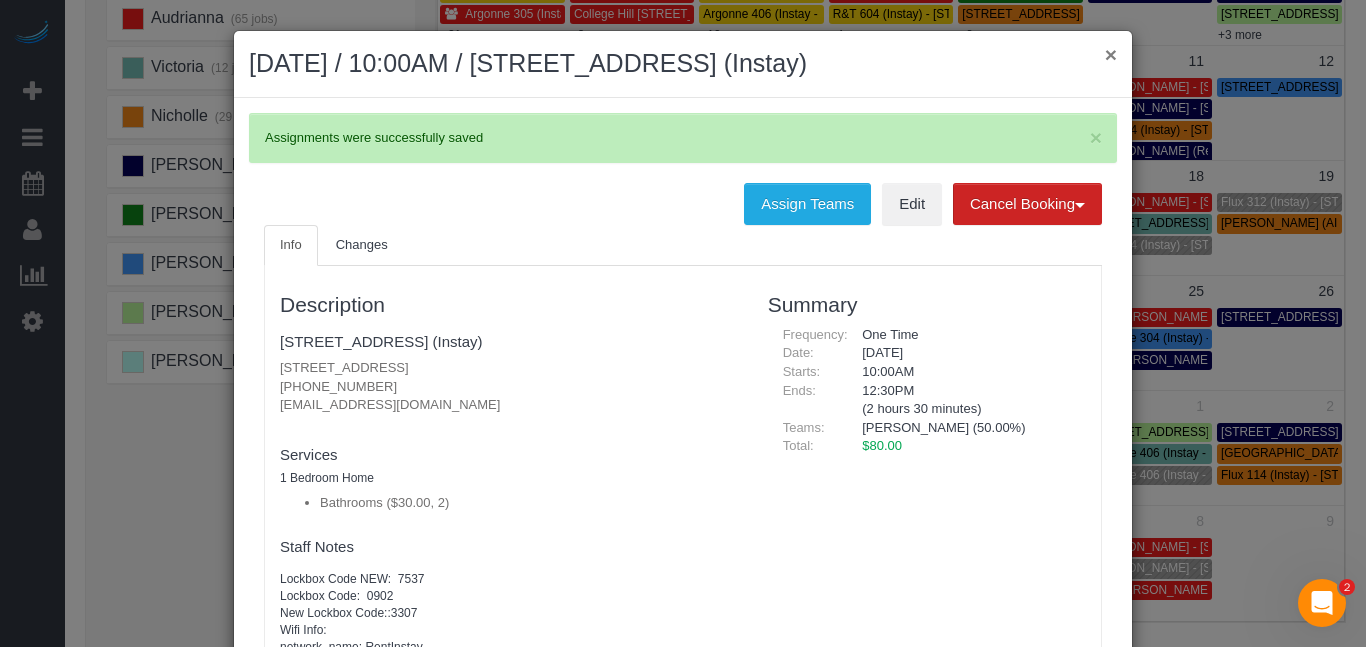 click on "×" at bounding box center [1111, 54] 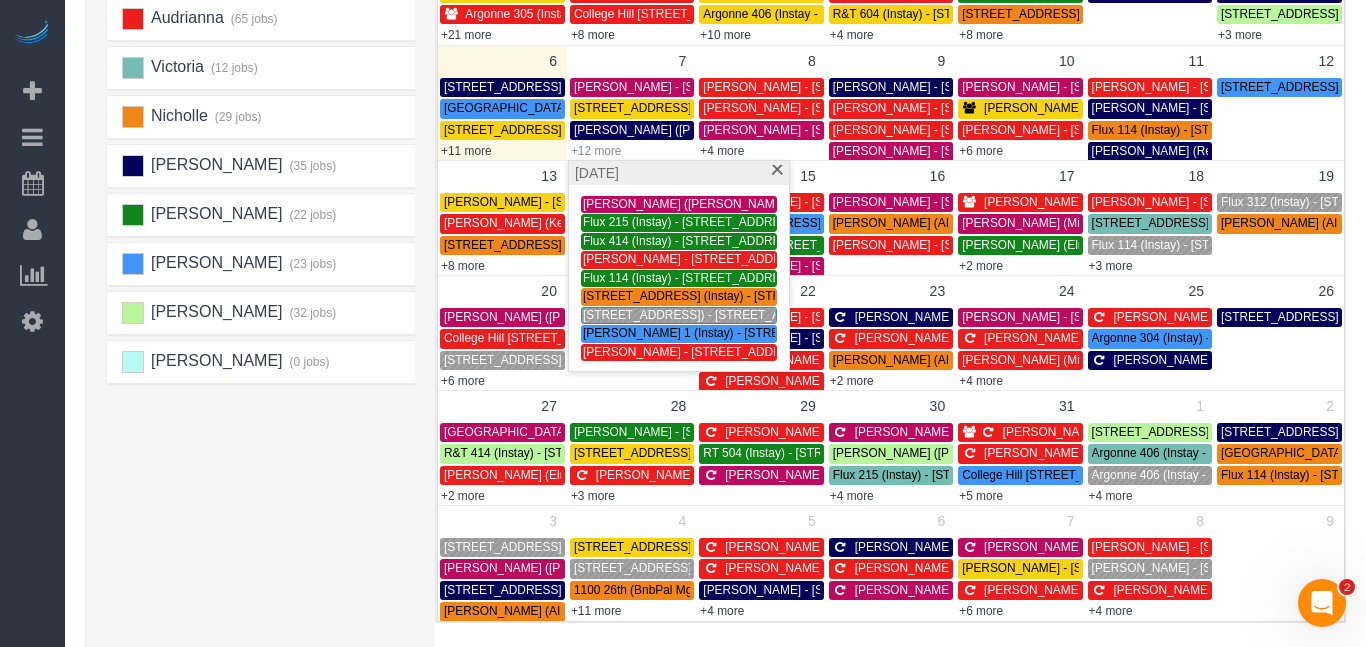 click on "+12 more" at bounding box center (596, 151) 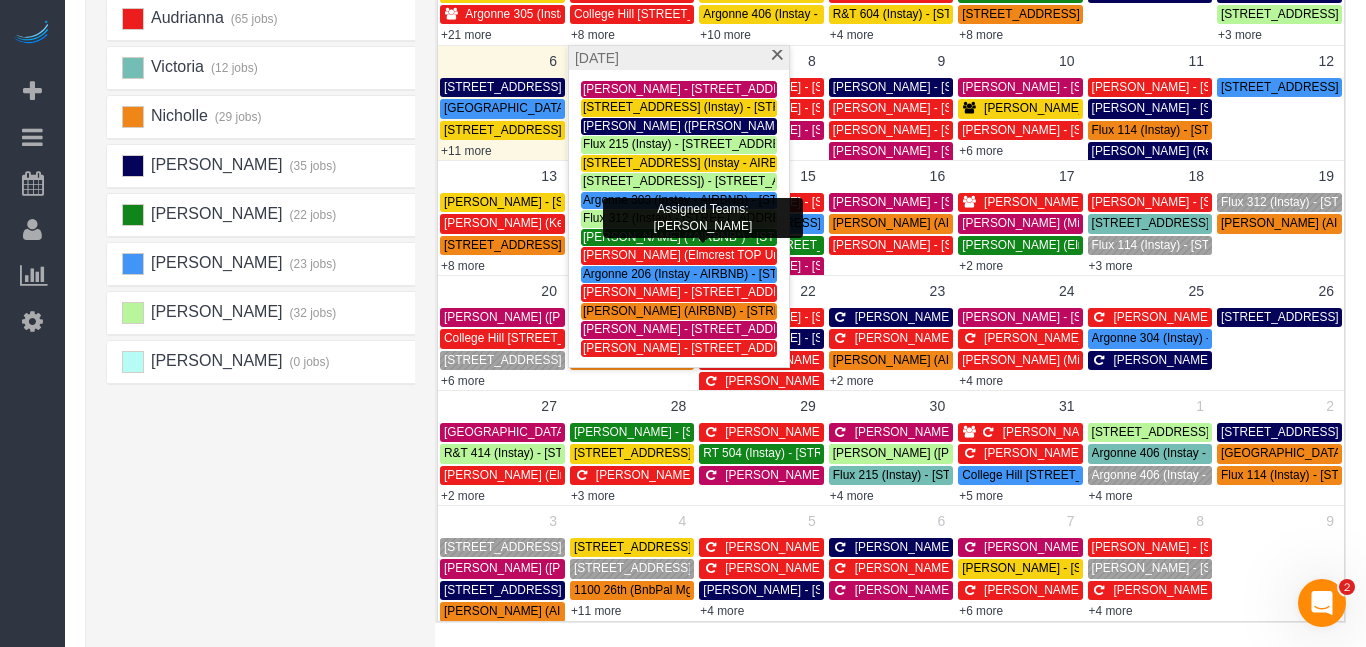 click on "[PERSON_NAME] (*AIRBNB*) - [STREET_ADDRESS]" at bounding box center (728, 237) 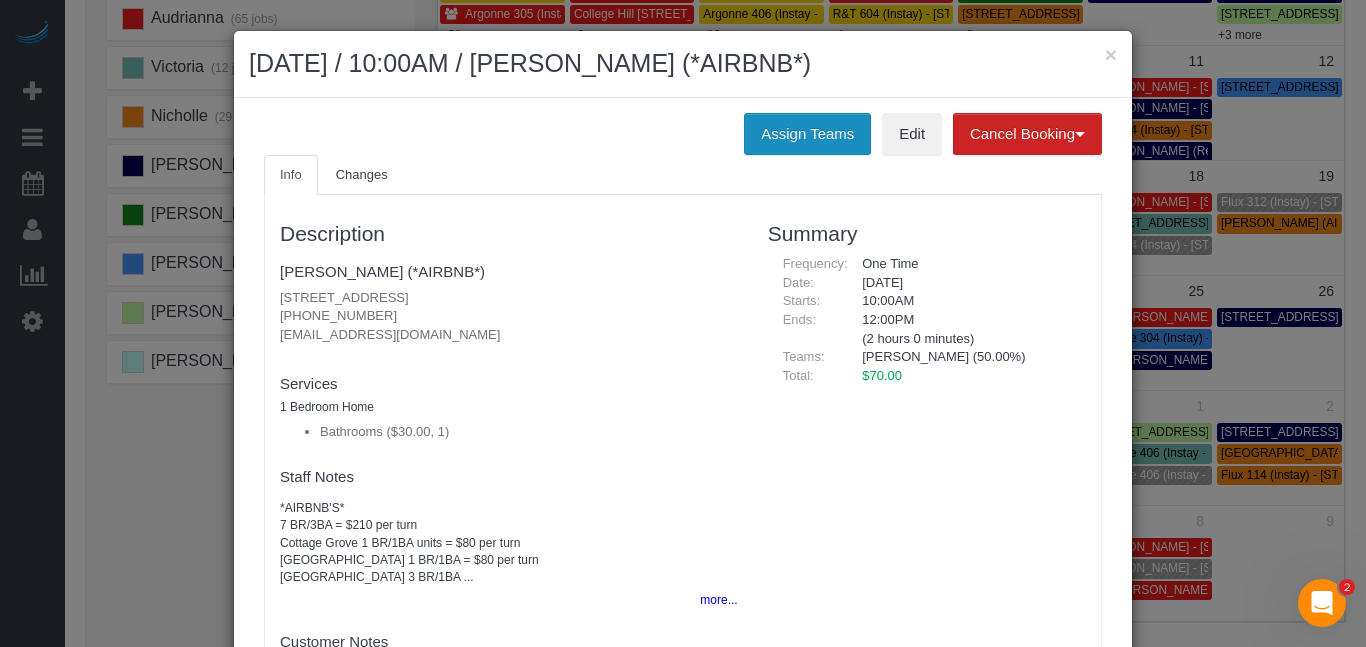 click on "Assign Teams" at bounding box center (807, 134) 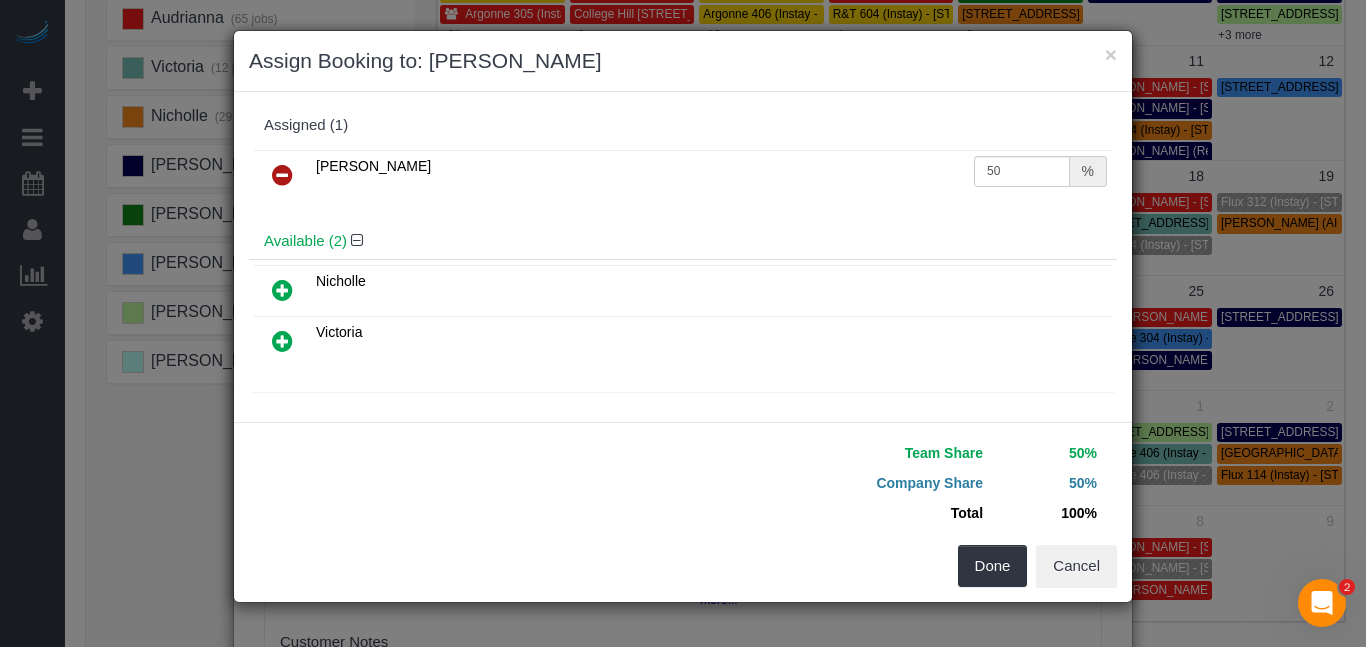 click at bounding box center [282, 175] 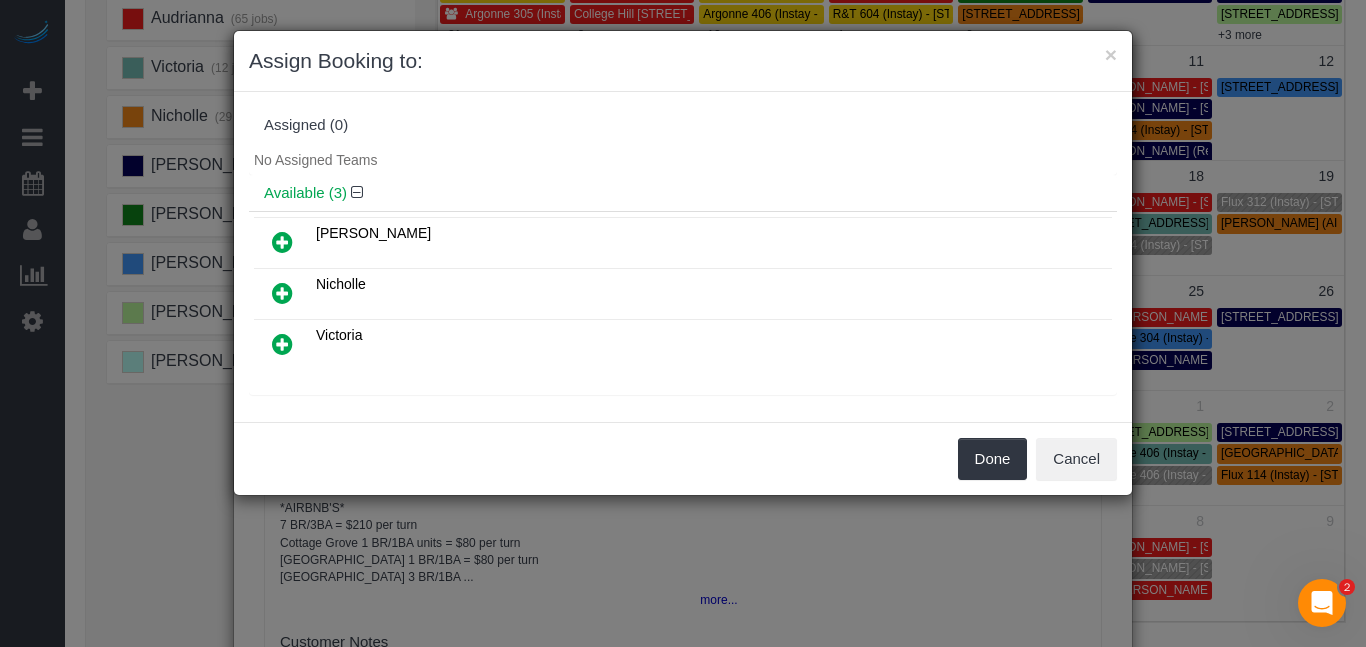 click at bounding box center (282, 293) 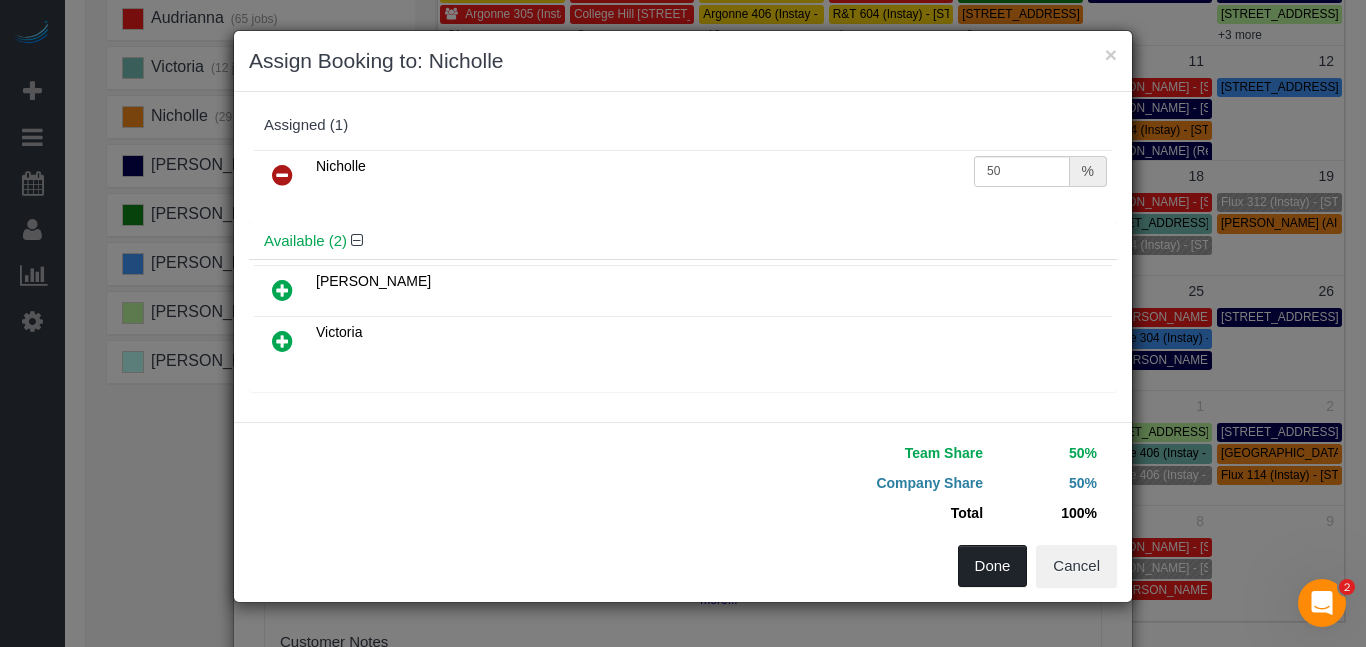 click on "Done" at bounding box center (993, 566) 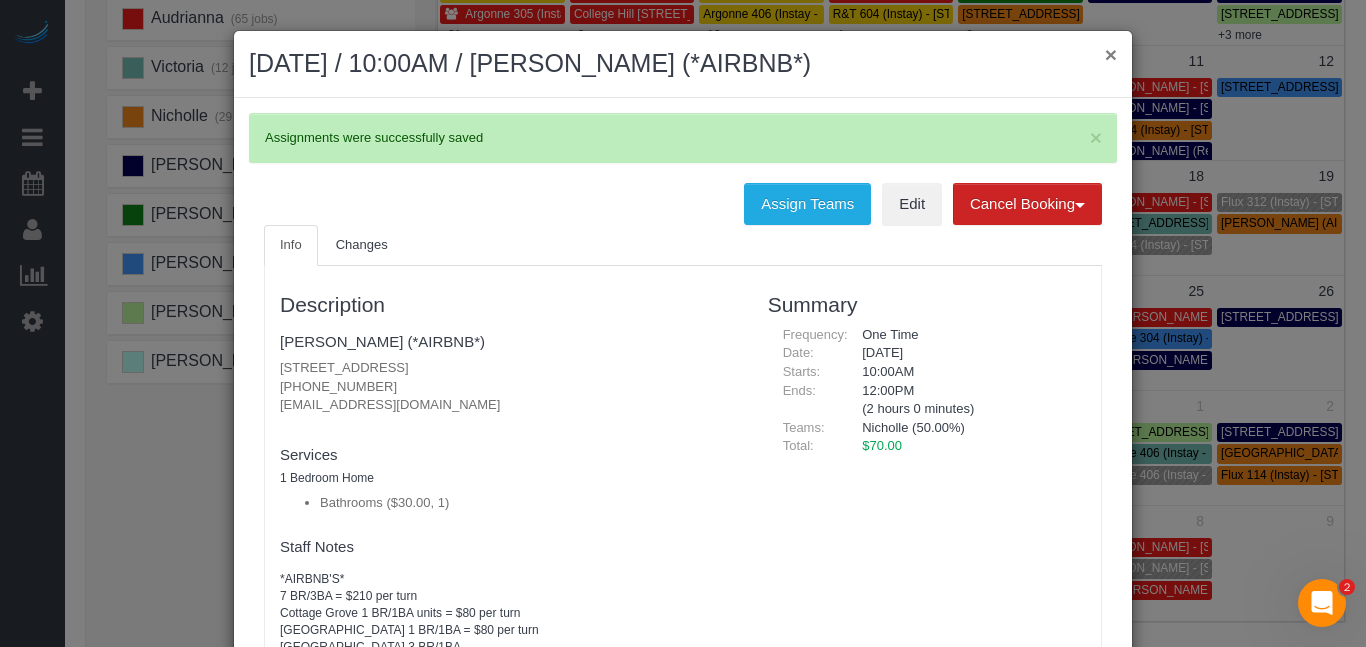 click on "×" at bounding box center (1111, 54) 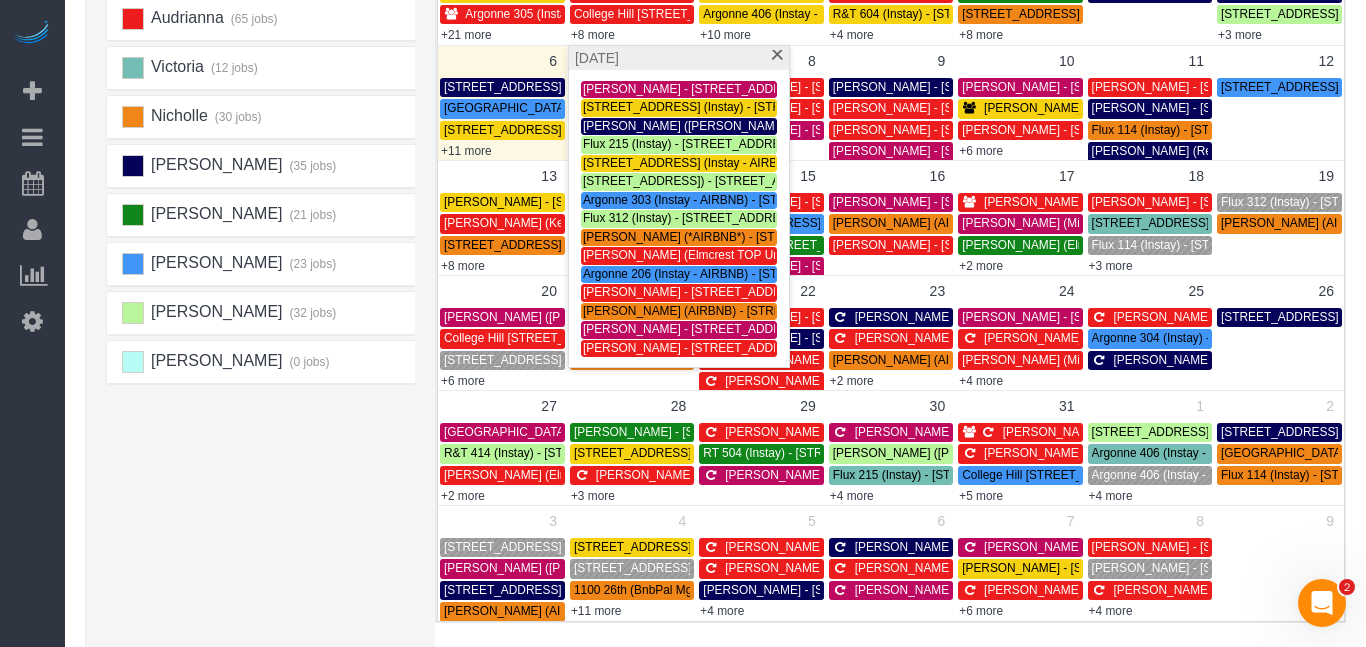 click on "Alexsa
(23 jobs)
Donna
(34 jobs)
Audrianna
(65 jobs)
Victoria
(12 jobs)" at bounding box center [266, 294] 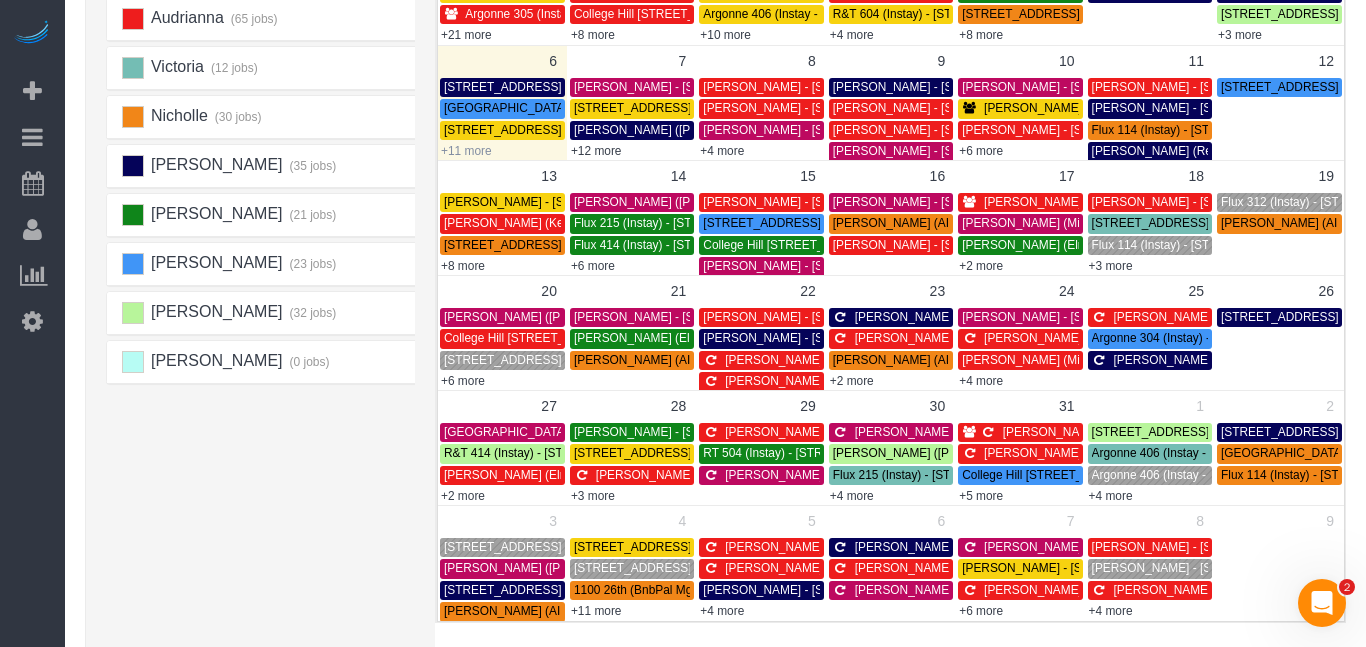click on "+11 more" at bounding box center [466, 151] 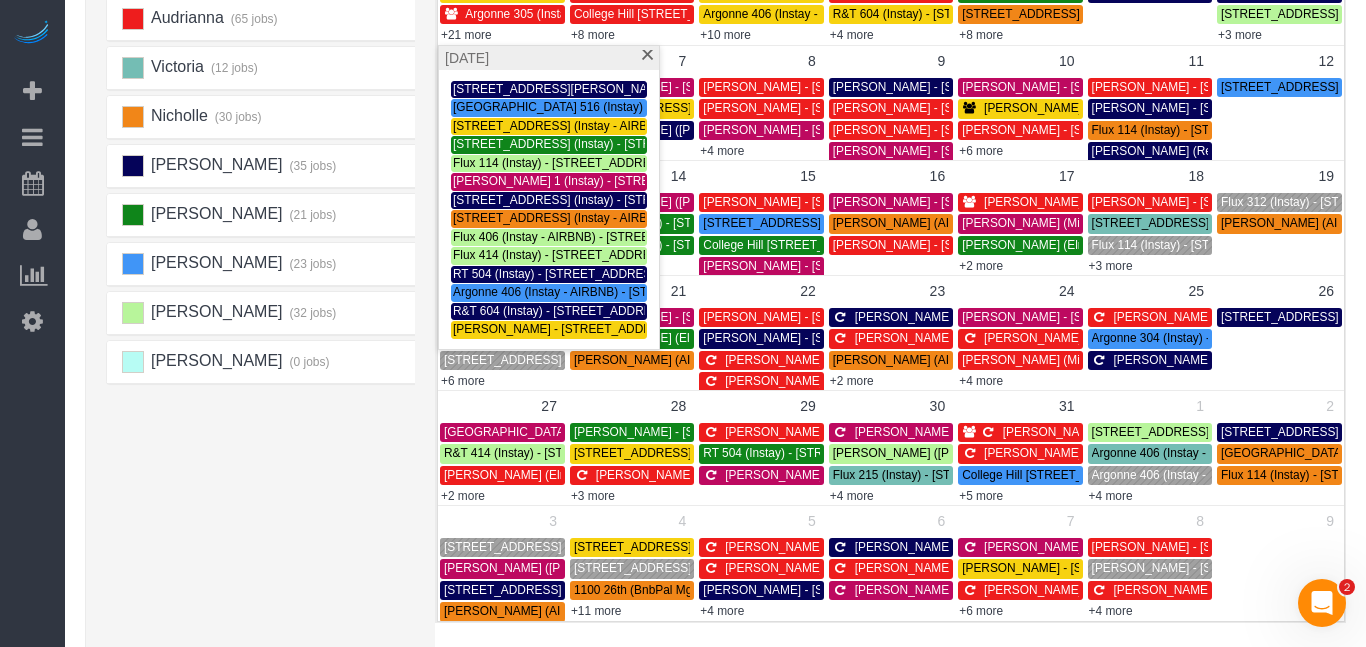 click on "Alexsa
(23 jobs)
Donna
(34 jobs)
Audrianna
(65 jobs)
Victoria
(12 jobs)" at bounding box center [266, 294] 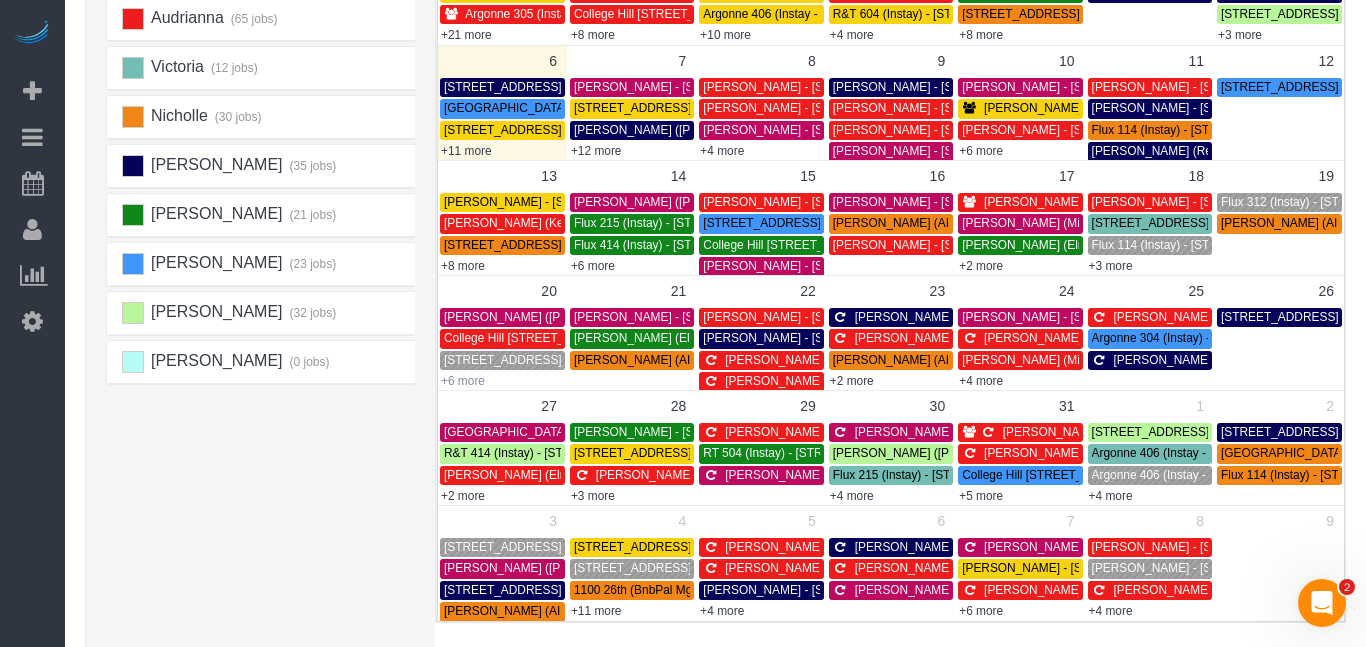 click on "+6 more" at bounding box center (463, 381) 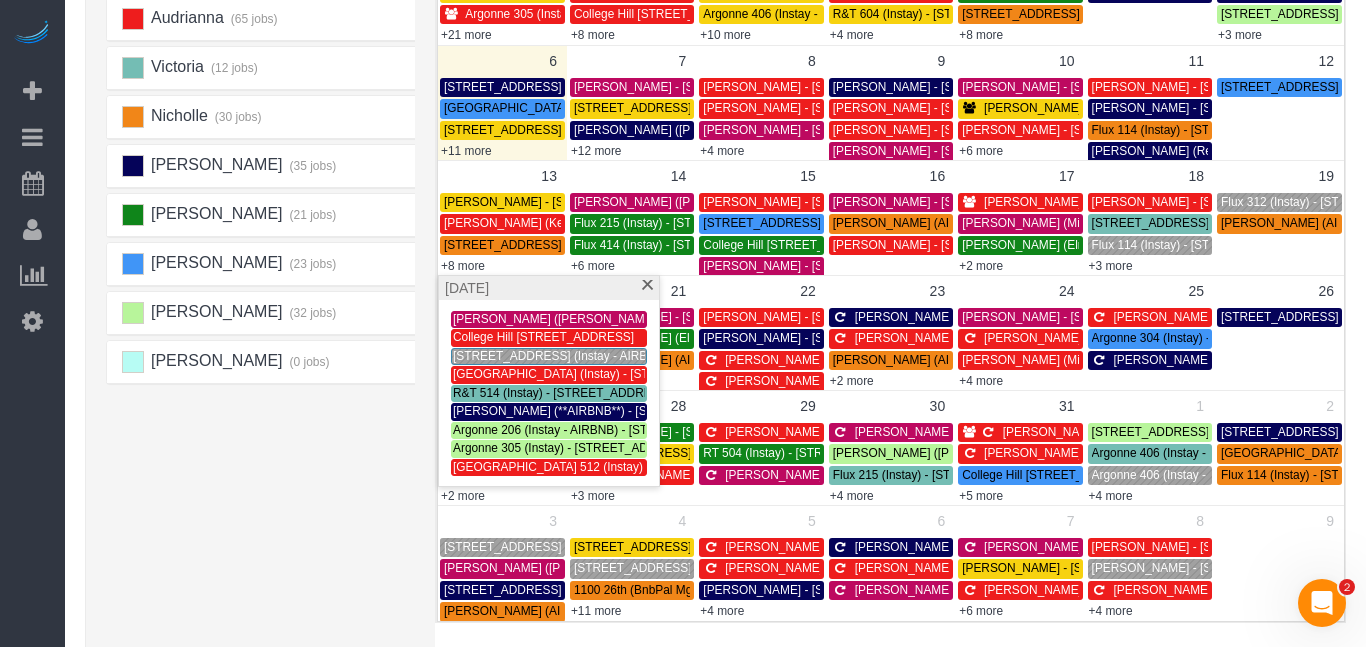 click on "[STREET_ADDRESS] (Instay - AIRBNB) - [STREET_ADDRESS]" at bounding box center (624, 356) 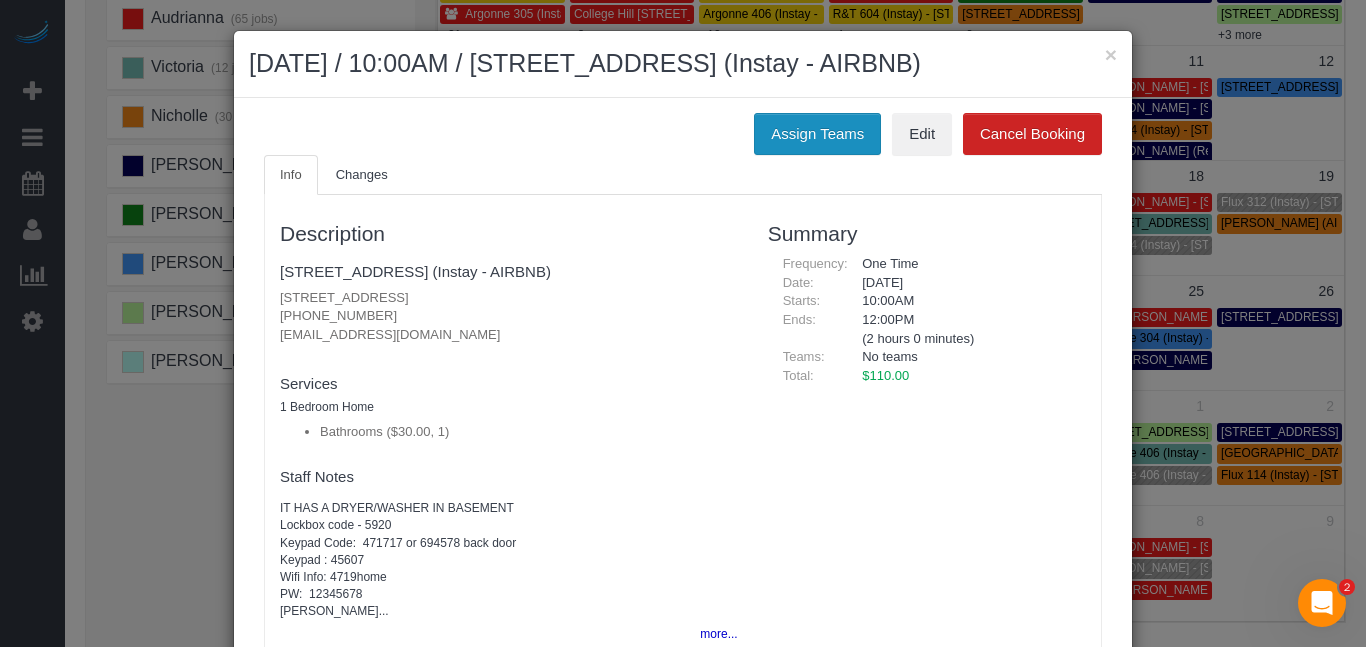 click on "Assign Teams" at bounding box center [817, 134] 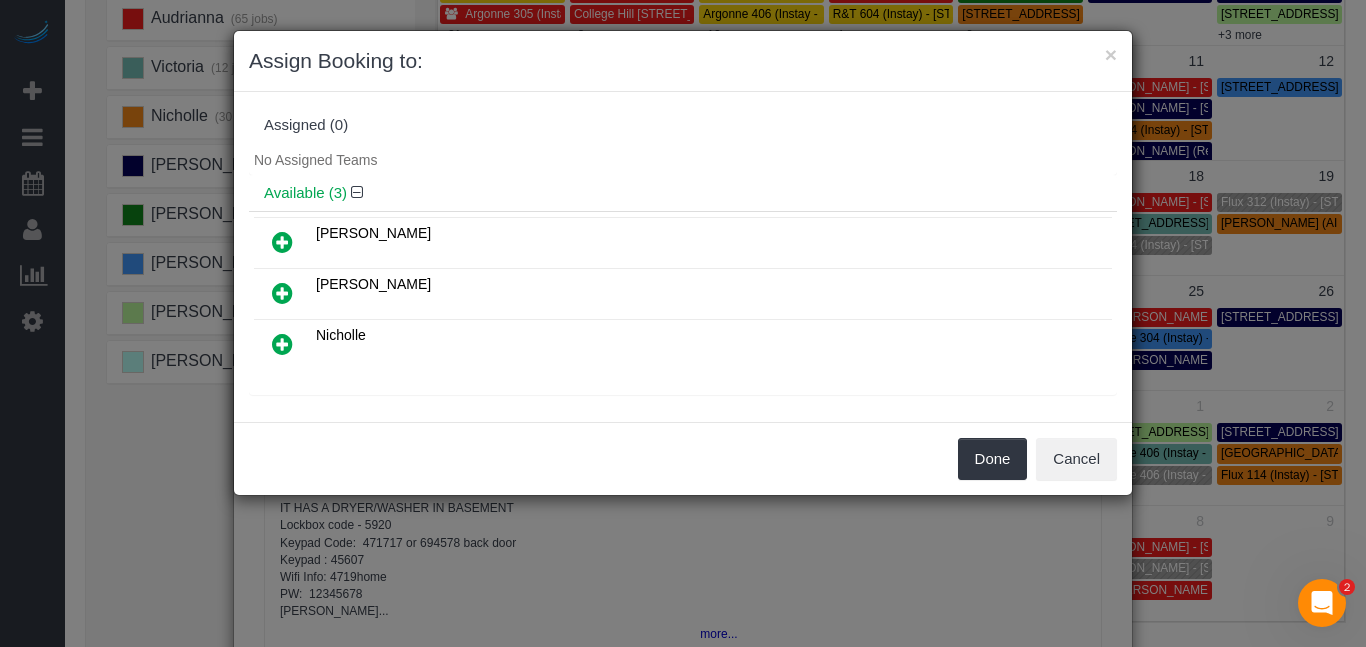click at bounding box center (282, 293) 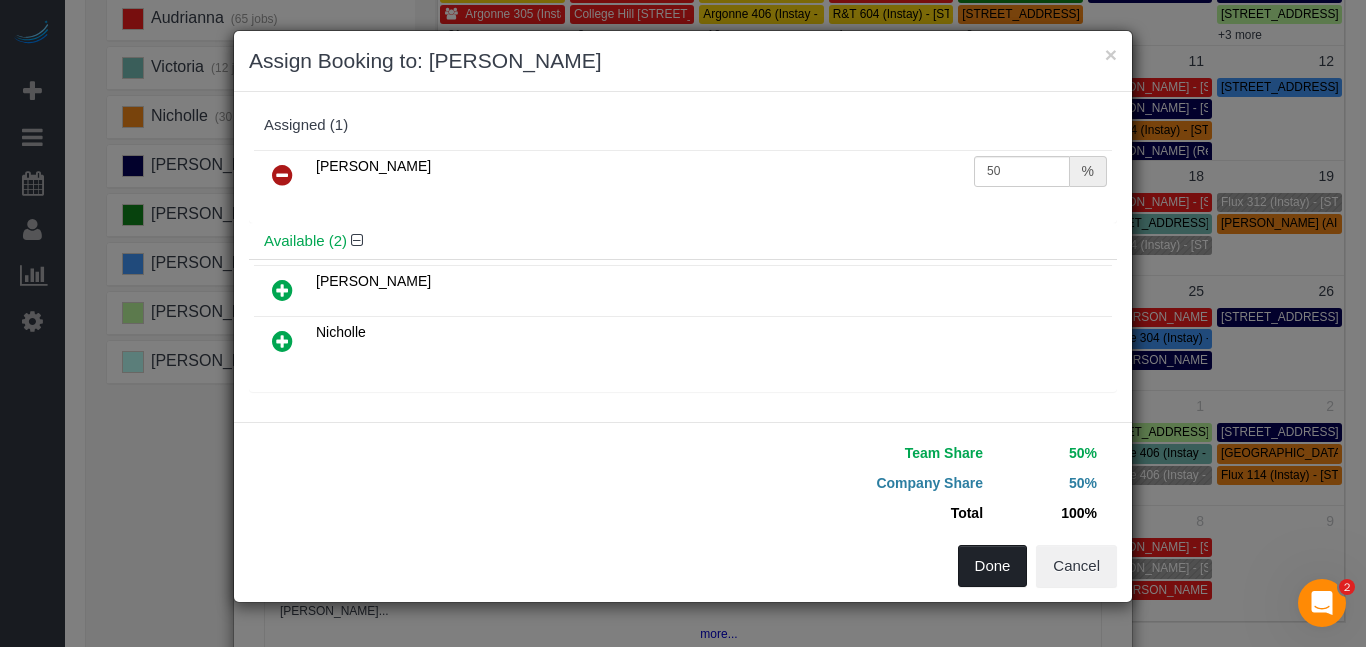 click on "Done" at bounding box center (993, 566) 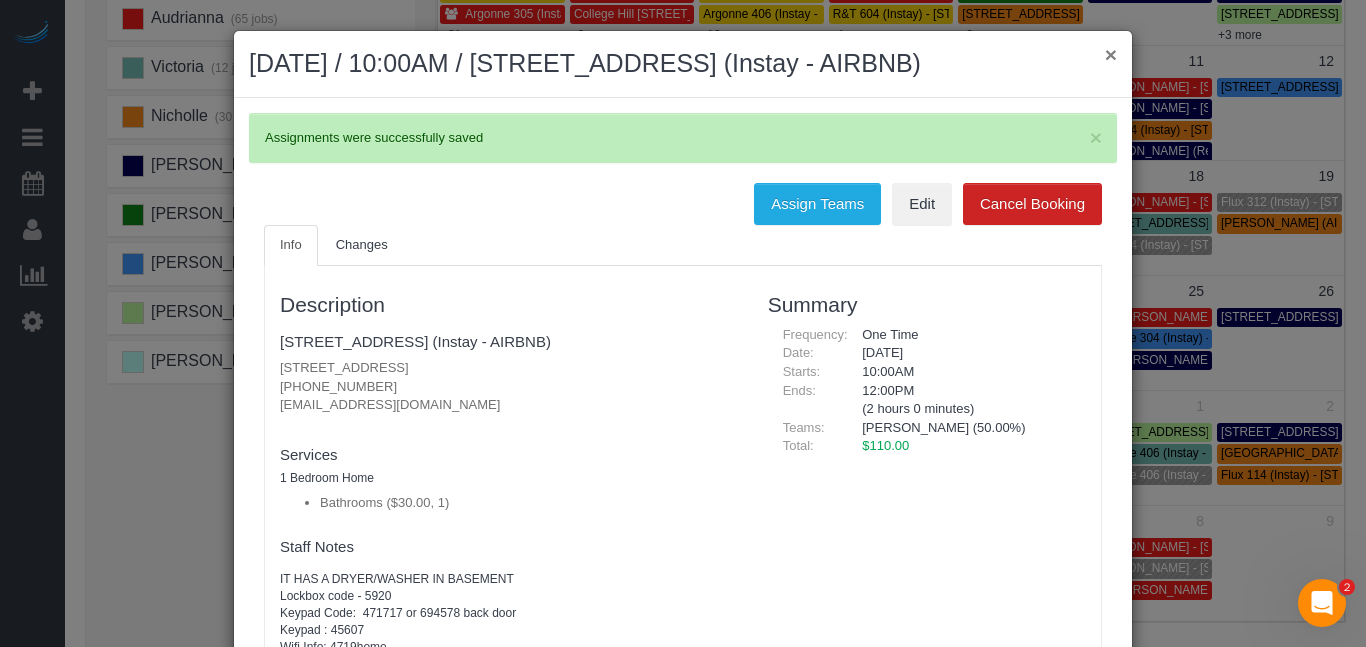 click on "×" at bounding box center (1111, 54) 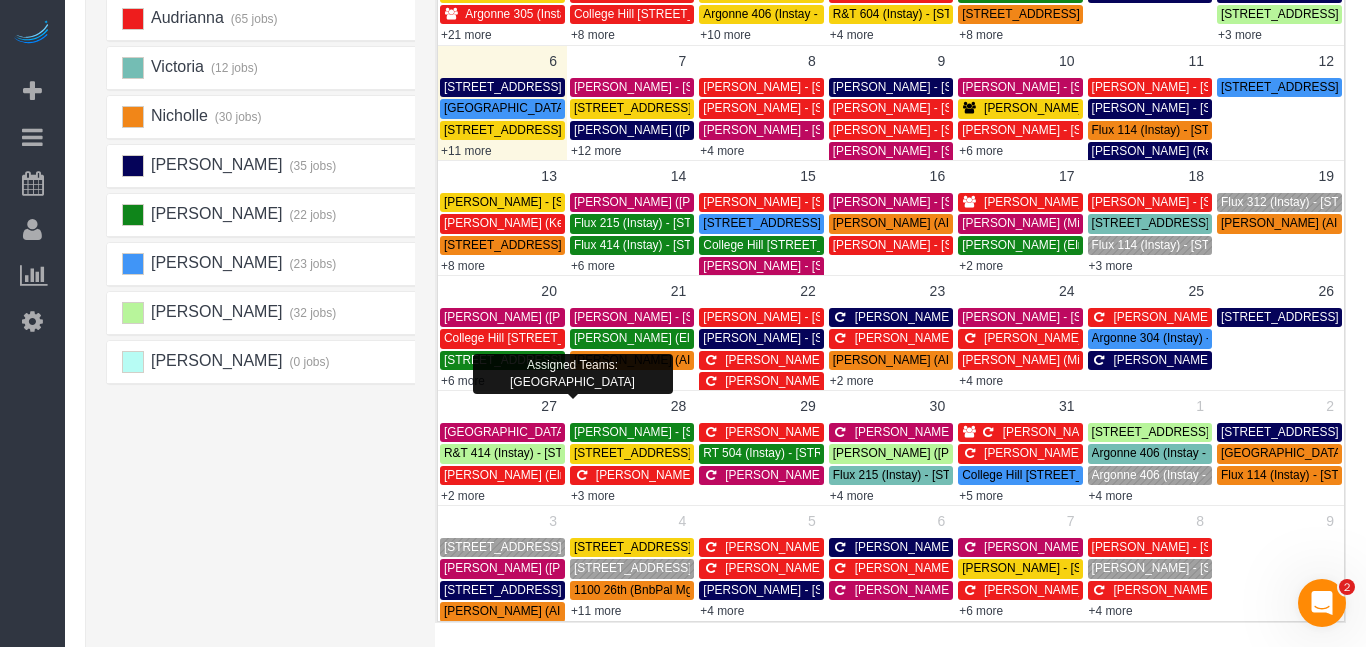 click on "Alexsa
(23 jobs)
Donna
(34 jobs)
Audrianna
(65 jobs)
Victoria
(12 jobs)" at bounding box center [266, 294] 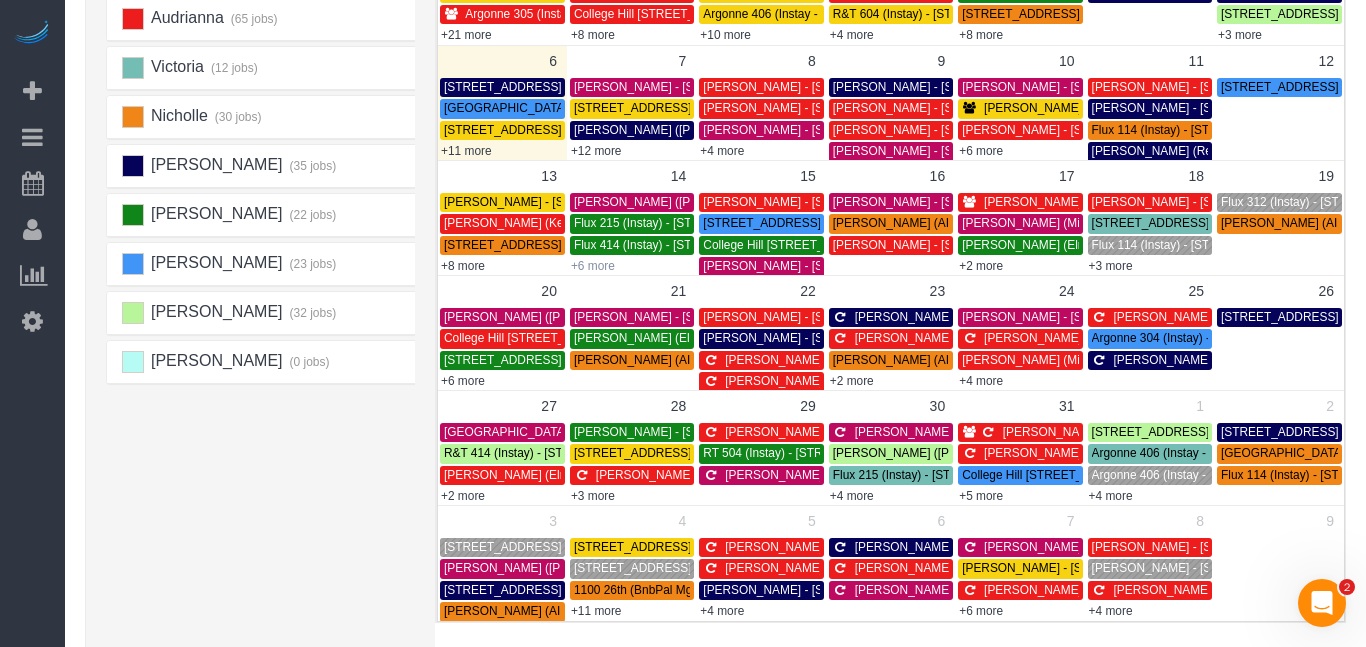 click on "+6 more" at bounding box center (593, 266) 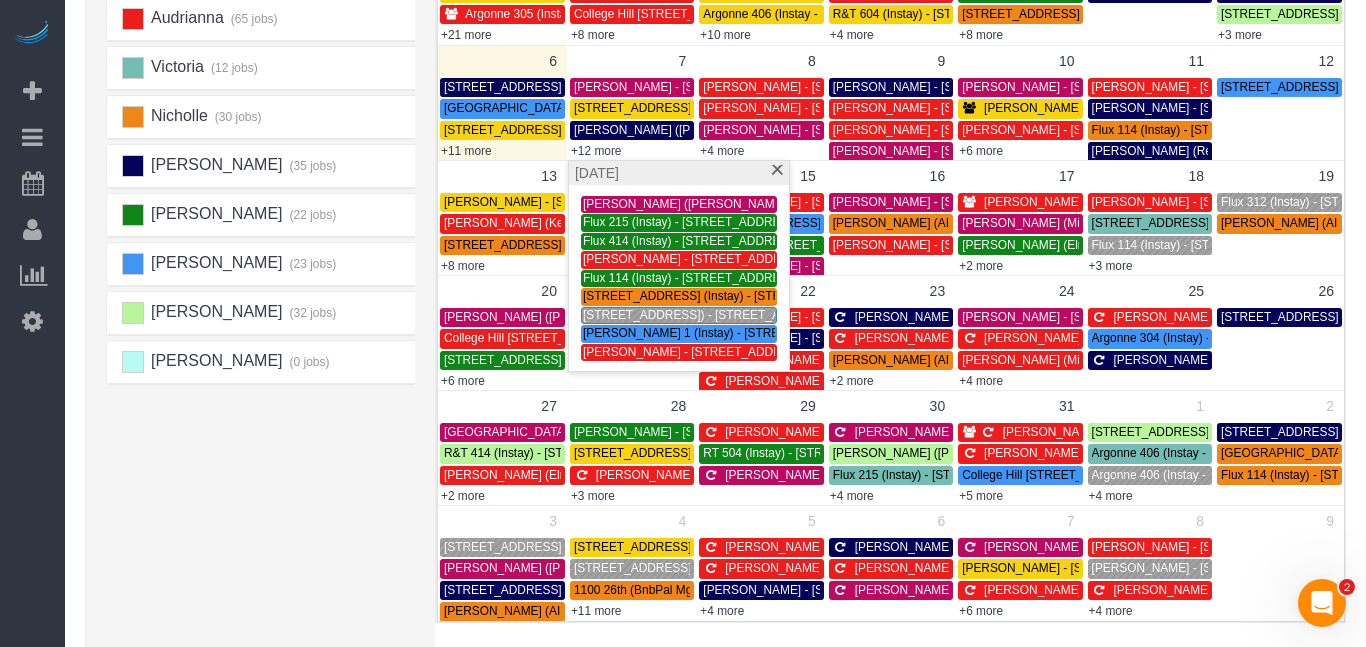 click on "Alexsa
(23 jobs)
Donna
(34 jobs)
Audrianna
(65 jobs)
Victoria
(12 jobs)" at bounding box center [266, 294] 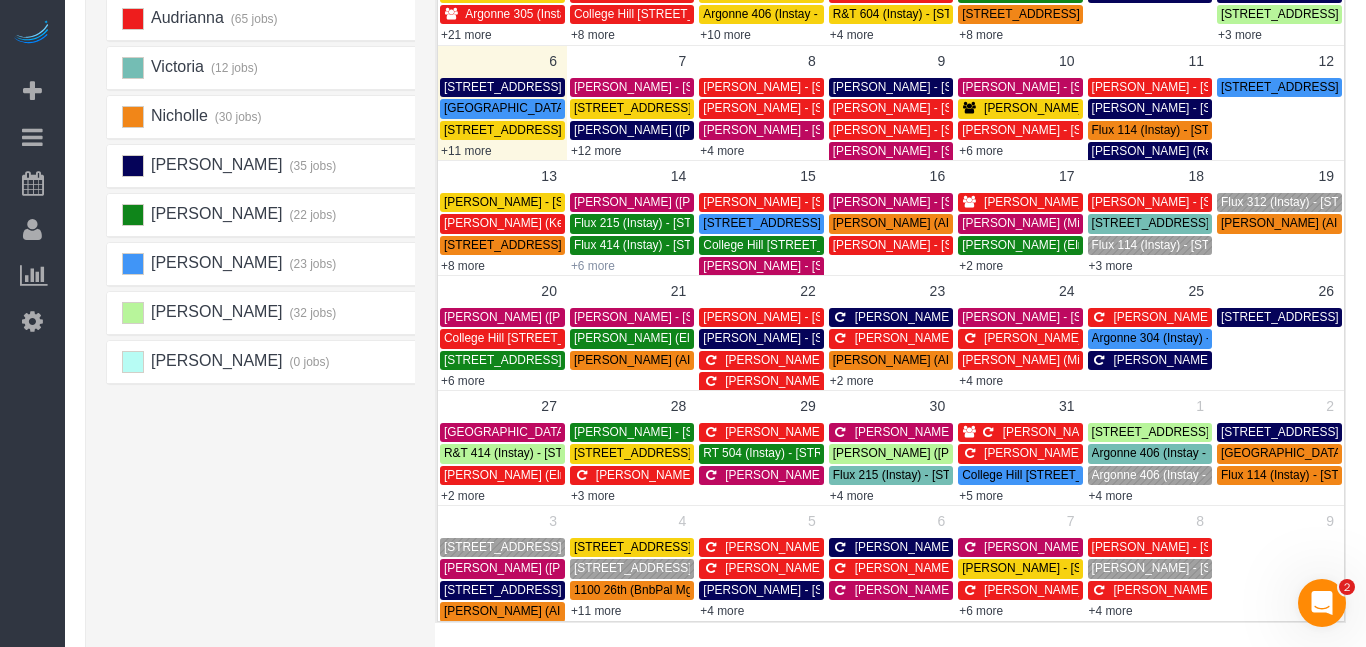 click on "+6 more" at bounding box center [593, 266] 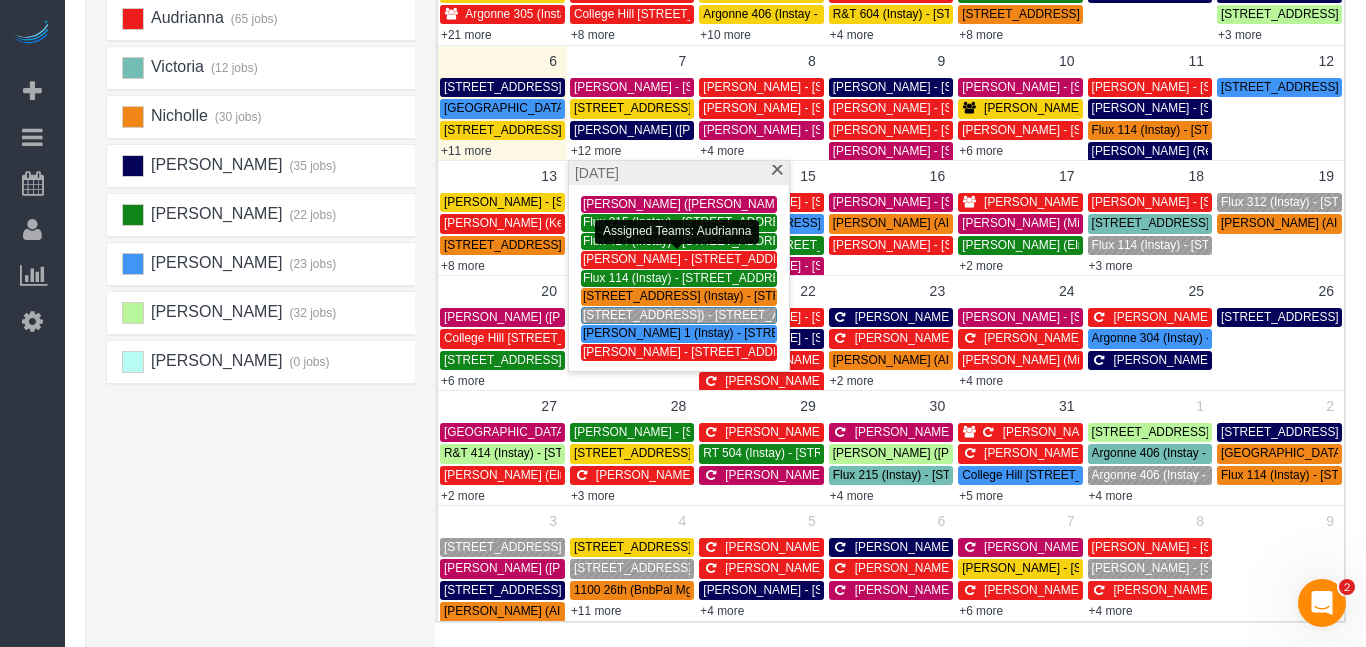 click on "[PERSON_NAME] - [STREET_ADDRESS][PERSON_NAME]" at bounding box center [745, 259] 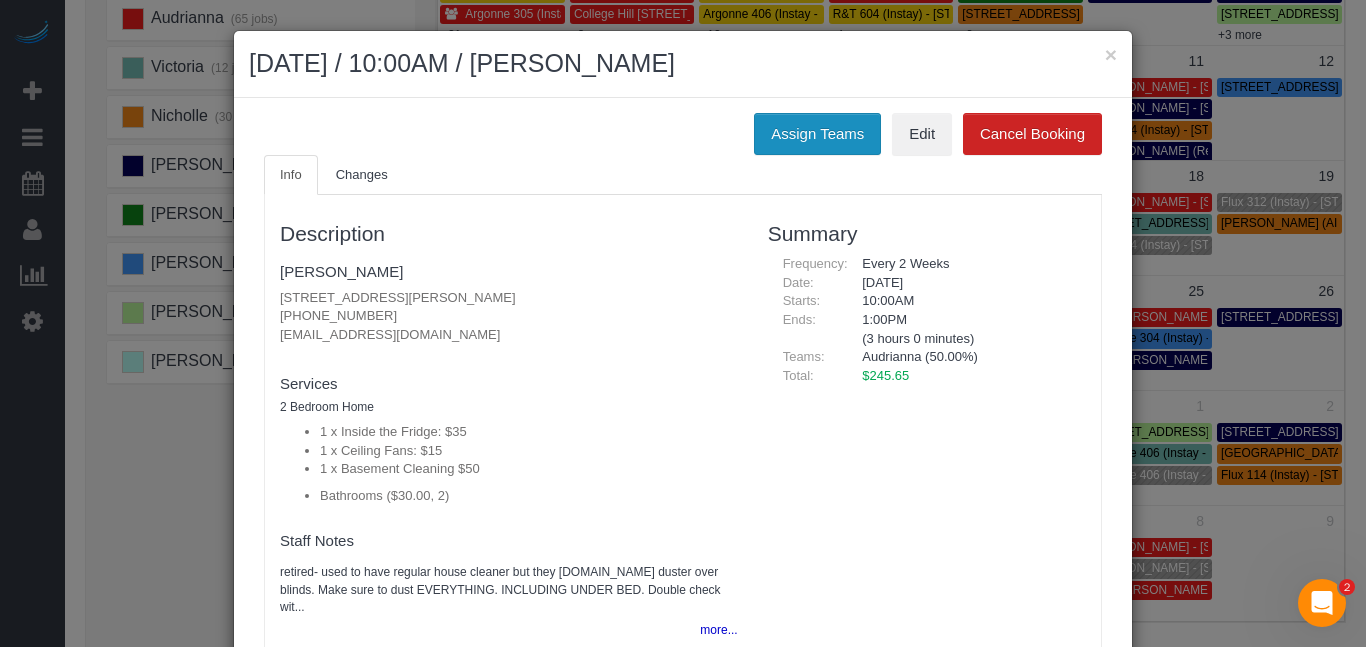click on "Assign Teams" at bounding box center (817, 134) 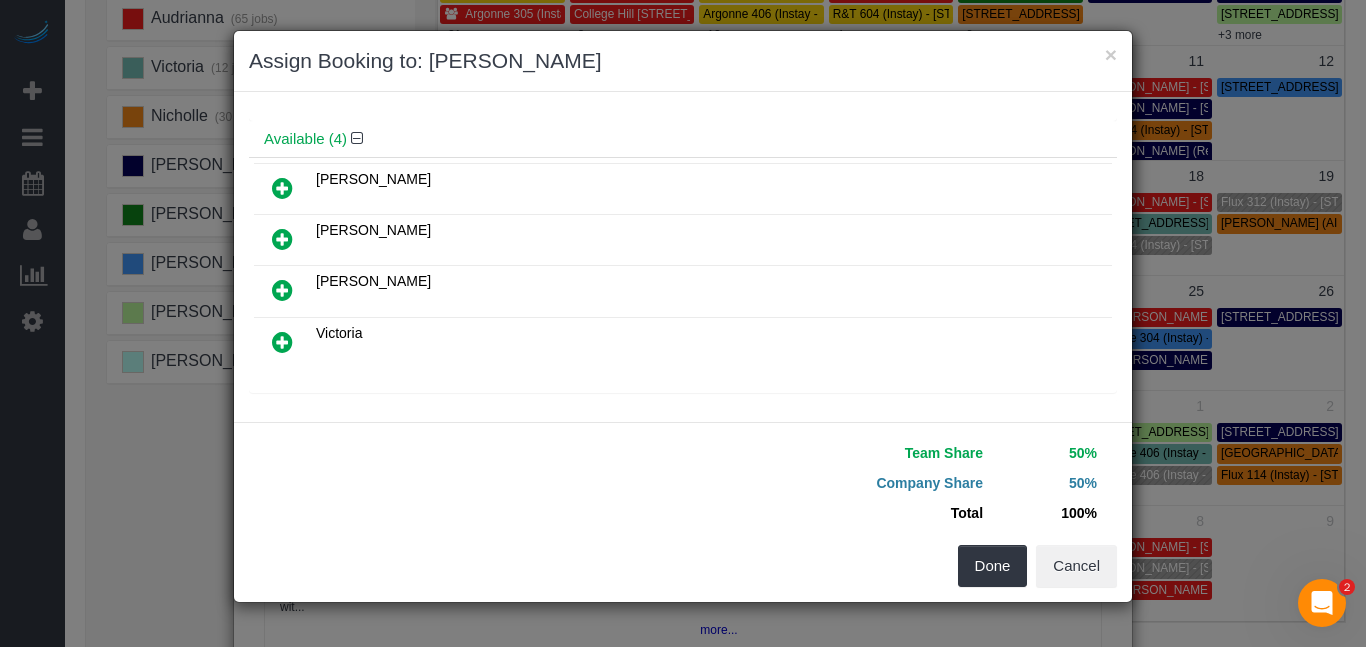 scroll, scrollTop: 103, scrollLeft: 0, axis: vertical 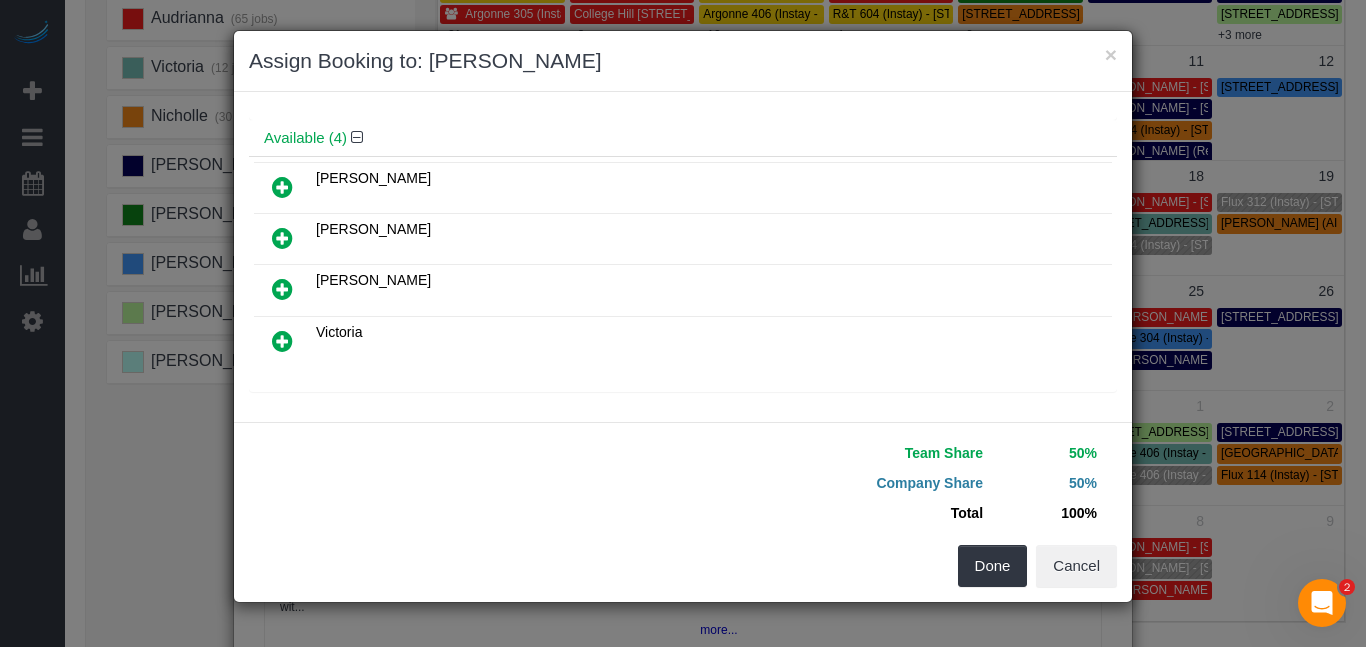 click at bounding box center (282, 341) 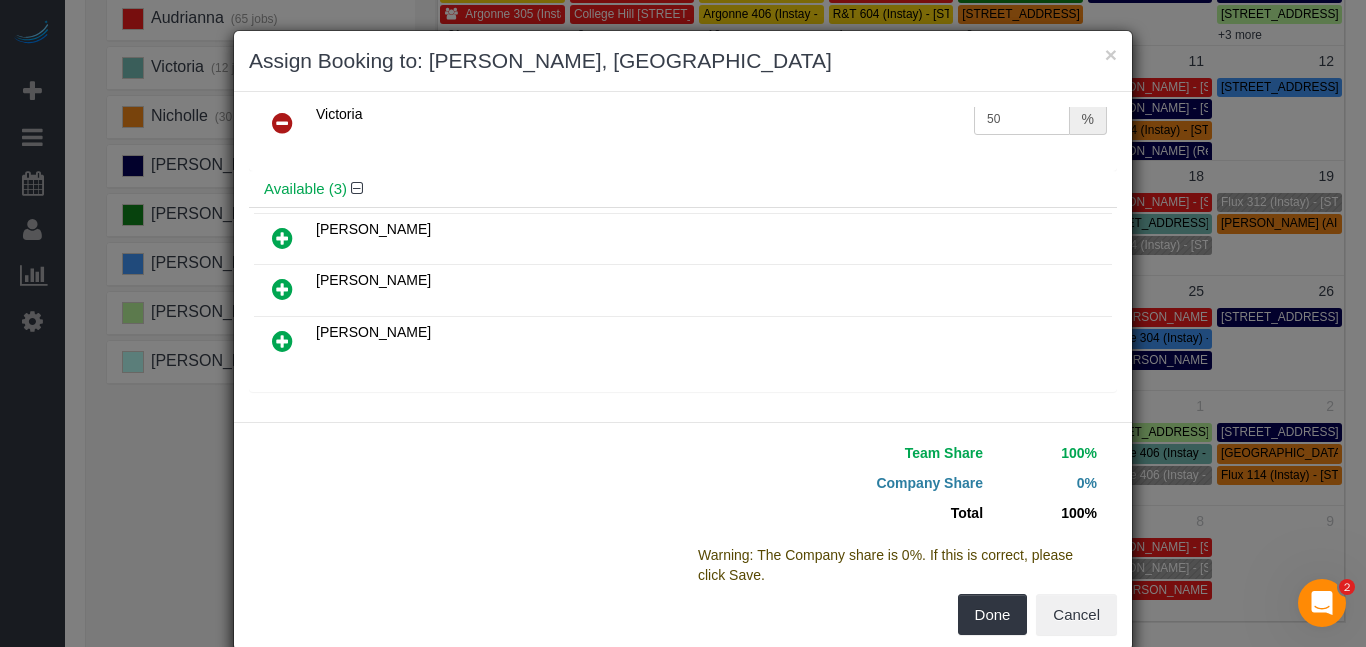 scroll, scrollTop: 0, scrollLeft: 0, axis: both 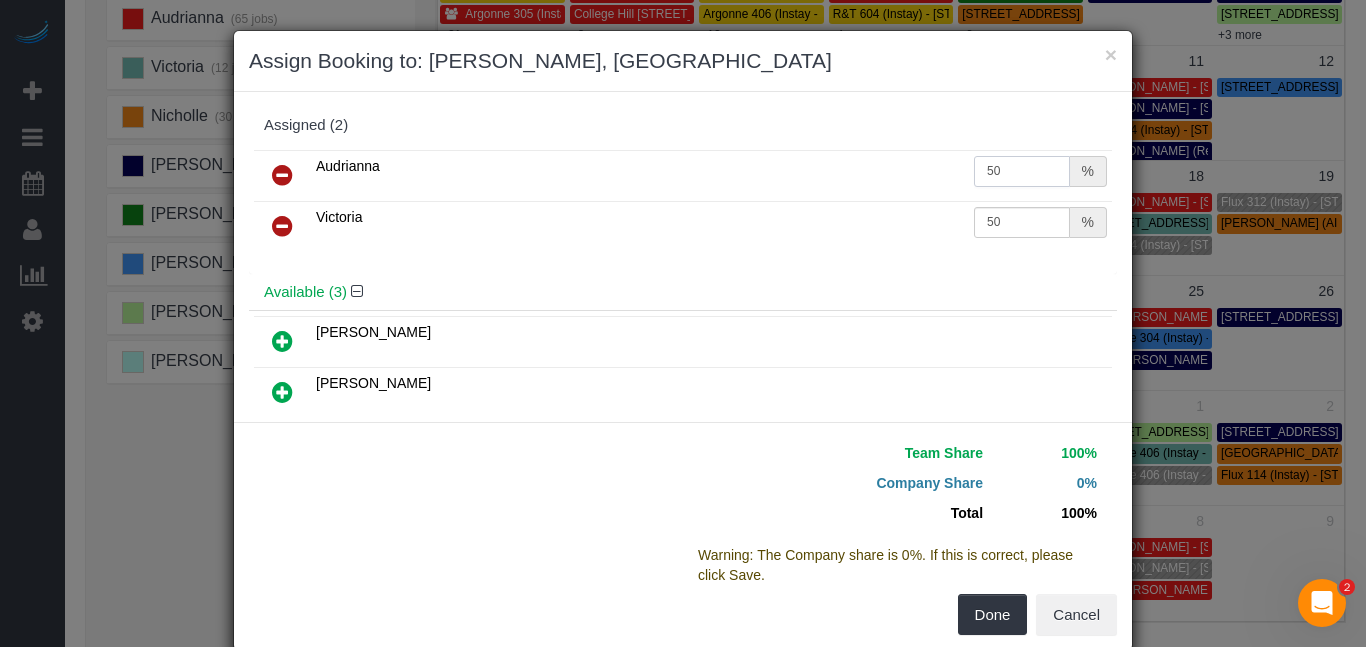 click on "50" at bounding box center (1022, 171) 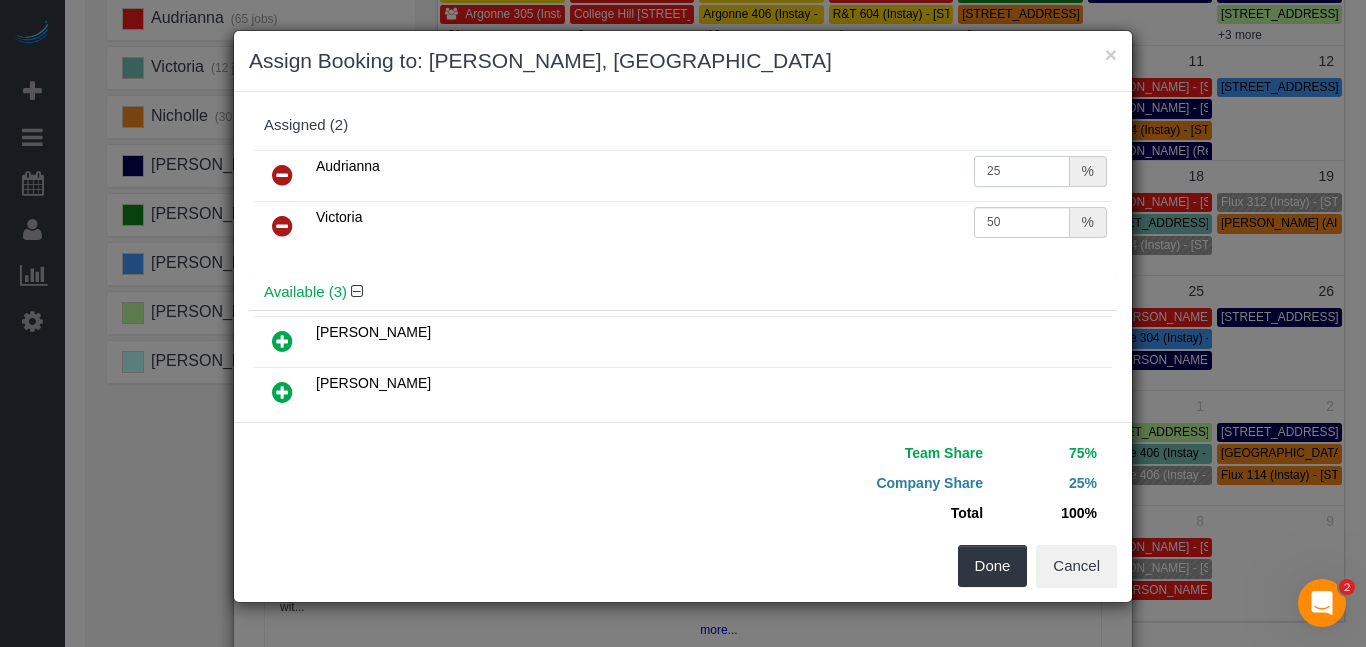 type on "25" 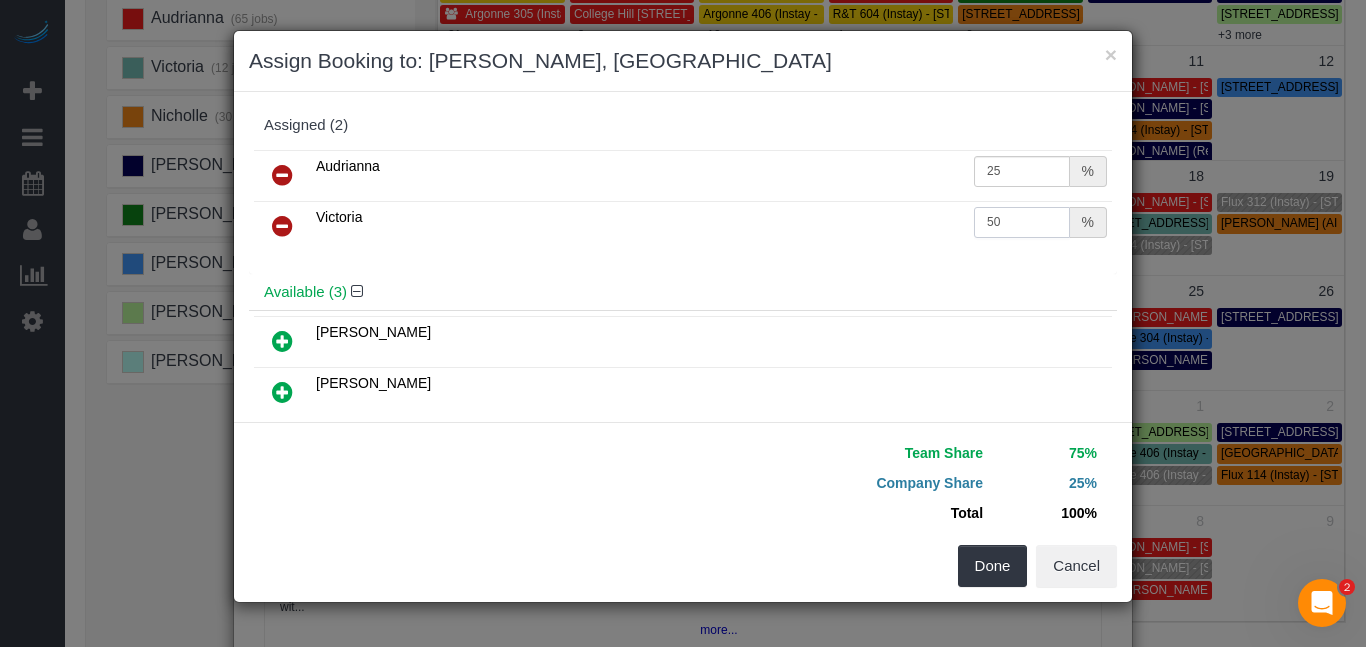 click on "50" at bounding box center [1022, 222] 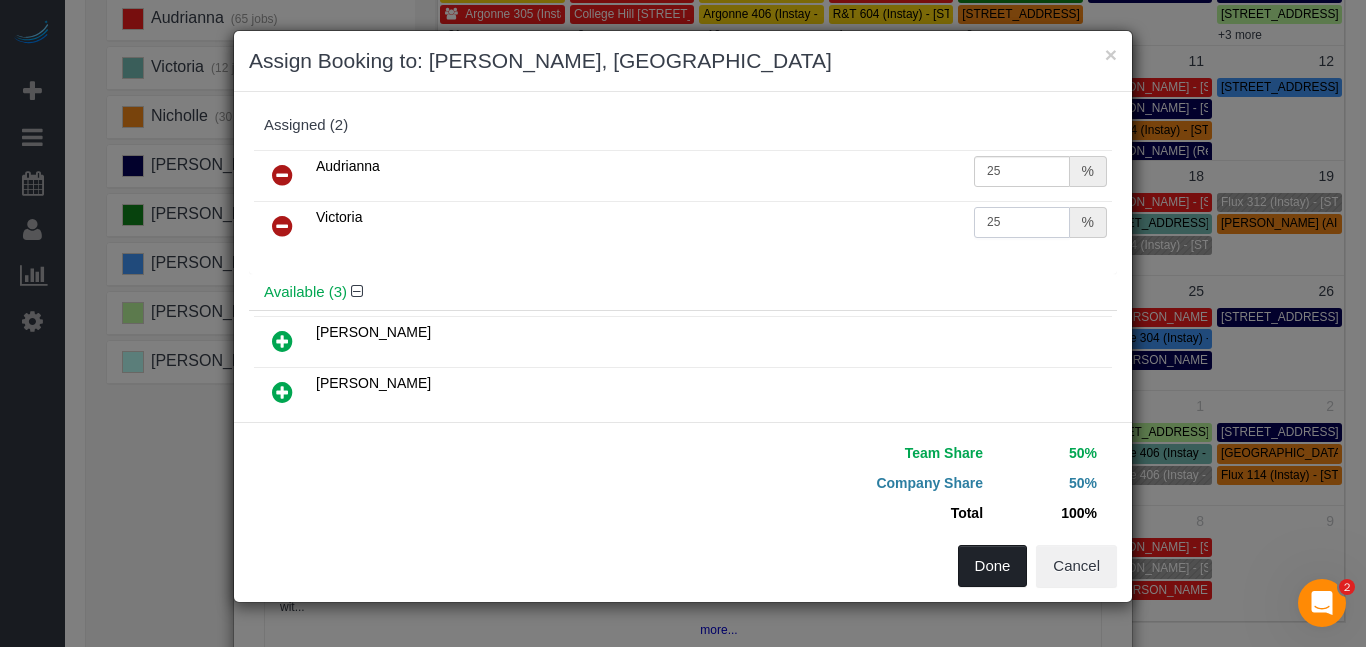 type on "25" 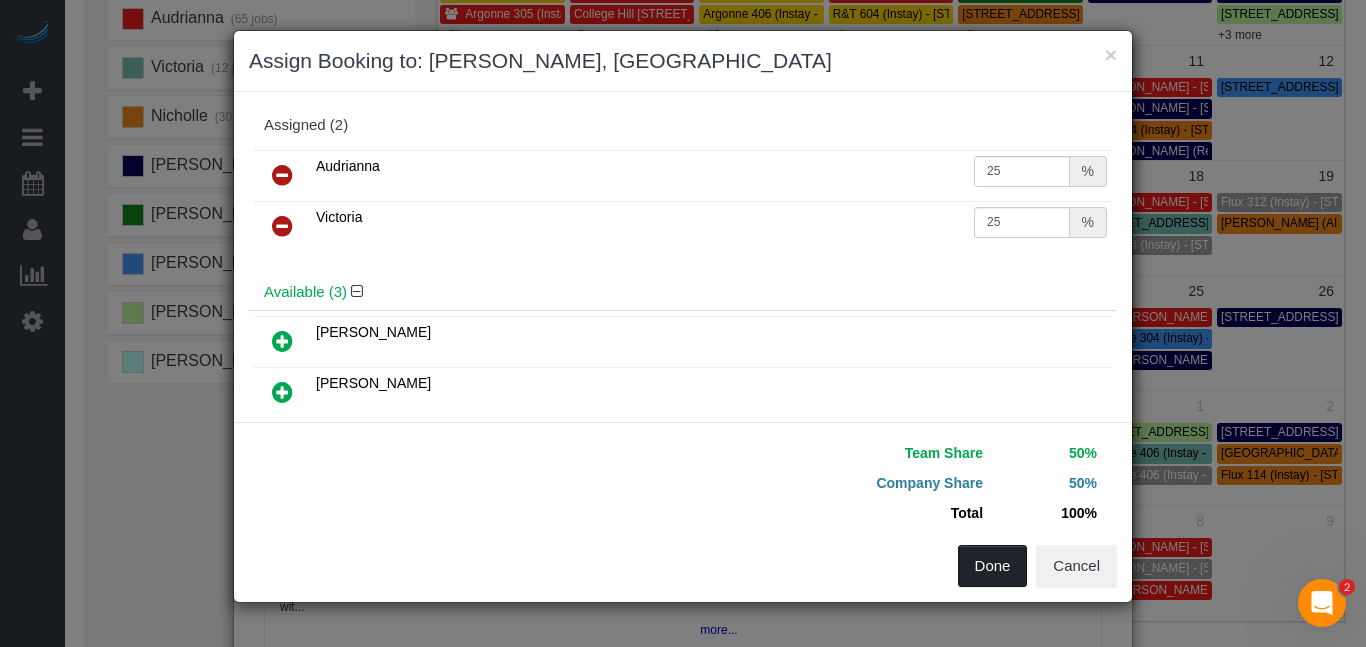 click on "Done" at bounding box center [993, 566] 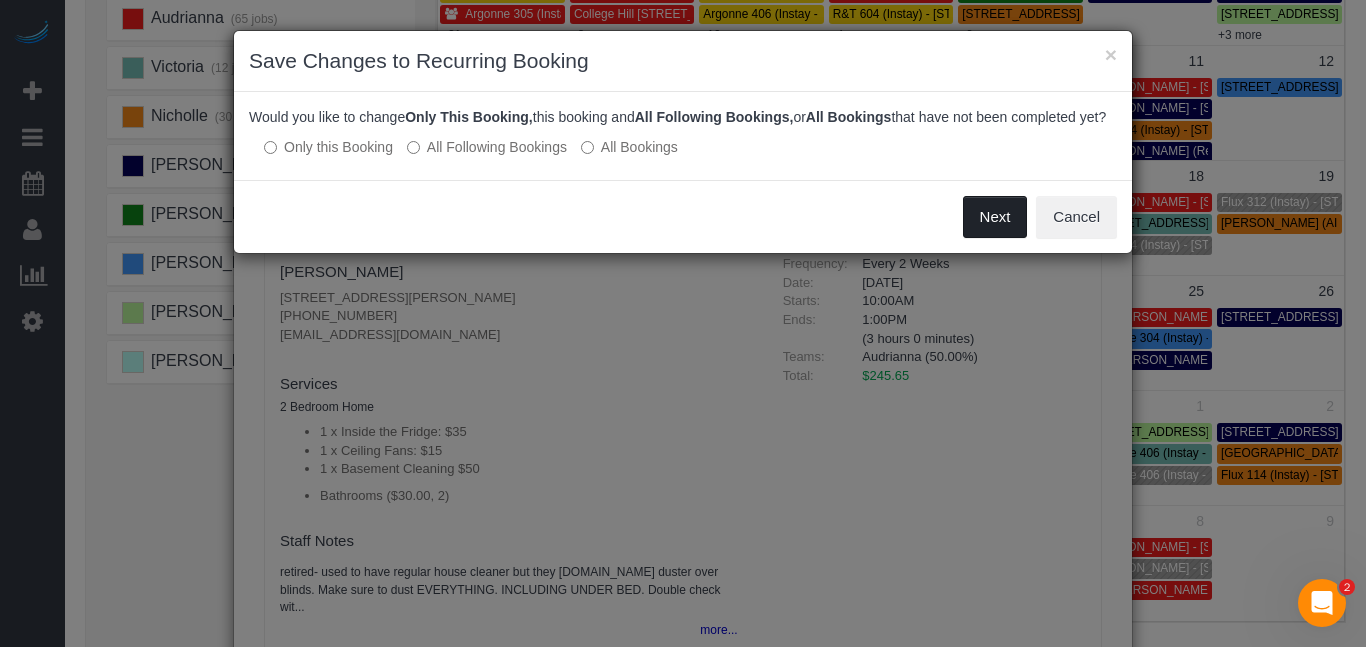click on "Next" at bounding box center [995, 217] 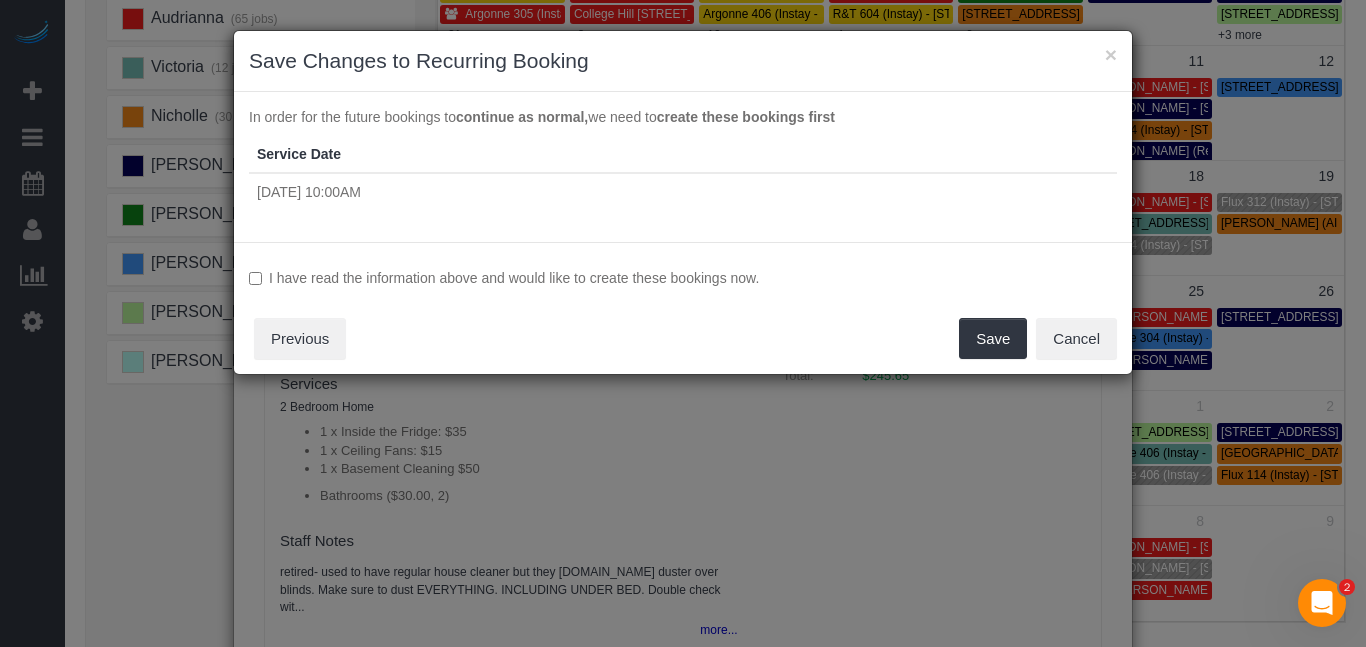 click on "I have read the information above and would like to create these bookings now." at bounding box center (683, 278) 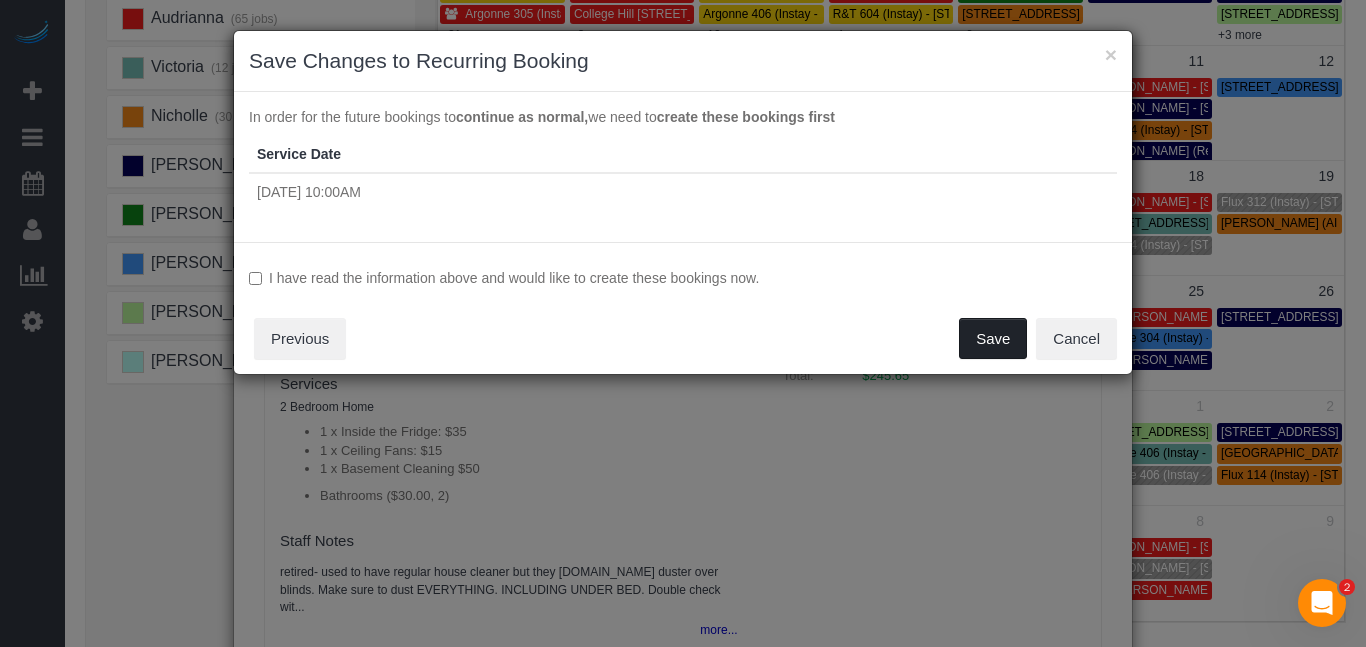 click on "Save" at bounding box center [993, 339] 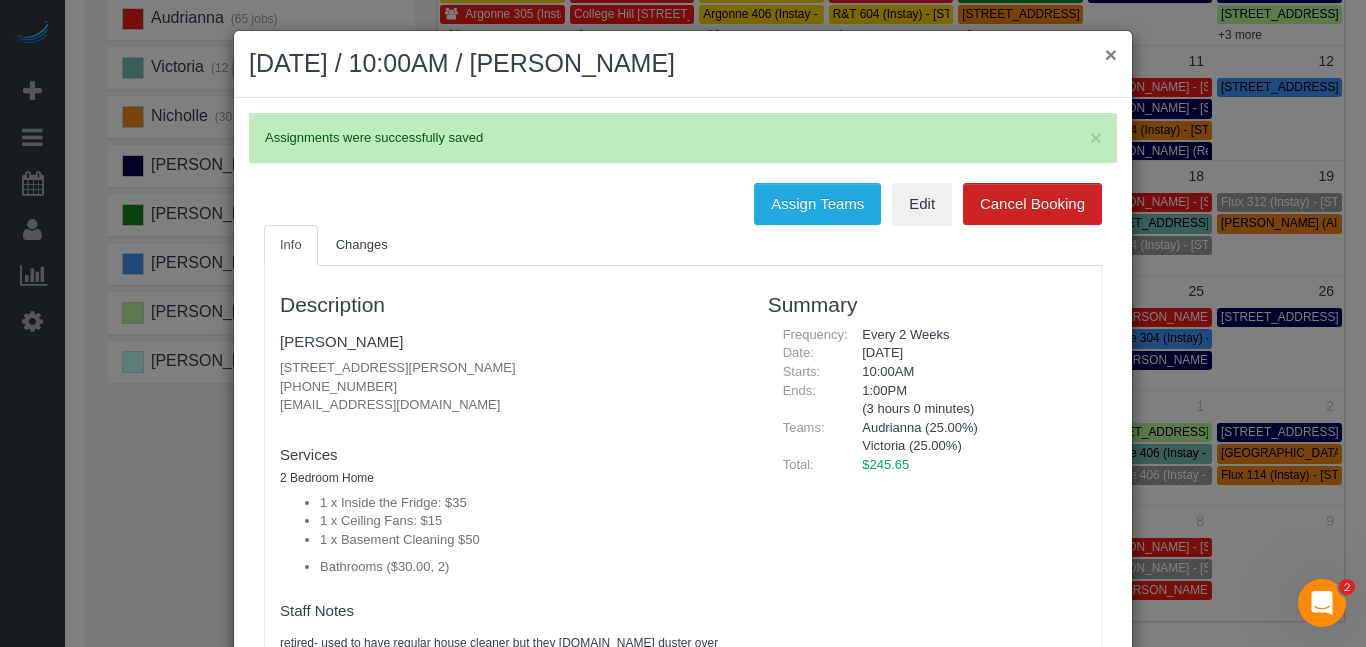 click on "×" at bounding box center (1111, 54) 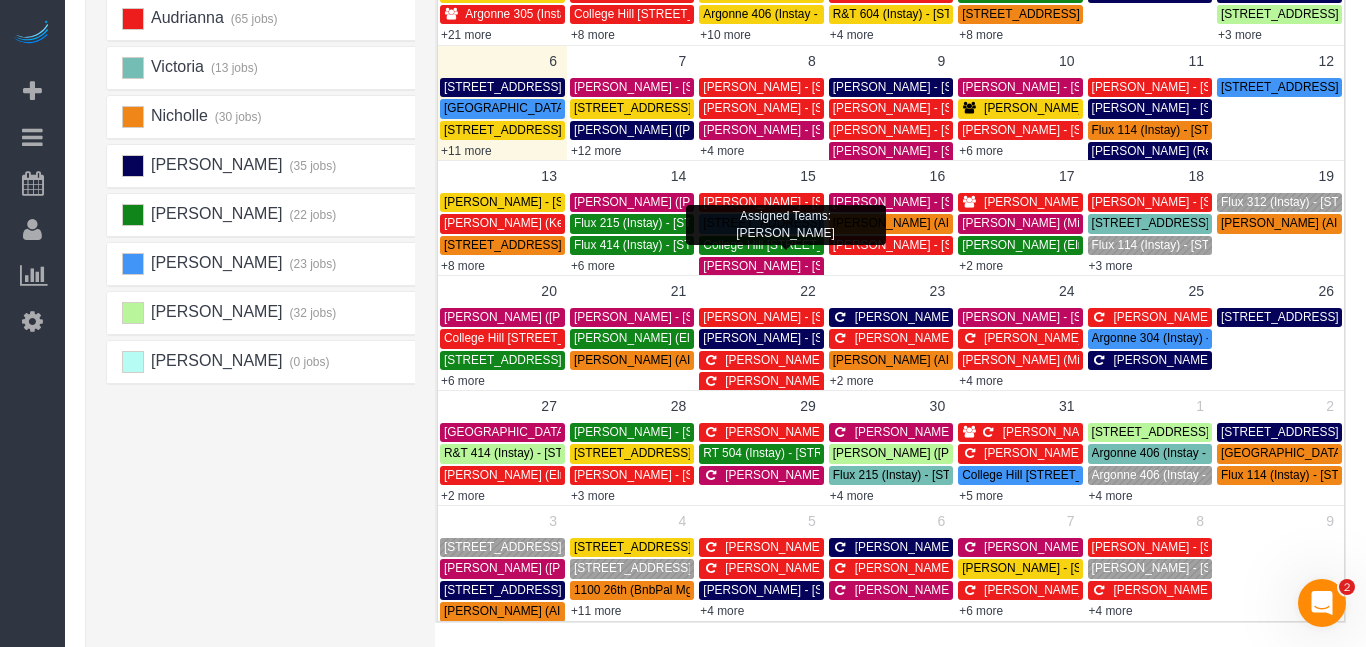 click on "College Hill [STREET_ADDRESS]" at bounding box center [793, 245] 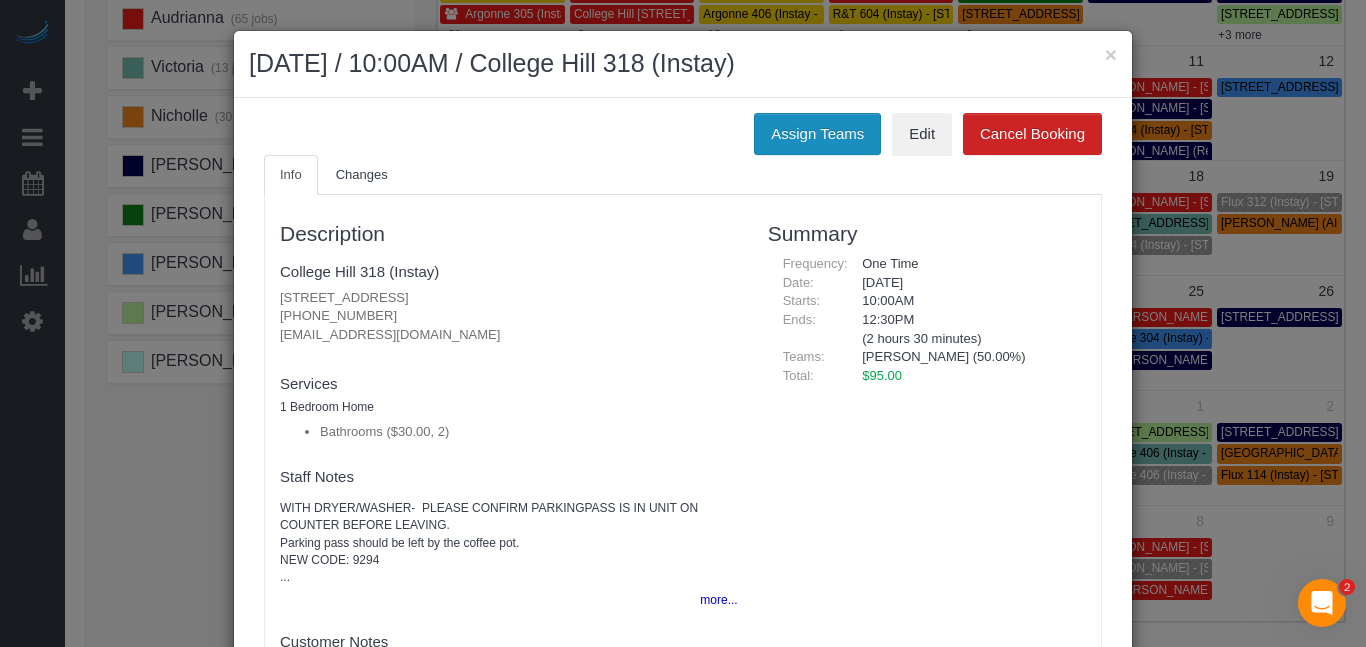 click on "Assign Teams" at bounding box center (817, 134) 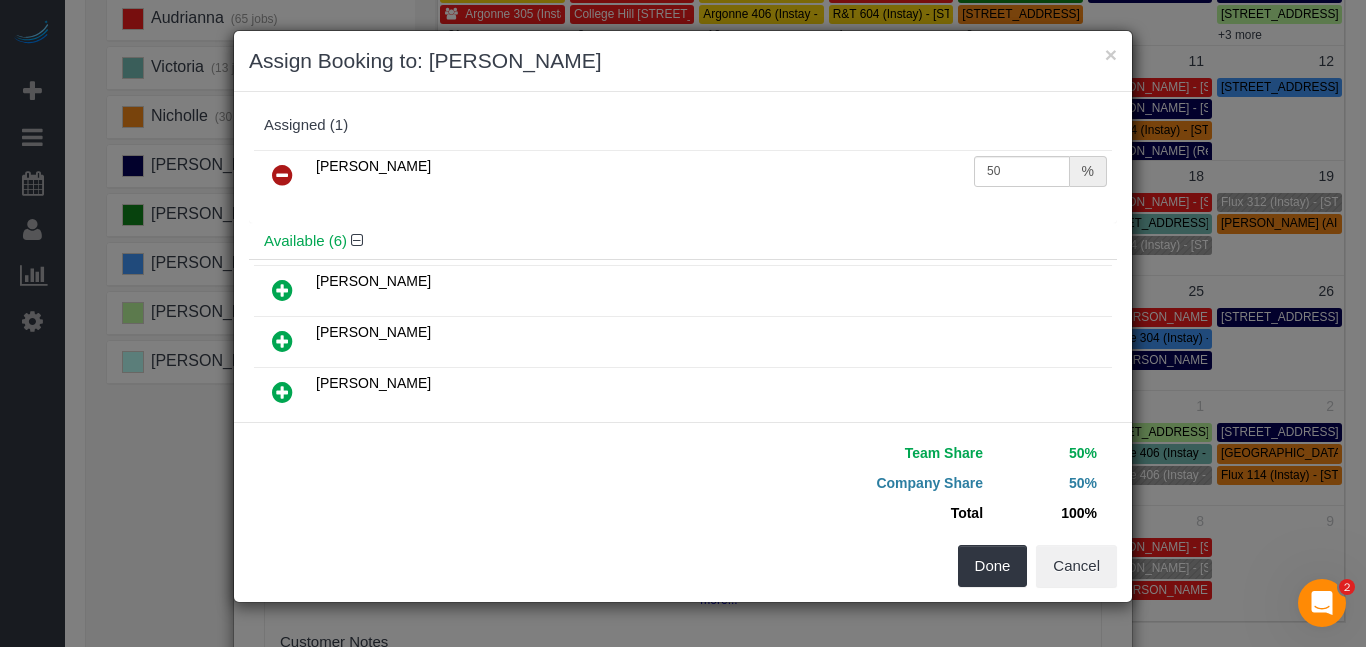 click at bounding box center (282, 175) 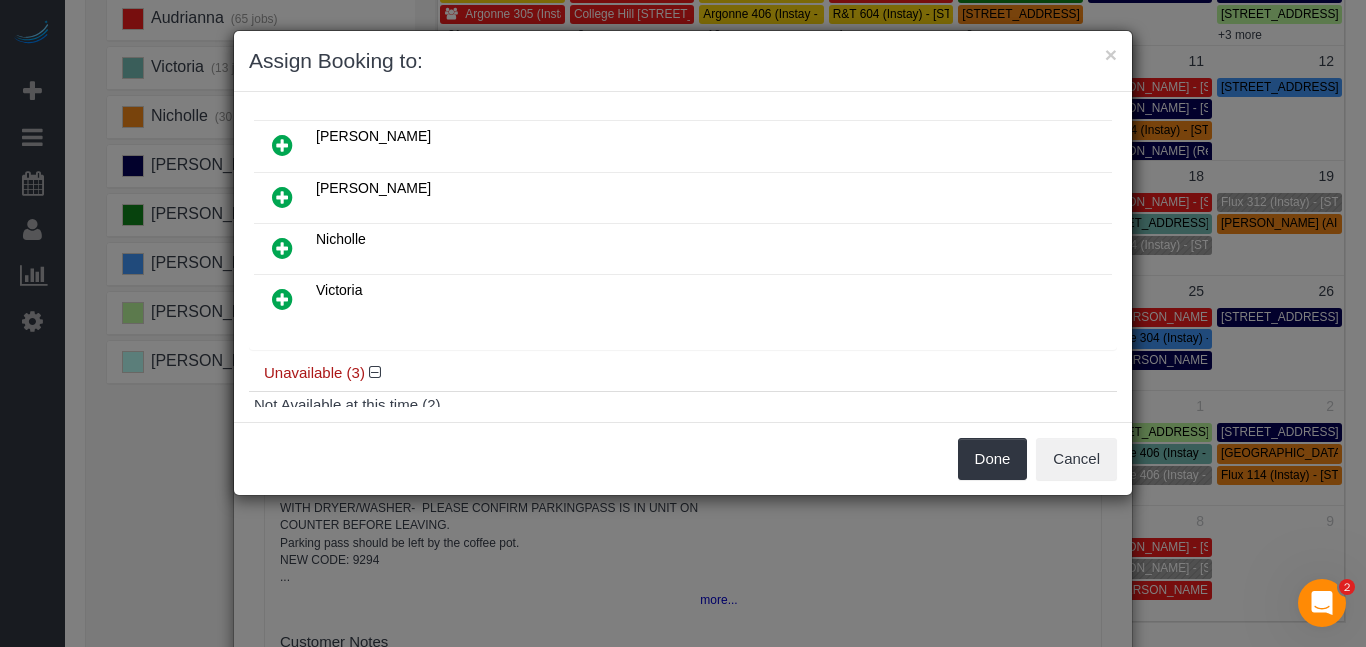 click at bounding box center (282, 300) 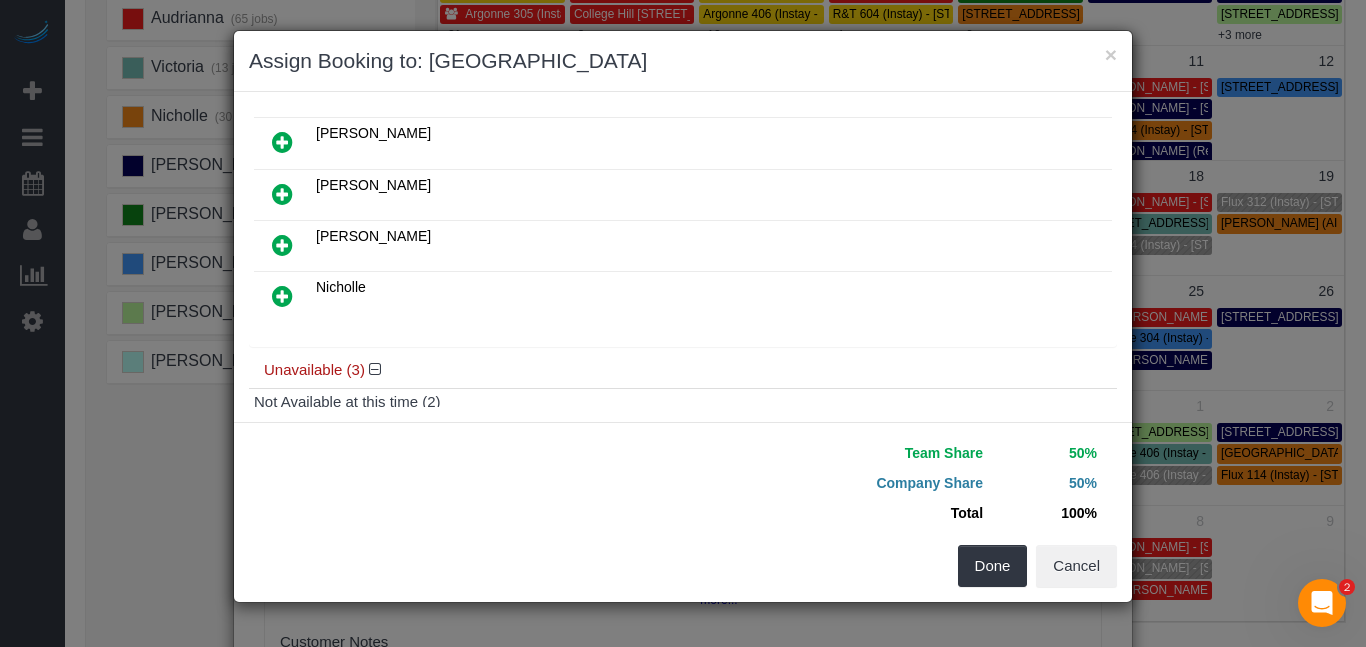 scroll, scrollTop: 297, scrollLeft: 0, axis: vertical 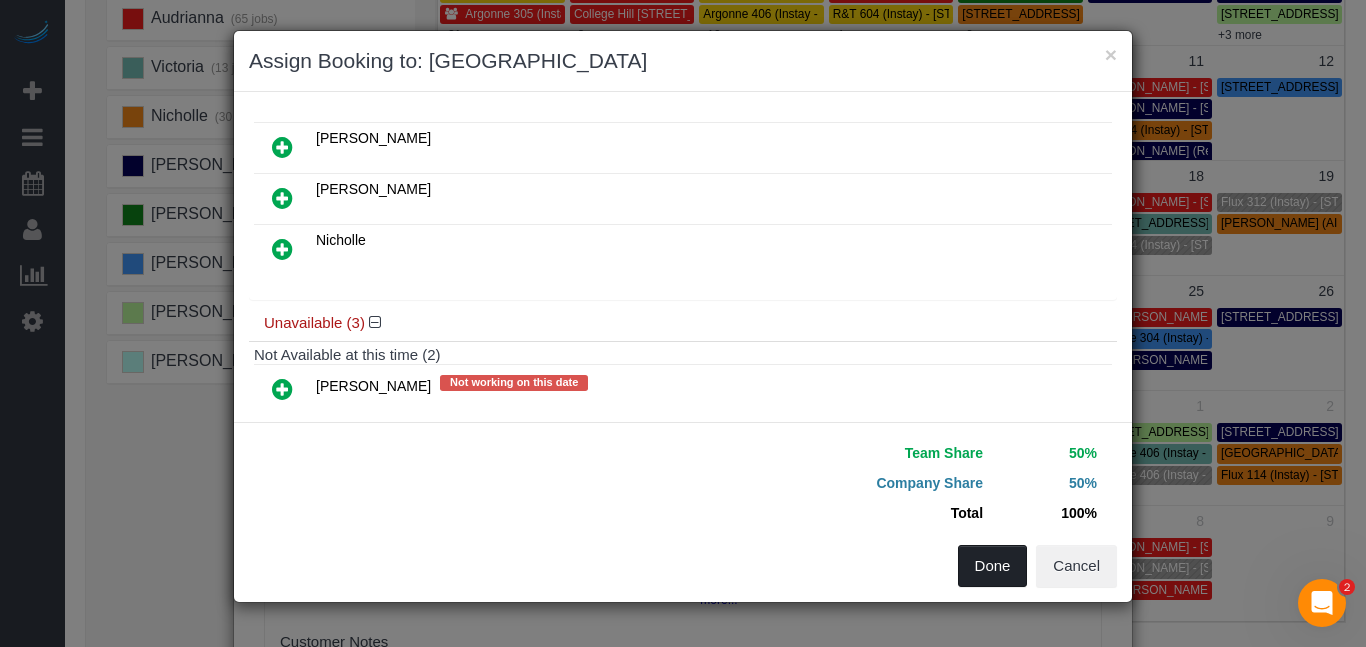 click on "Done" at bounding box center [993, 566] 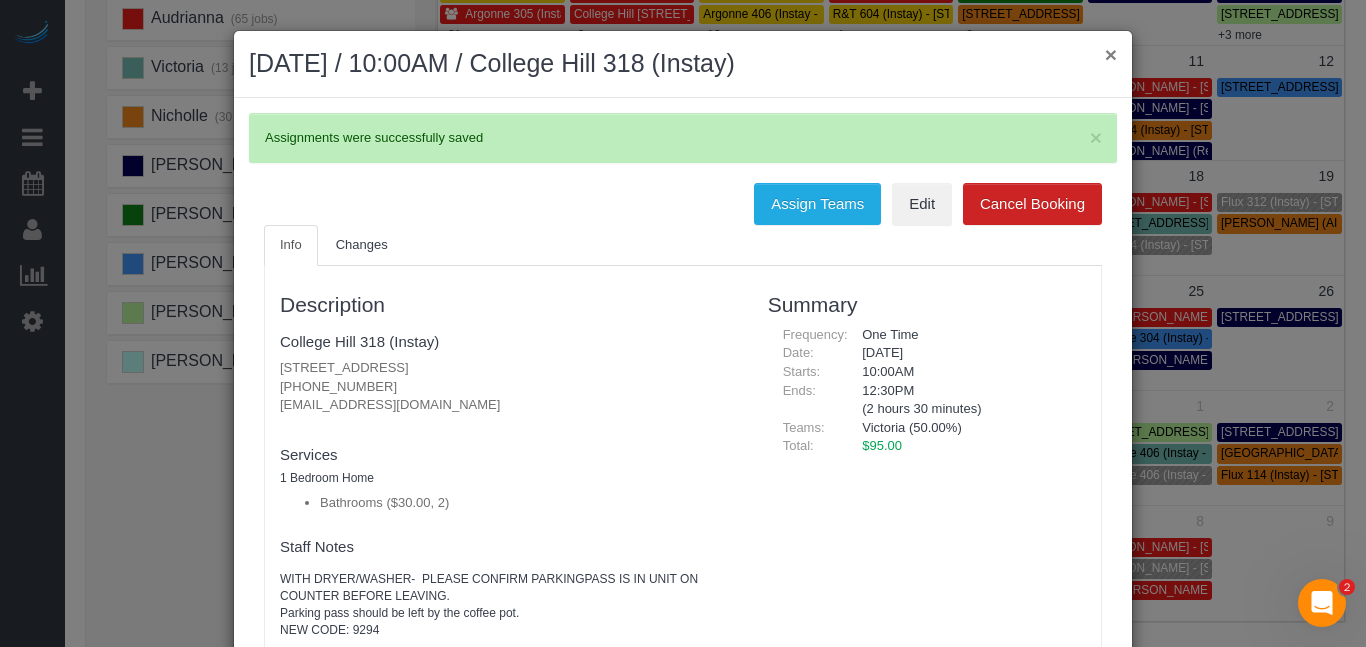 click on "×" at bounding box center [1111, 54] 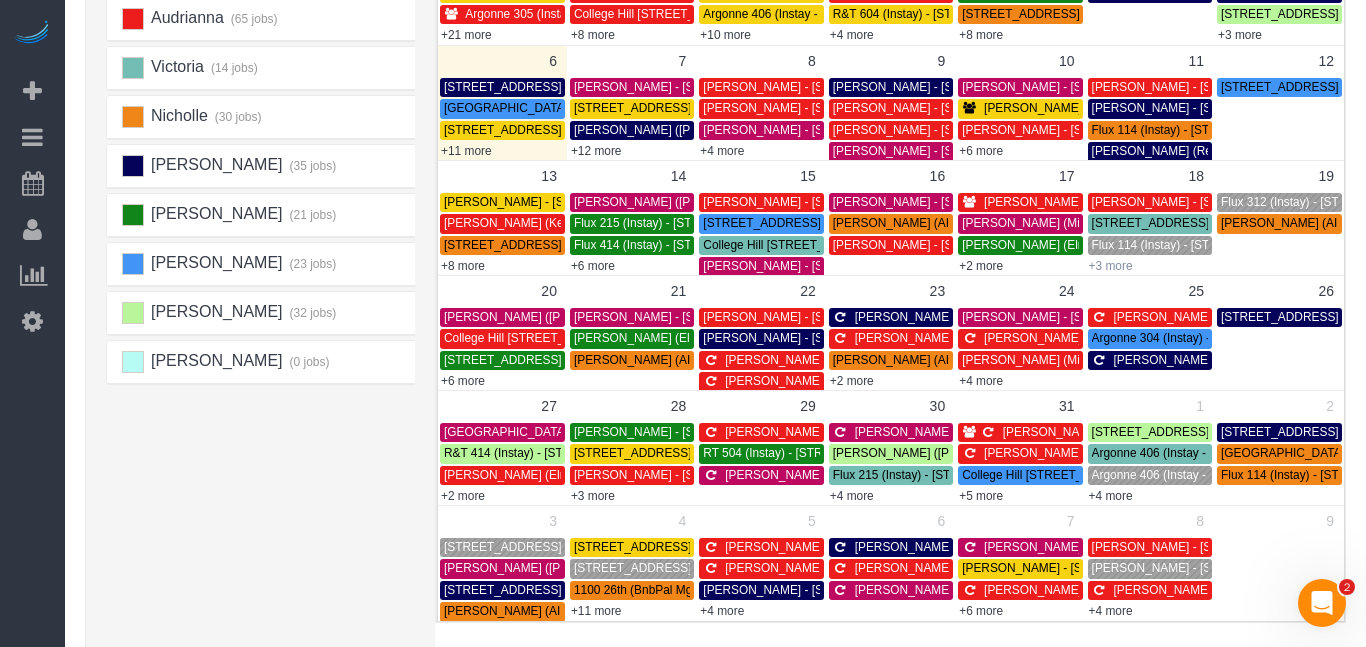 click on "+3 more" at bounding box center [1111, 266] 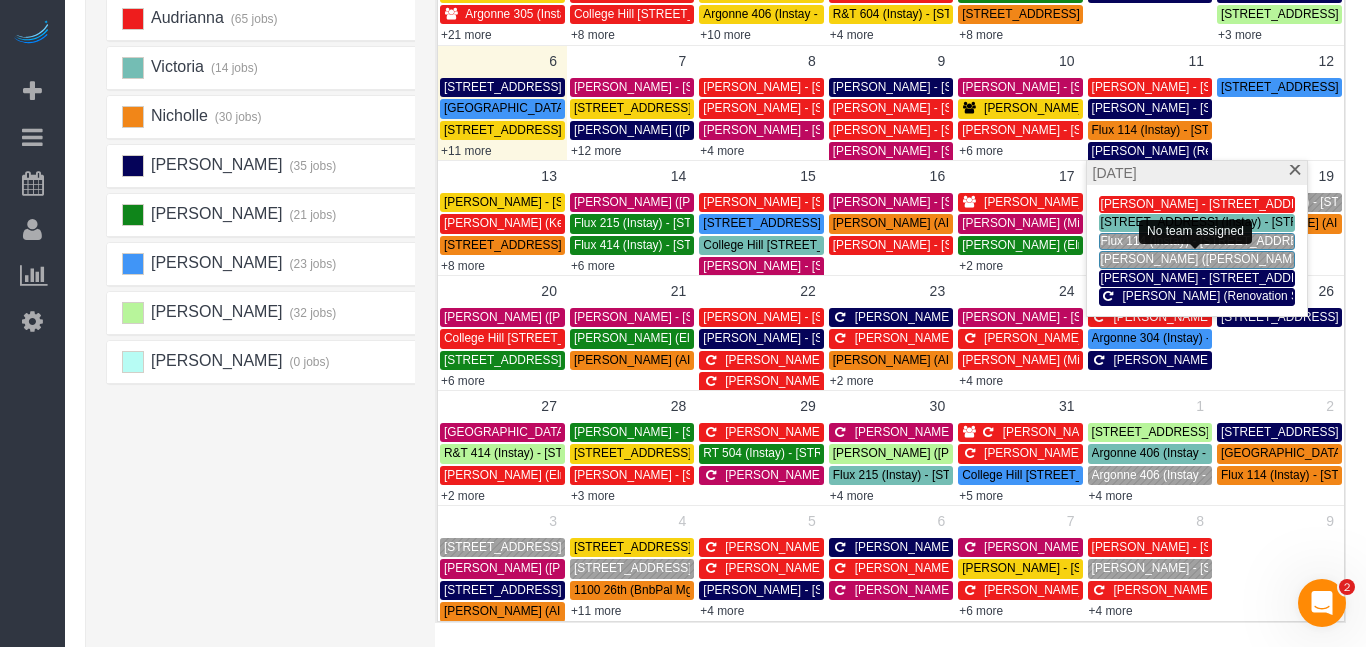 click on "[PERSON_NAME] ([PERSON_NAME] & [PERSON_NAME], LLC - AIRBNB) - [STREET_ADDRESS]" at bounding box center [1366, 259] 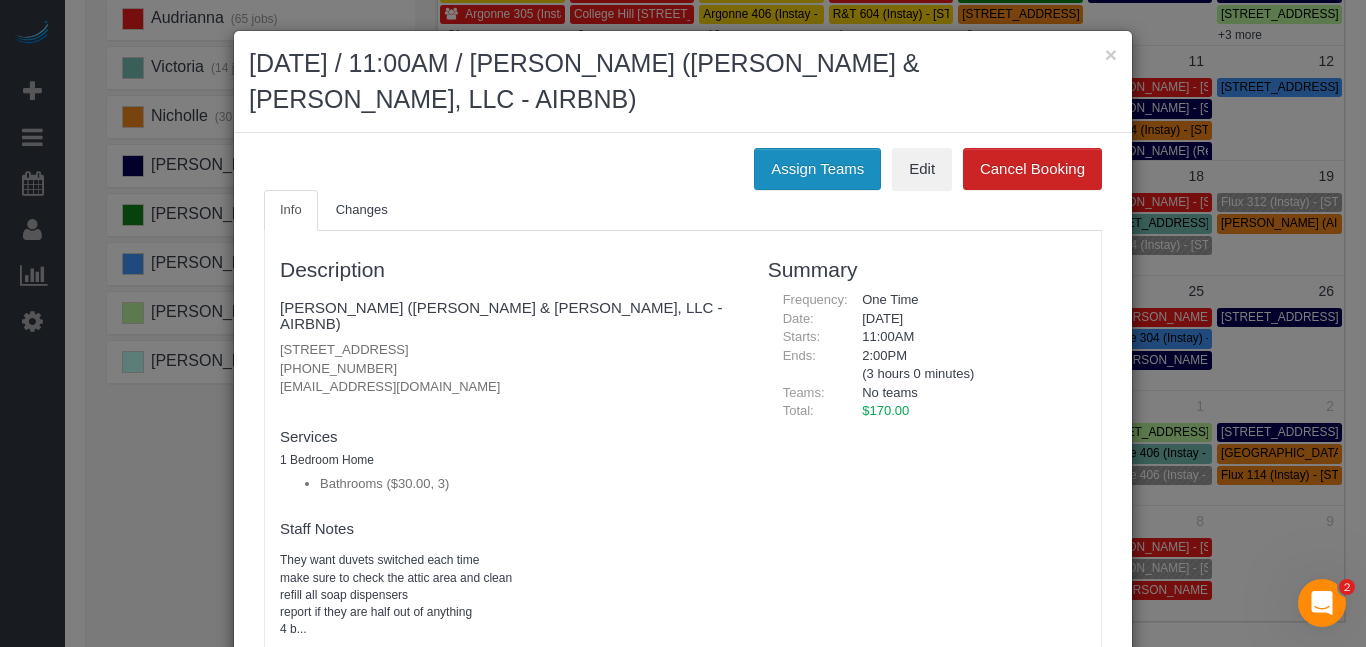 click on "Assign Teams" at bounding box center [817, 169] 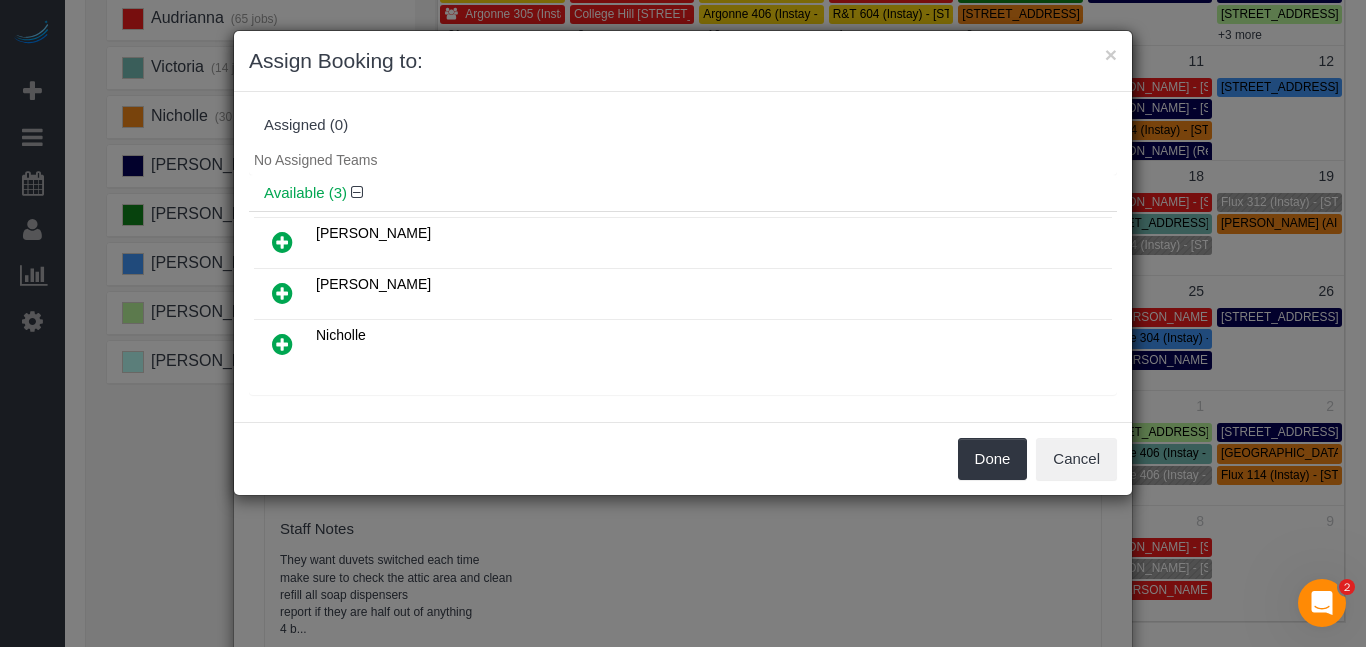 click at bounding box center (282, 344) 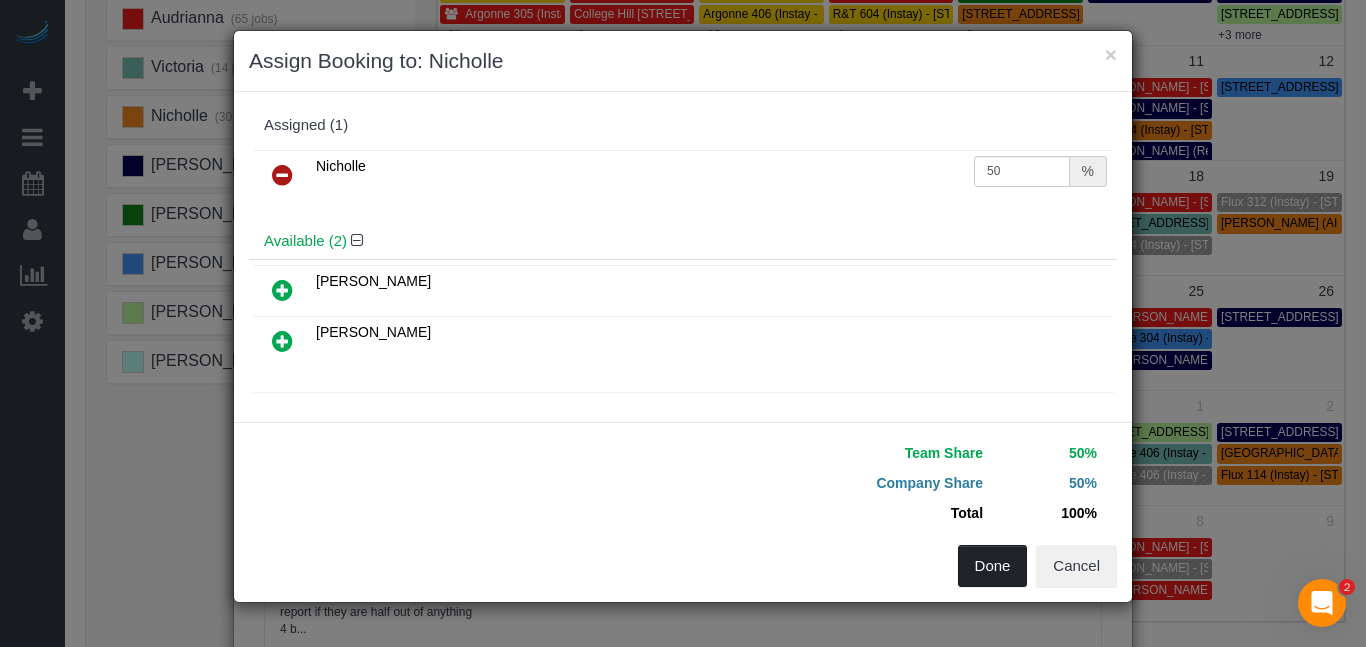 click on "Done" at bounding box center [993, 566] 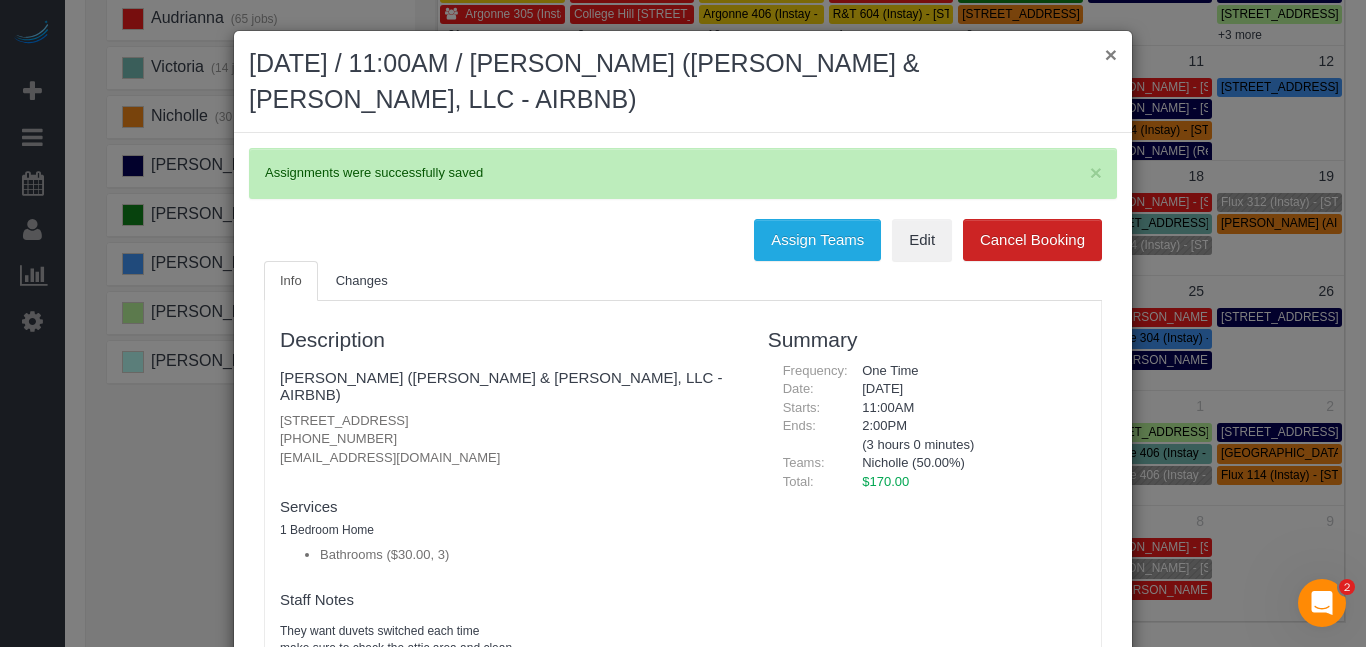 click on "×" at bounding box center [1111, 54] 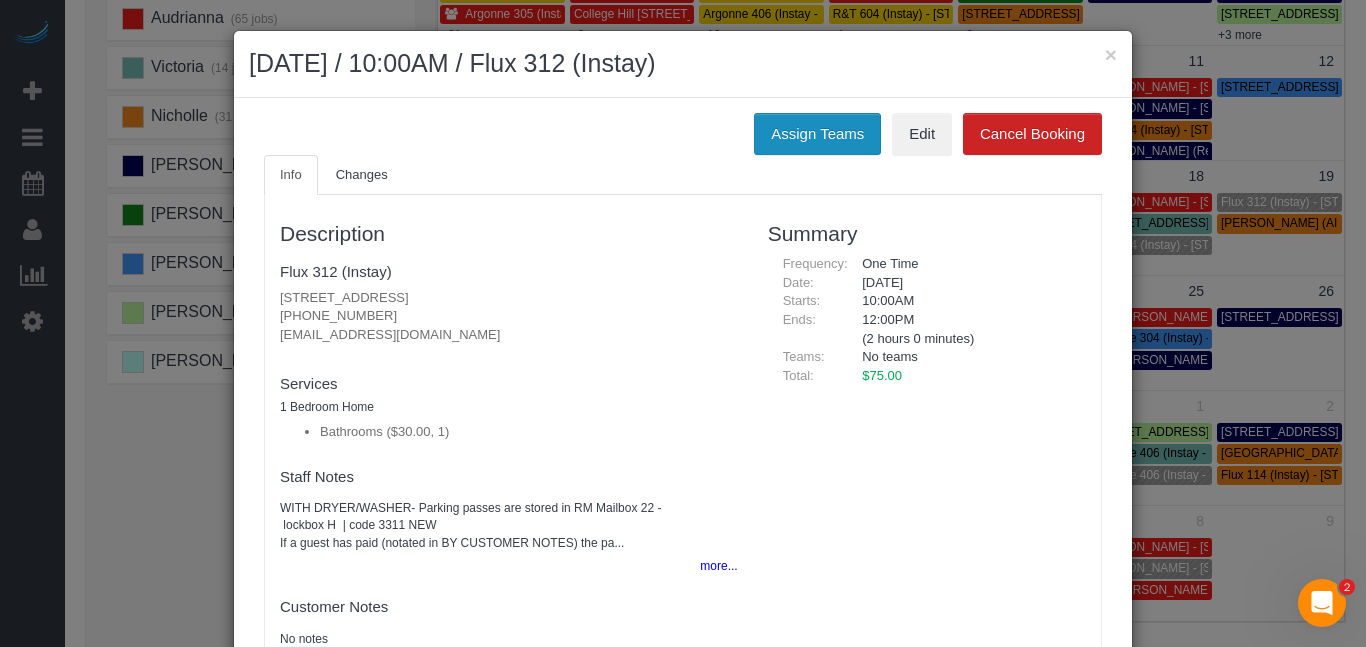 click on "Assign Teams" at bounding box center [817, 134] 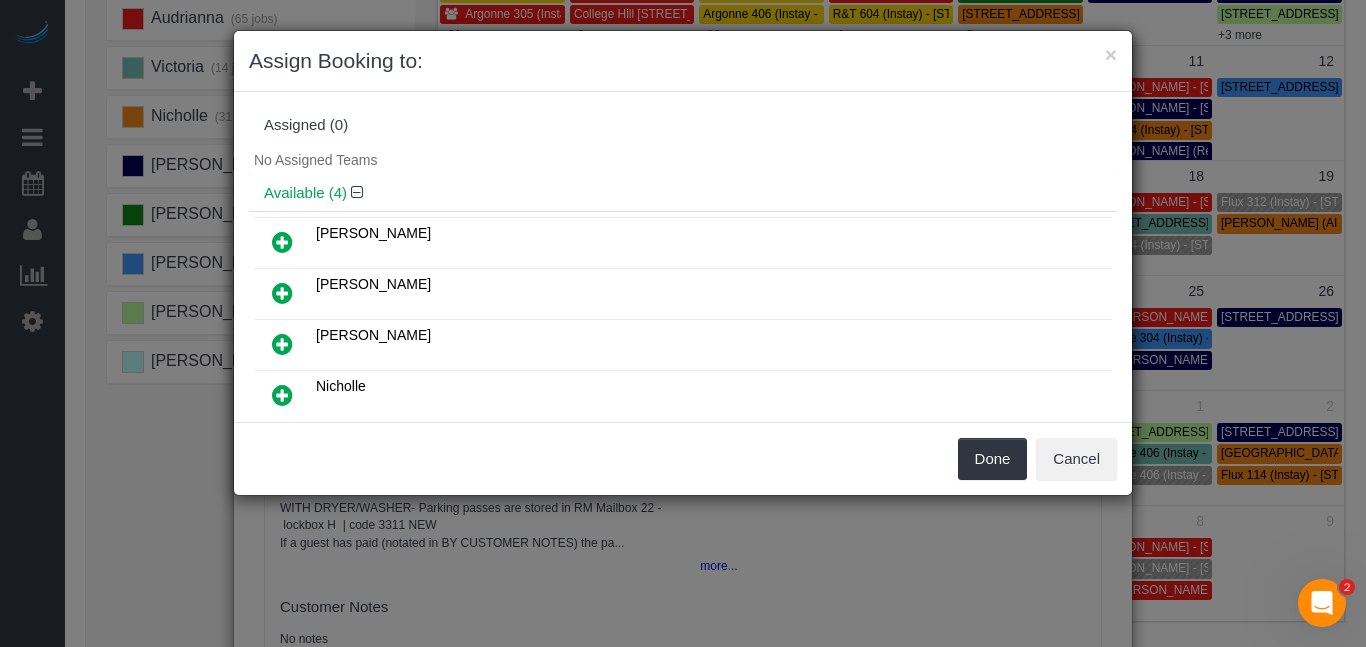 click at bounding box center [282, 242] 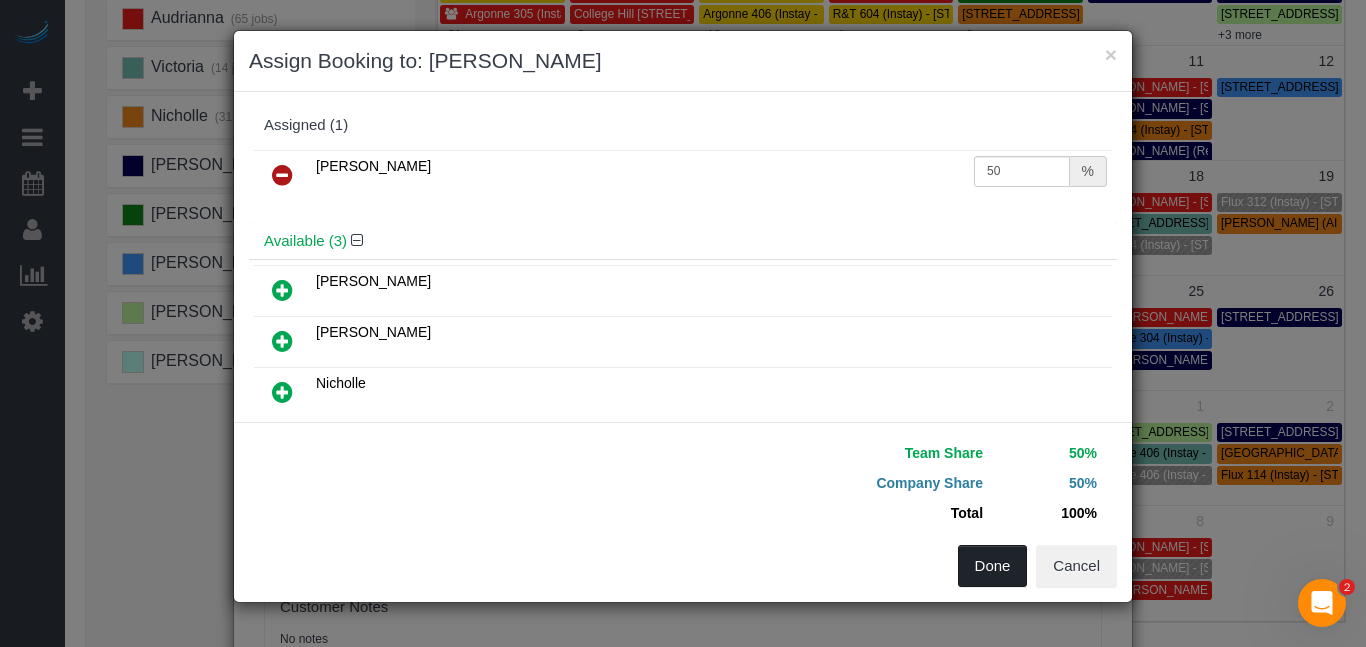 click on "Done" at bounding box center (993, 566) 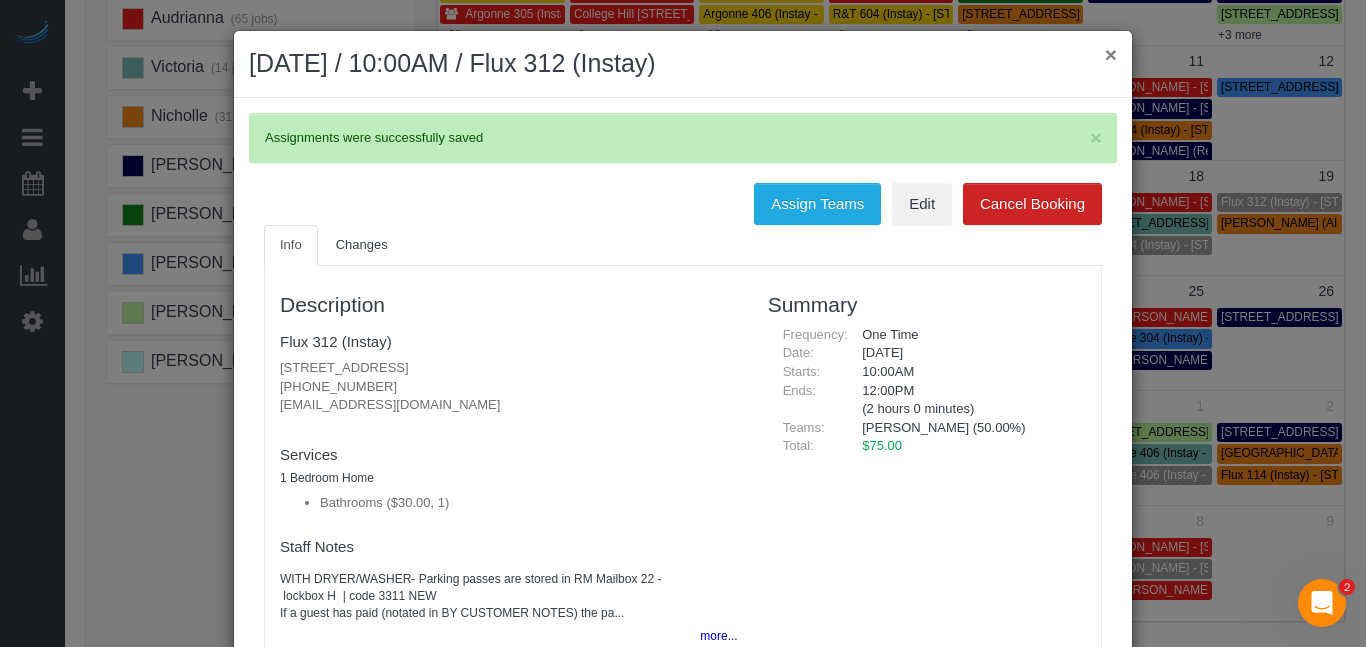 click on "×" at bounding box center [1111, 54] 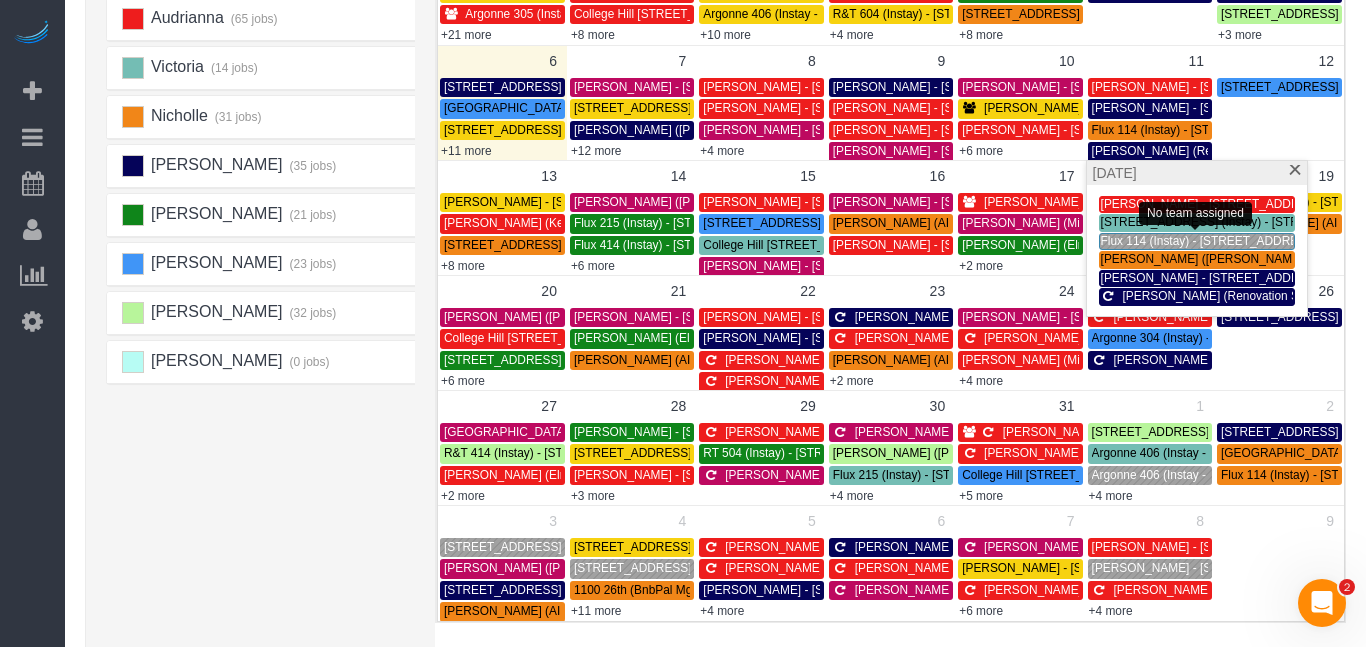 click on "Flux 114 (Instay) - [STREET_ADDRESS]" at bounding box center [1209, 241] 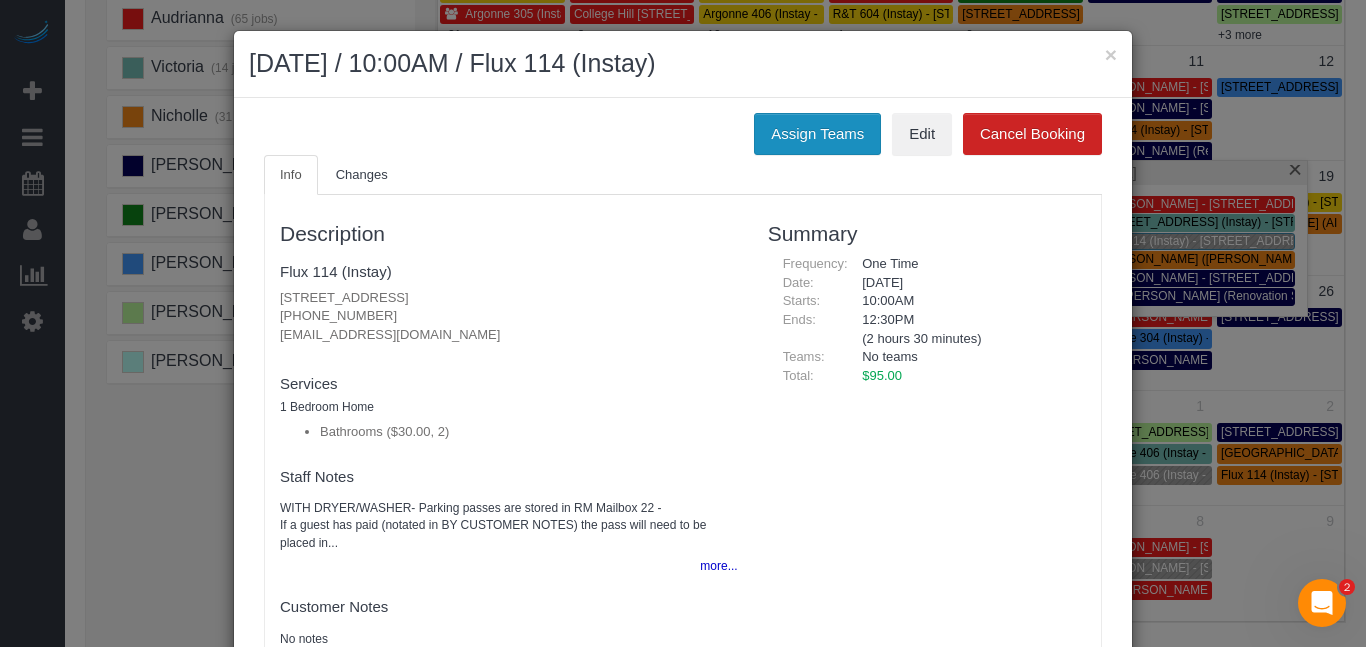 click on "Assign Teams" at bounding box center (817, 134) 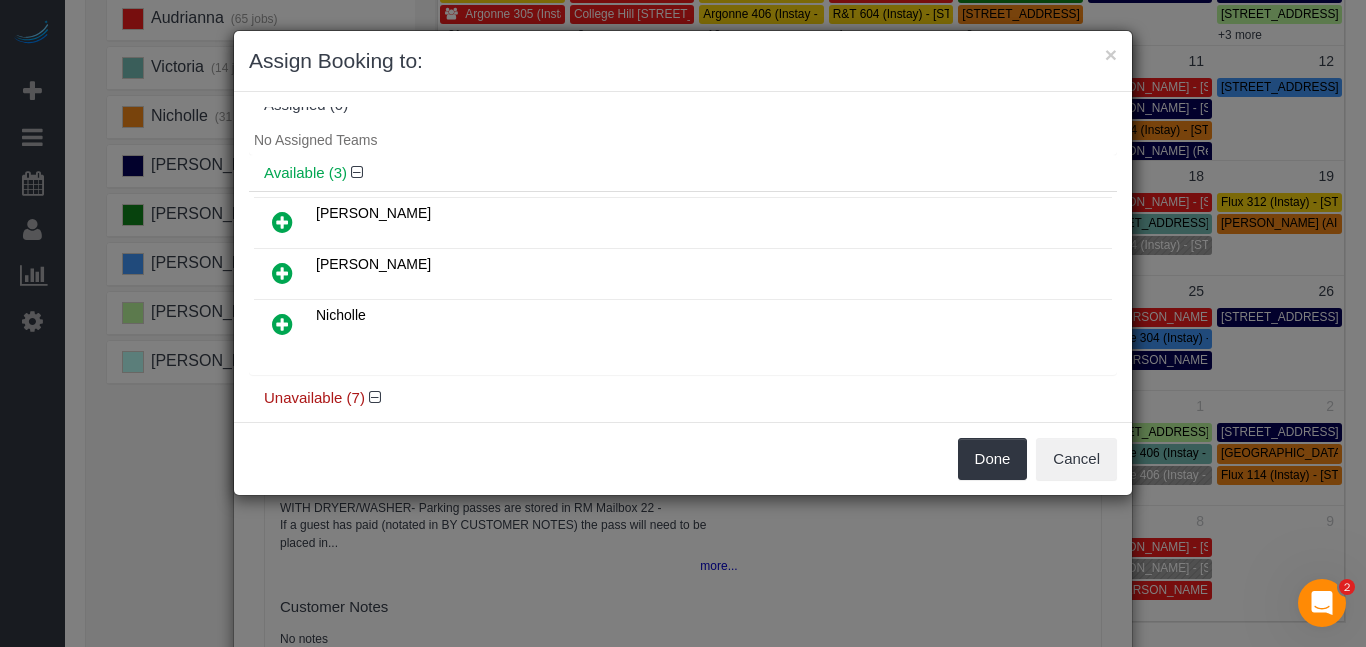 scroll, scrollTop: 13, scrollLeft: 0, axis: vertical 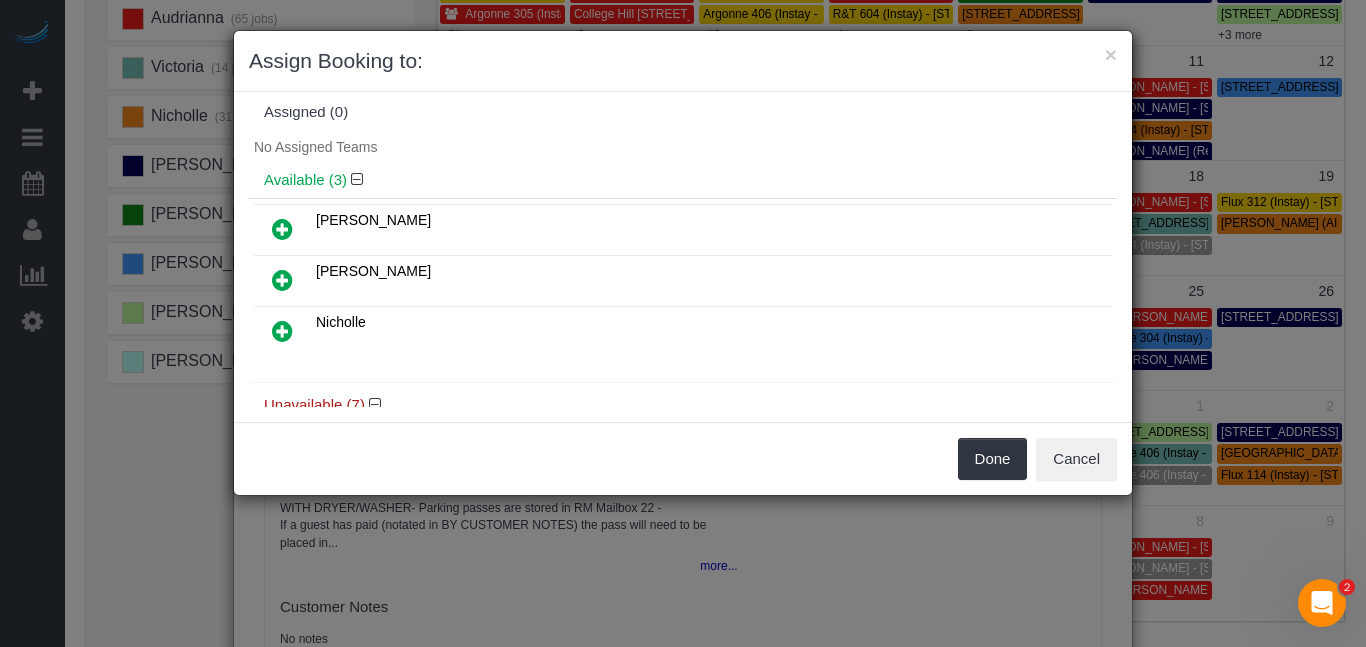 click at bounding box center (282, 229) 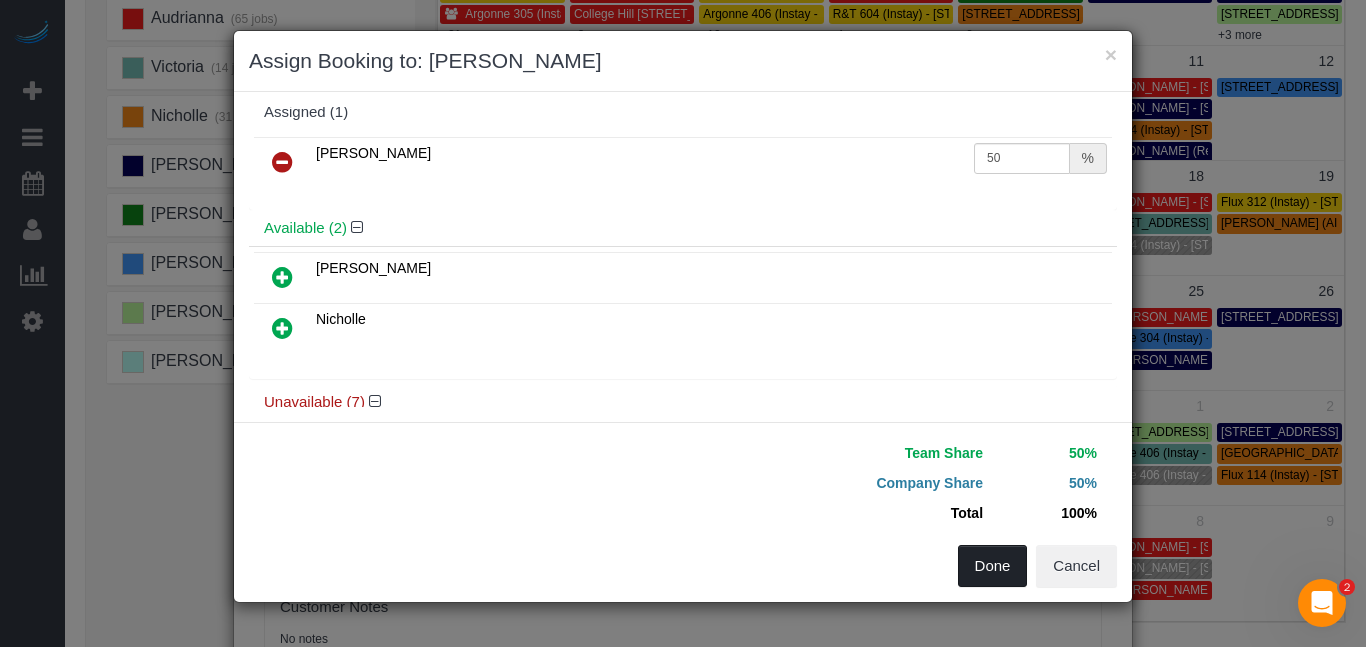 click on "Done" at bounding box center (993, 566) 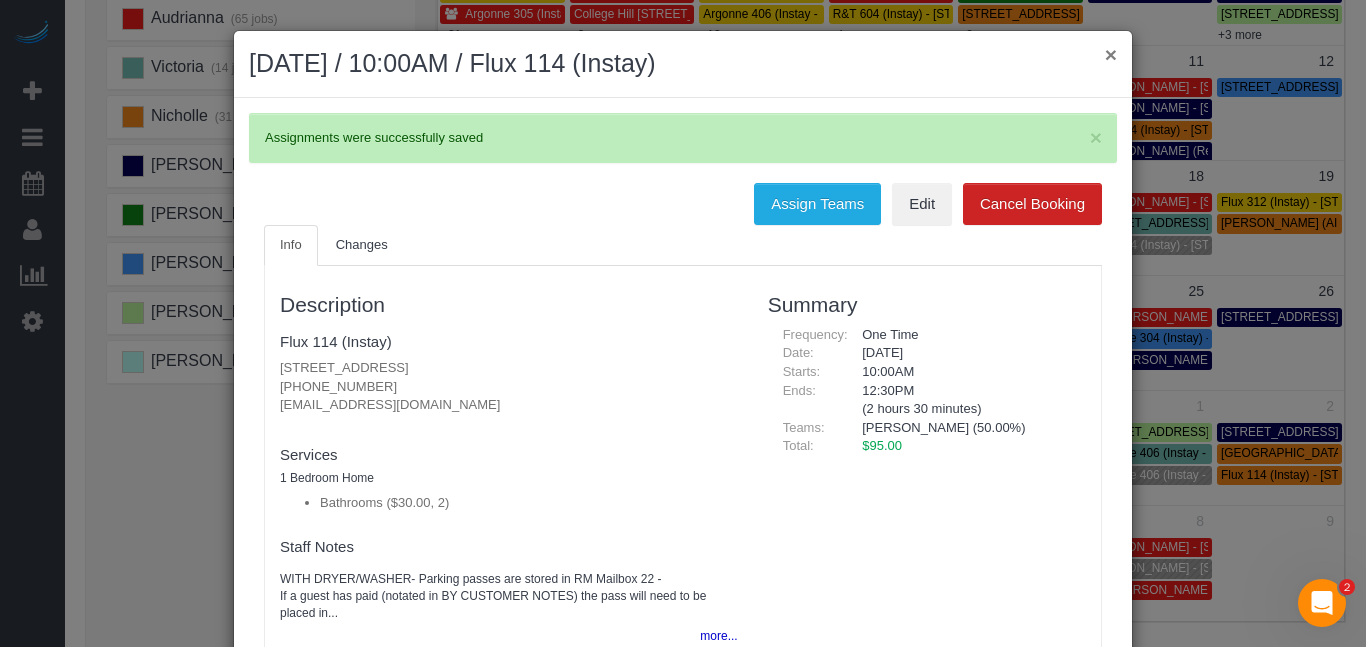 click on "×" at bounding box center (1111, 54) 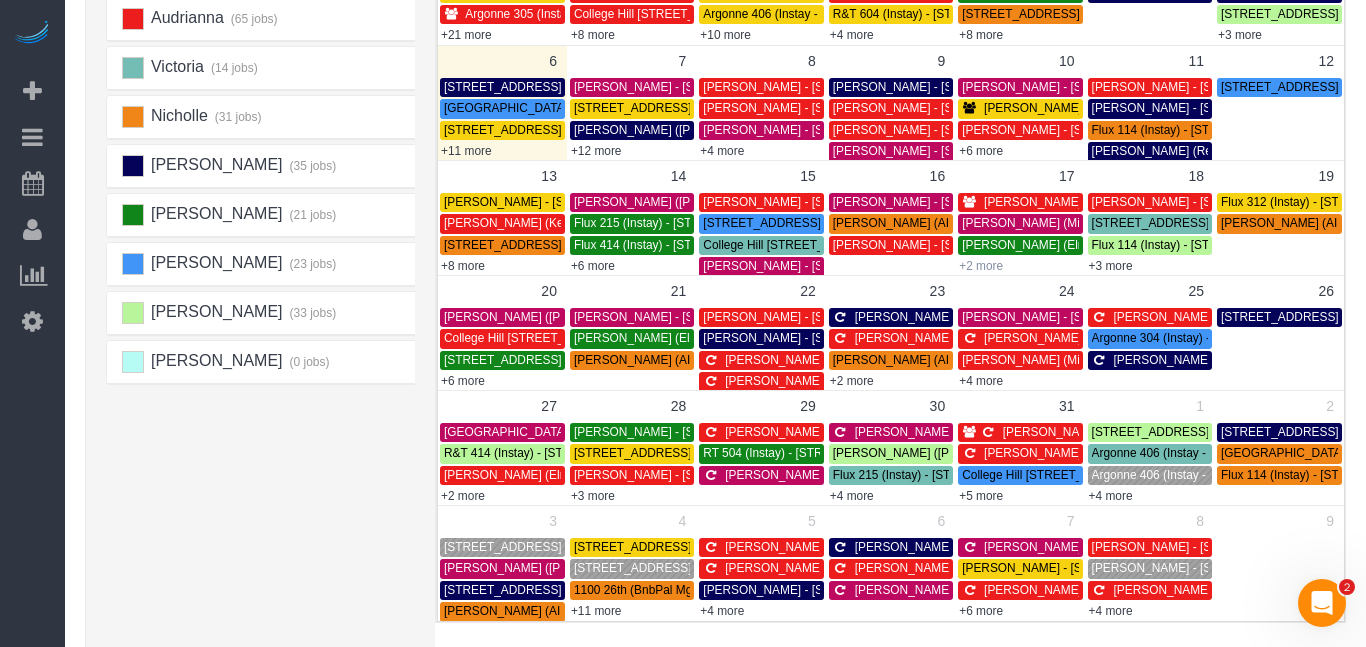 click on "+2 more" at bounding box center (981, 266) 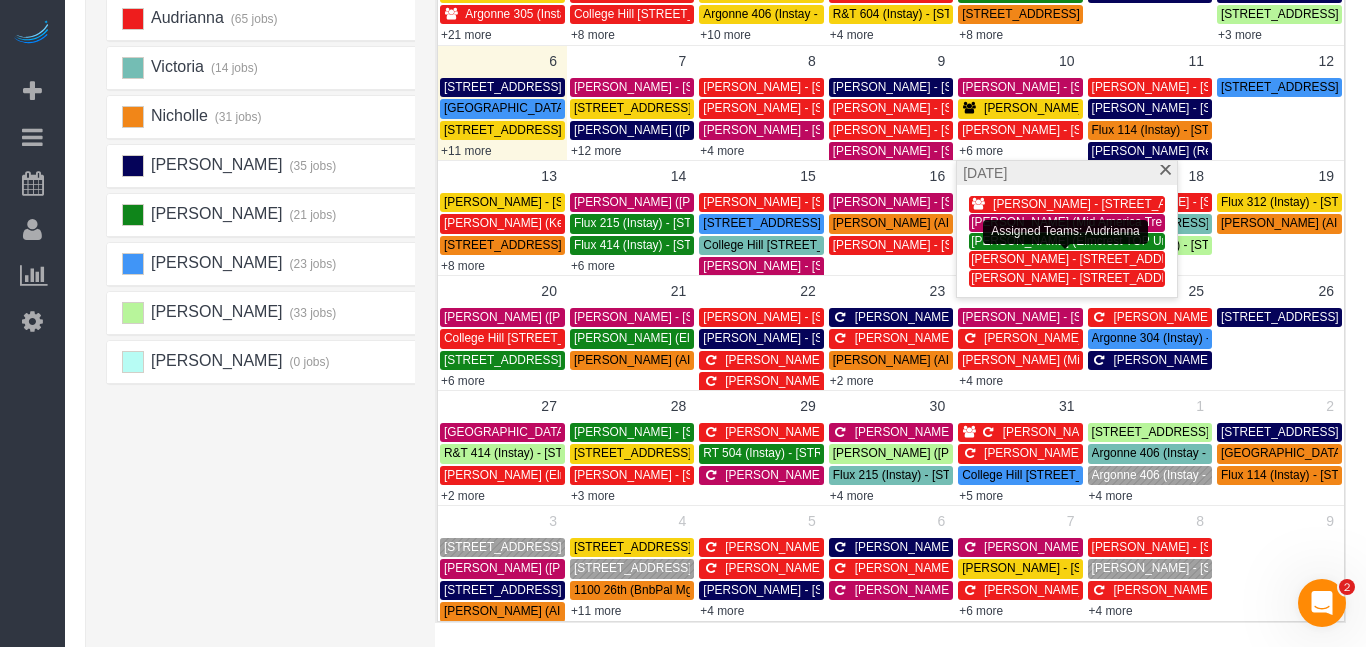 click on "[PERSON_NAME] - [STREET_ADDRESS]" at bounding box center (1084, 259) 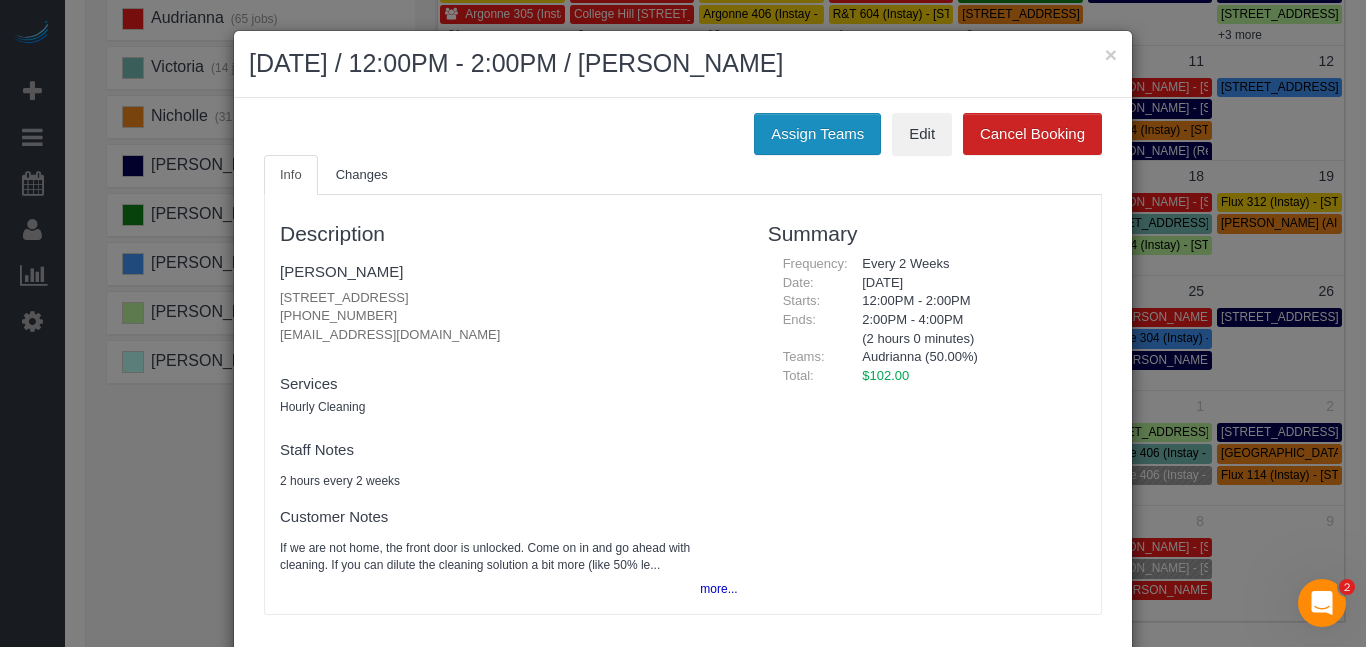 click on "Assign Teams" at bounding box center (817, 134) 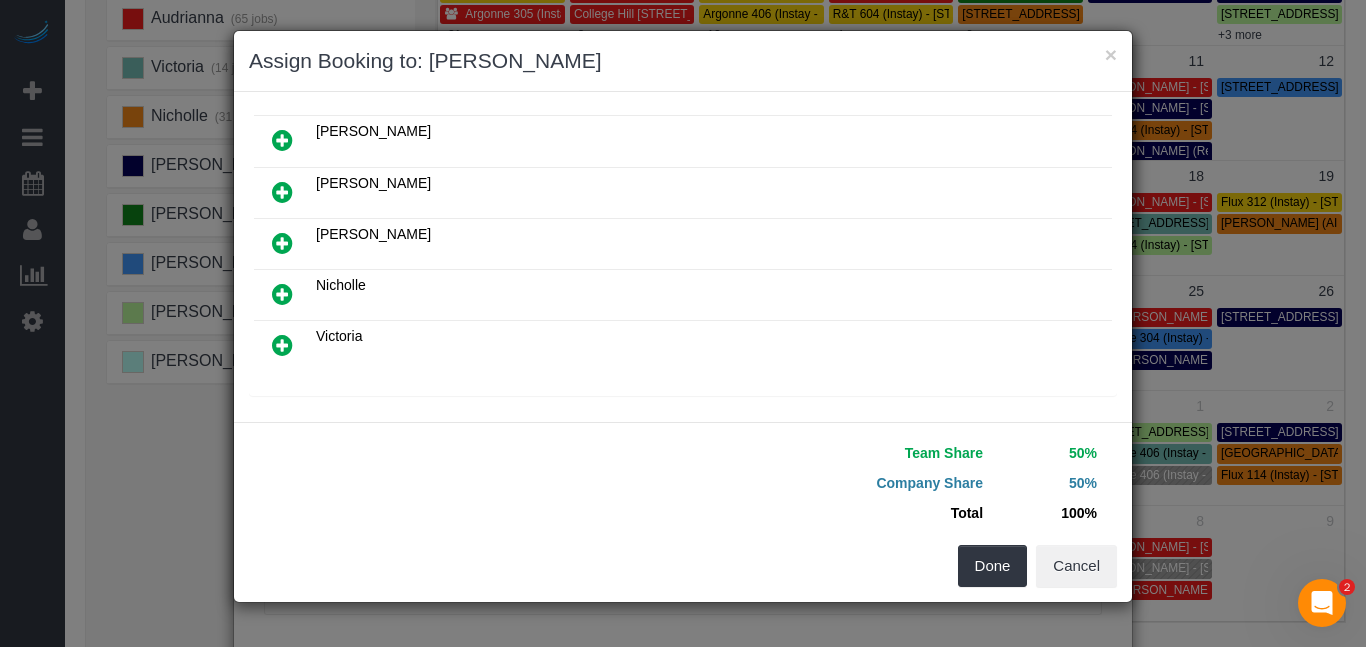 click at bounding box center (282, 345) 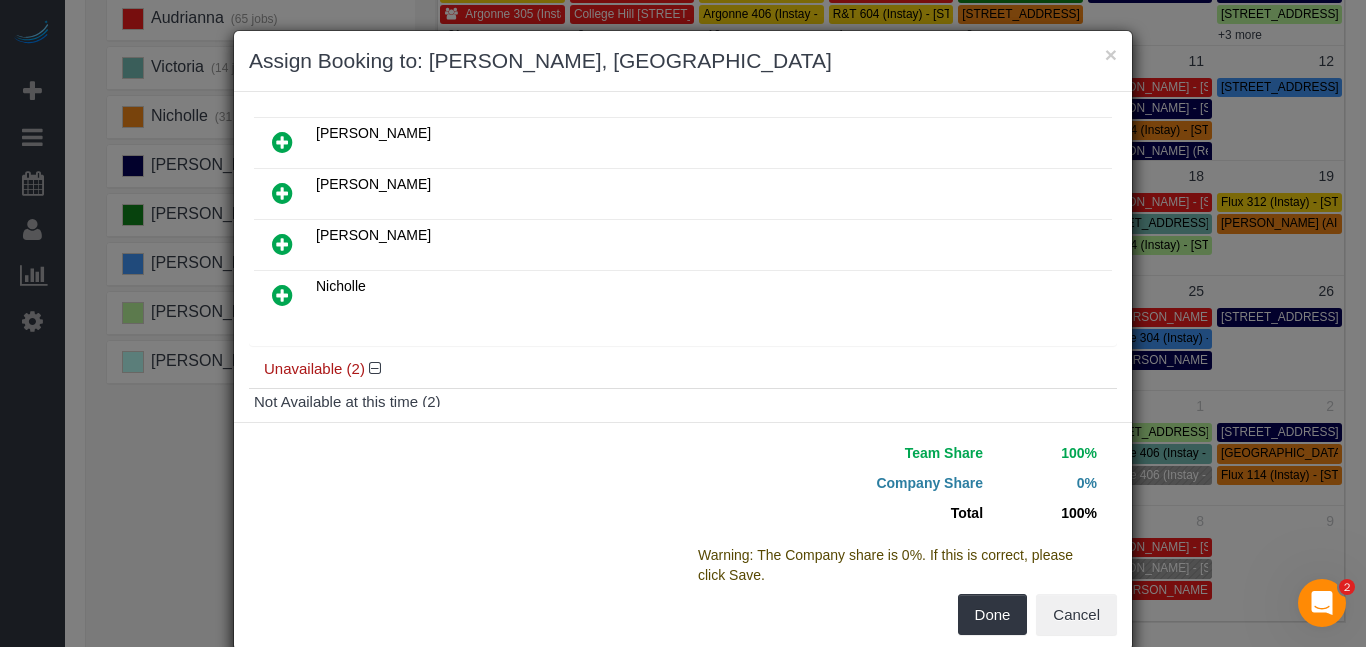scroll, scrollTop: 0, scrollLeft: 0, axis: both 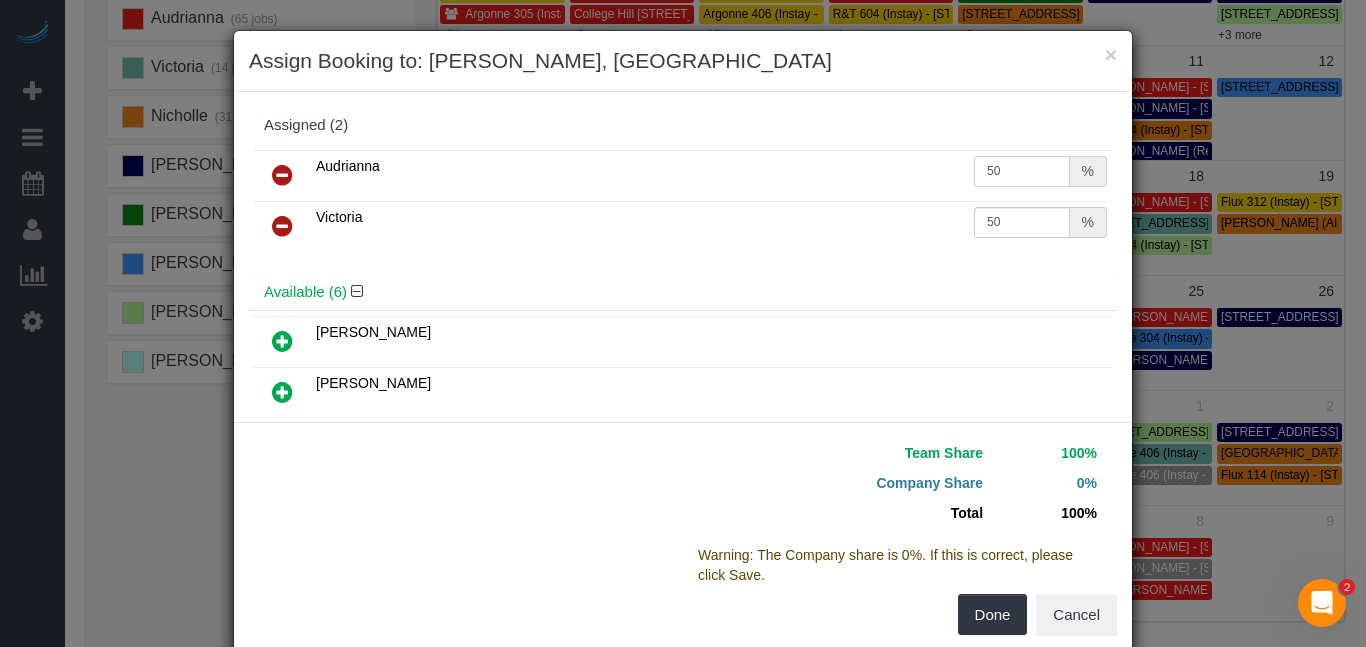 click on "50" at bounding box center (1022, 171) 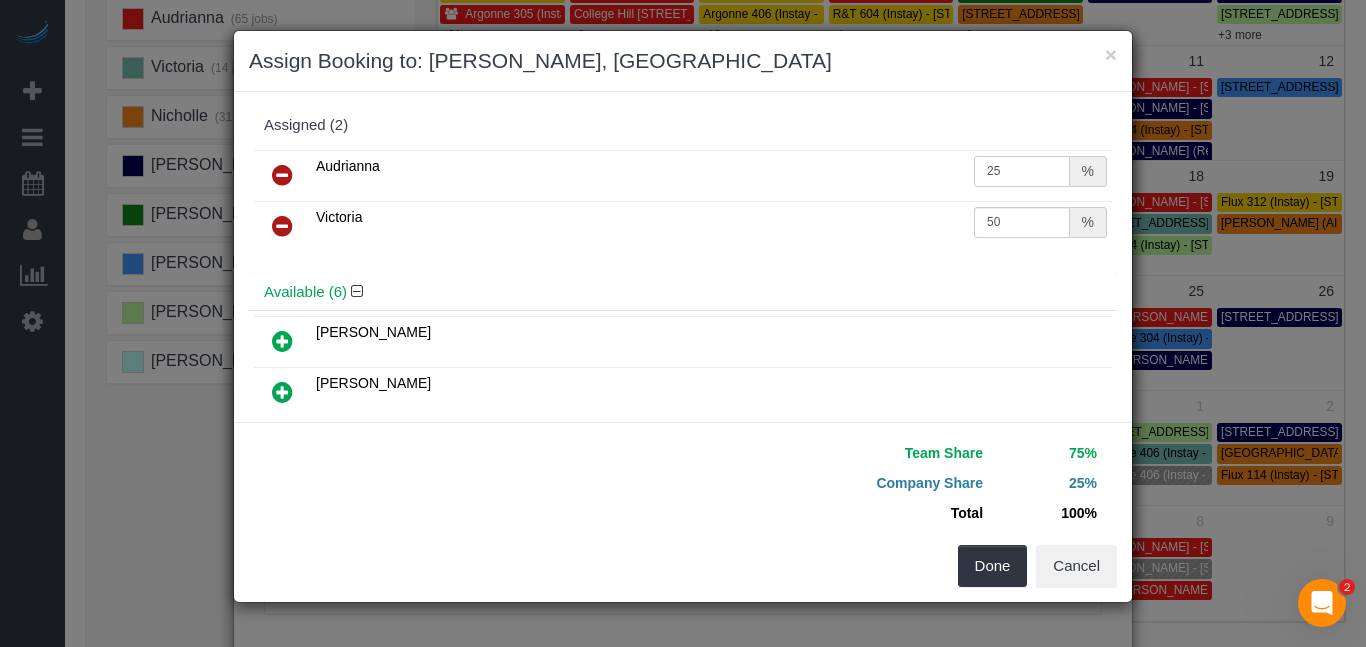 type on "25" 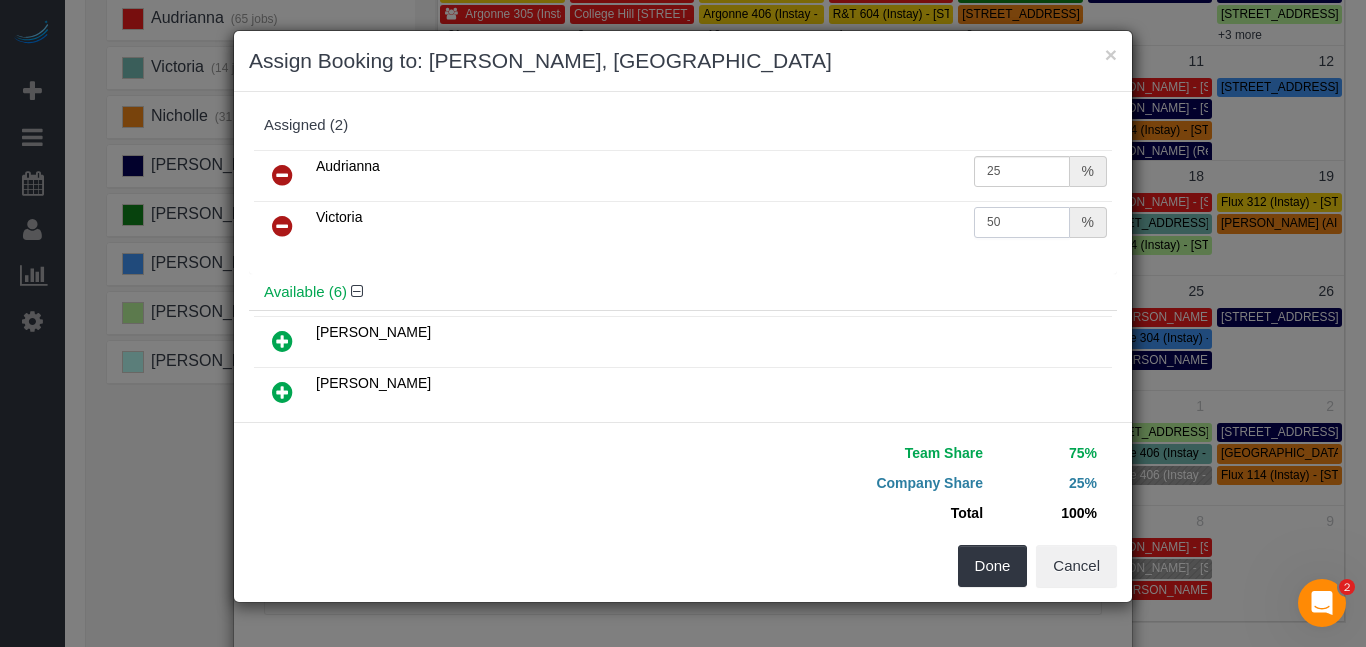 click on "50" at bounding box center (1022, 222) 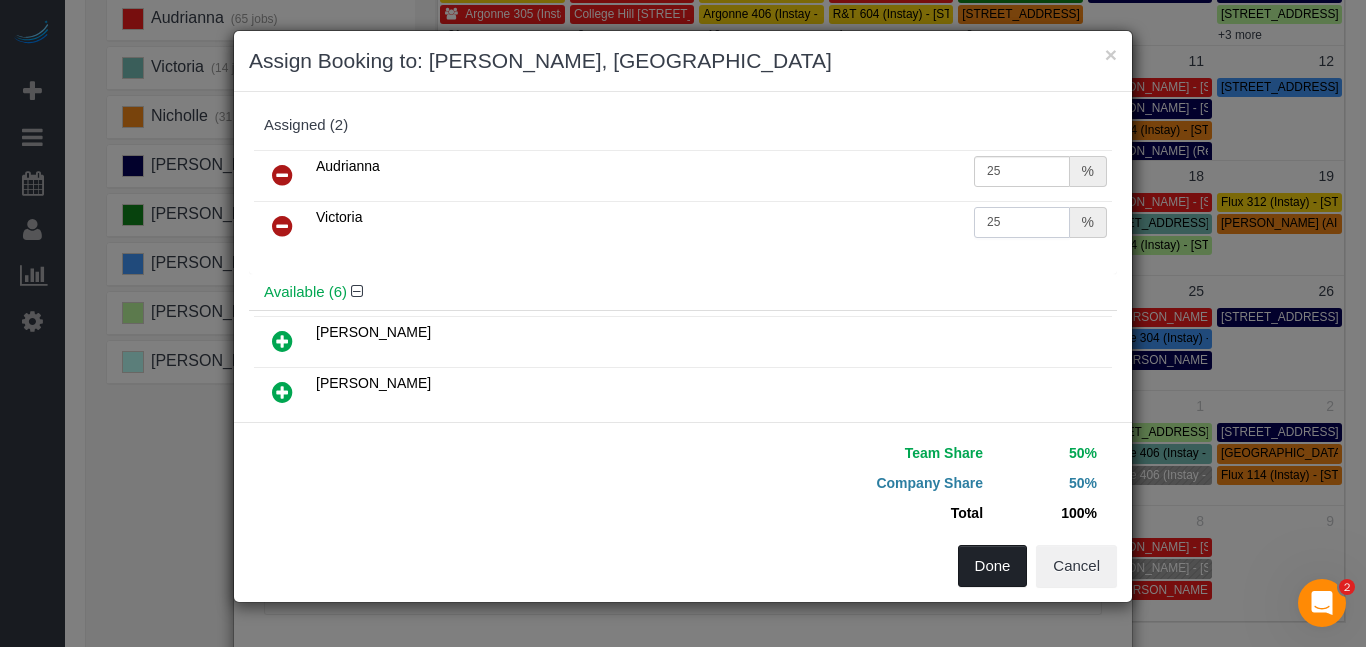 type on "25" 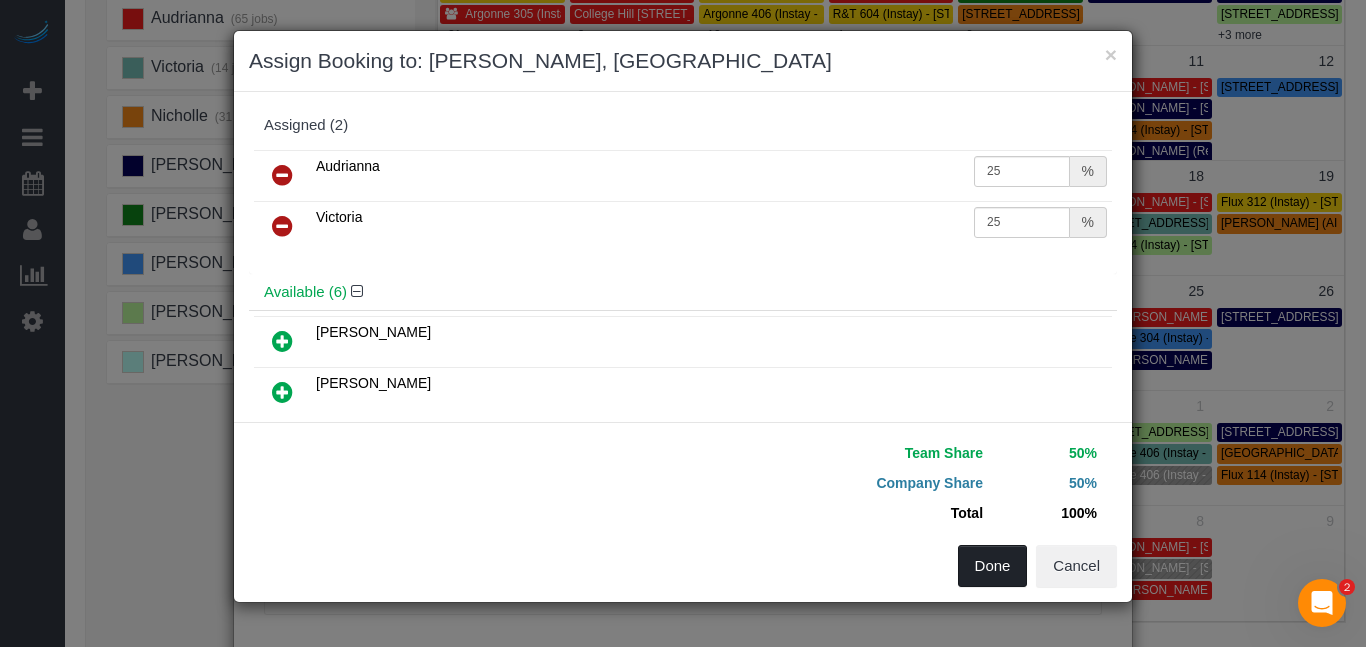click on "Done" at bounding box center (993, 566) 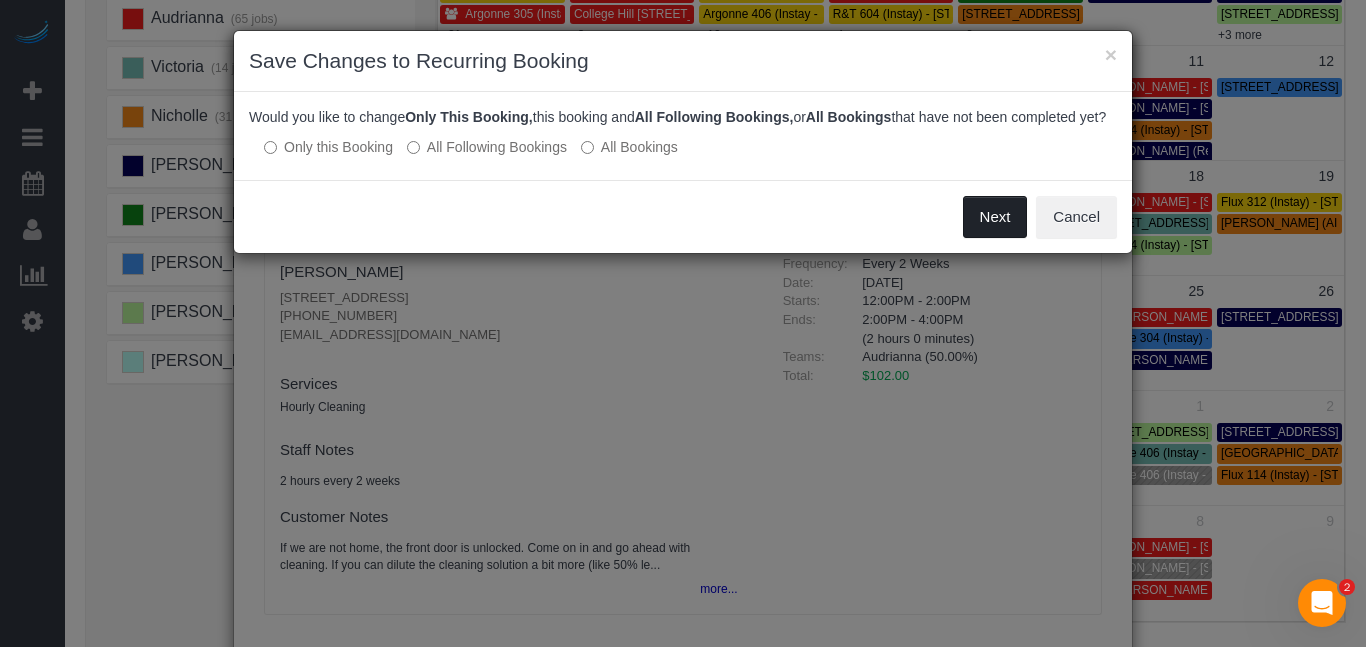 click on "Next" at bounding box center [995, 217] 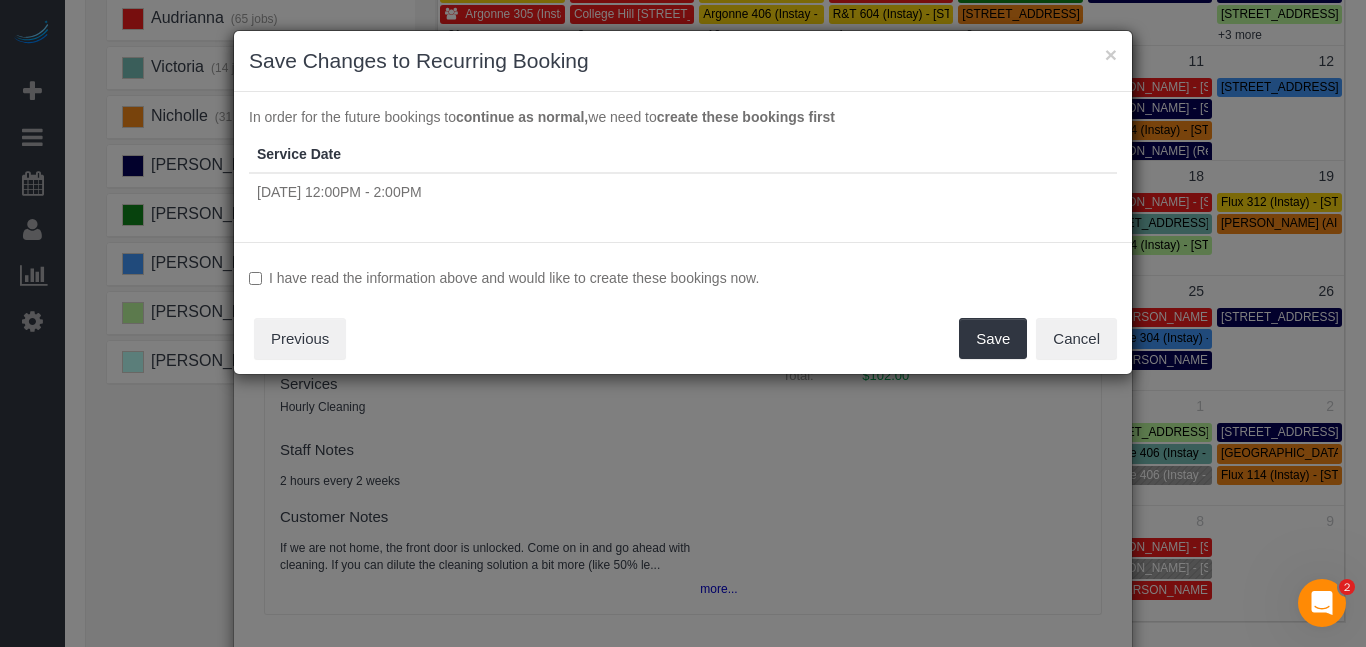 click on "I have read the information above and would like to create these bookings now." at bounding box center [683, 278] 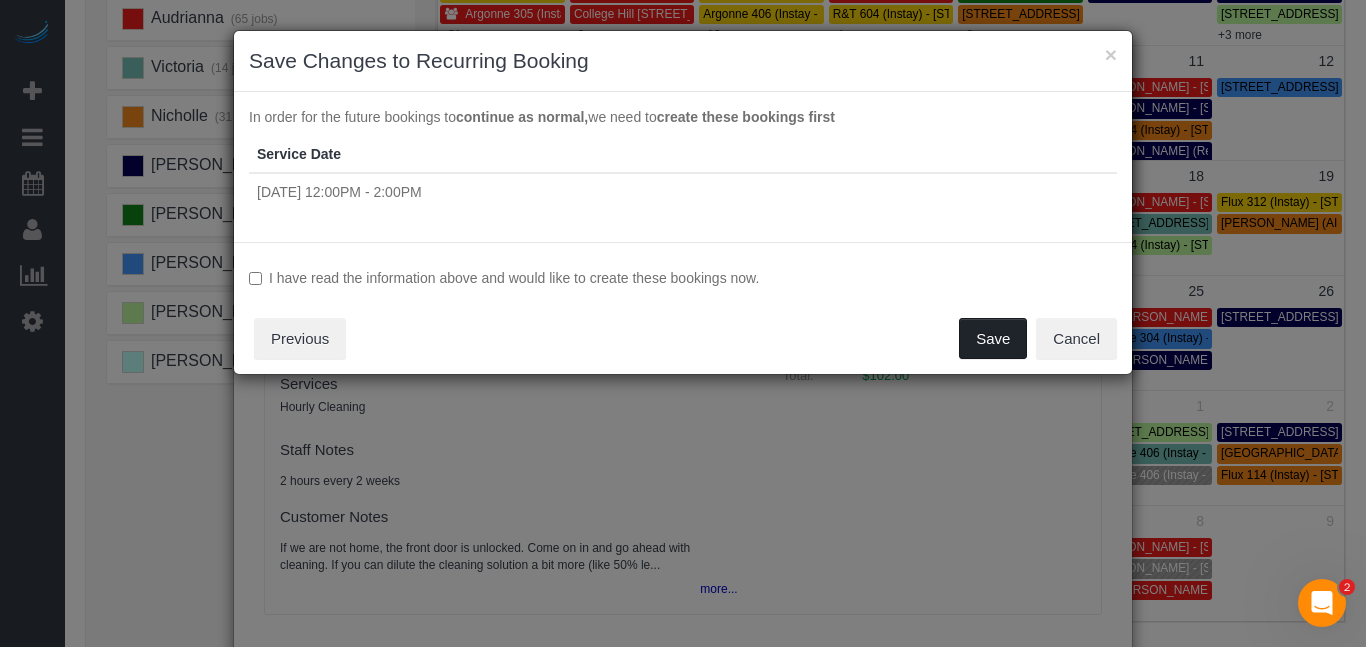 click on "Save" at bounding box center (993, 339) 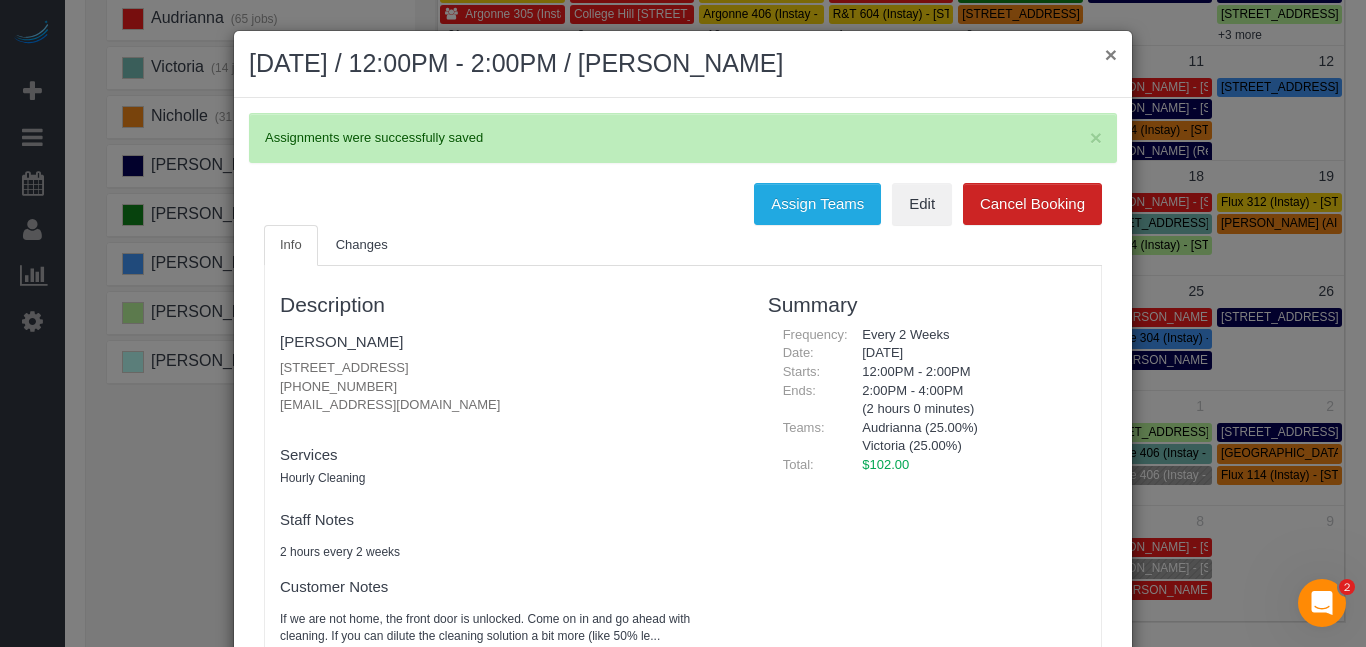 click on "×" at bounding box center [1111, 54] 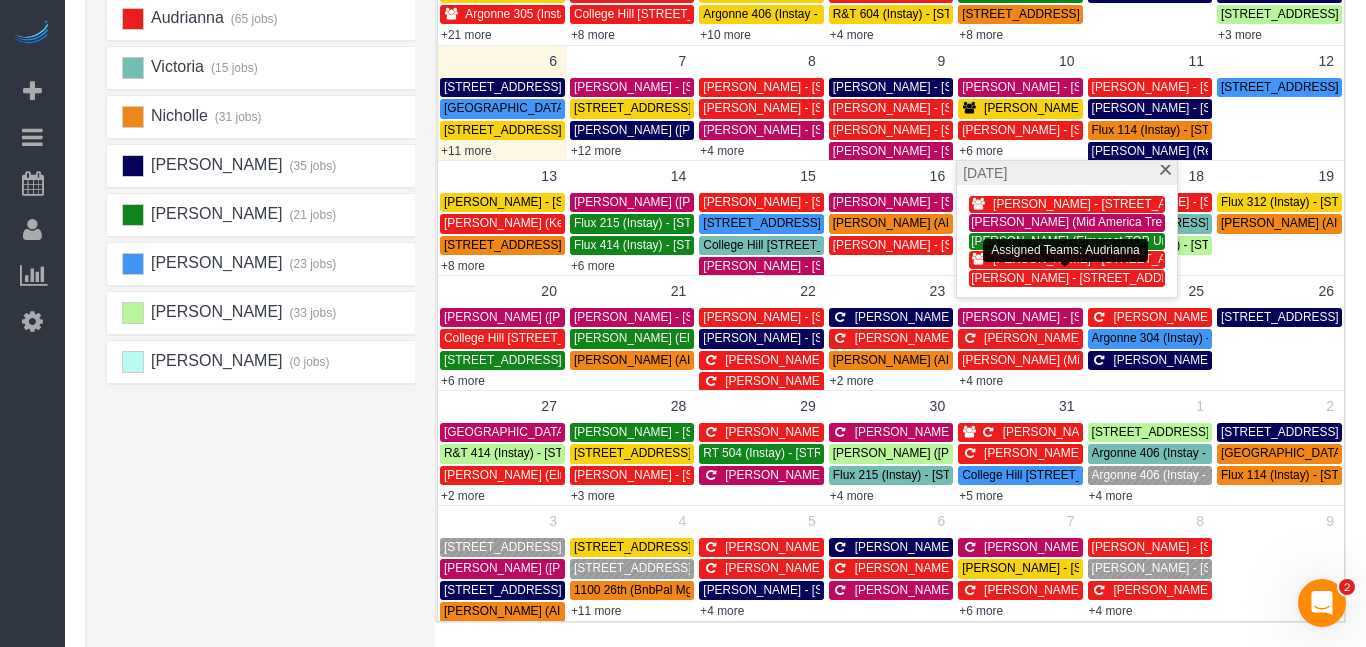 click on "[PERSON_NAME] - [STREET_ADDRESS]" at bounding box center (1084, 278) 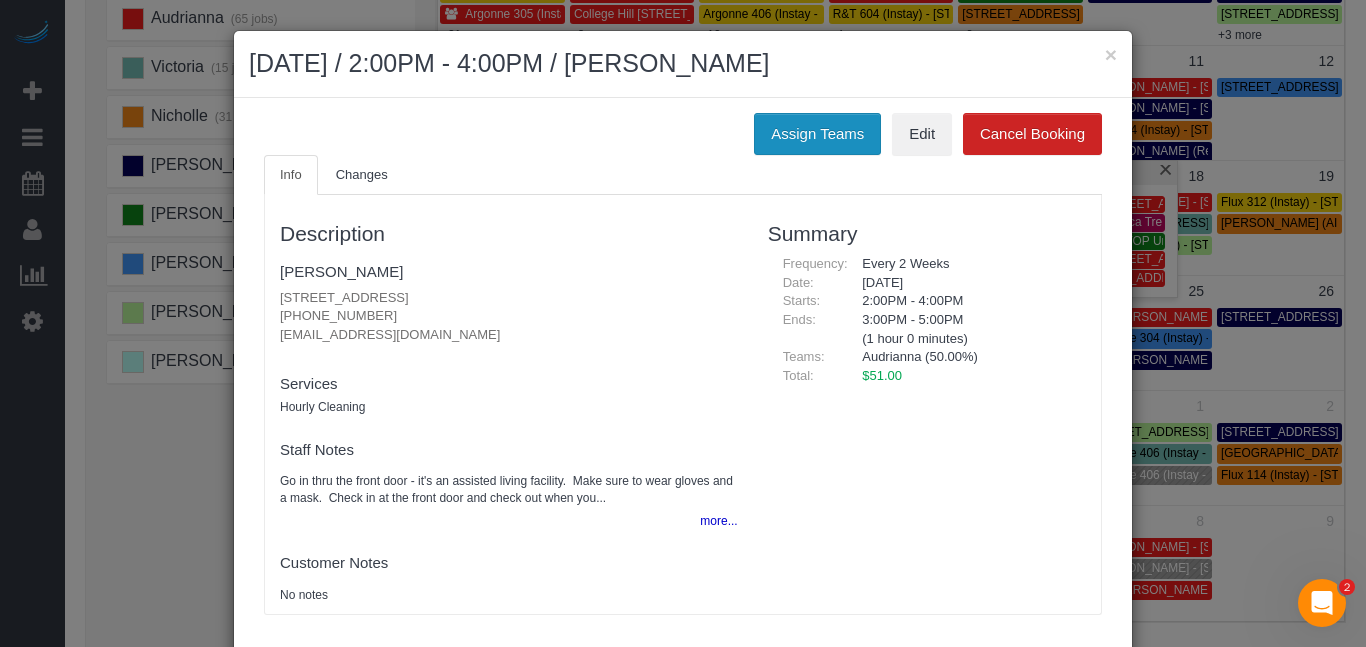 click on "Assign Teams" at bounding box center (817, 134) 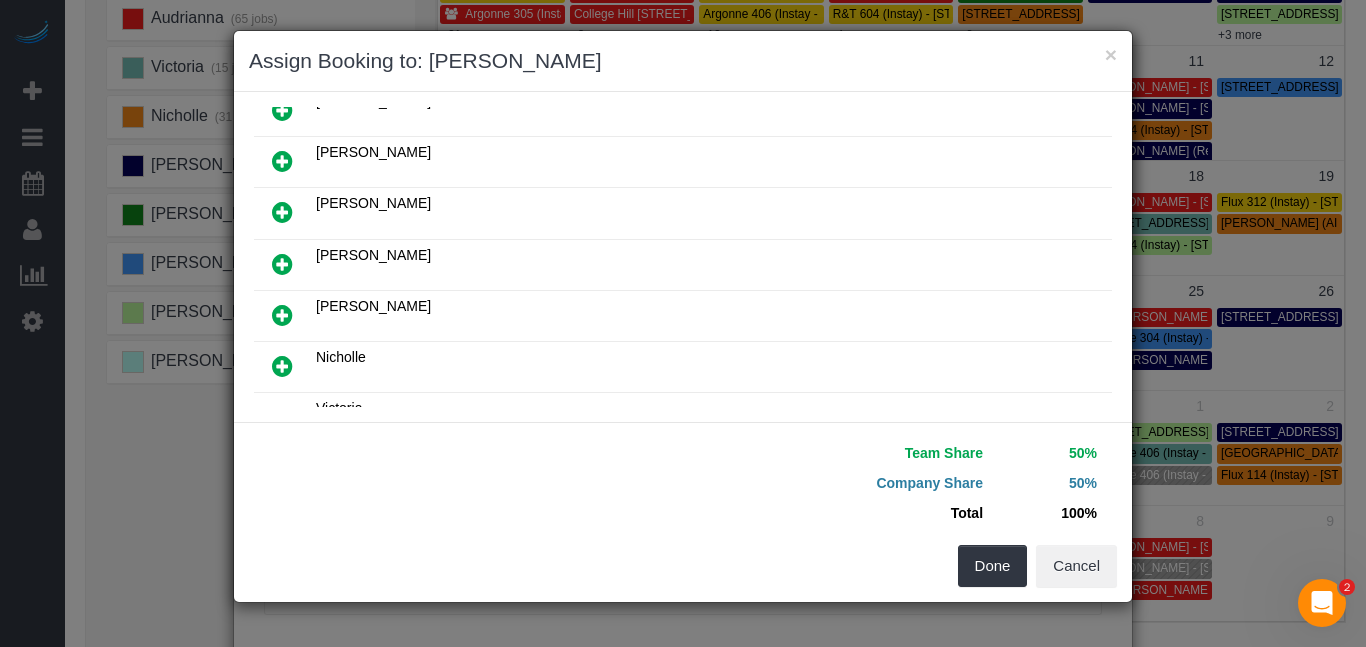 scroll, scrollTop: 183, scrollLeft: 0, axis: vertical 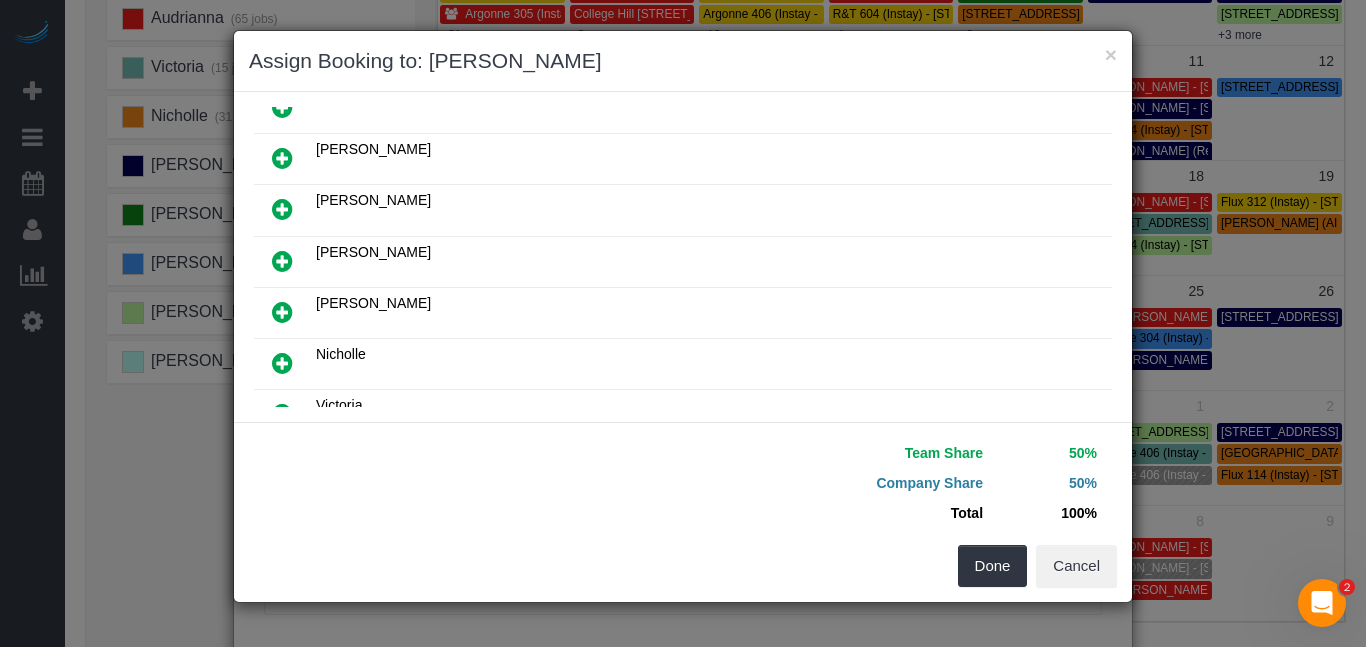 click on "Assigned (1)
Audrianna
50
%
Available (7)
Alexsa" at bounding box center [683, 257] 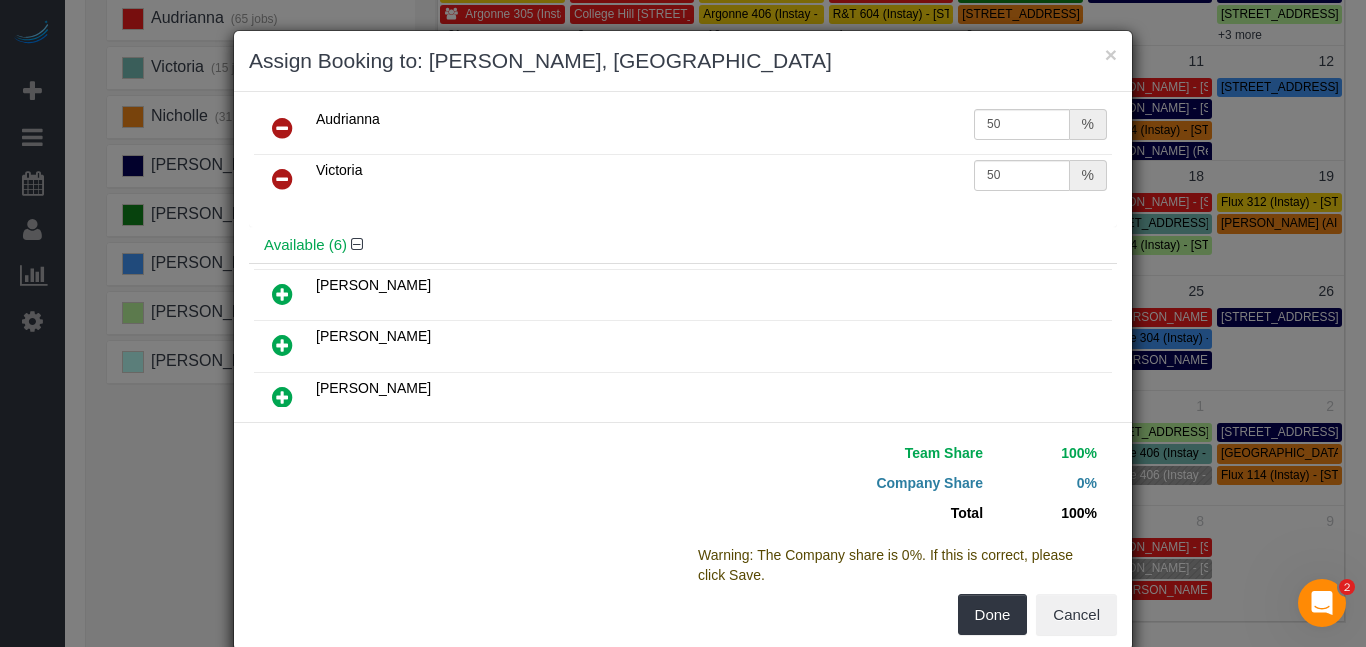 scroll, scrollTop: 0, scrollLeft: 0, axis: both 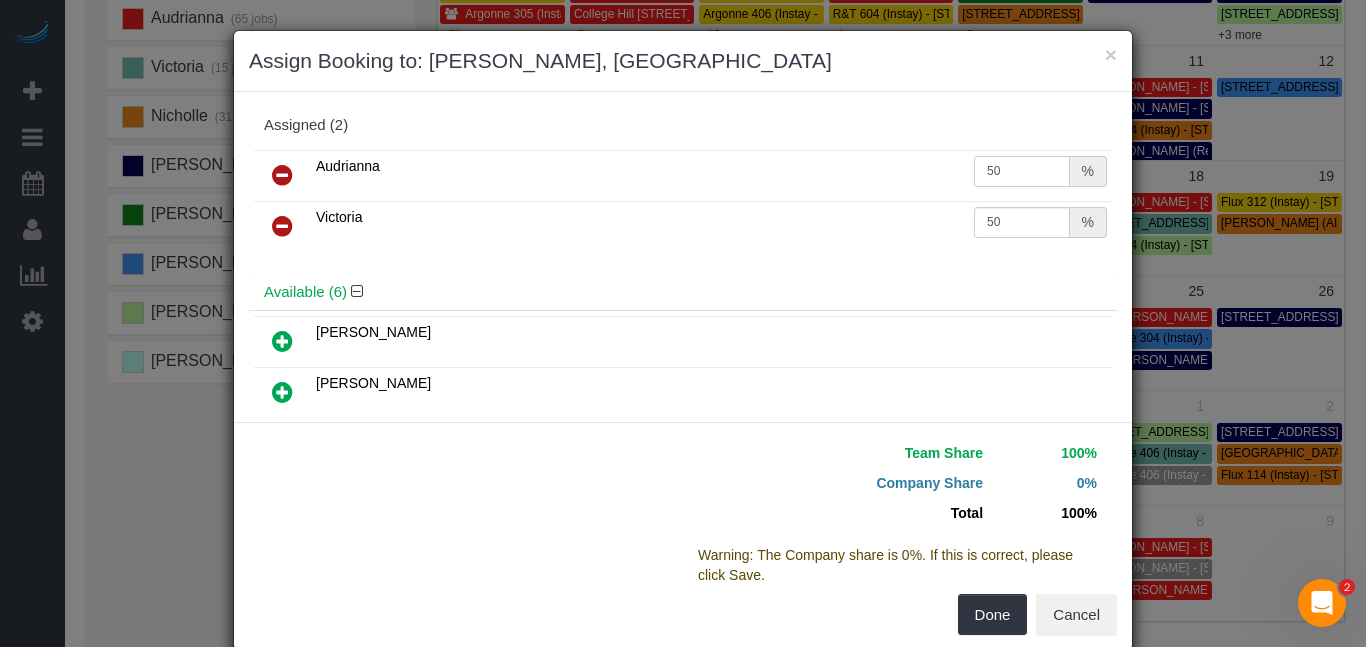 click on "50" at bounding box center [1022, 171] 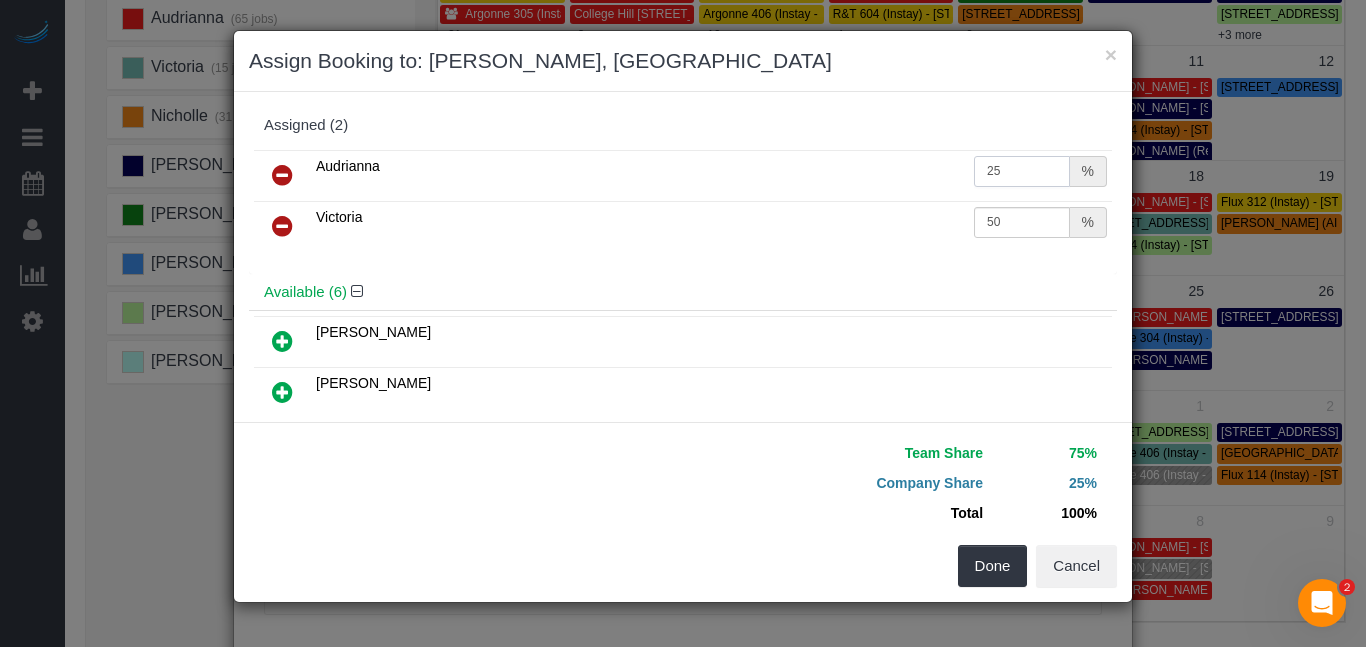 type on "25" 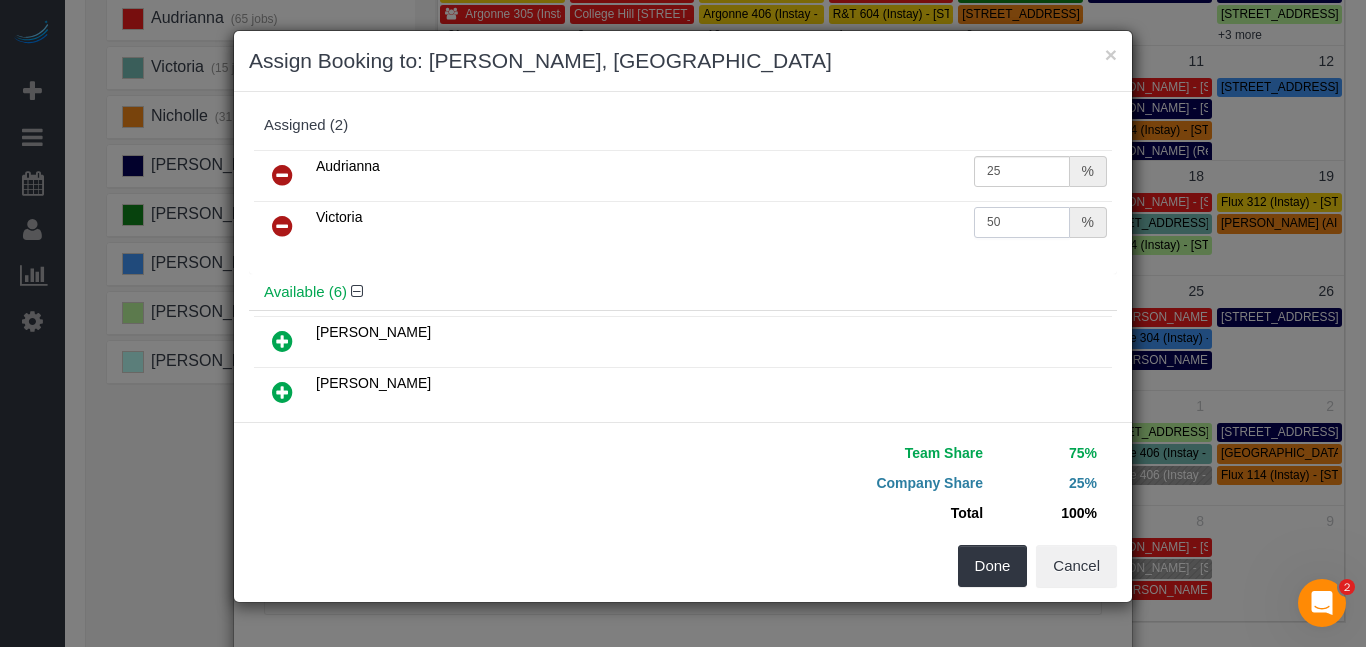 click on "50" at bounding box center (1022, 222) 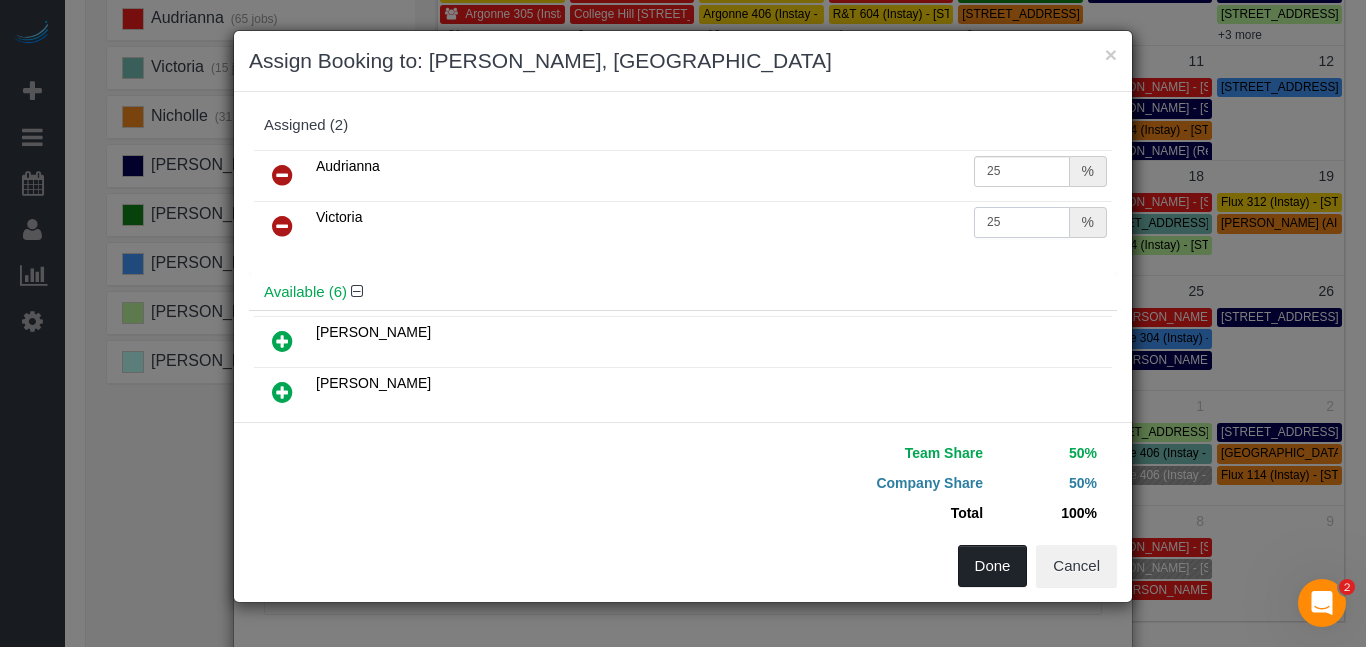 type on "25" 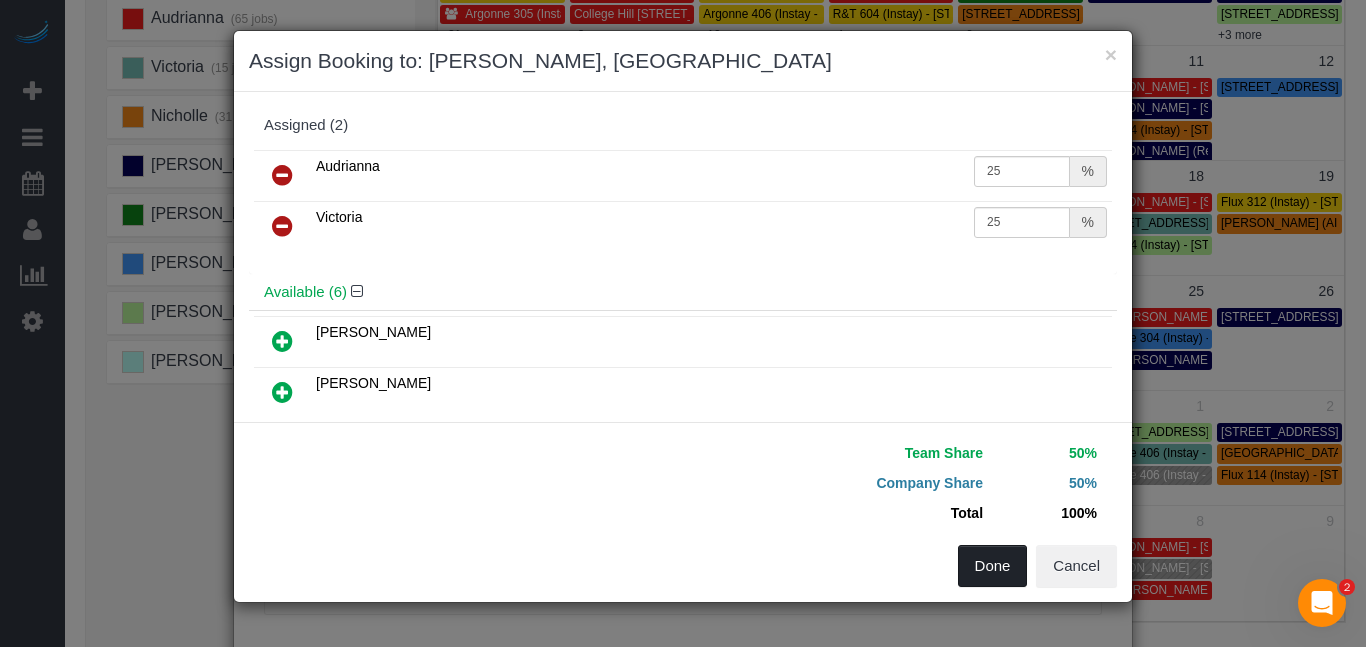 click on "Done" at bounding box center [993, 566] 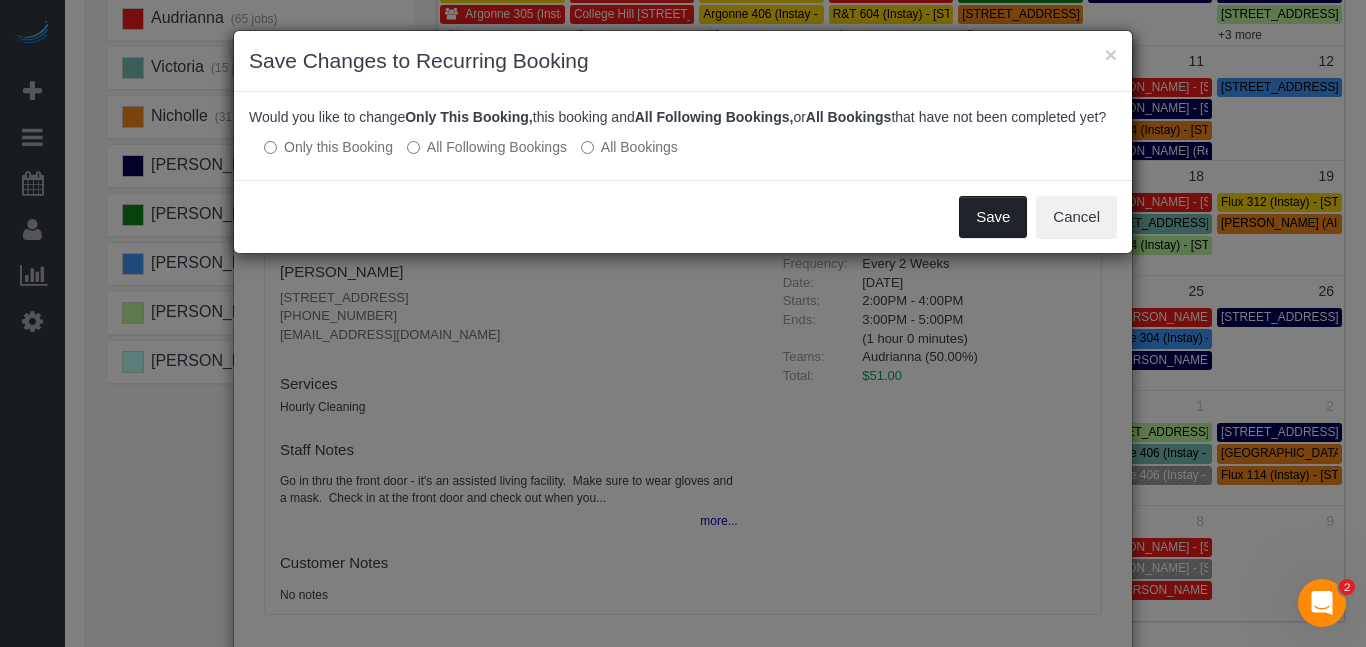 click on "Save" at bounding box center (993, 217) 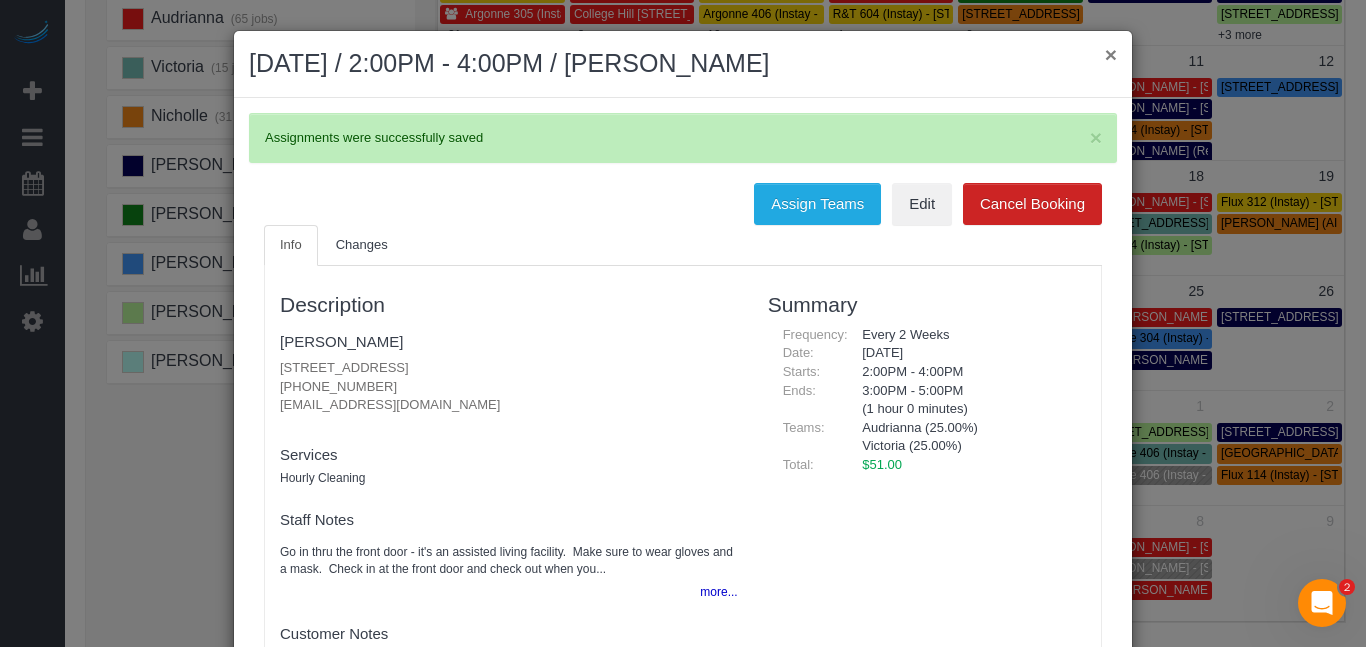 click on "×" at bounding box center (1111, 54) 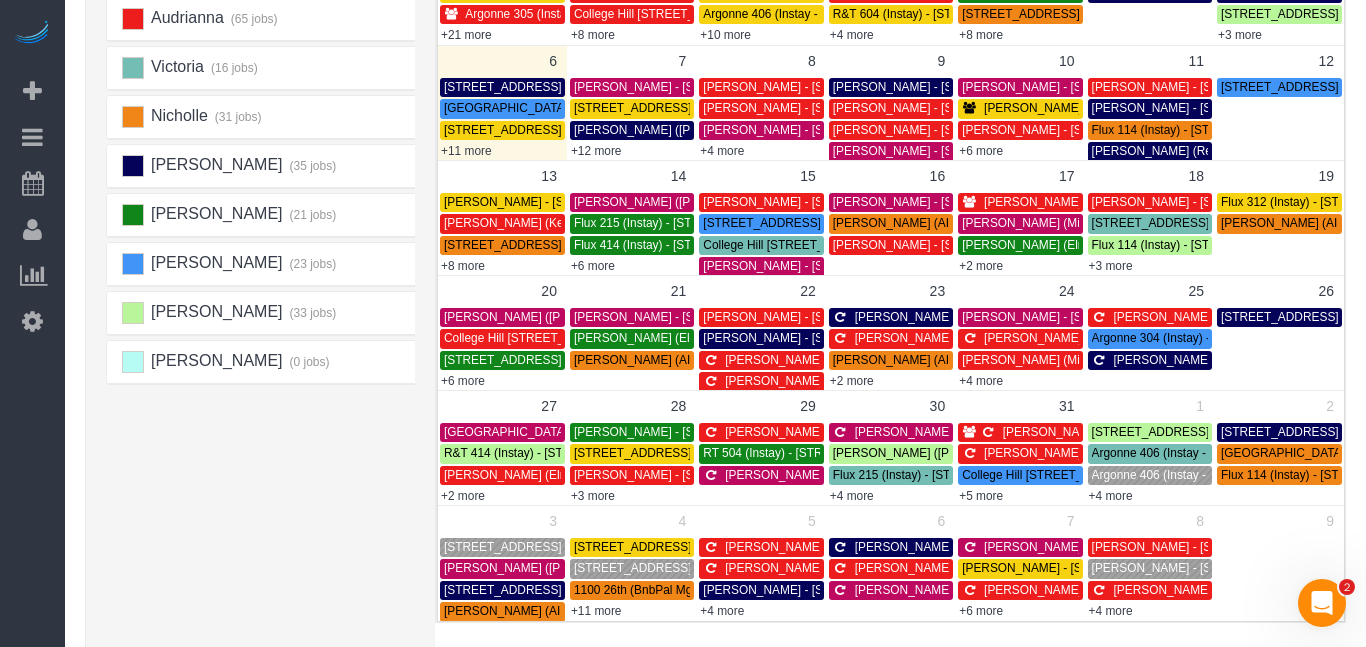 click on "+4 more" at bounding box center [1111, 496] 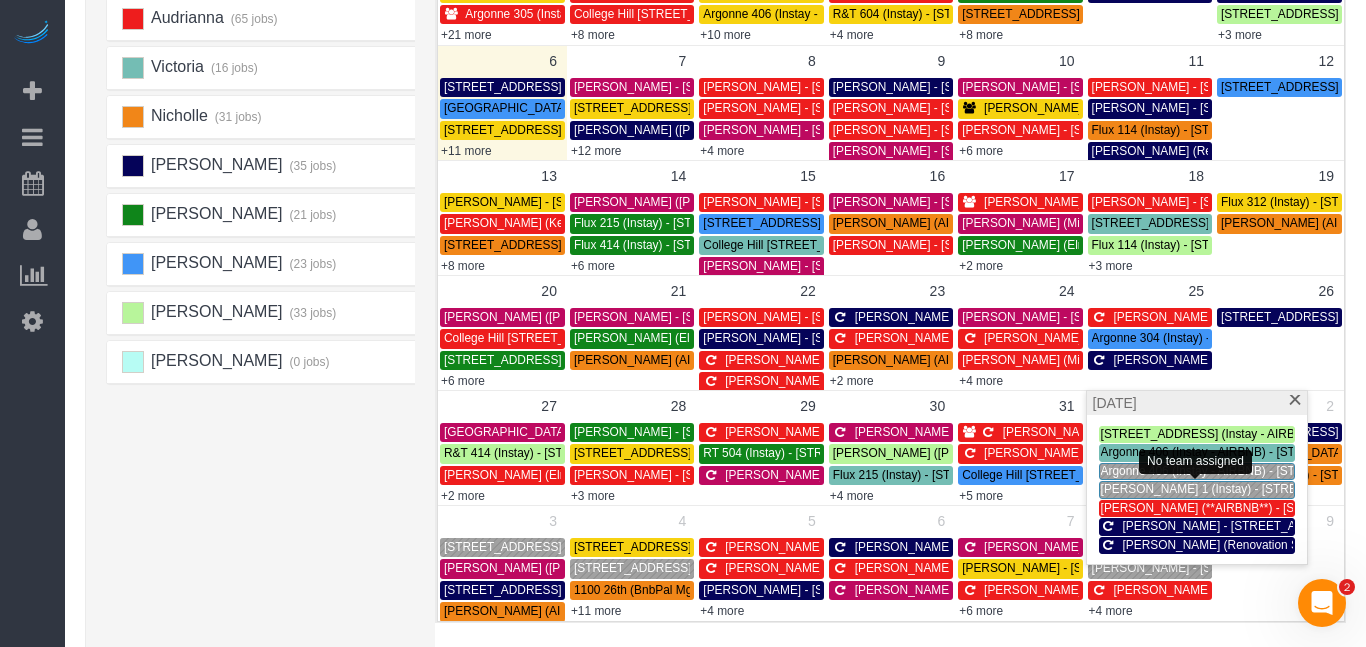 click on "Argonne 406 (Instay - AIRBNB) - [STREET_ADDRESS]" at bounding box center [1247, 471] 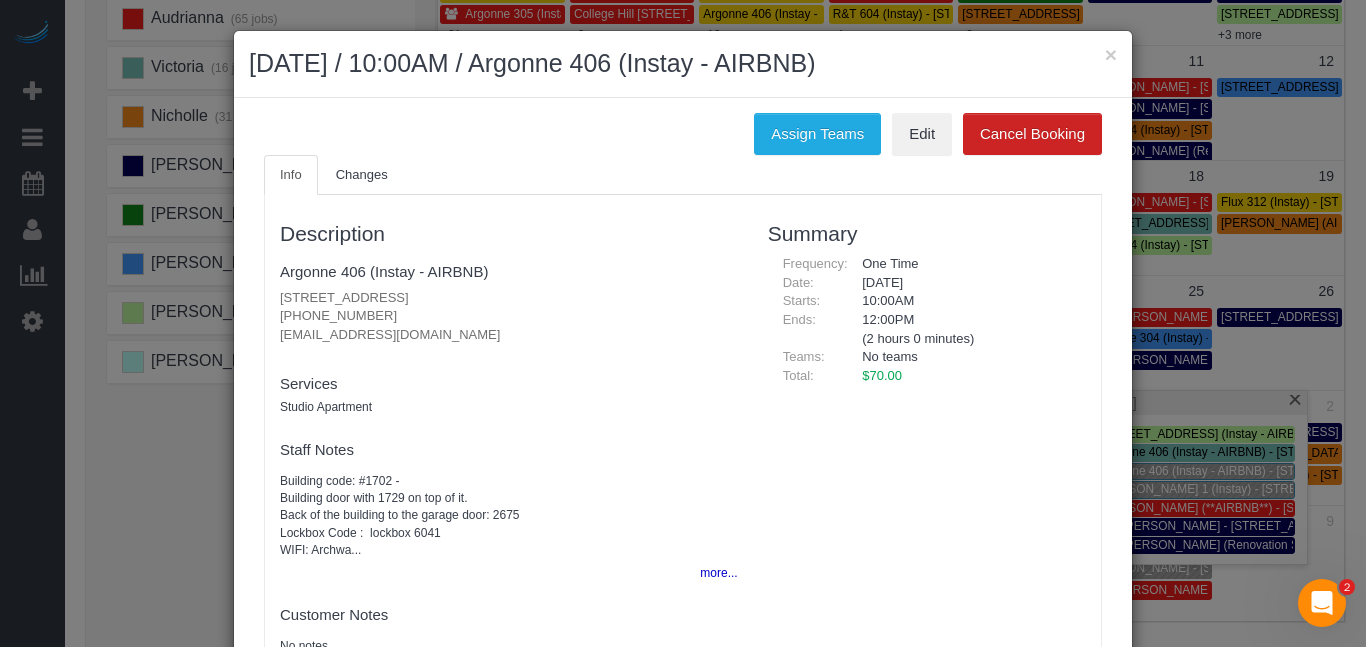 click on "Info
Changes" at bounding box center [683, 175] 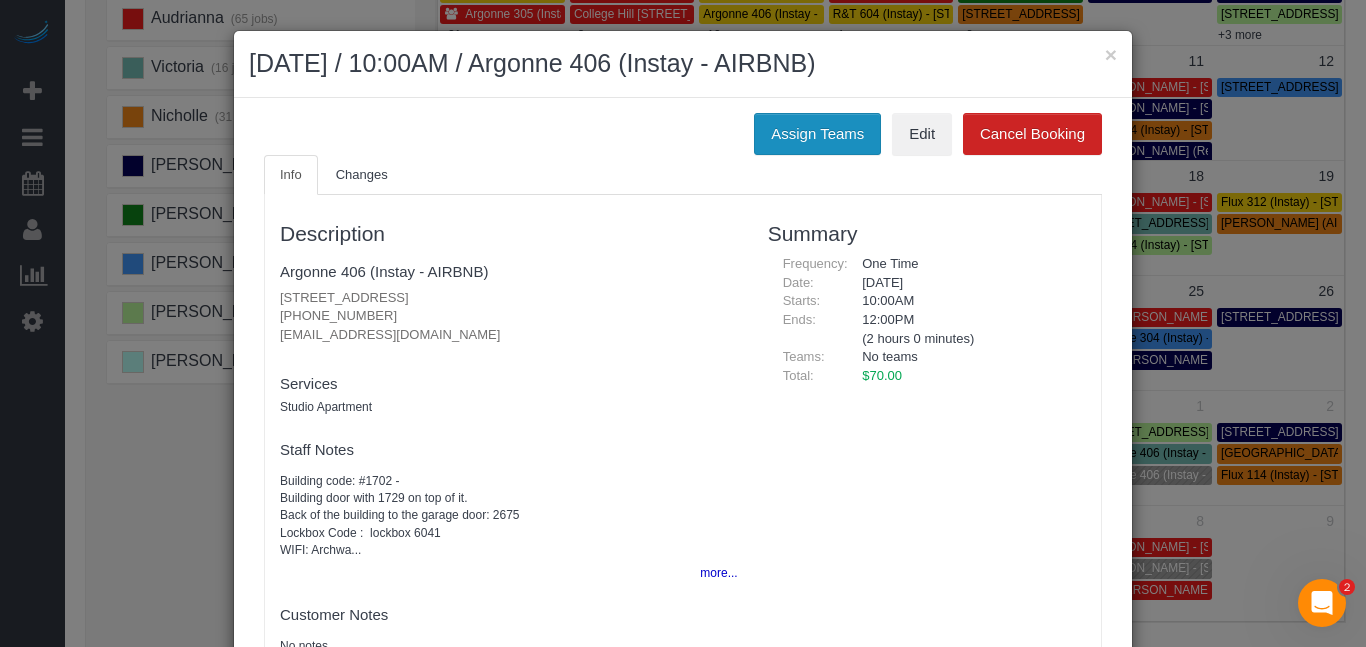 click on "Assign Teams" at bounding box center [817, 134] 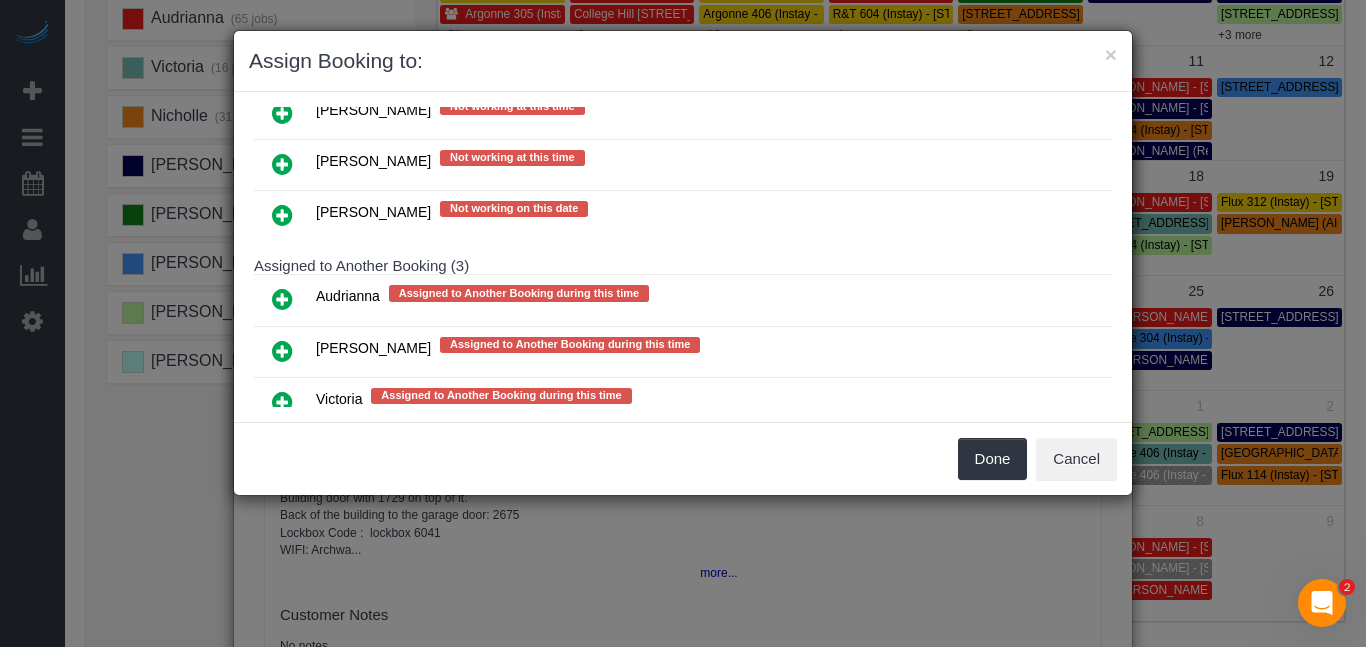 scroll, scrollTop: 476, scrollLeft: 0, axis: vertical 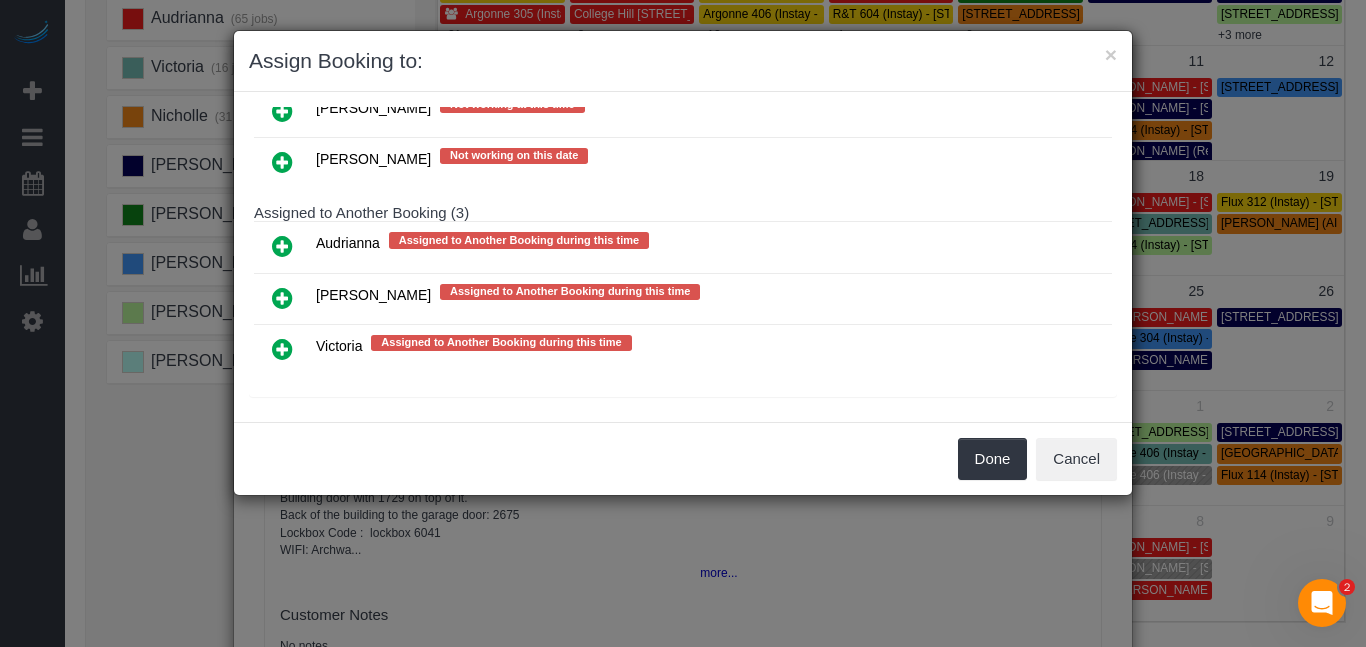 click at bounding box center [282, 349] 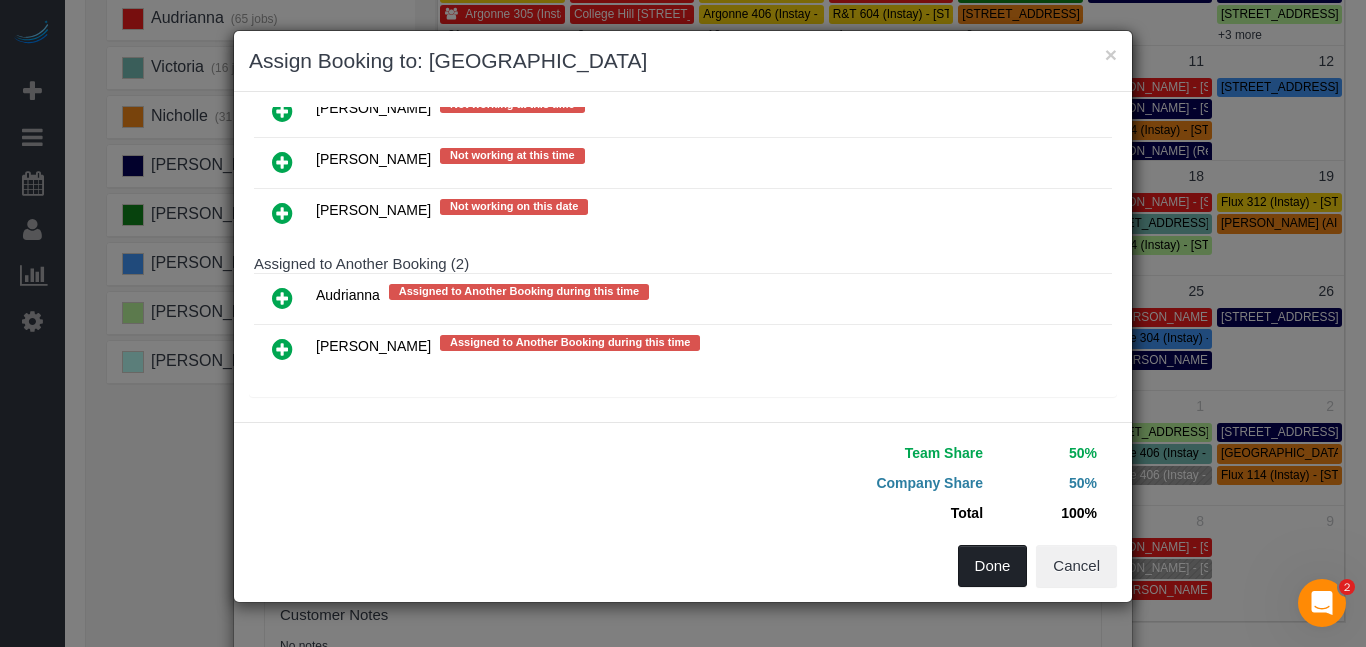 click on "Done" at bounding box center [993, 566] 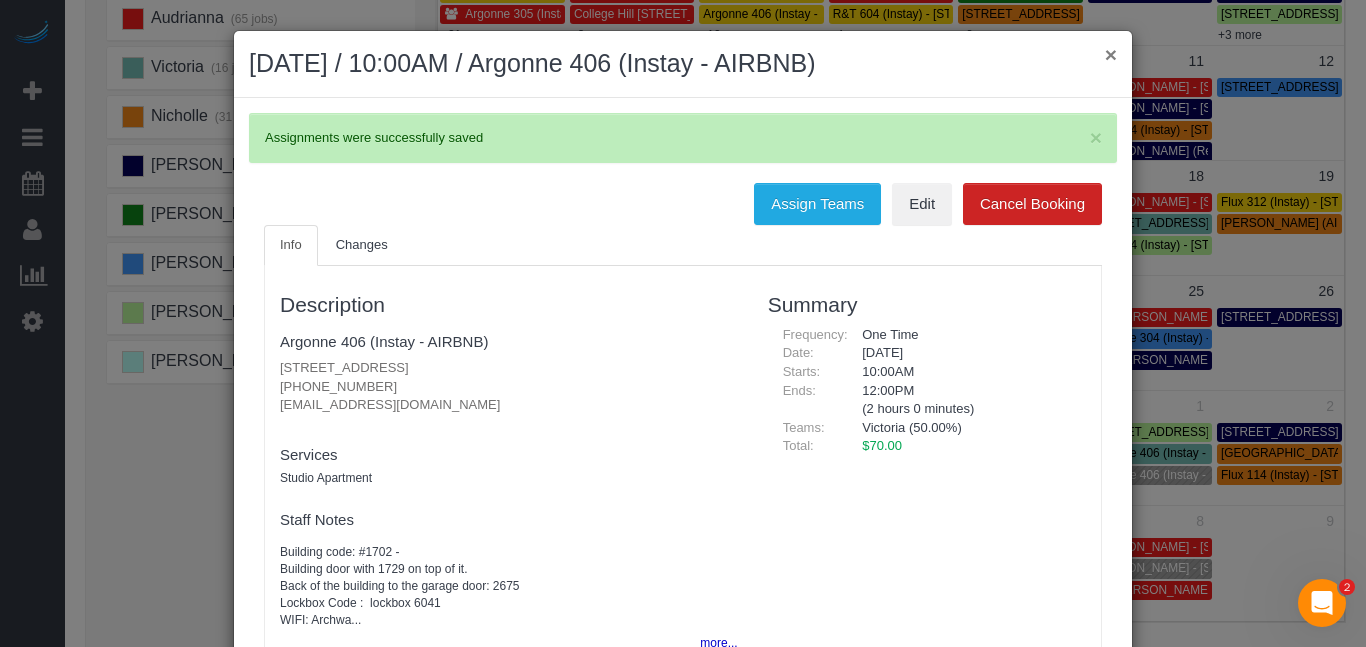 click on "×" at bounding box center (1111, 54) 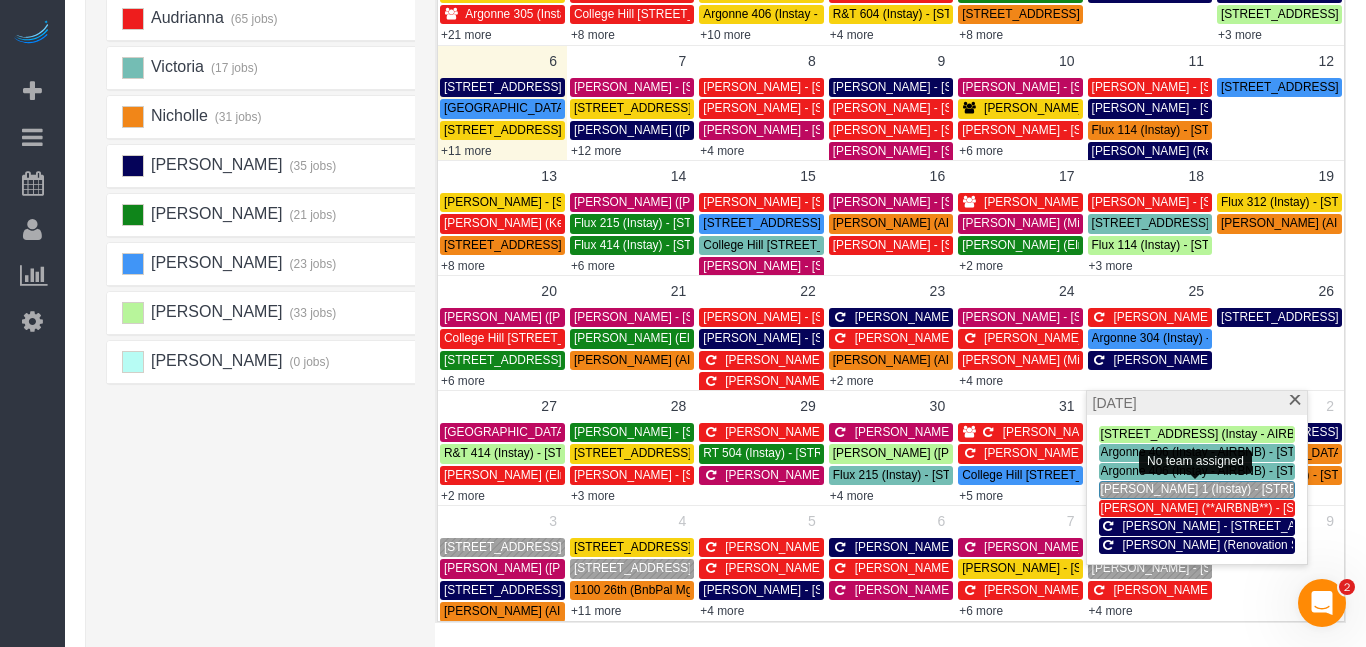 click on "[PERSON_NAME] 1 (Instay) - [STREET_ADDRESS][PERSON_NAME]" at bounding box center [1289, 489] 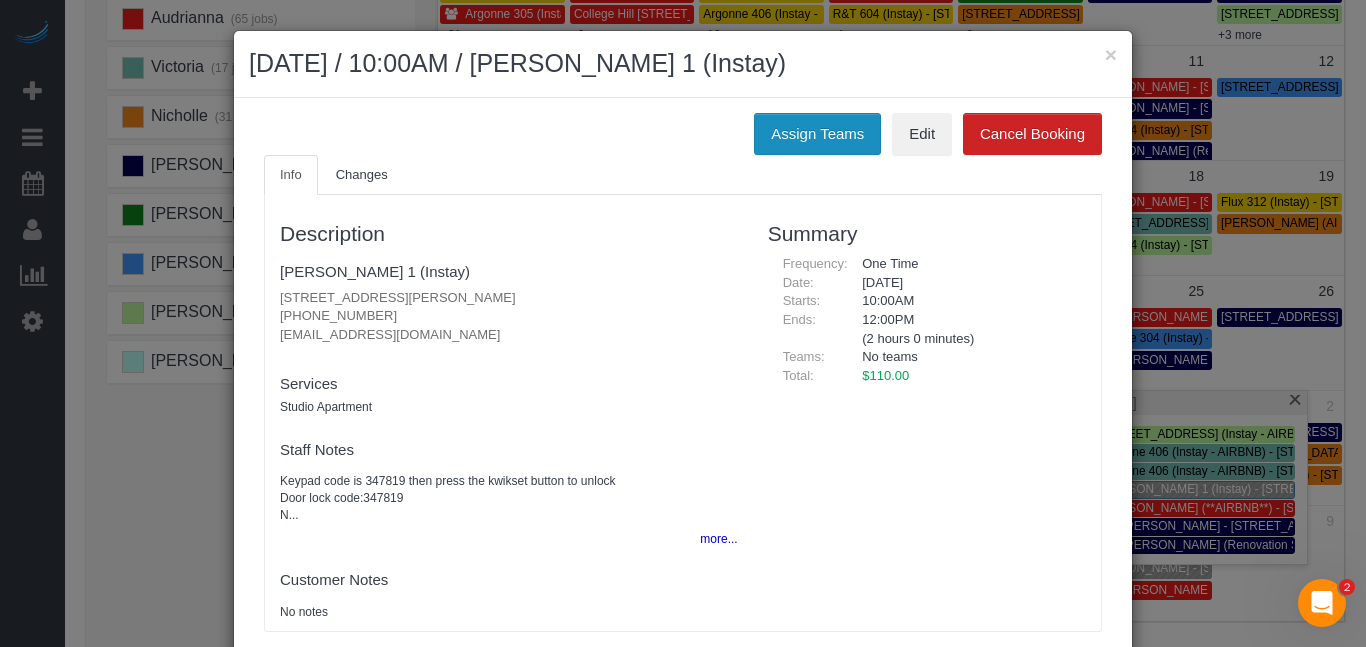 click on "Assign Teams" at bounding box center [817, 134] 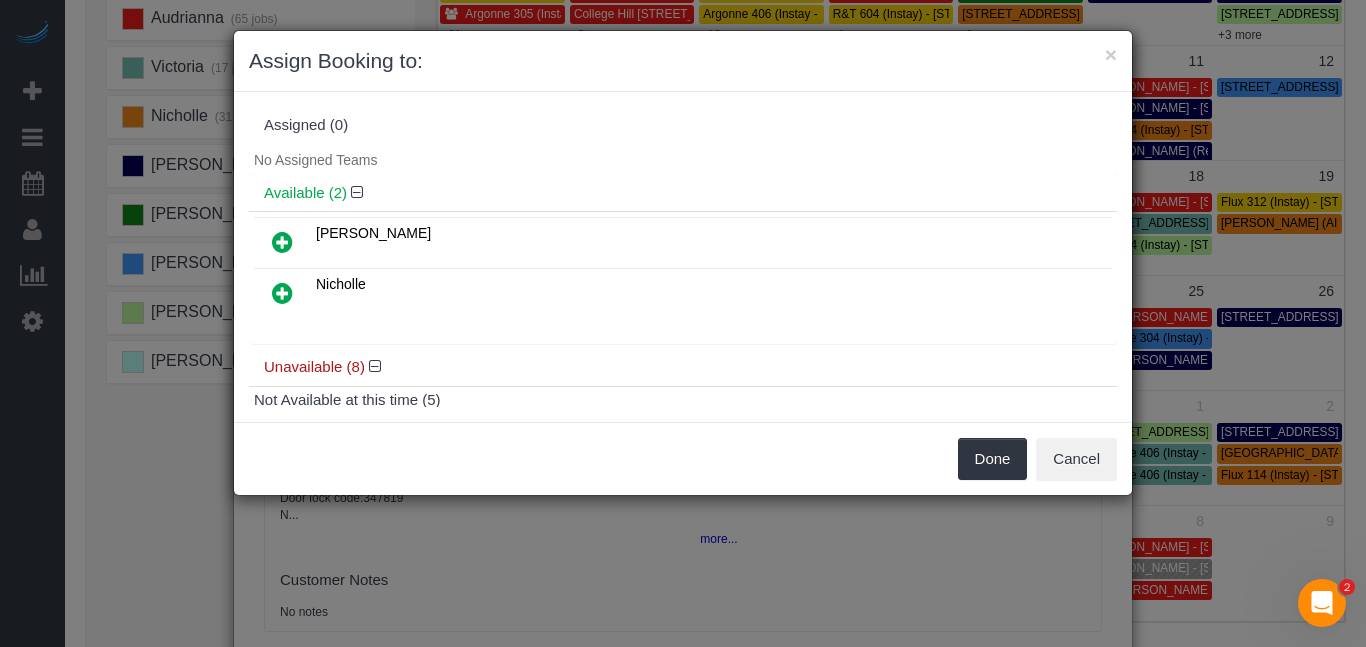 click at bounding box center [282, 242] 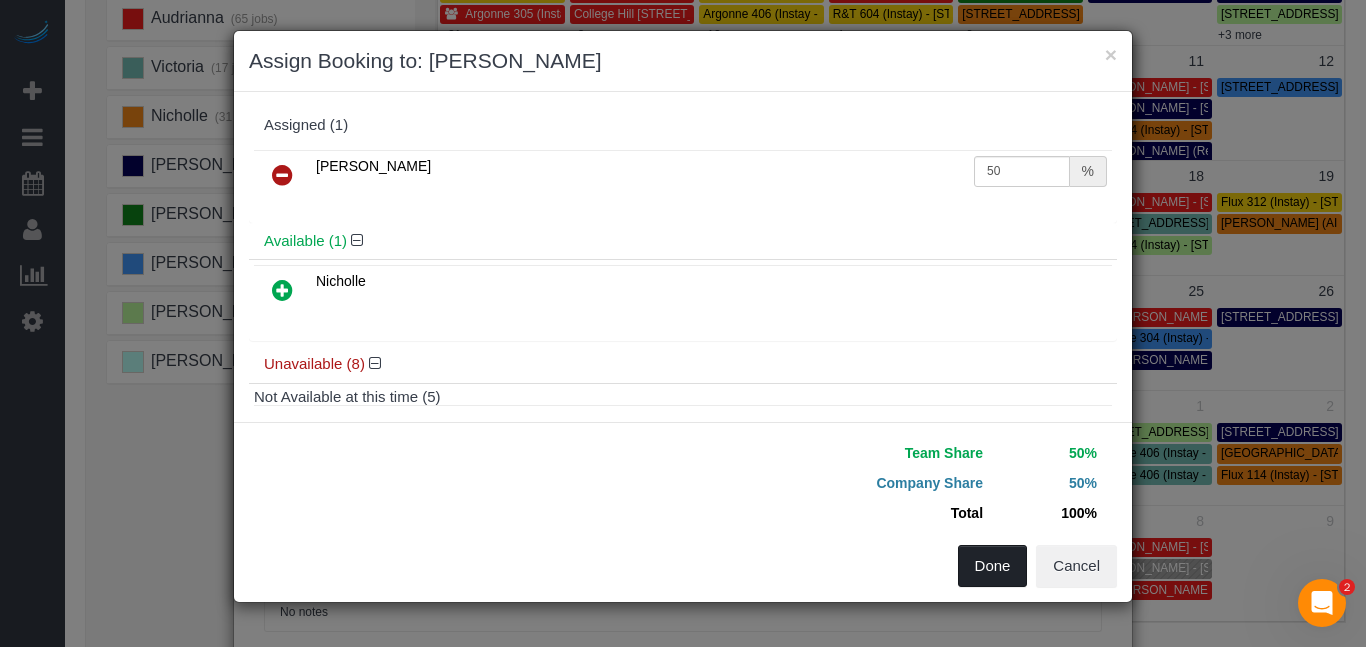 click on "Done" at bounding box center (993, 566) 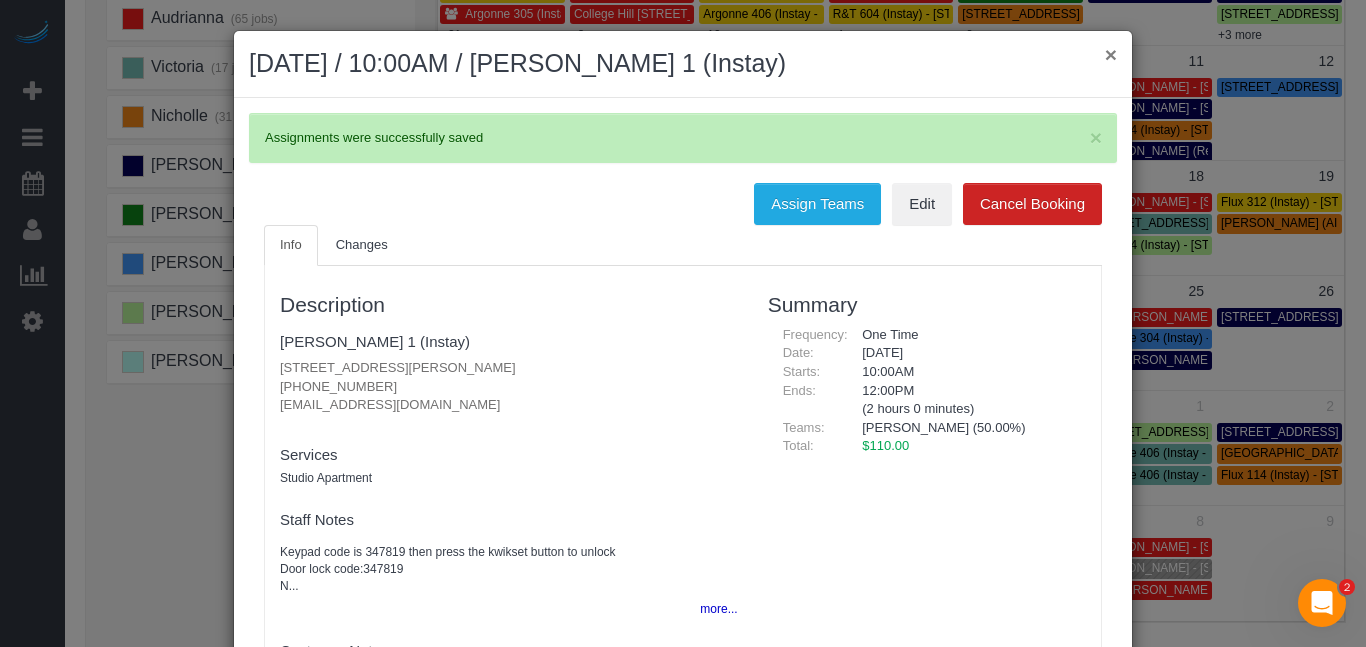 click on "×" at bounding box center [1111, 54] 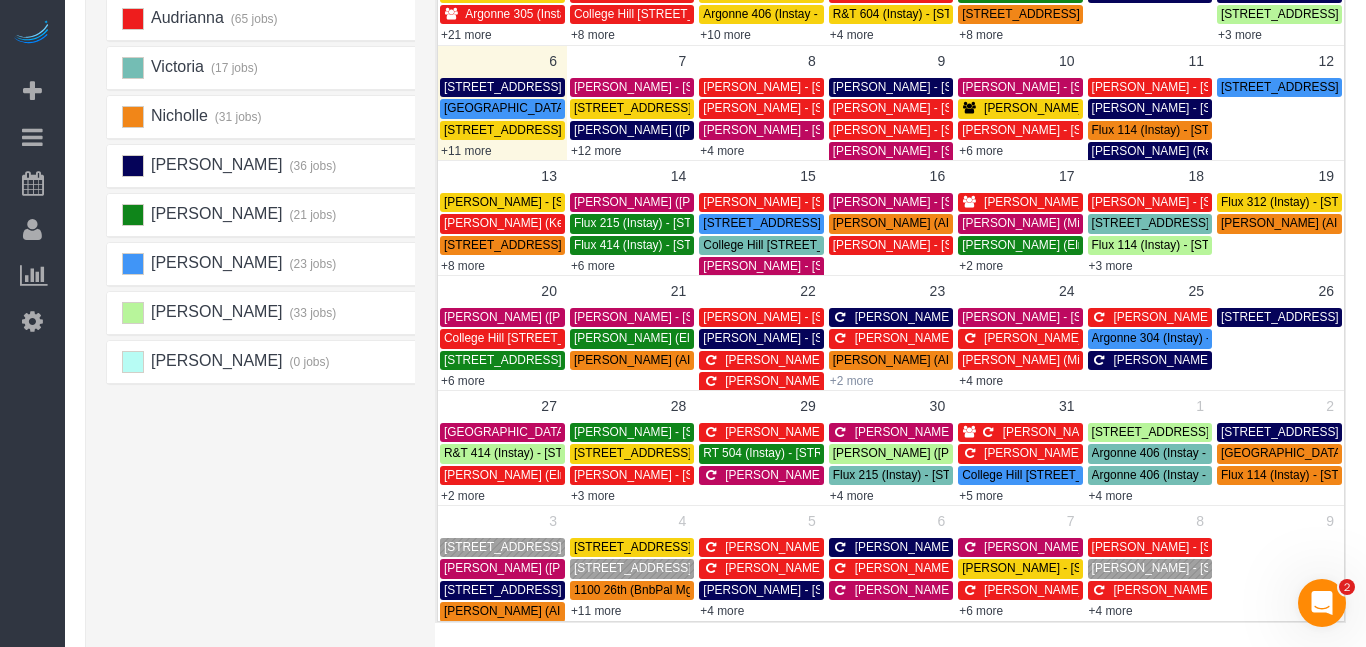 click on "+2 more" at bounding box center [852, 381] 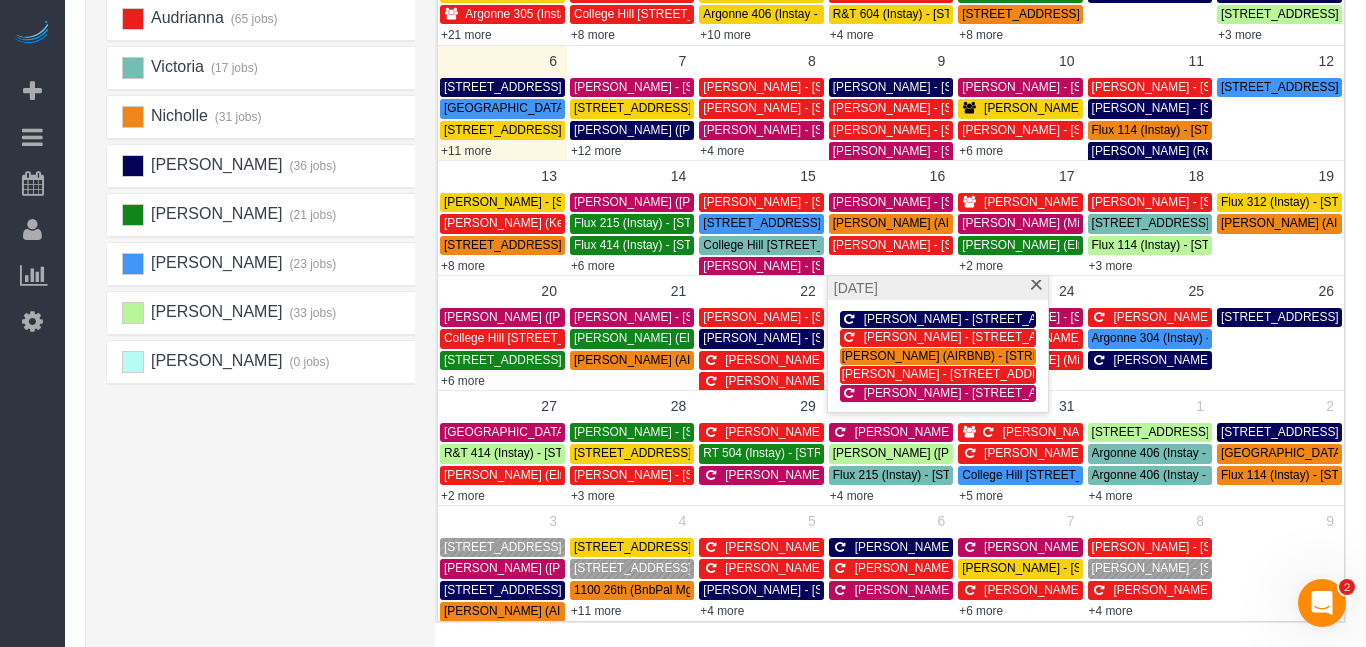 click on "Alexsa
(24 jobs)
Donna
(34 jobs)
Audrianna
(65 jobs)
Victoria
(17 jobs)" at bounding box center [266, 294] 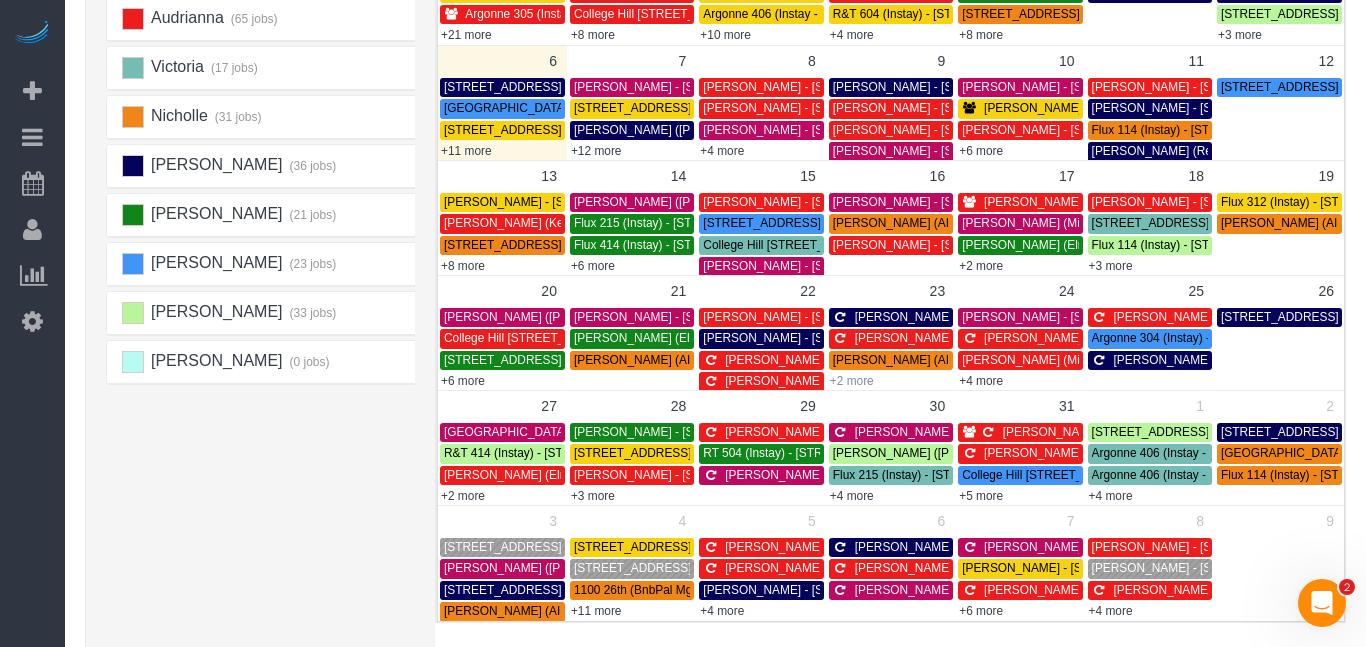 click on "+2 more" at bounding box center [852, 381] 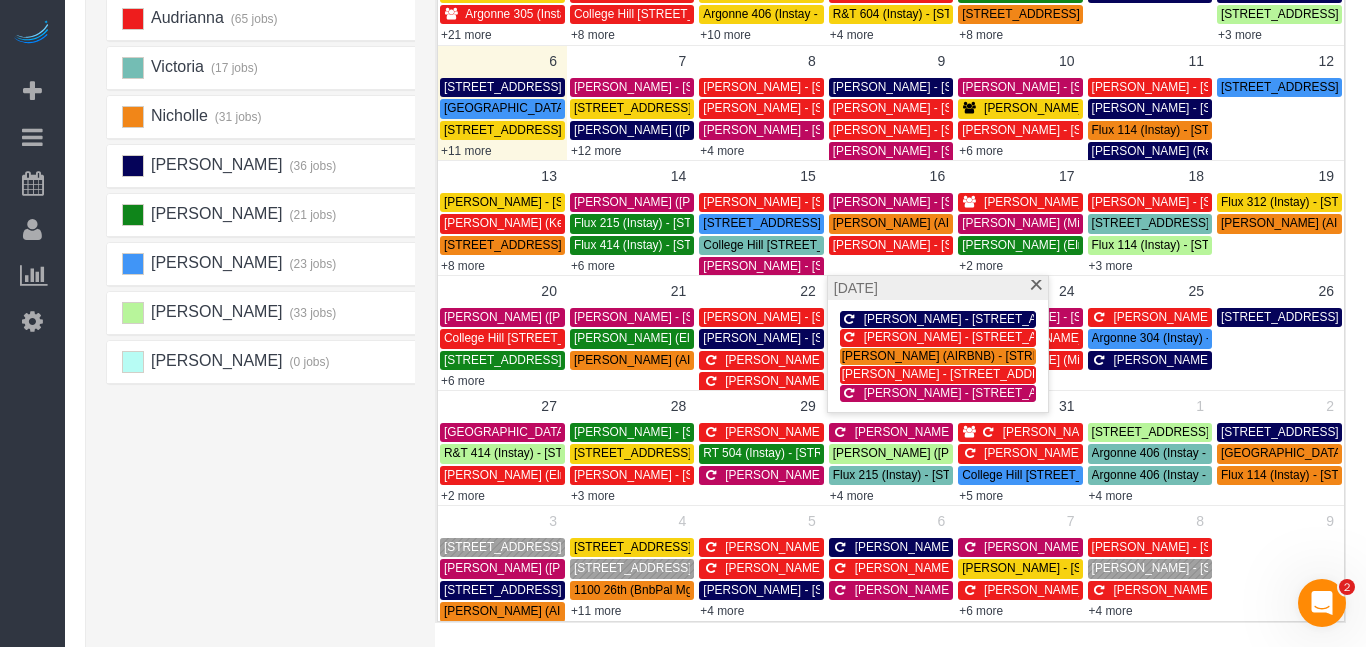 click on "[PERSON_NAME] - [STREET_ADDRESS][PERSON_NAME][PERSON_NAME]" at bounding box center (938, 337) 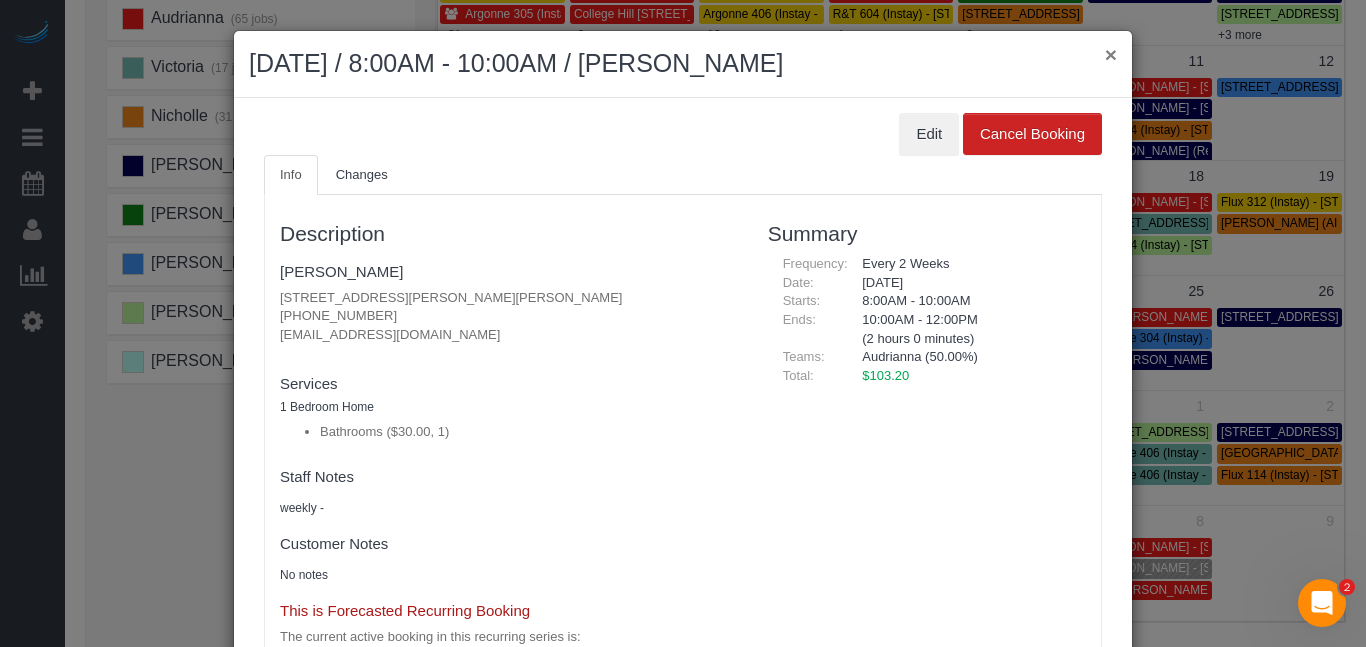 click on "×" at bounding box center [1111, 54] 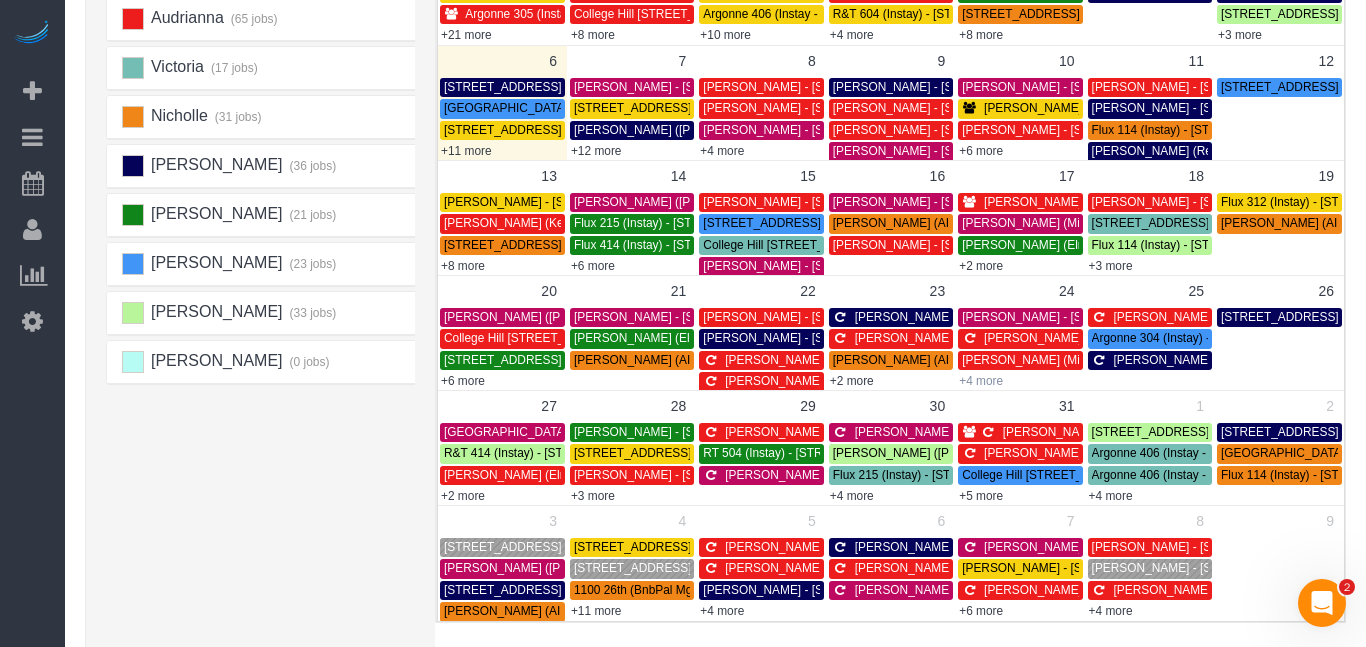 click on "+4 more" at bounding box center (981, 381) 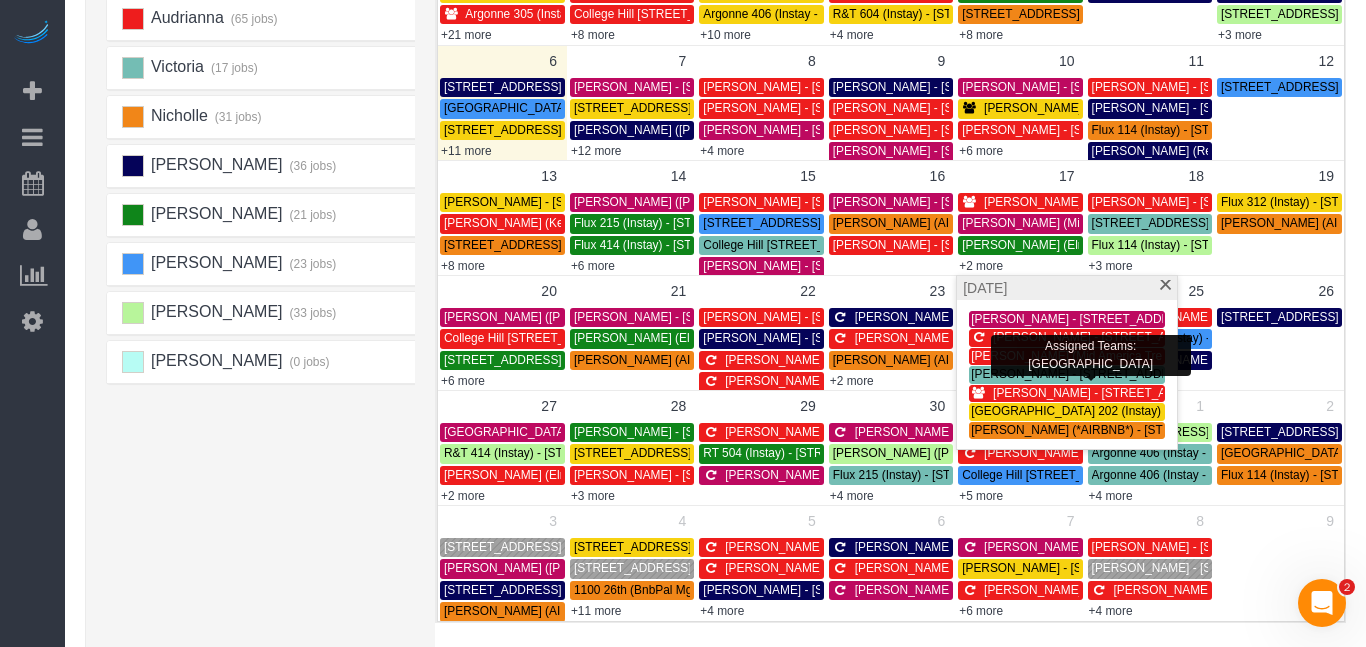 click on "[PERSON_NAME] (Mid America Trenchers) - [STREET_ADDRESS]" at bounding box center [1150, 356] 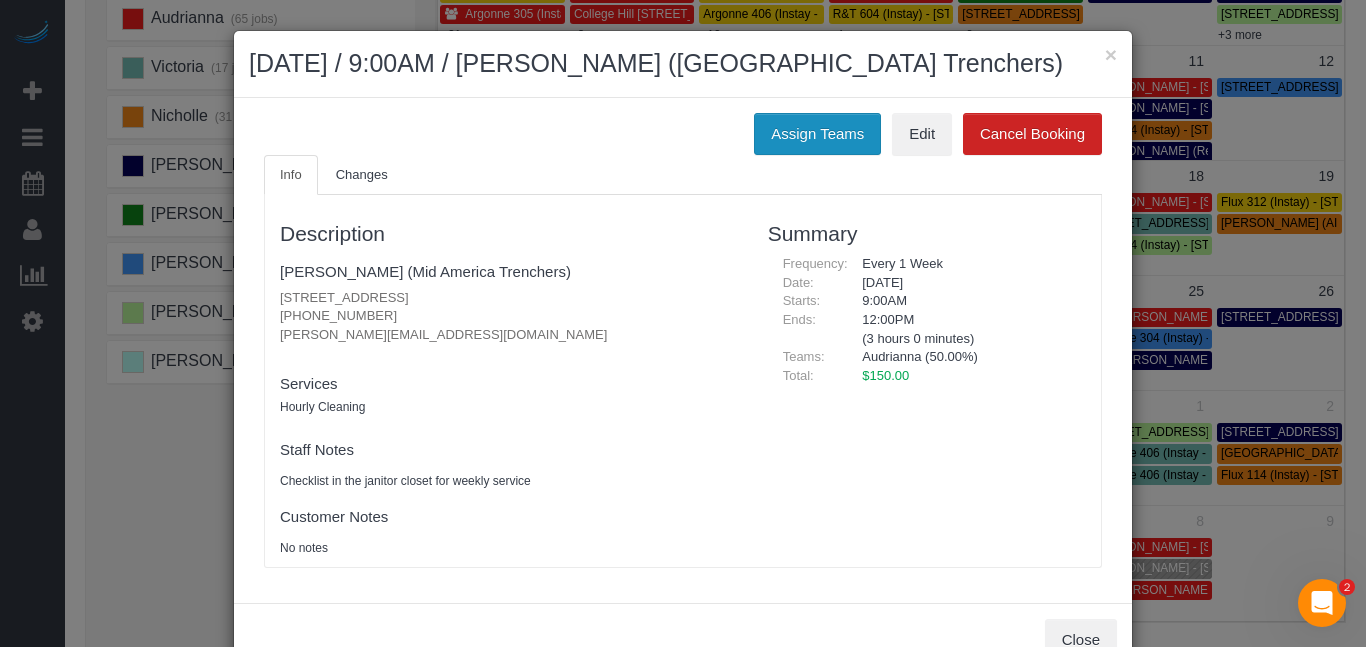 click on "Assign Teams" at bounding box center [817, 134] 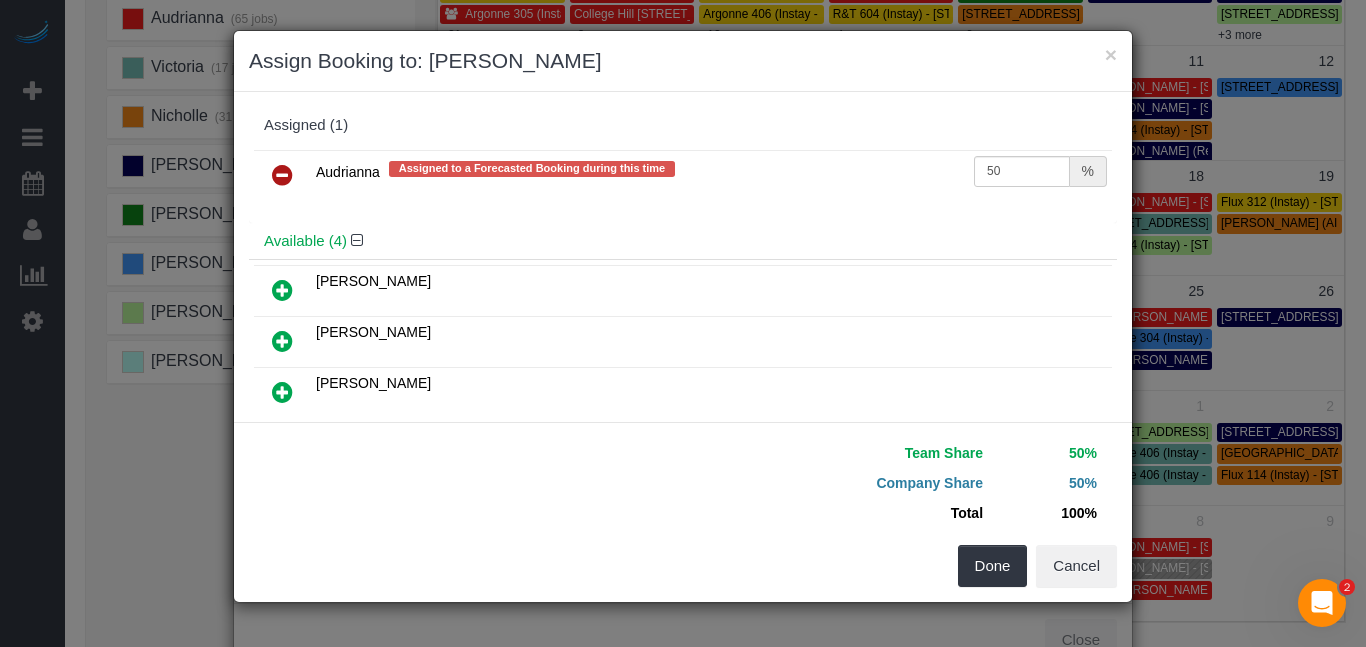 click at bounding box center [282, 175] 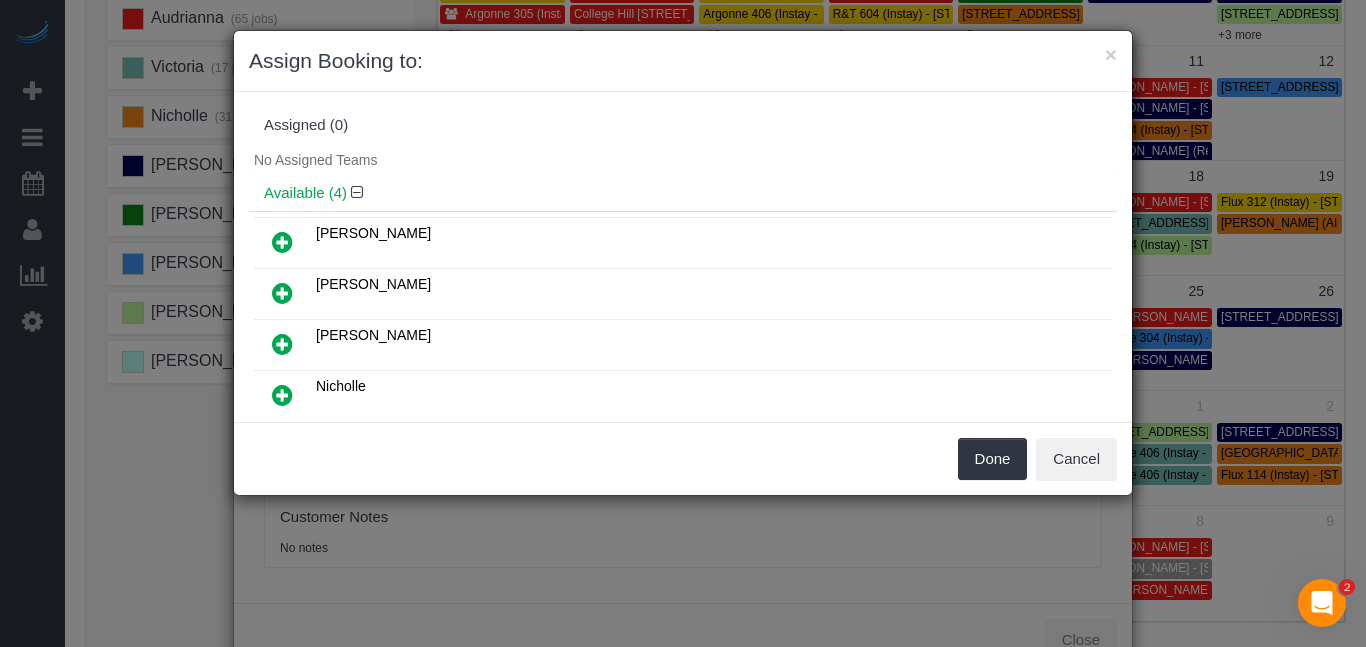 click at bounding box center [282, 344] 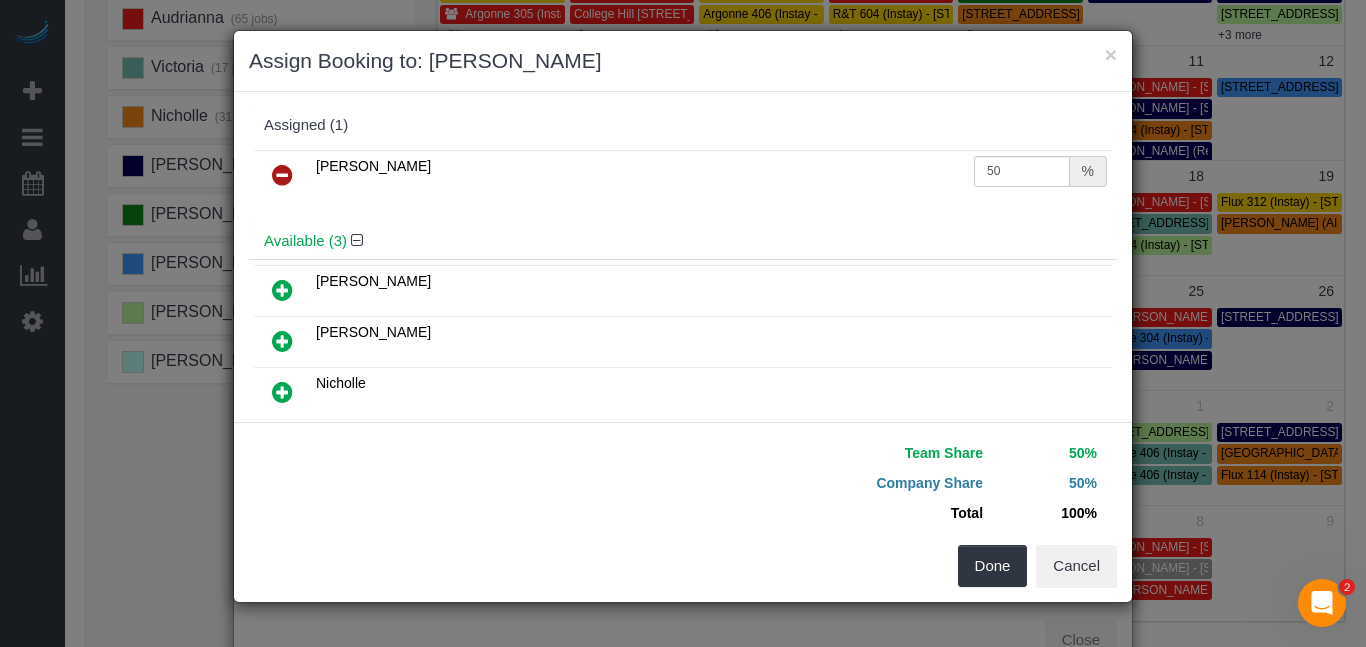 click on "Team Share
50%
Company Share
50%
Total
100%
Warning: The Company share is 0%. If this is correct, please click Save.
Change your Team shares so that the Total Share does not exceed 100%.
Done
Cancel" at bounding box center (683, 512) 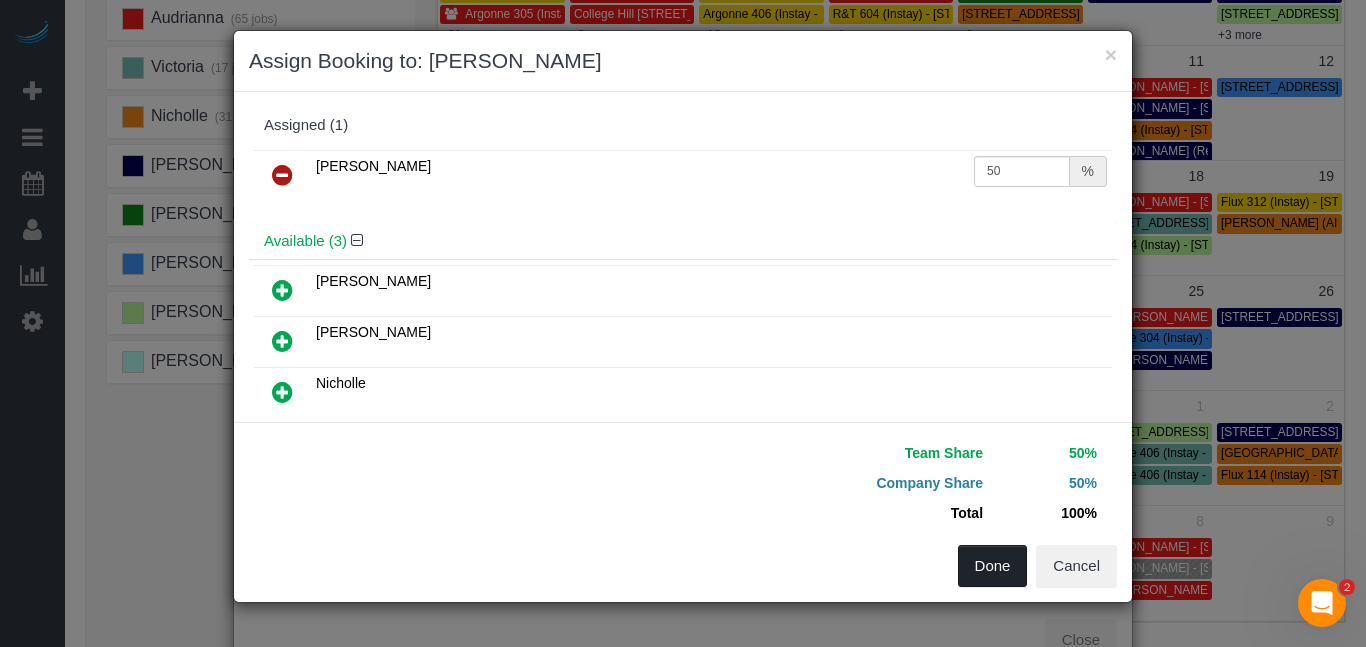 click on "Done" at bounding box center (993, 566) 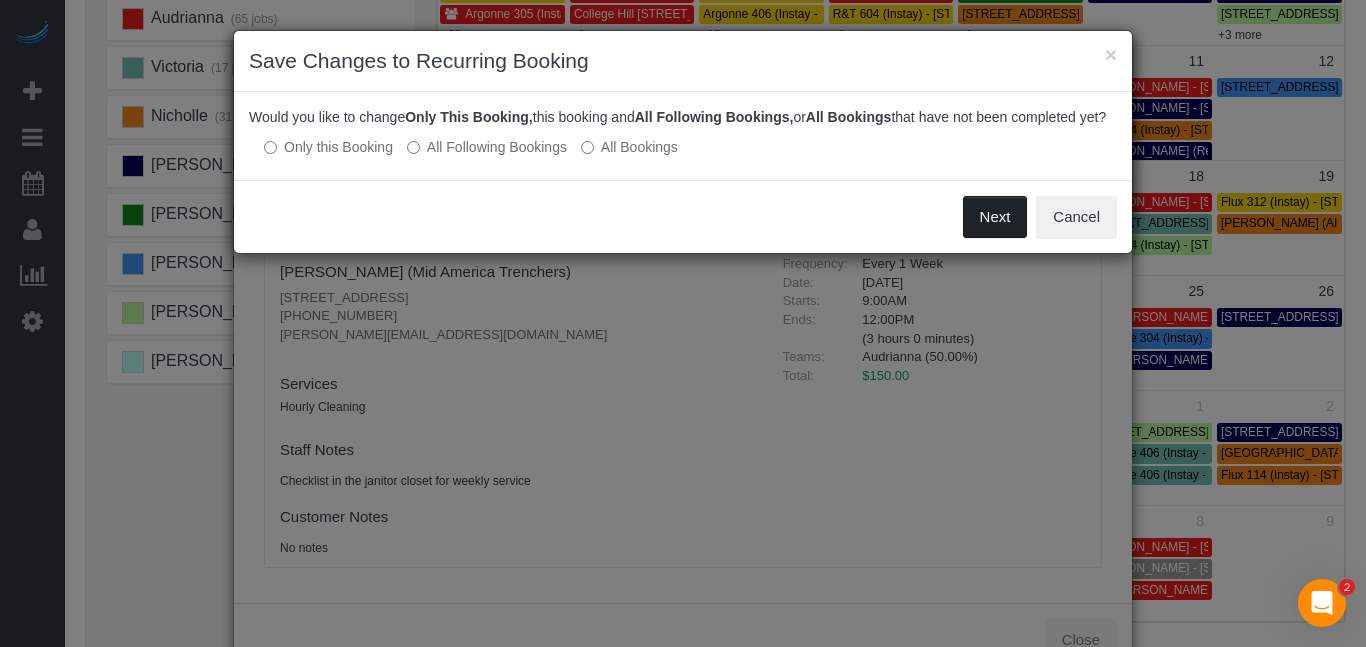 click on "Next" at bounding box center [995, 217] 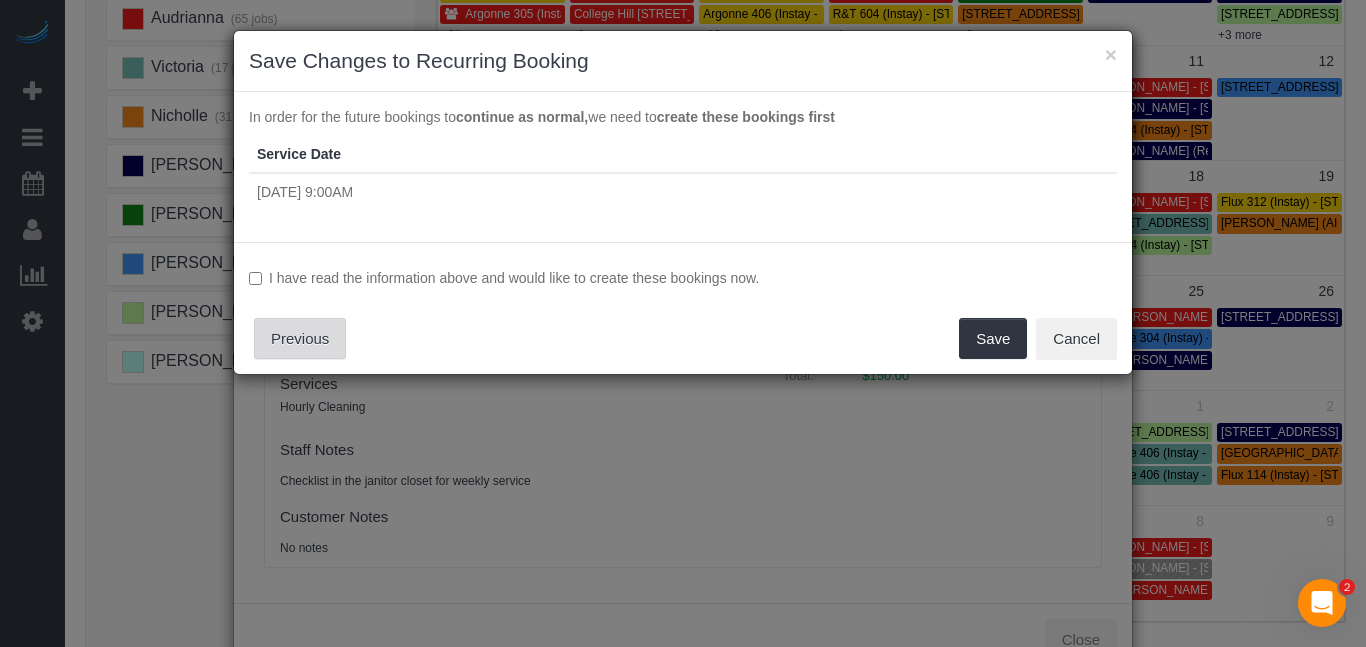 click on "Previous" at bounding box center [300, 339] 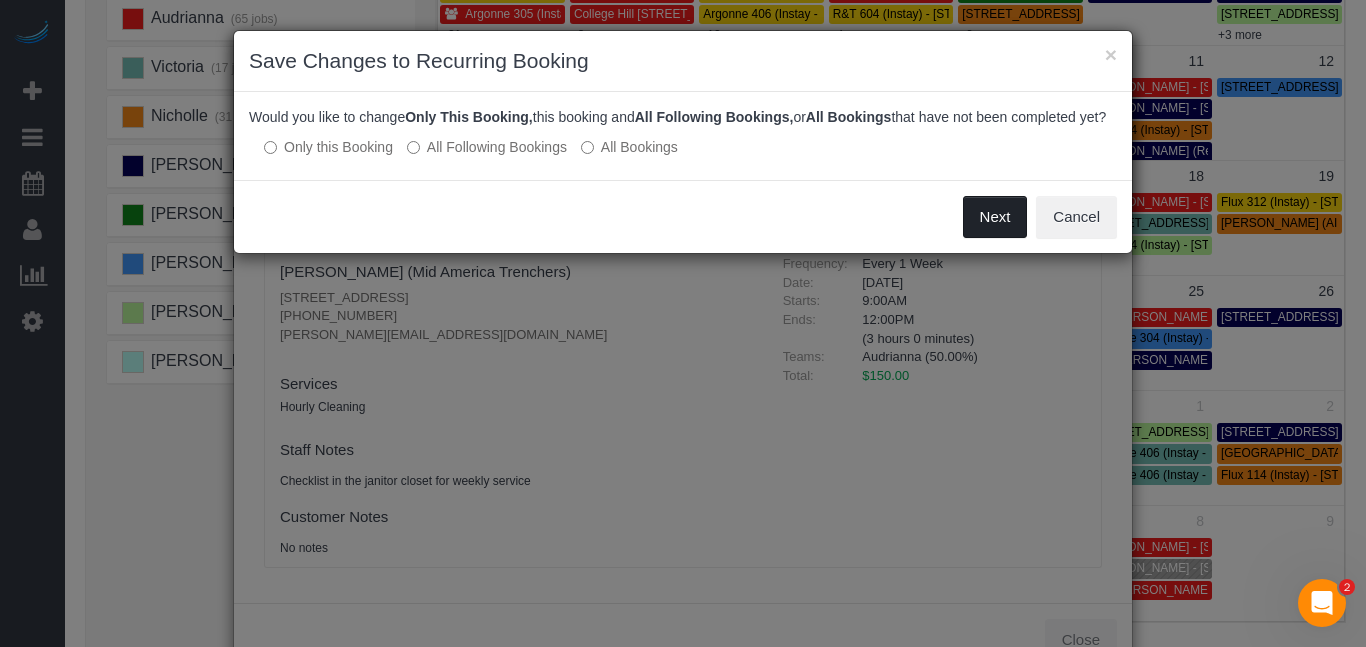 click on "Next" at bounding box center [995, 217] 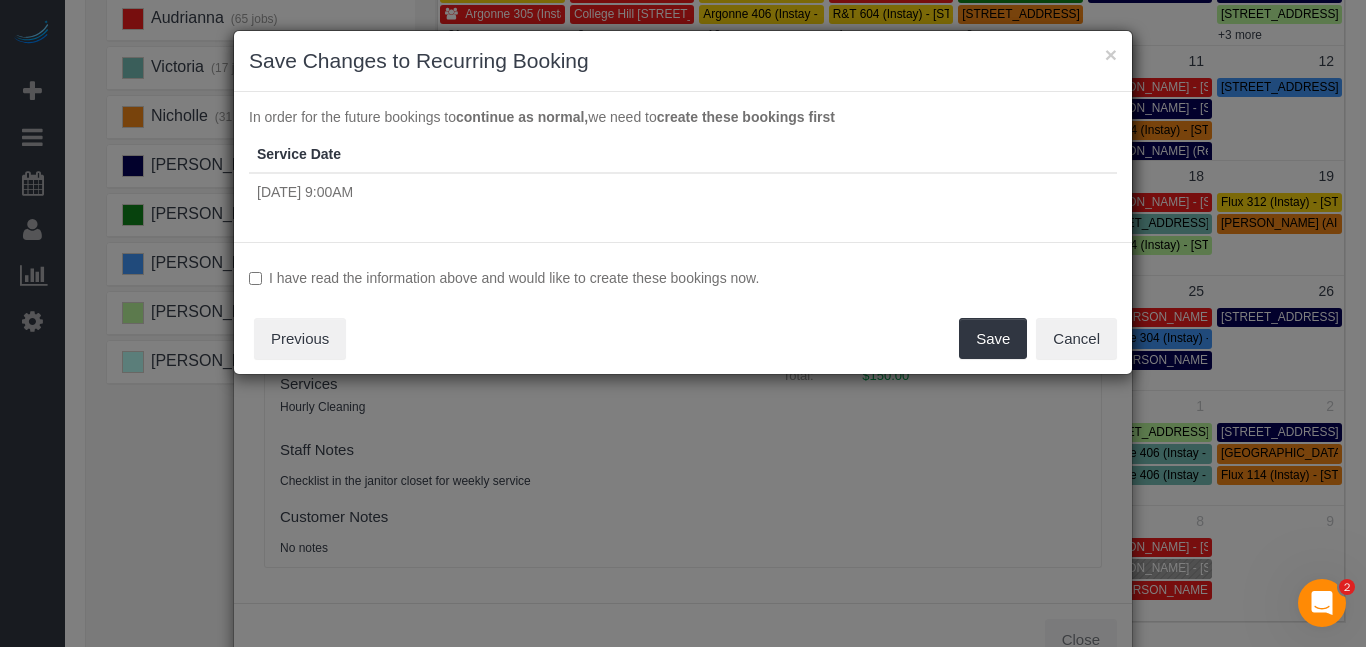 click on "I have read the information above and would like to create these bookings now." at bounding box center [683, 278] 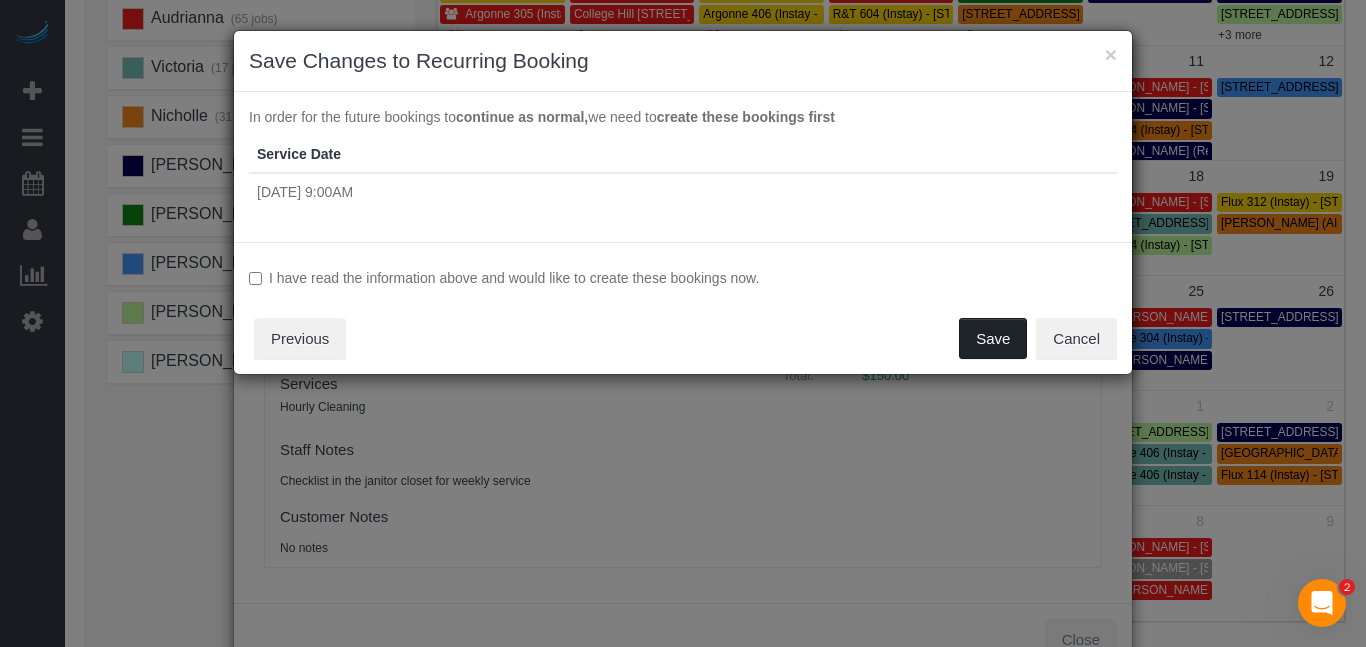 click on "Save" at bounding box center (993, 339) 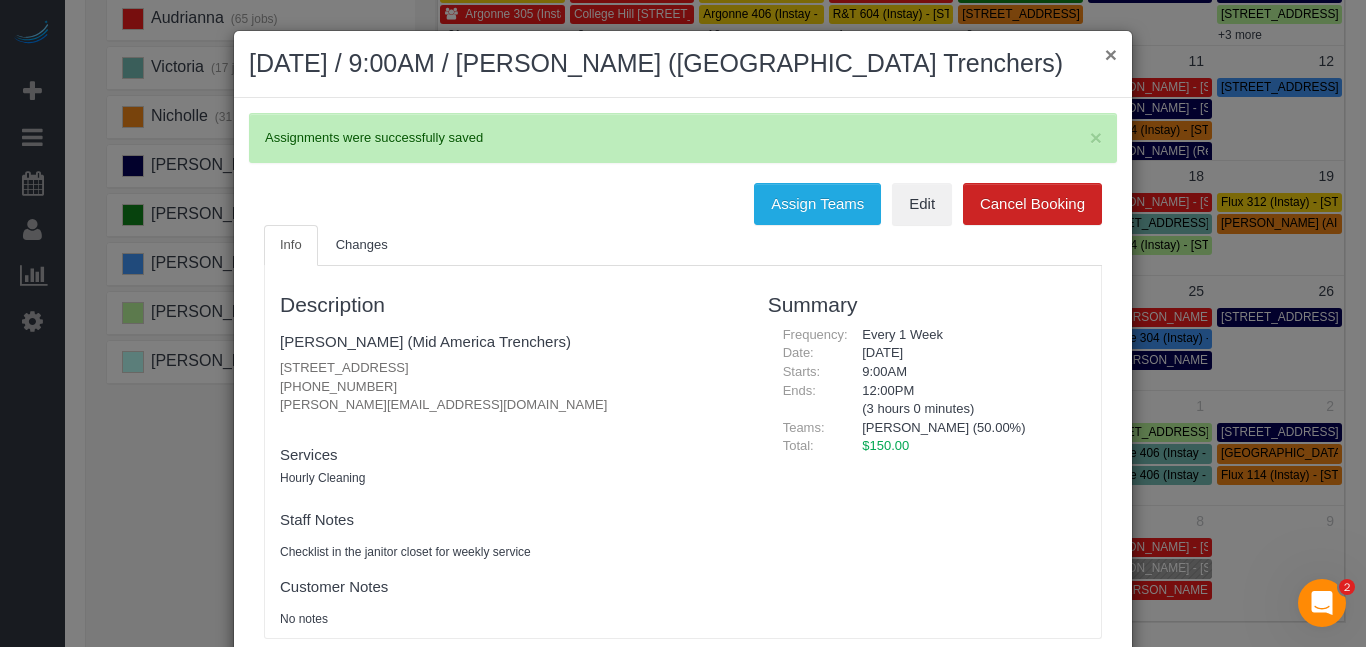 click on "×" at bounding box center (1111, 54) 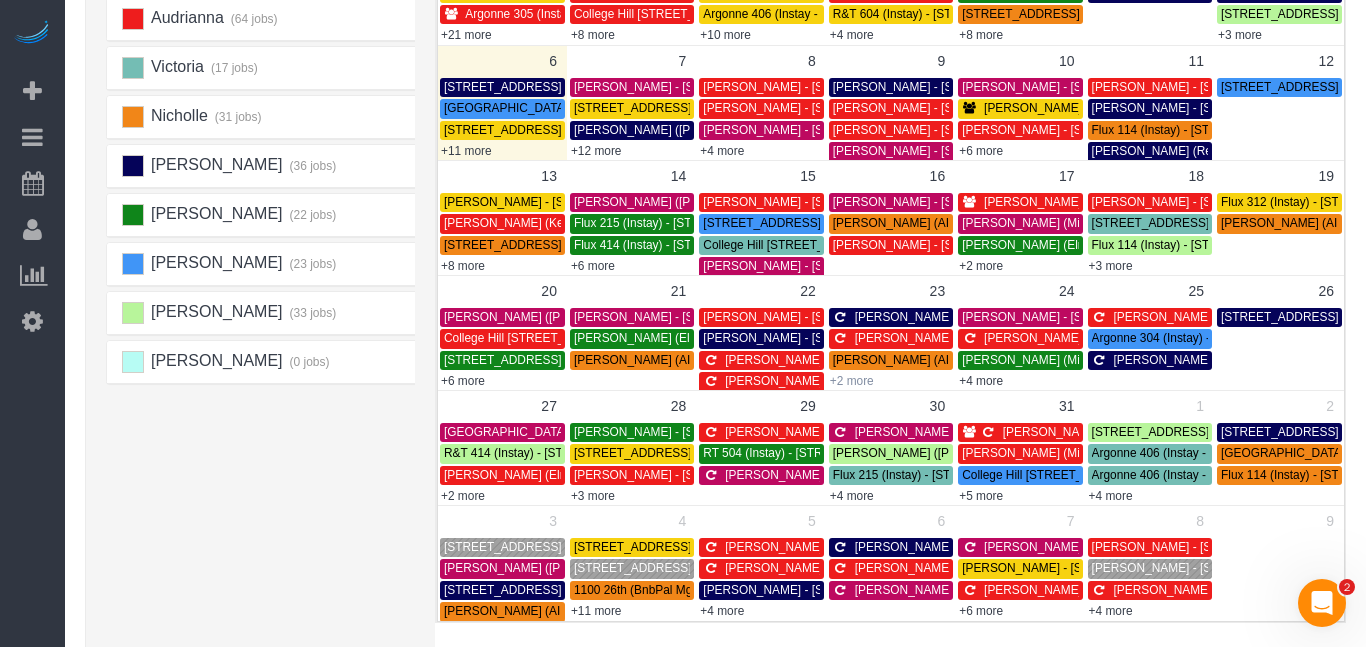 click on "+2 more" at bounding box center (852, 381) 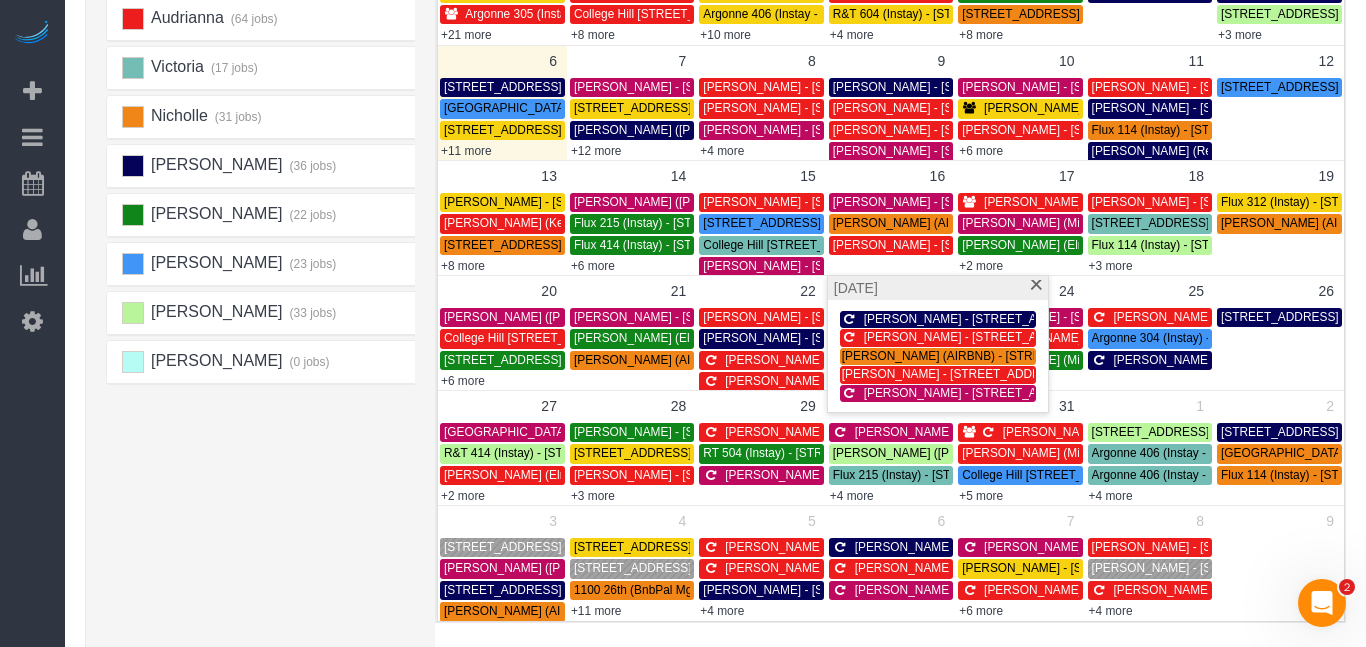 click on "Alexsa
(24 jobs)
Donna
(34 jobs)
Audrianna
(64 jobs)
Victoria
(17 jobs)" at bounding box center [266, 294] 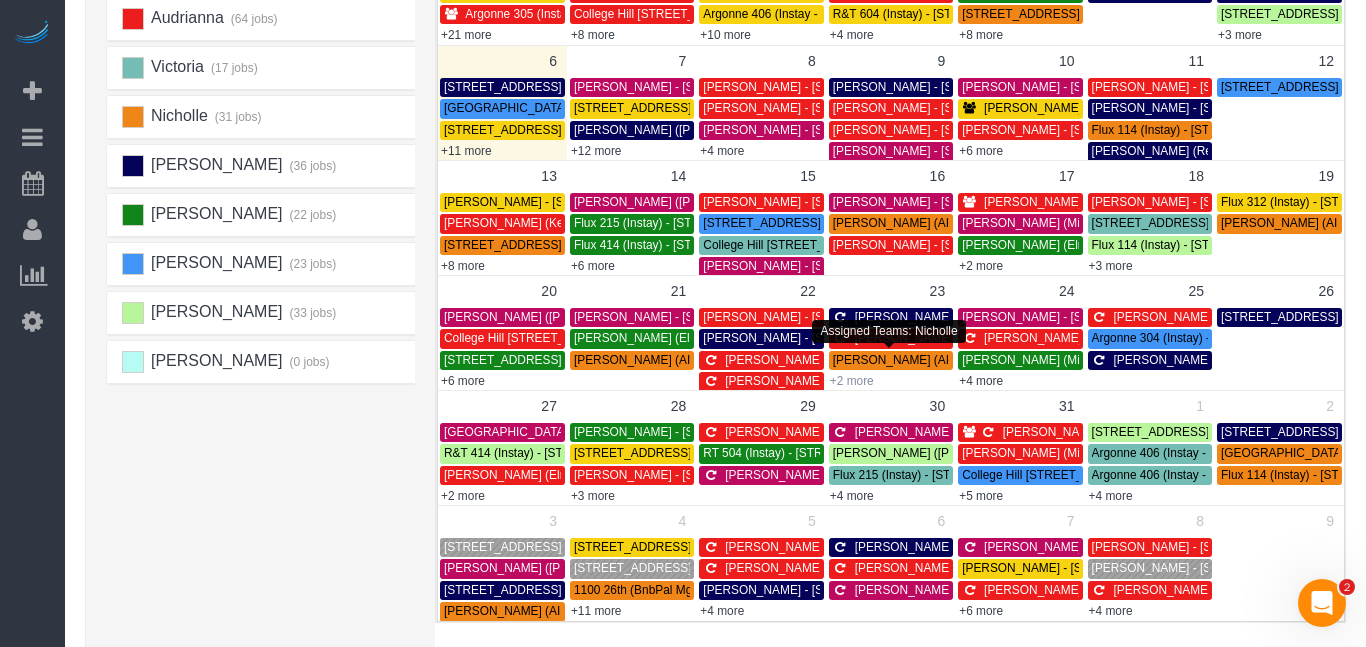 click on "+2 more" at bounding box center (852, 381) 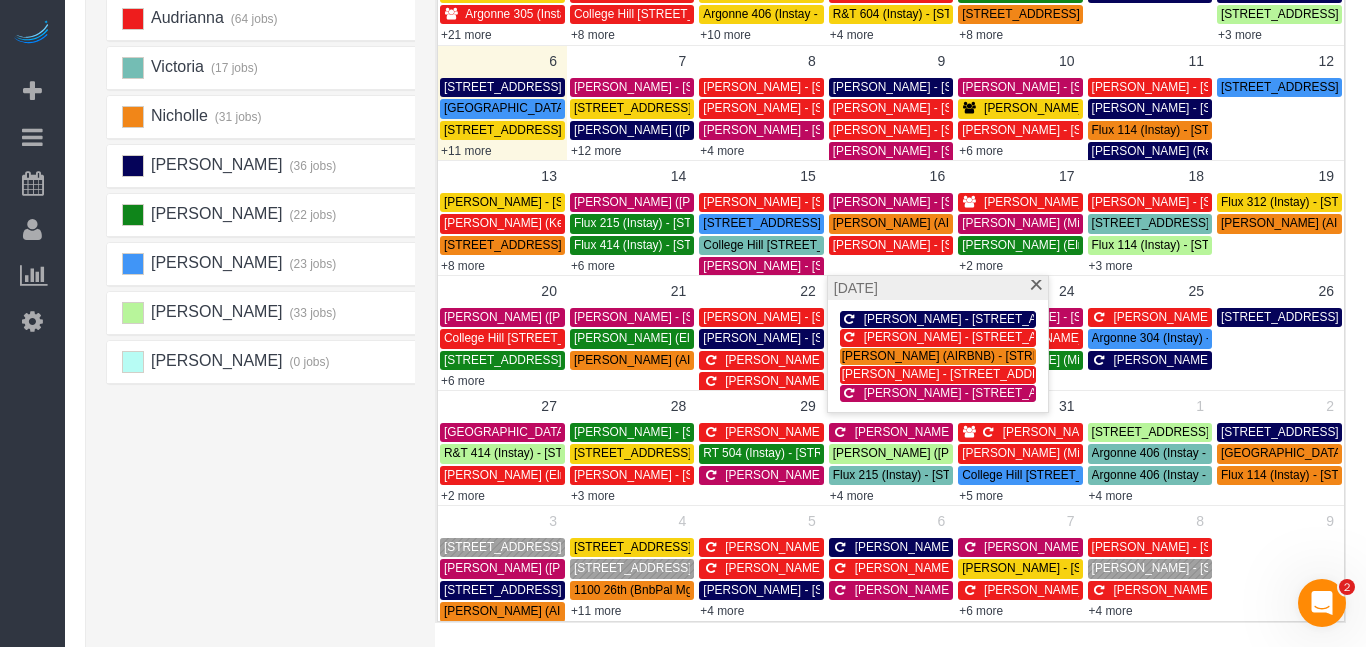 click on "Alexsa
(24 jobs)
Donna
(34 jobs)
Audrianna
(64 jobs)
Victoria
(17 jobs)" at bounding box center (266, 294) 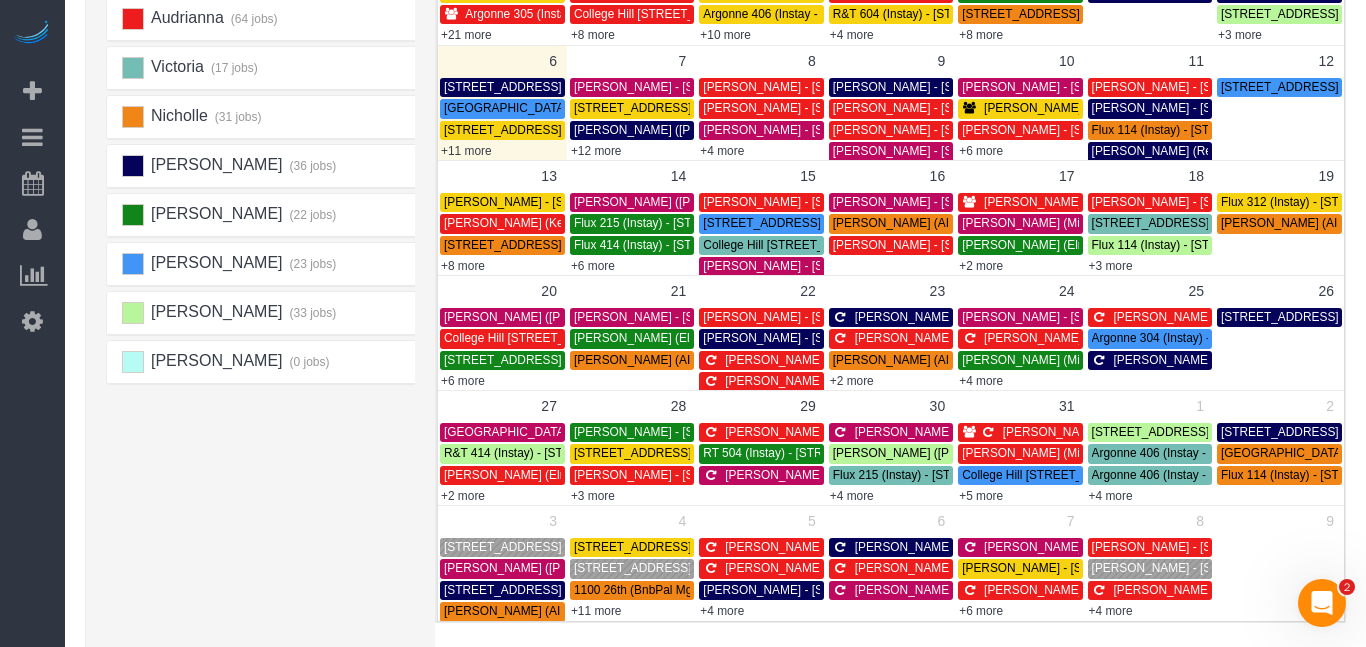 click on "[STREET_ADDRESS] (Instay) - [STREET_ADDRESS]" at bounding box center [588, 547] 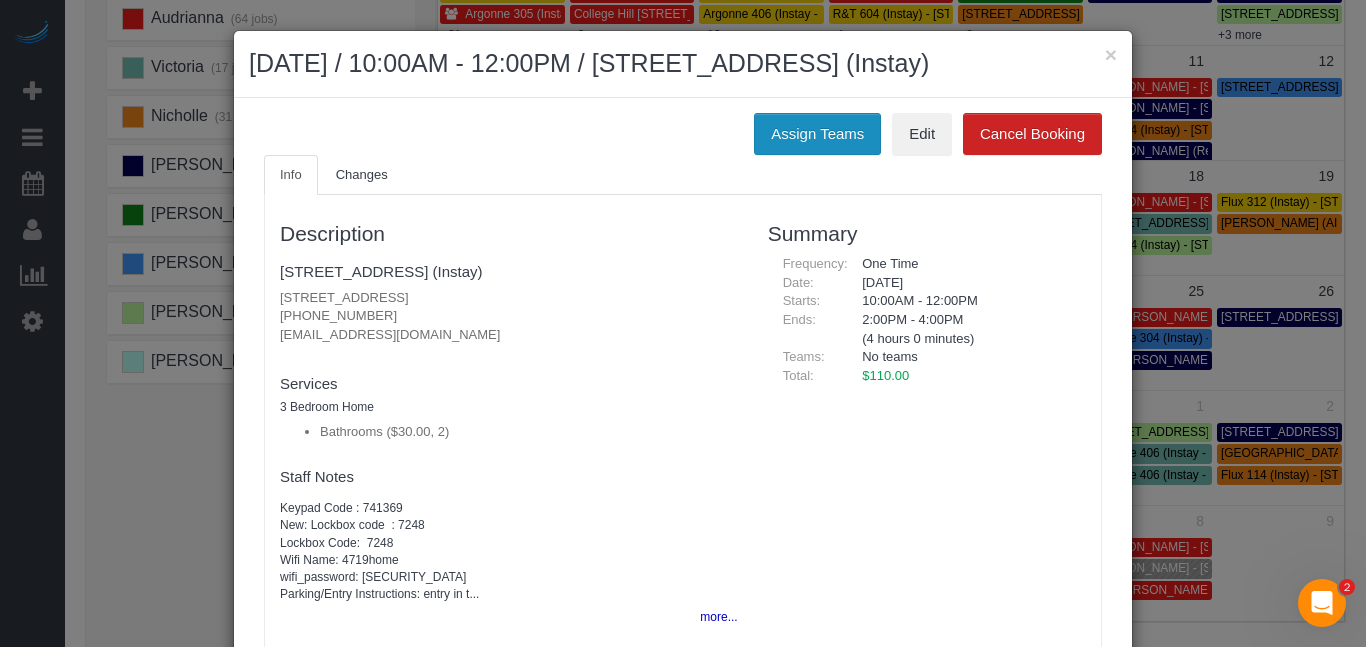 click on "Assign Teams" at bounding box center [817, 134] 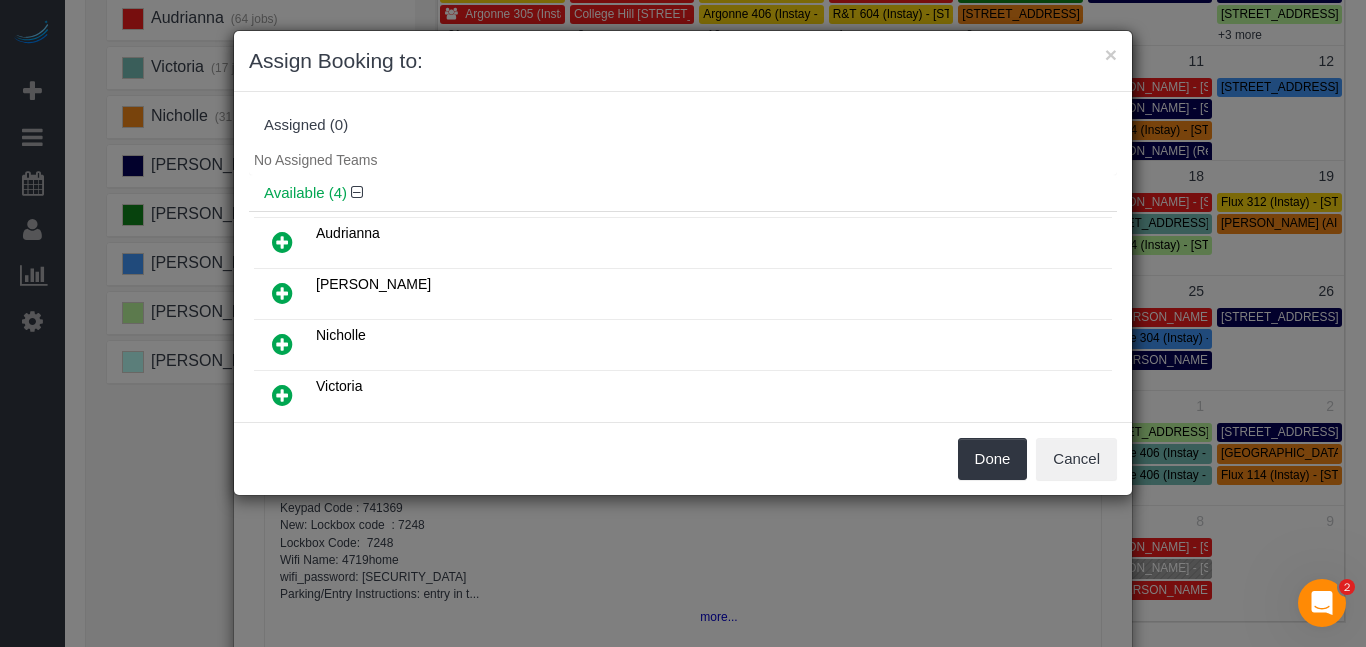click at bounding box center [282, 395] 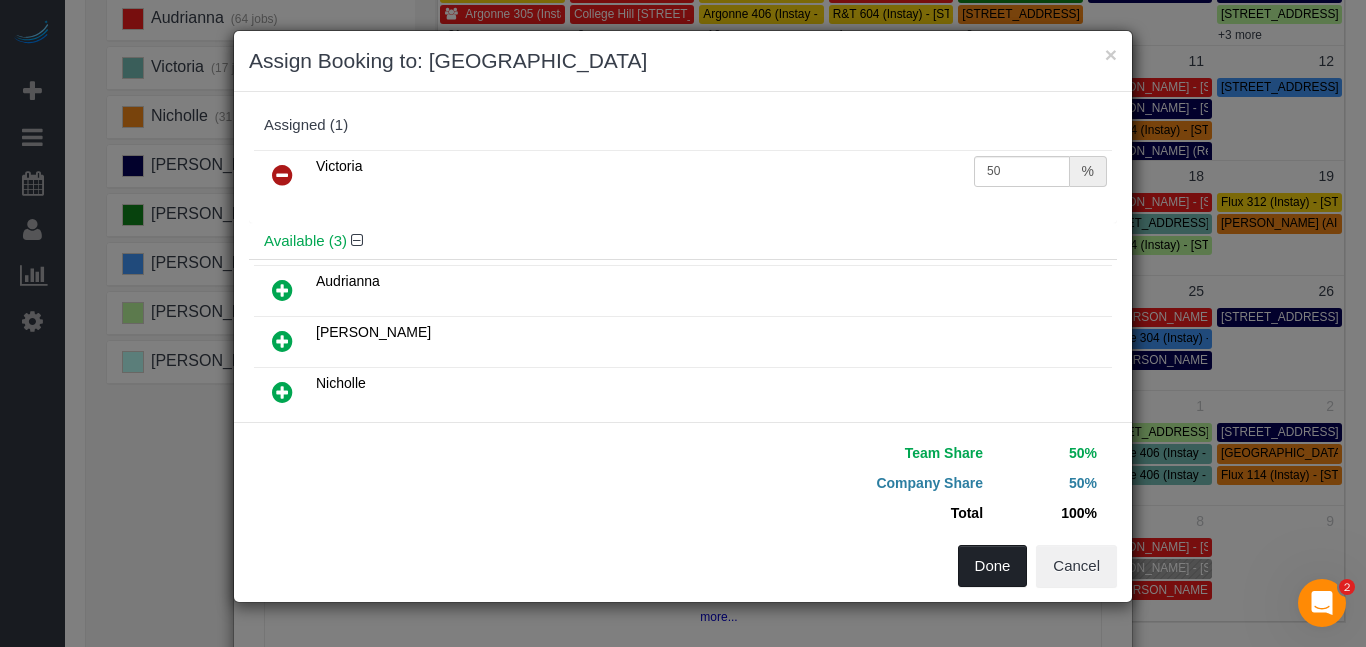 click on "Done" at bounding box center [993, 566] 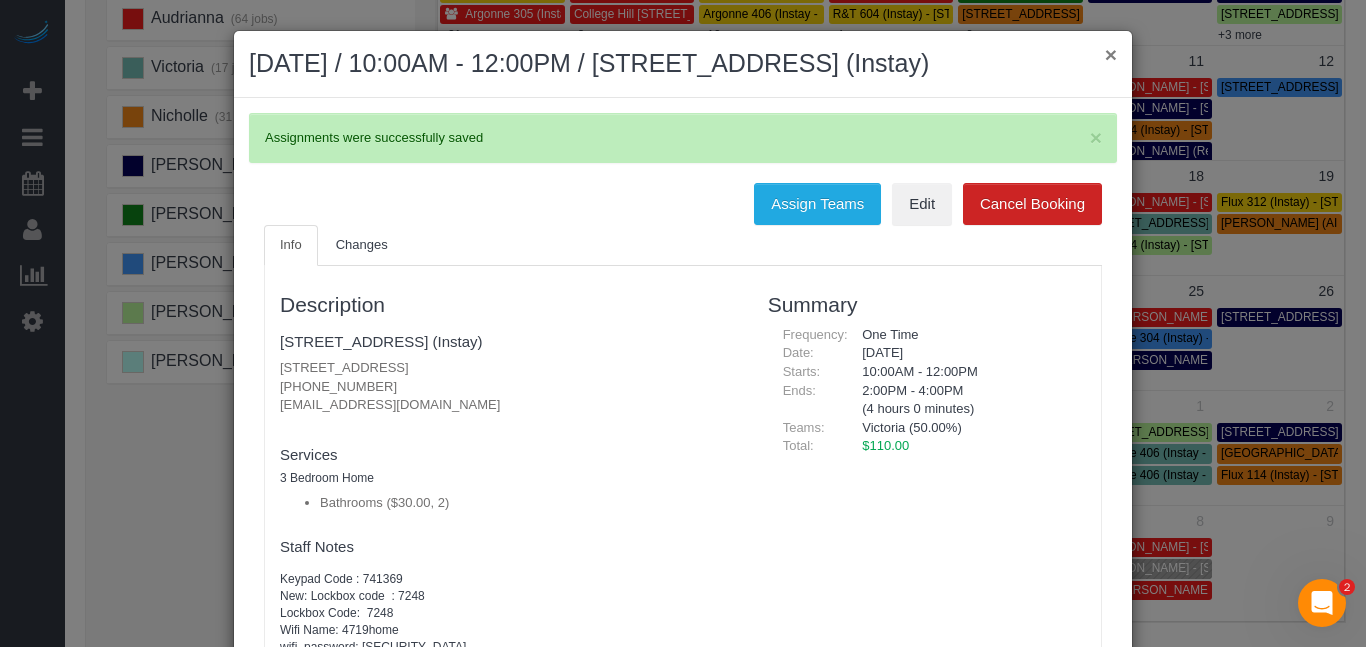 click on "×" at bounding box center (1111, 54) 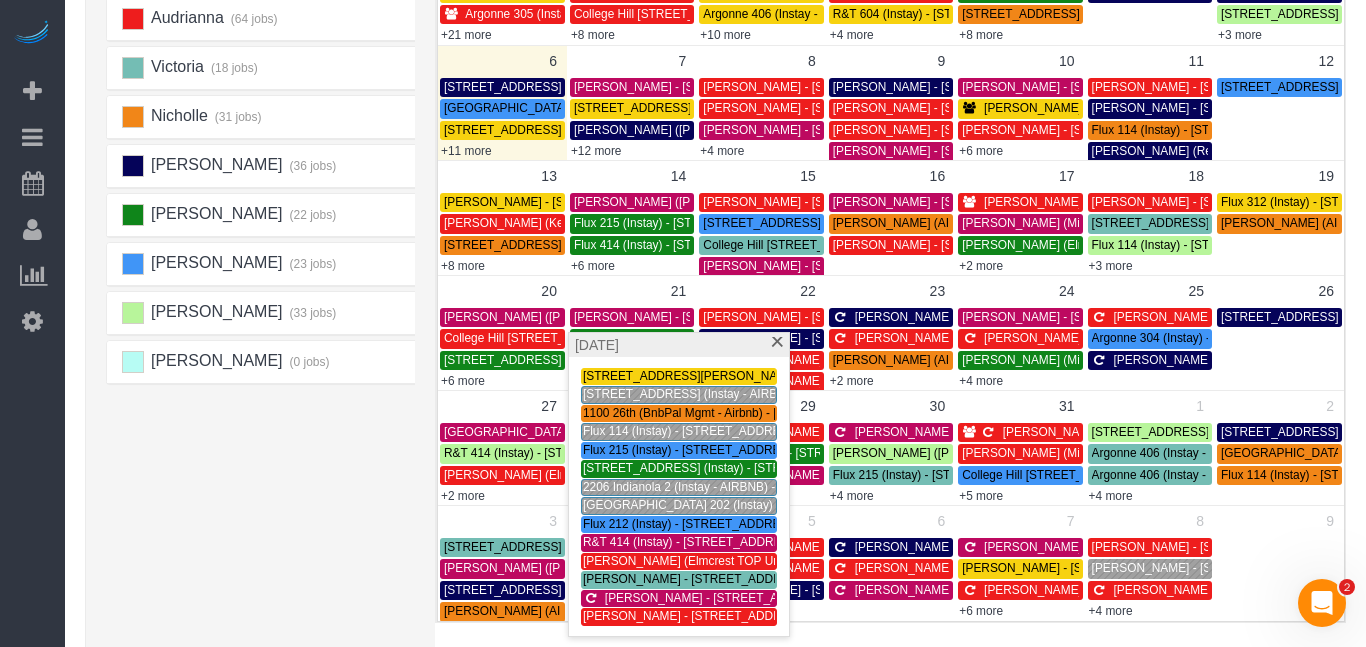 click on "Alexsa
(24 jobs)
Donna
(34 jobs)
Audrianna
(64 jobs)
Victoria
(18 jobs)" at bounding box center (266, 294) 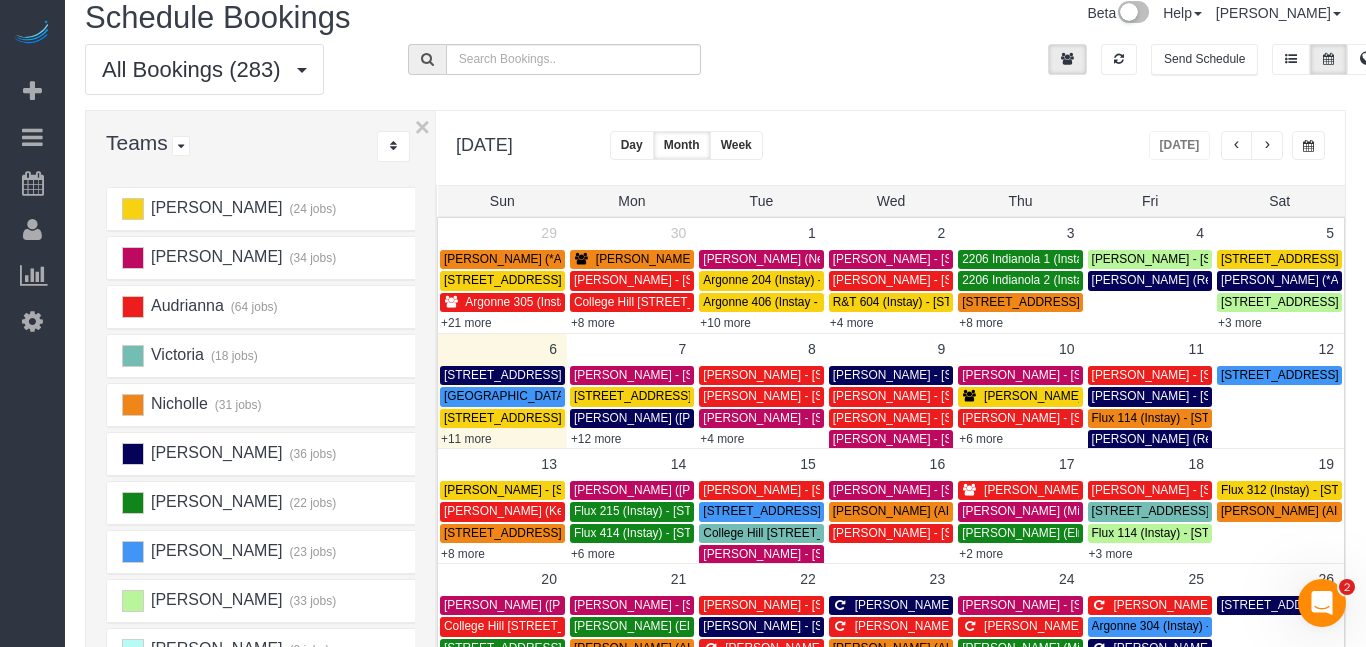 scroll, scrollTop: 14, scrollLeft: 0, axis: vertical 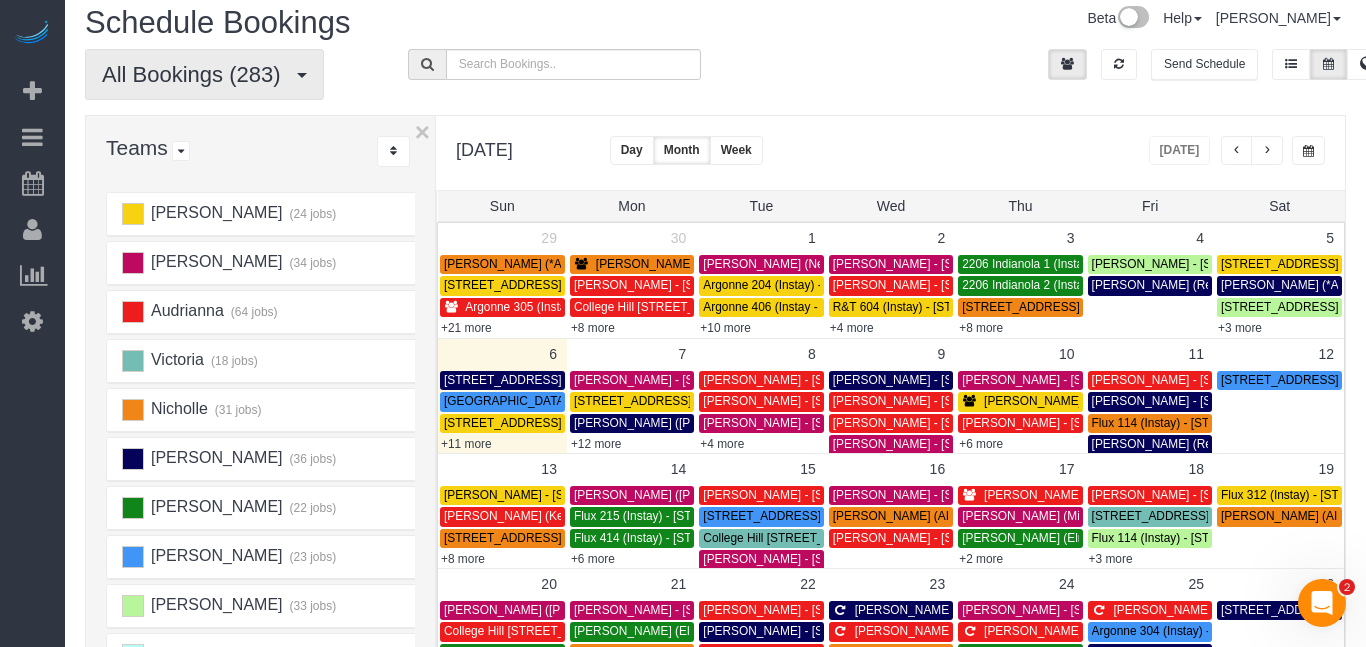 click on "All Bookings (283)" at bounding box center (196, 74) 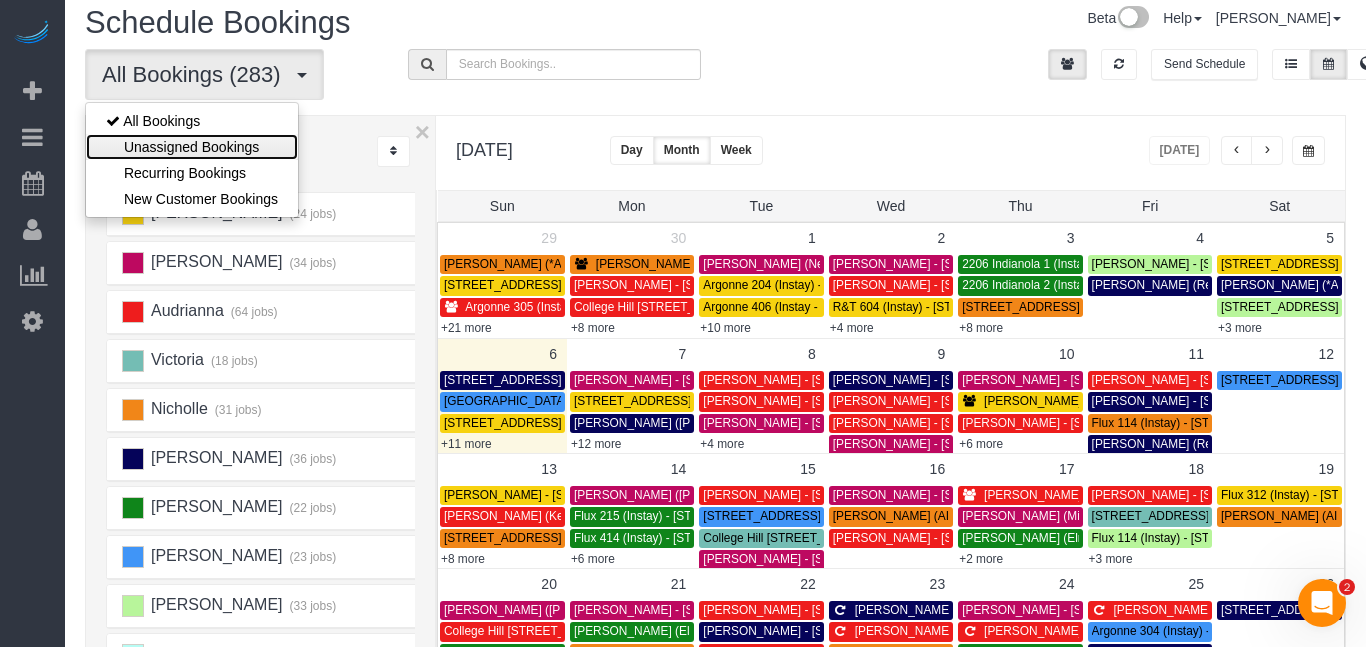 click on "Unassigned Bookings" at bounding box center [192, 147] 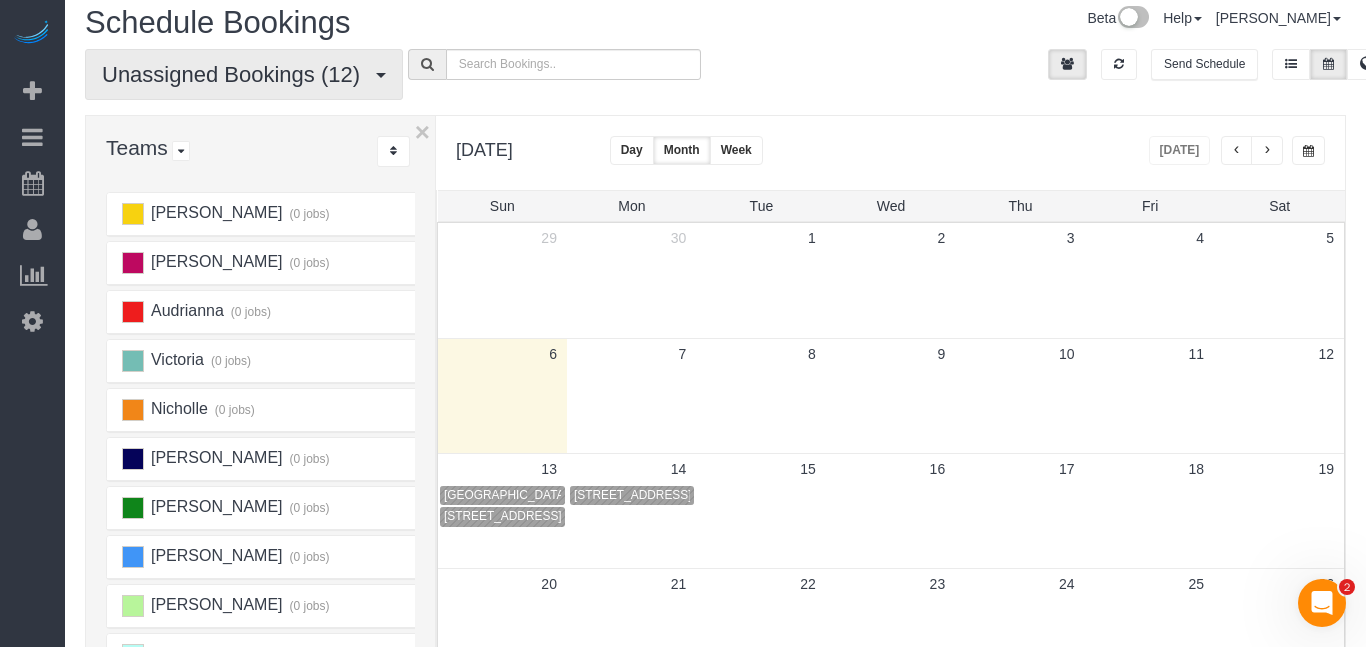 click on "Unassigned Bookings (12)" at bounding box center [244, 74] 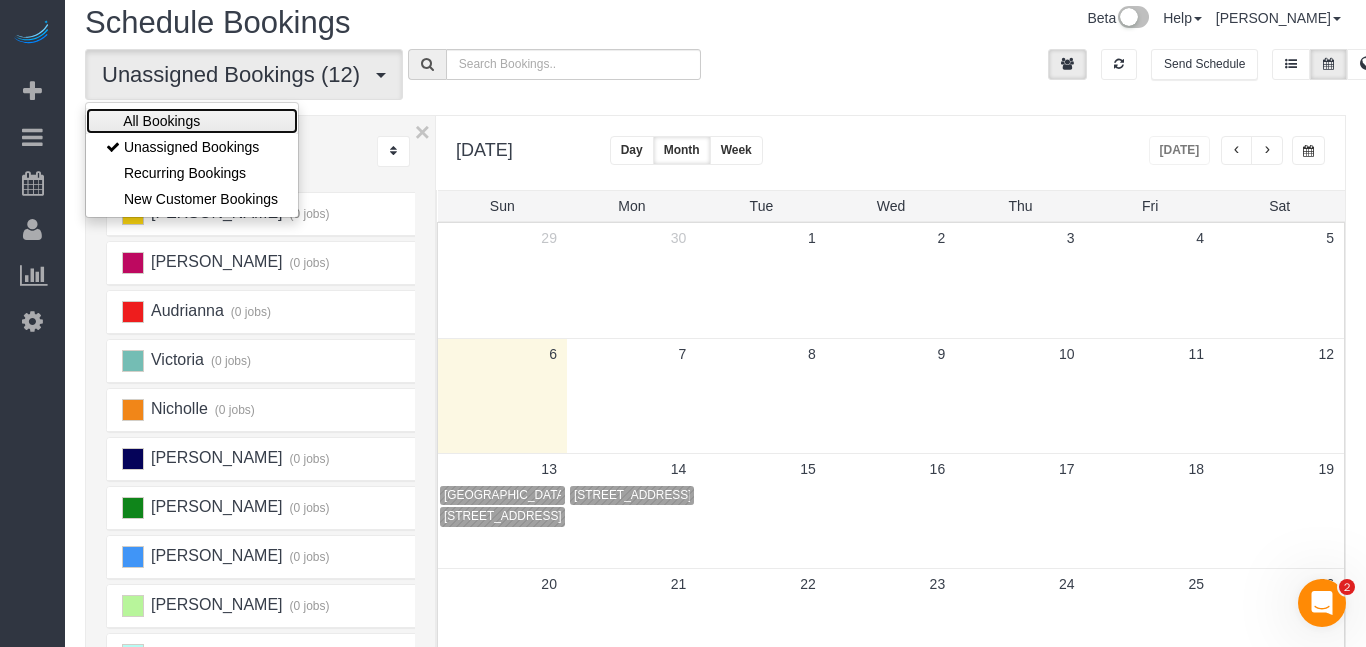 click on "All Bookings" at bounding box center (192, 121) 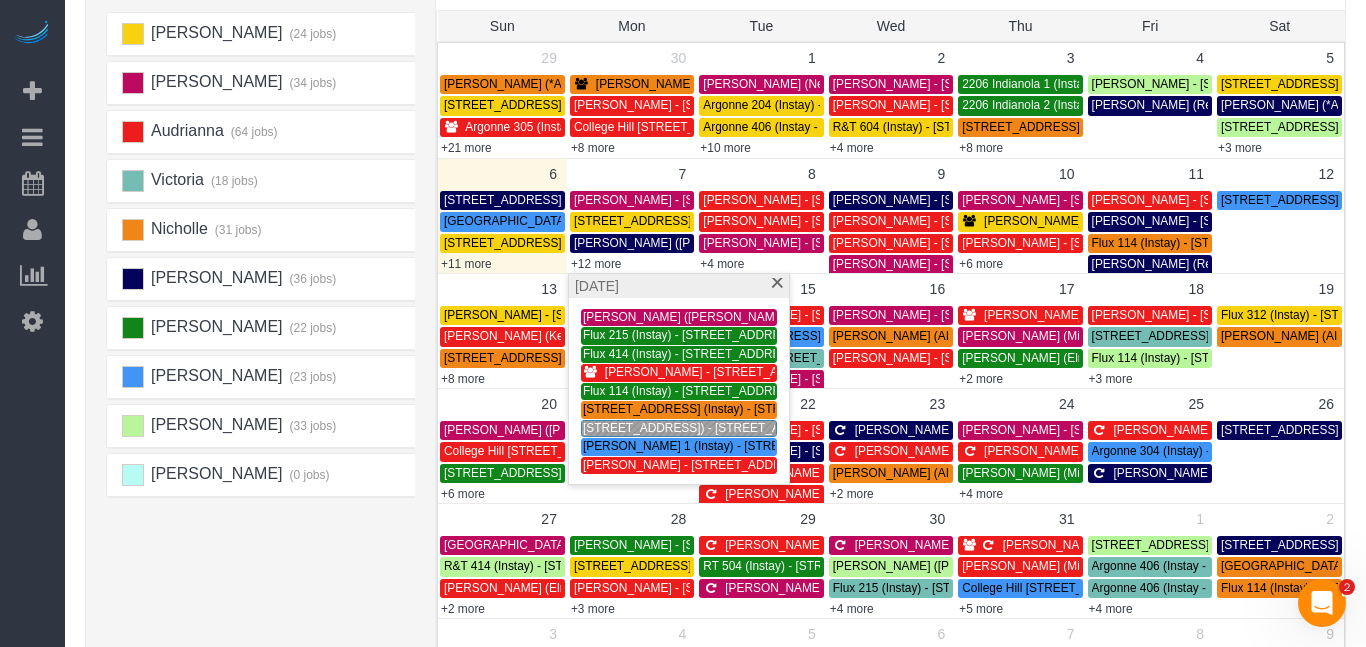 scroll, scrollTop: 221, scrollLeft: 0, axis: vertical 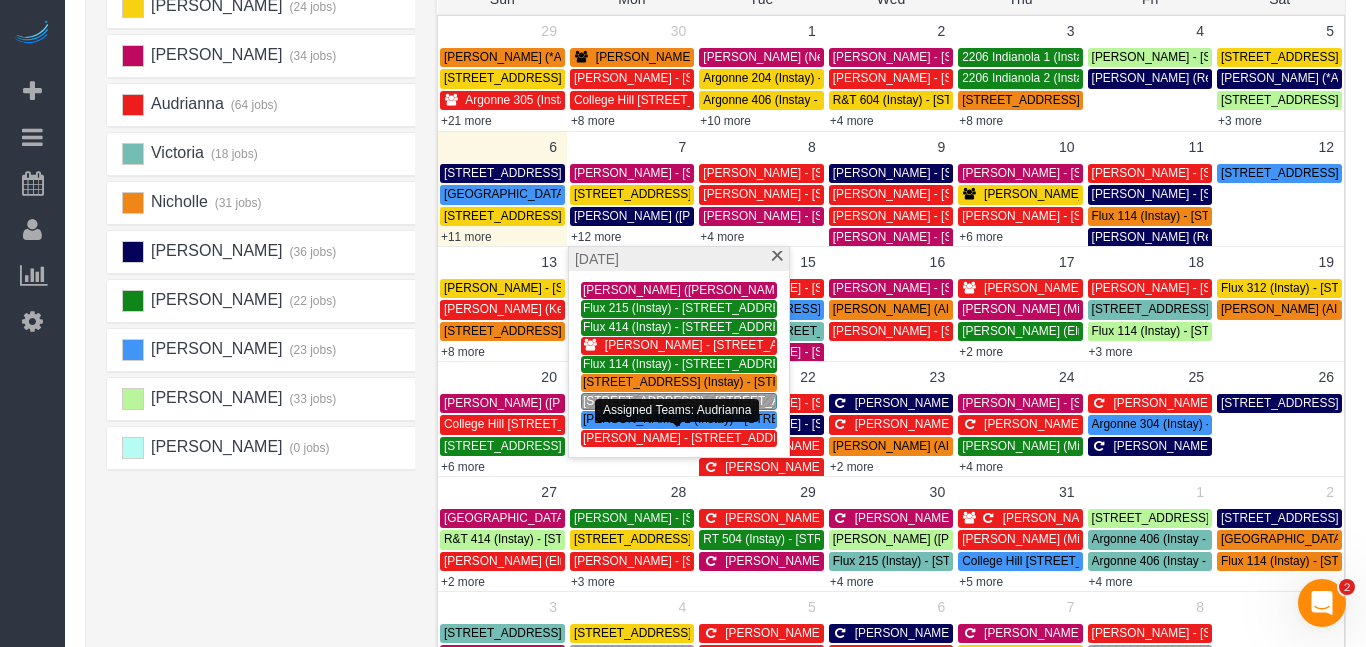 click on "[PERSON_NAME] - [STREET_ADDRESS][PERSON_NAME]" at bounding box center [745, 438] 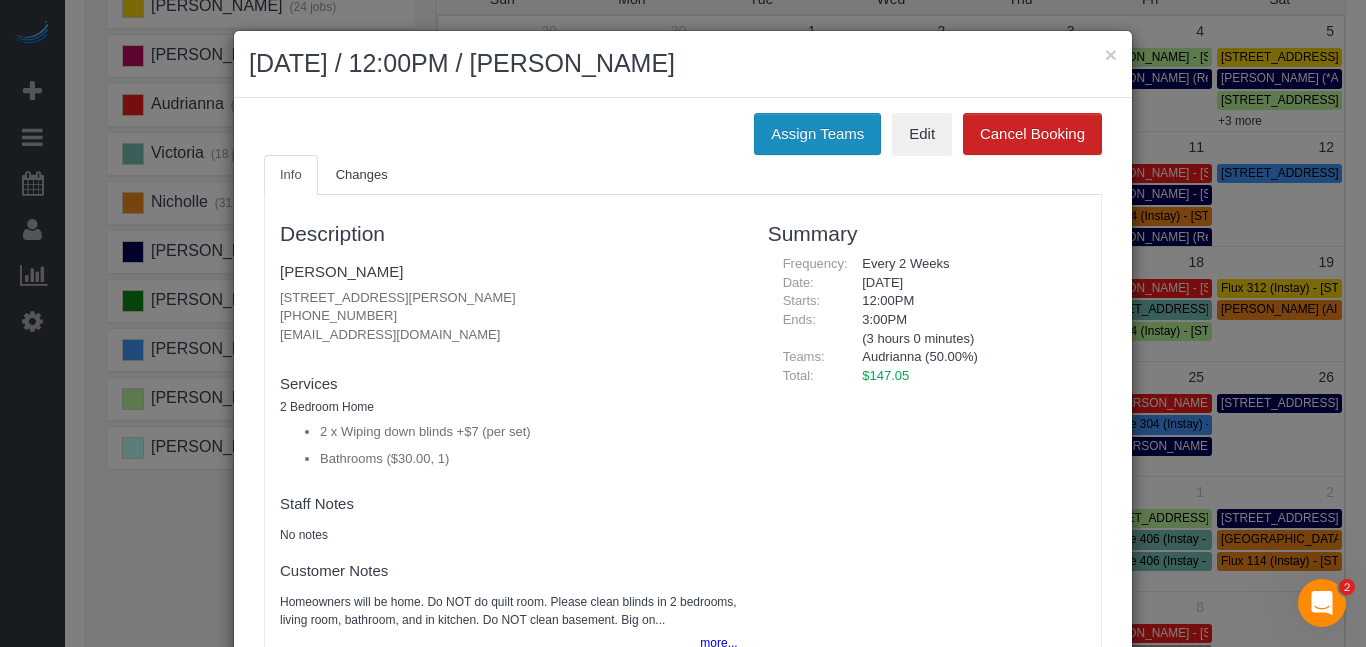 click on "Assign Teams" at bounding box center (817, 134) 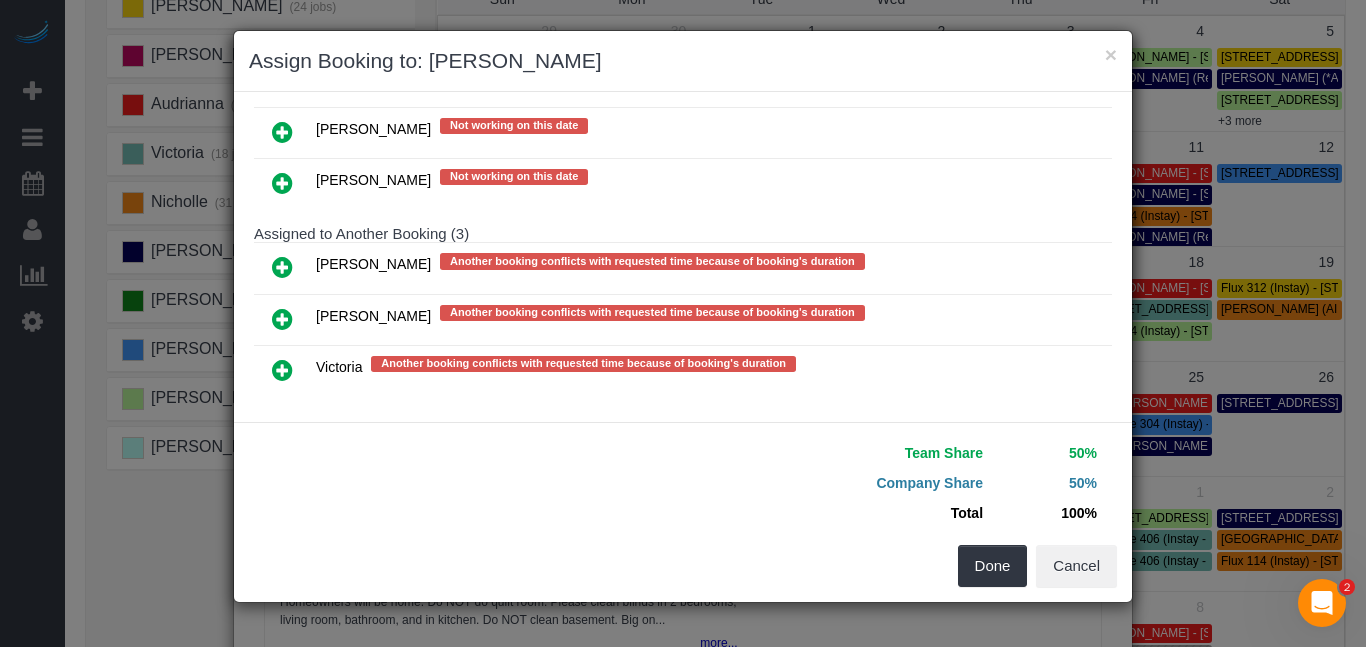 scroll, scrollTop: 473, scrollLeft: 0, axis: vertical 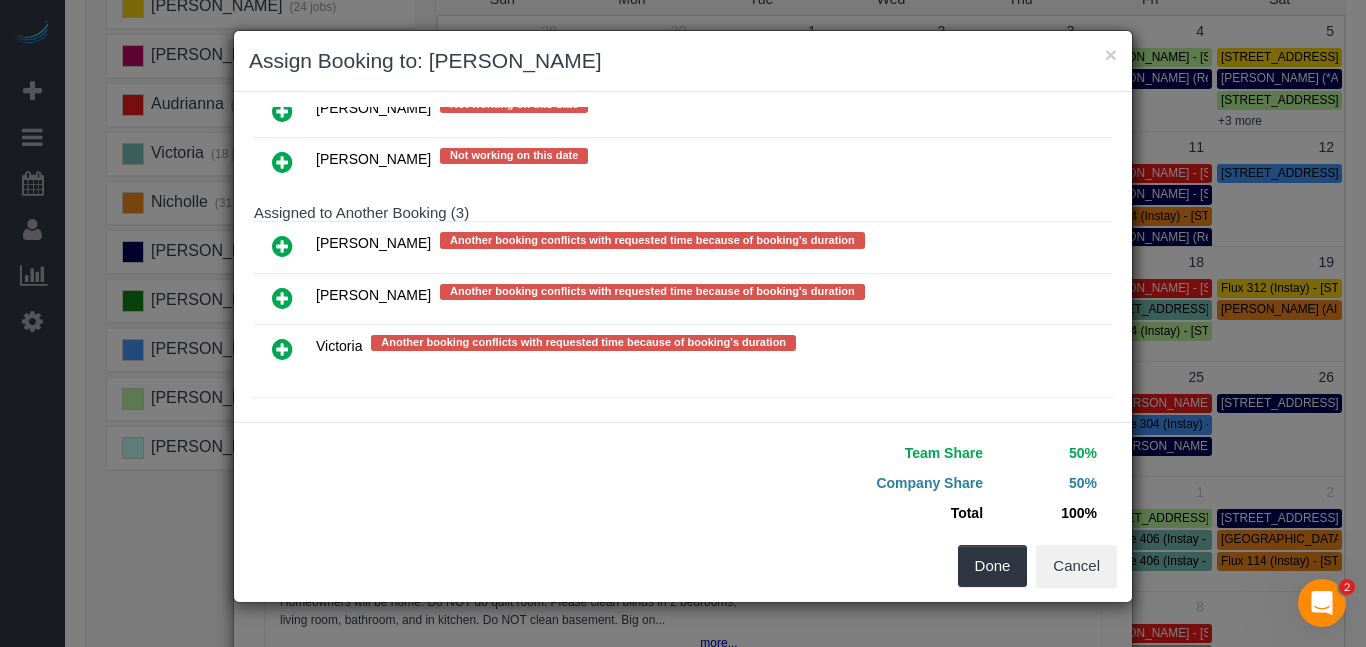click at bounding box center (282, 349) 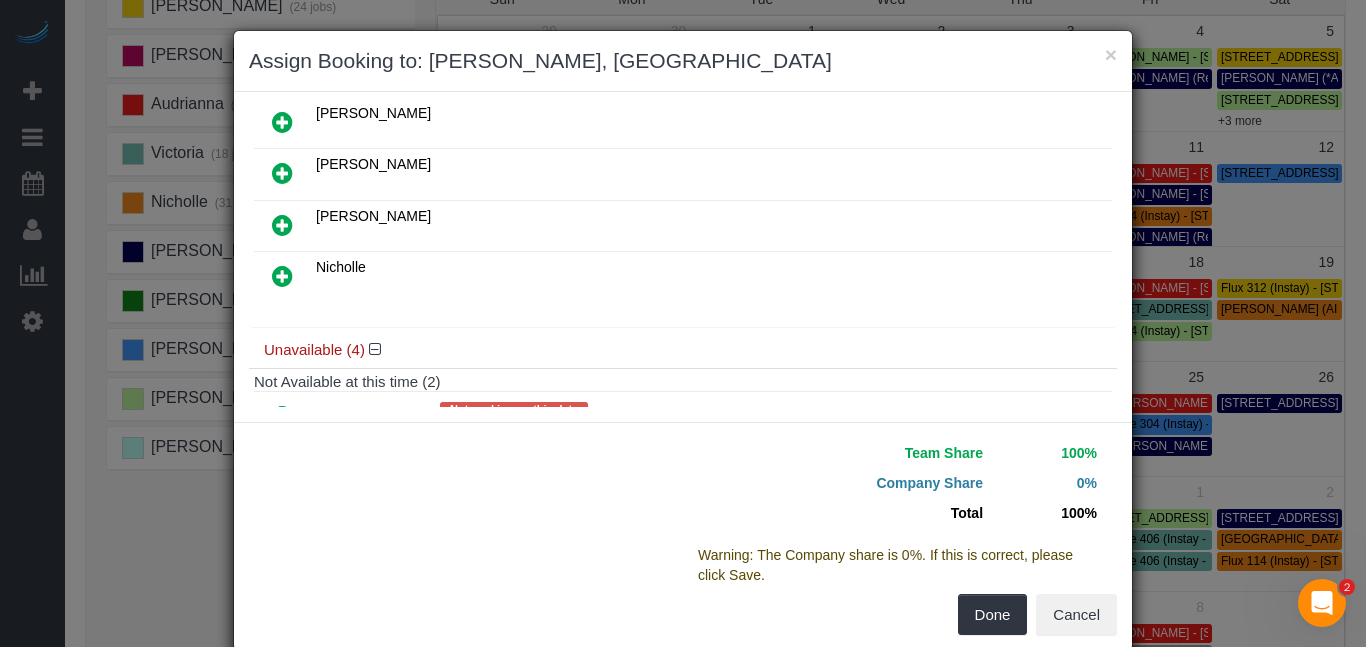 scroll, scrollTop: 0, scrollLeft: 0, axis: both 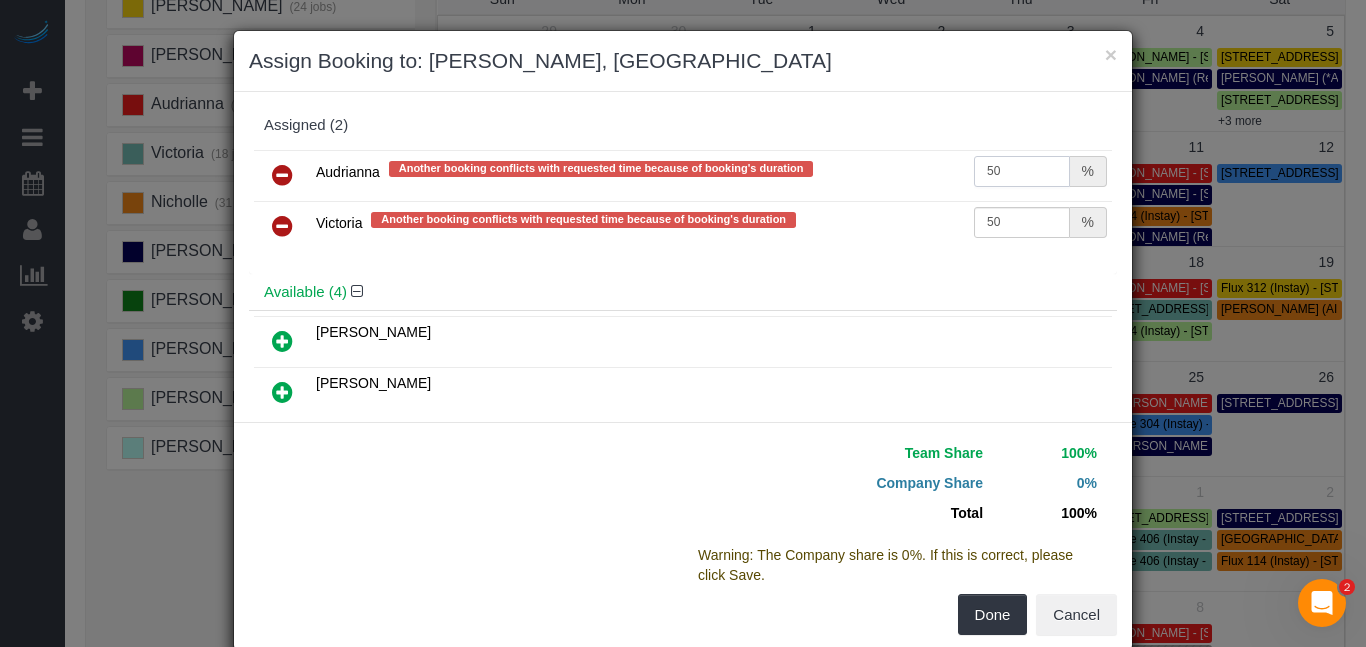 click on "50" at bounding box center [1022, 171] 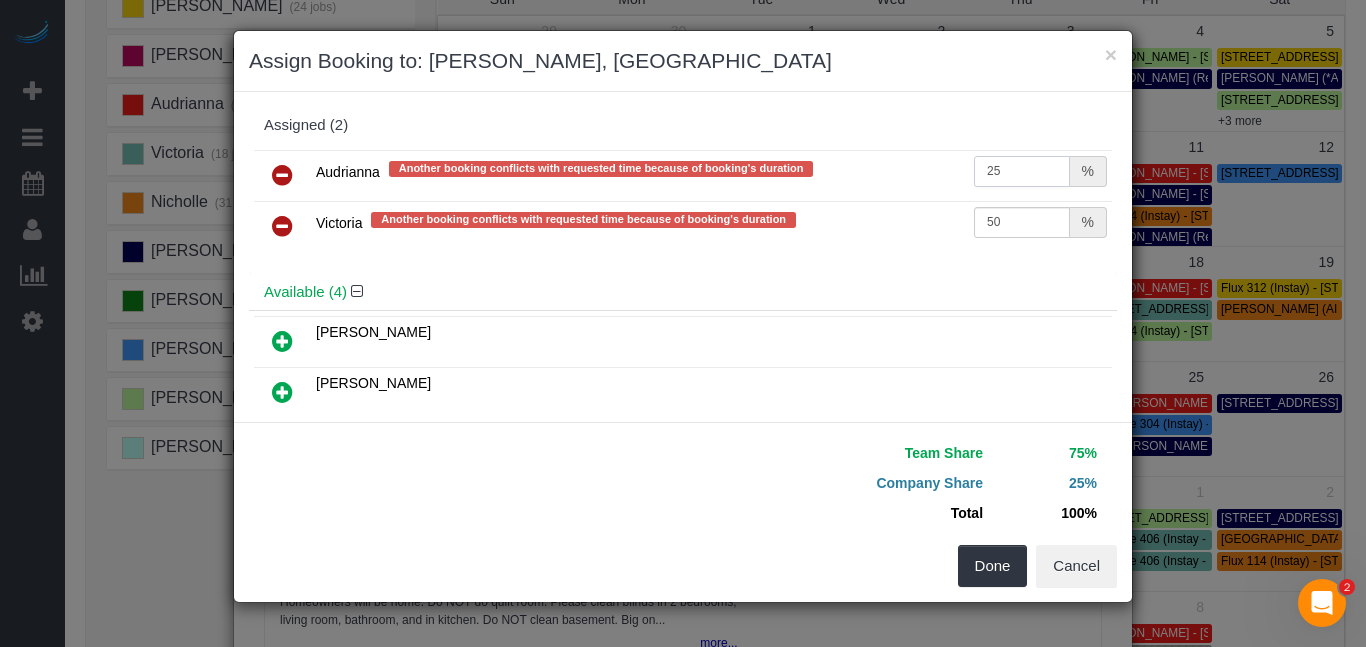 type on "25" 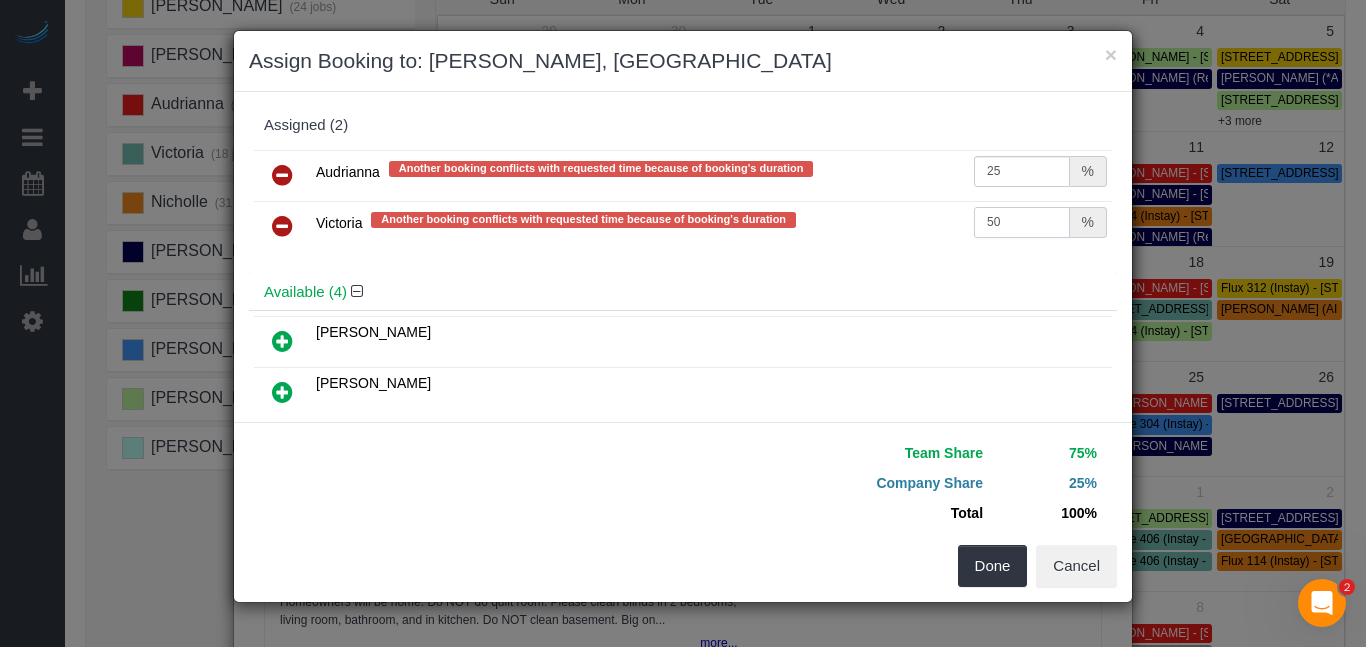 click on "50" at bounding box center (1022, 222) 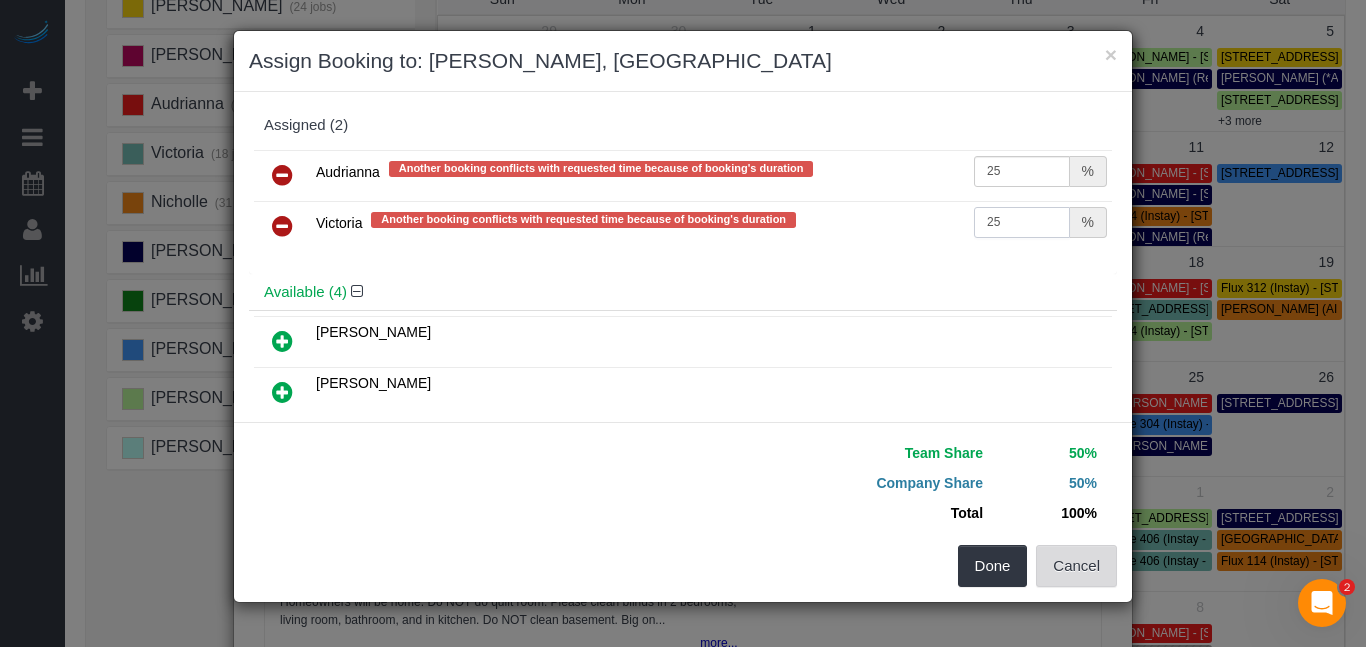 type on "25" 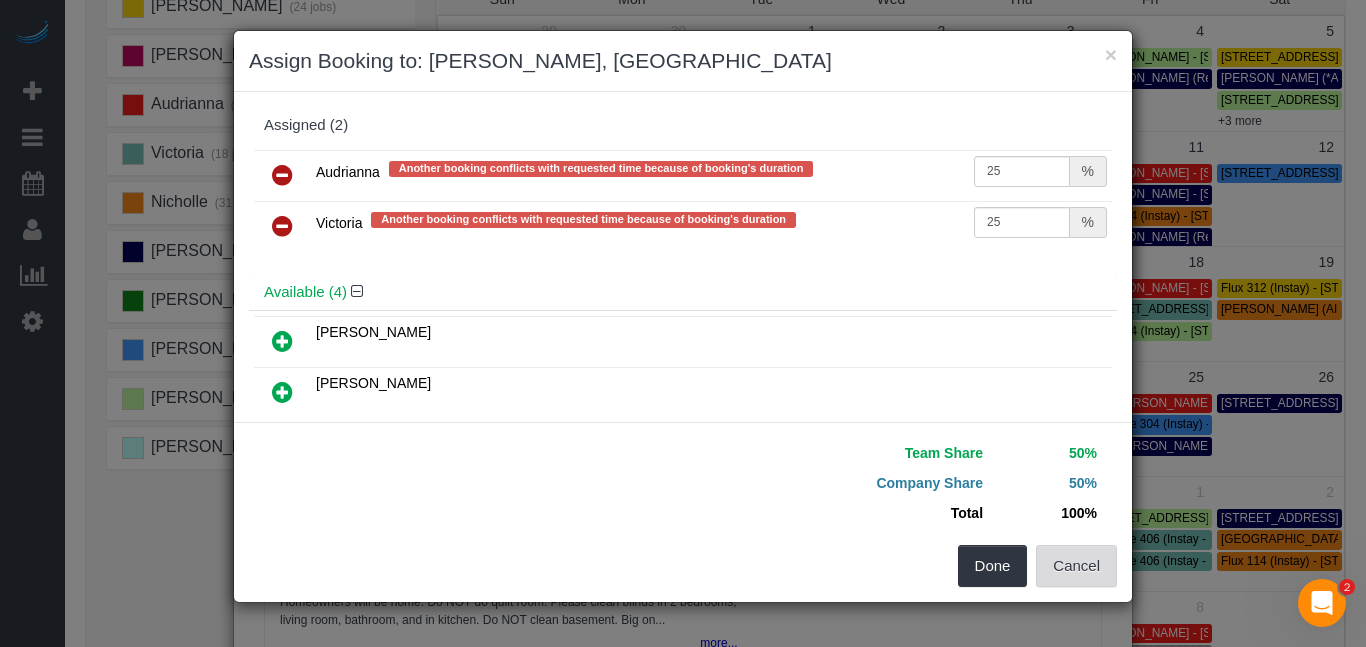 click on "Cancel" at bounding box center [1076, 566] 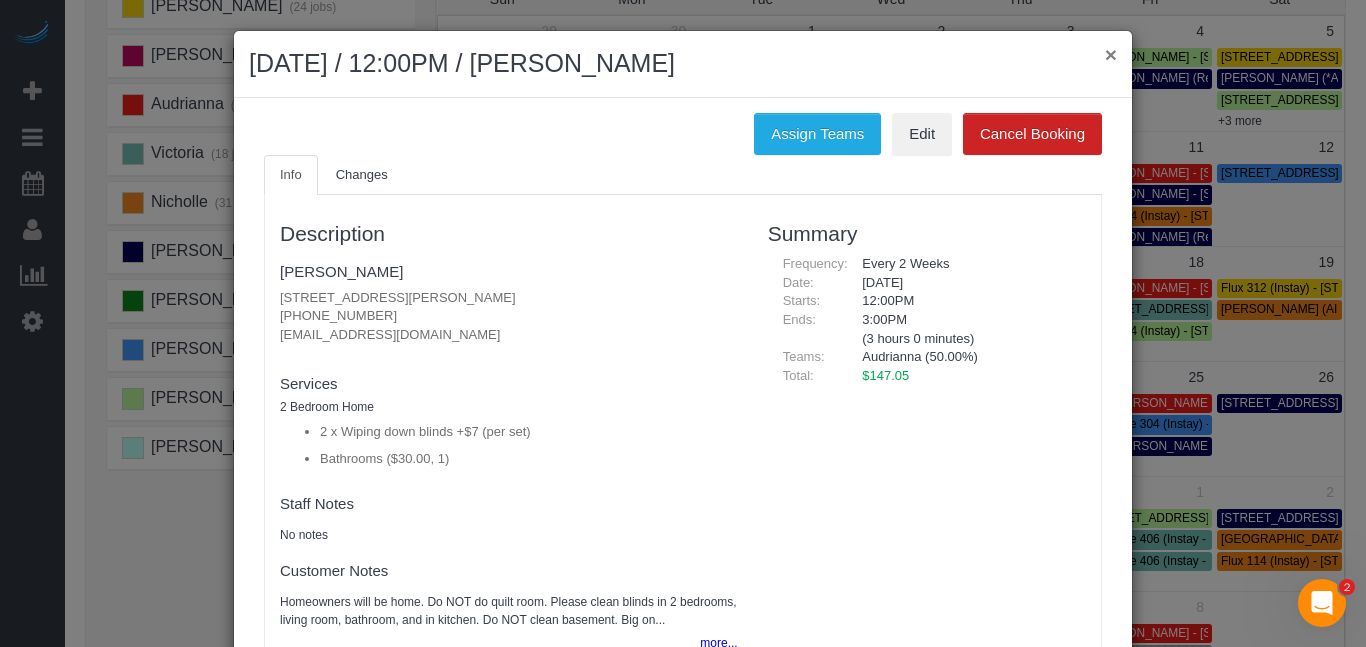 click on "×" at bounding box center [1111, 54] 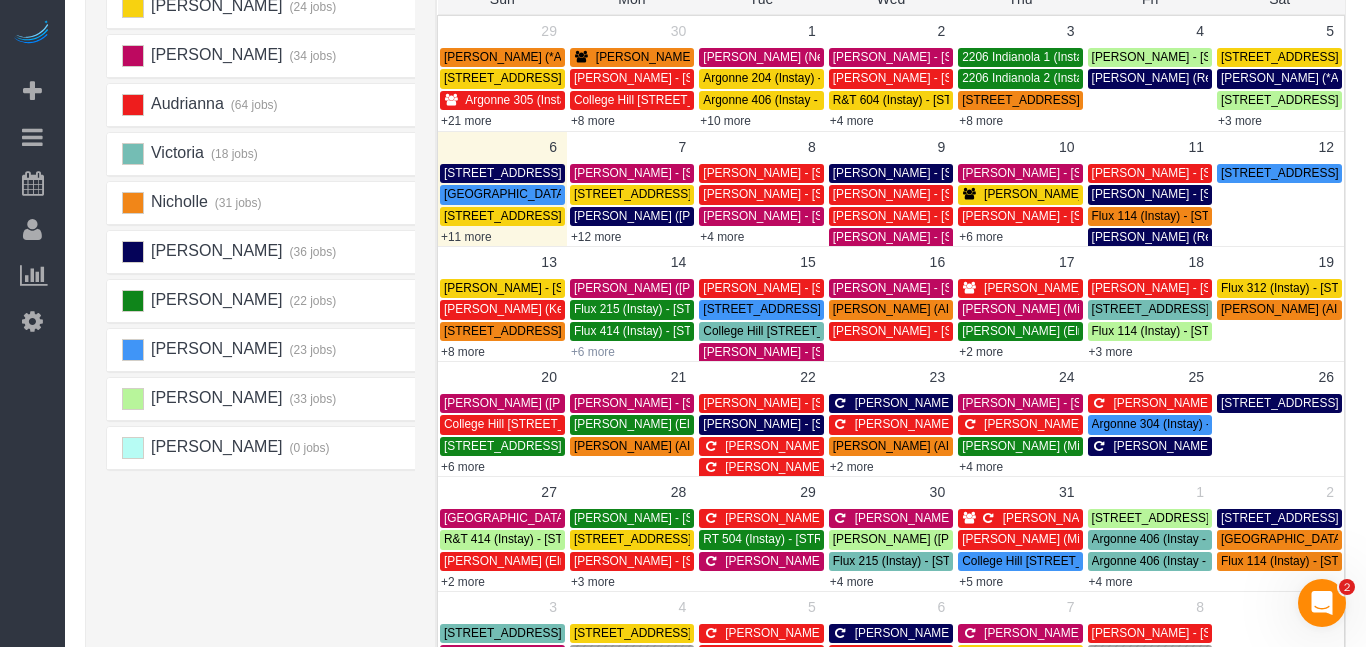 click on "+6 more" at bounding box center (593, 352) 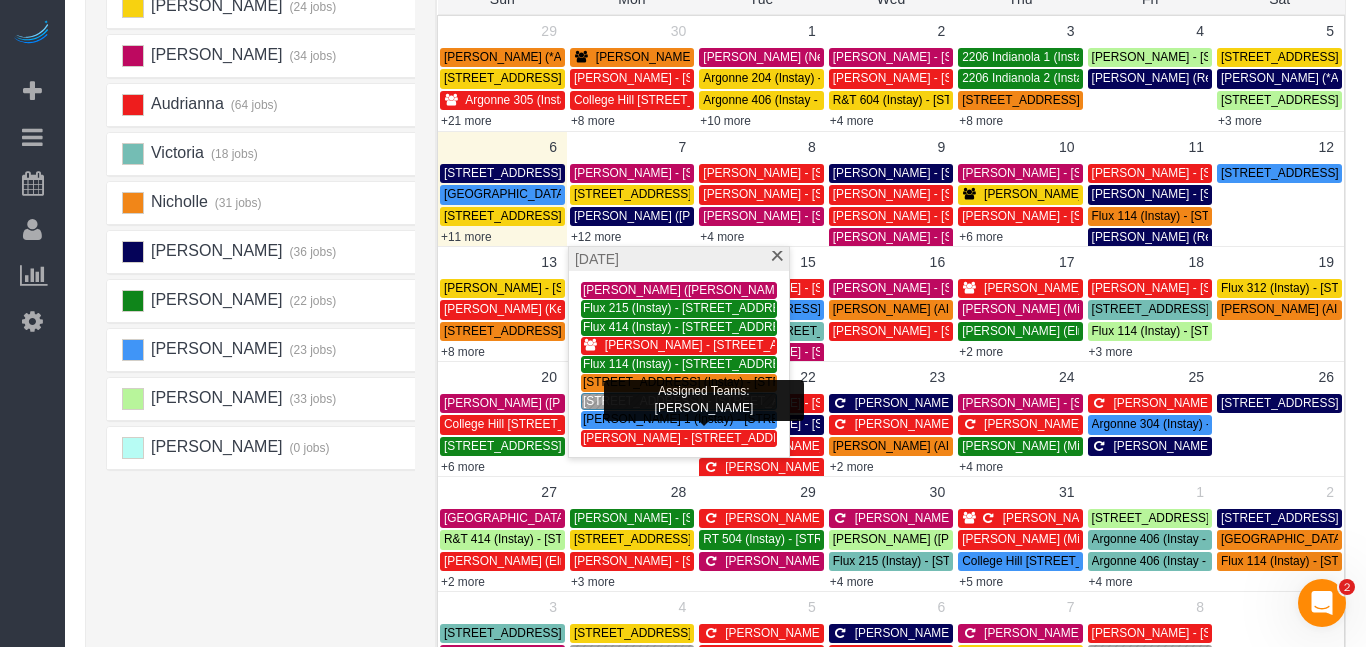 click on "[PERSON_NAME] 1 (Instay) - [STREET_ADDRESS][PERSON_NAME]" at bounding box center (771, 419) 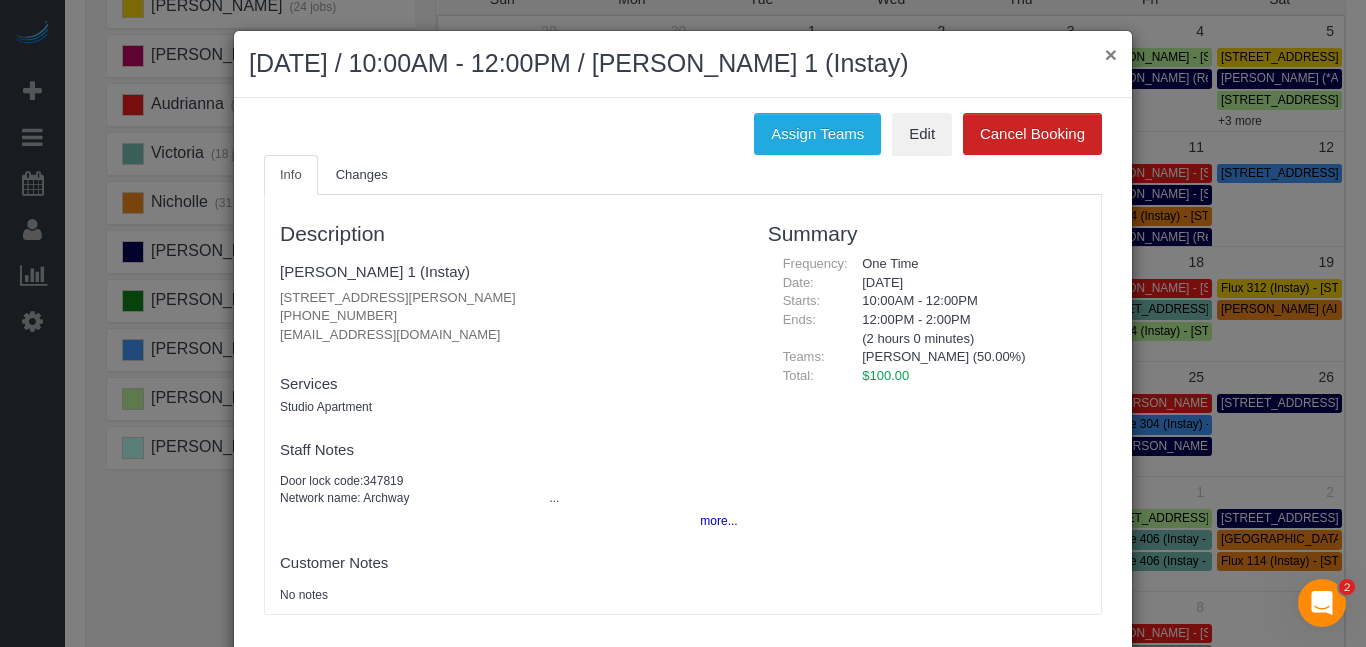 click on "×" at bounding box center [1111, 54] 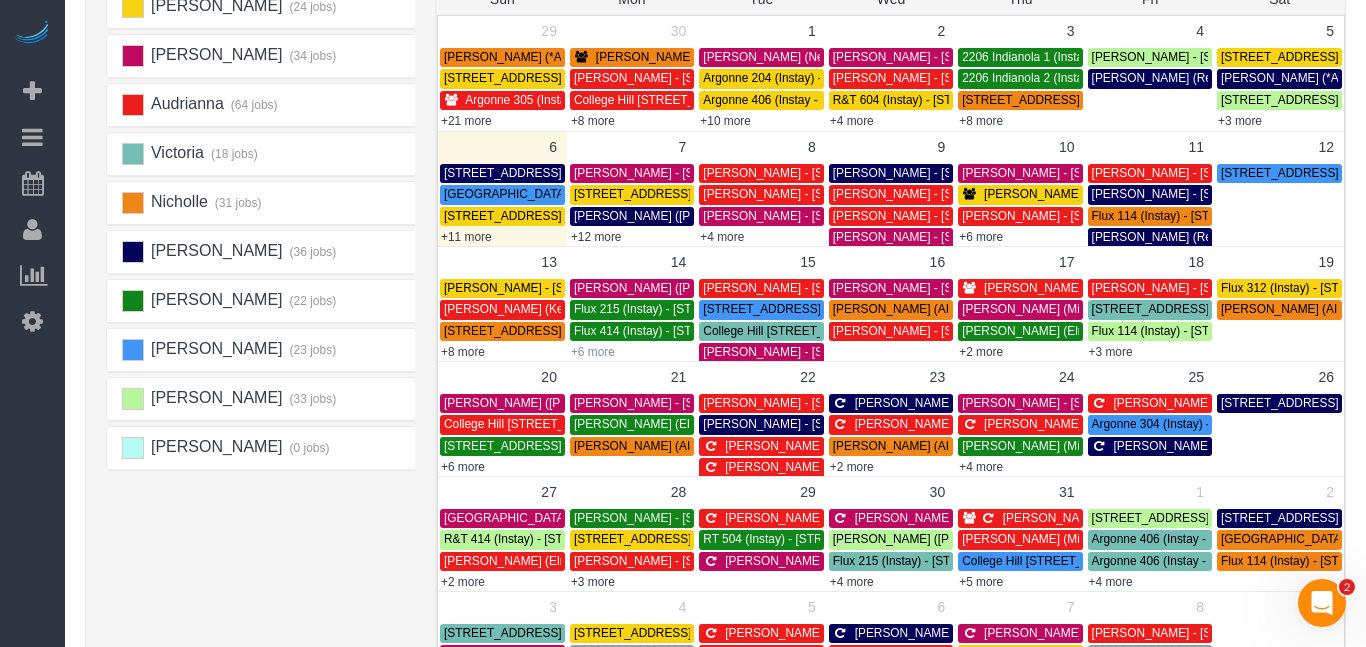 click on "+6 more" at bounding box center [593, 352] 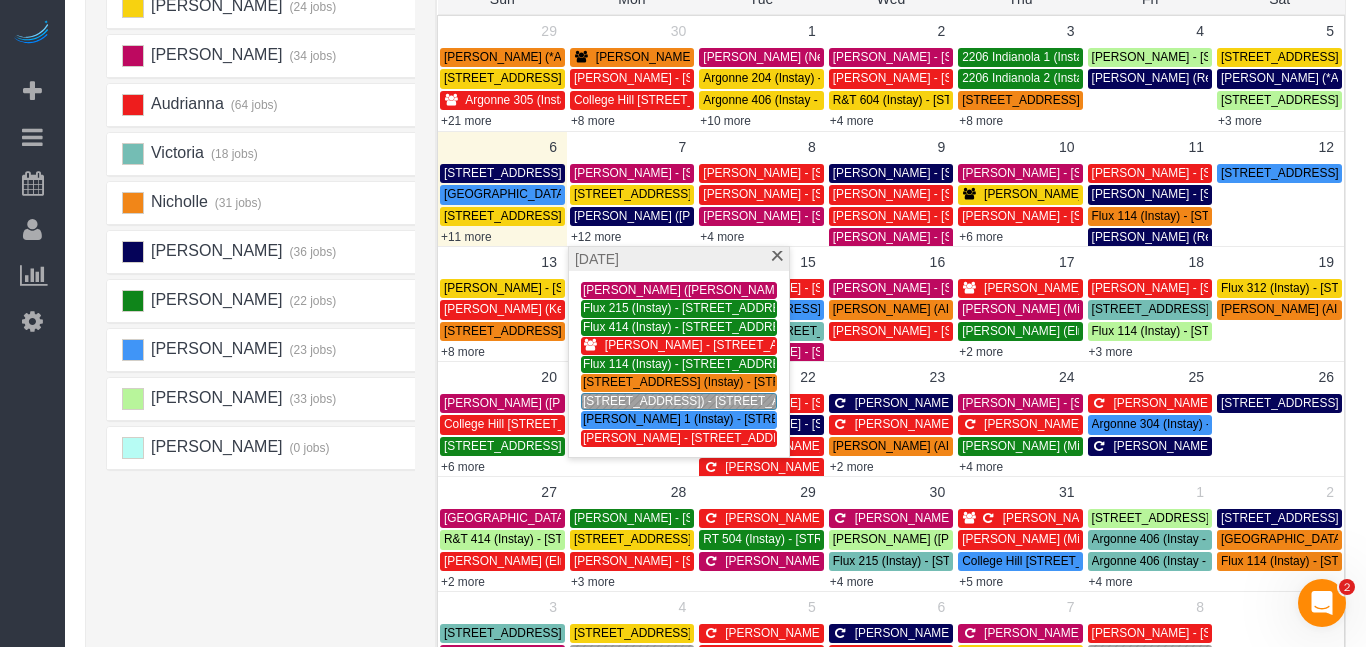 click on "[PERSON_NAME] - [STREET_ADDRESS][PERSON_NAME]" at bounding box center [745, 438] 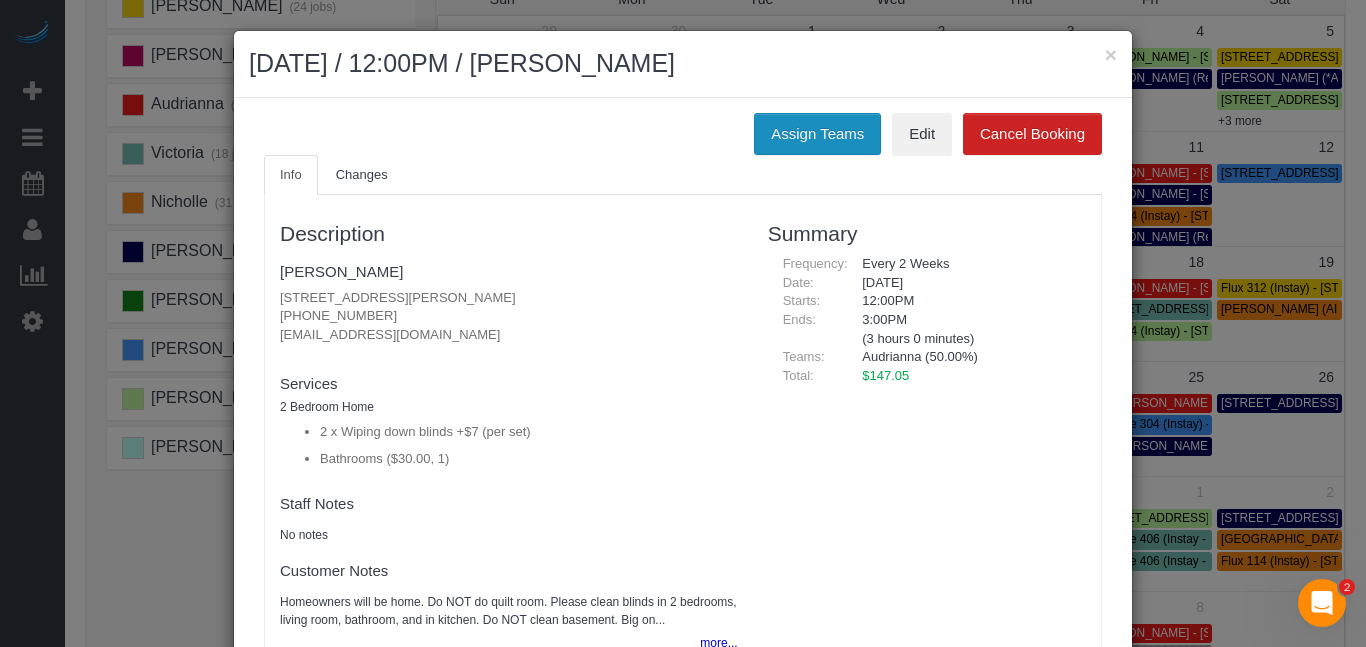 click on "Assign Teams" at bounding box center [817, 134] 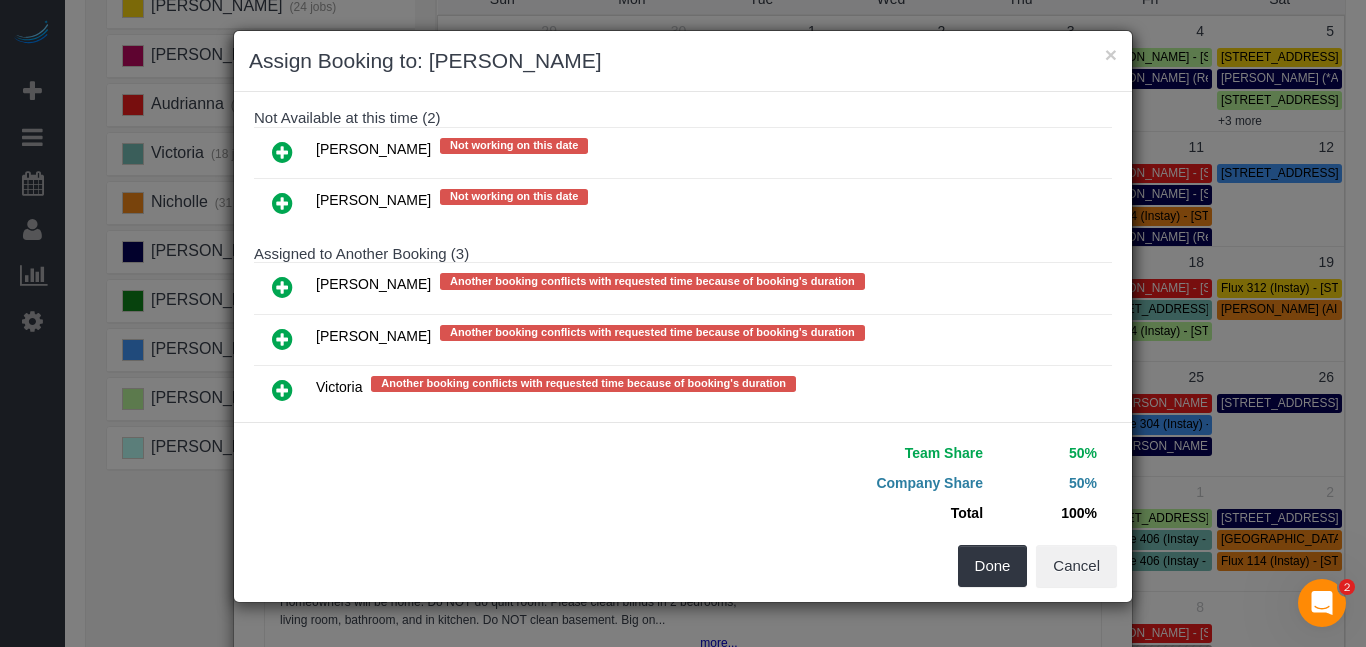 scroll, scrollTop: 473, scrollLeft: 0, axis: vertical 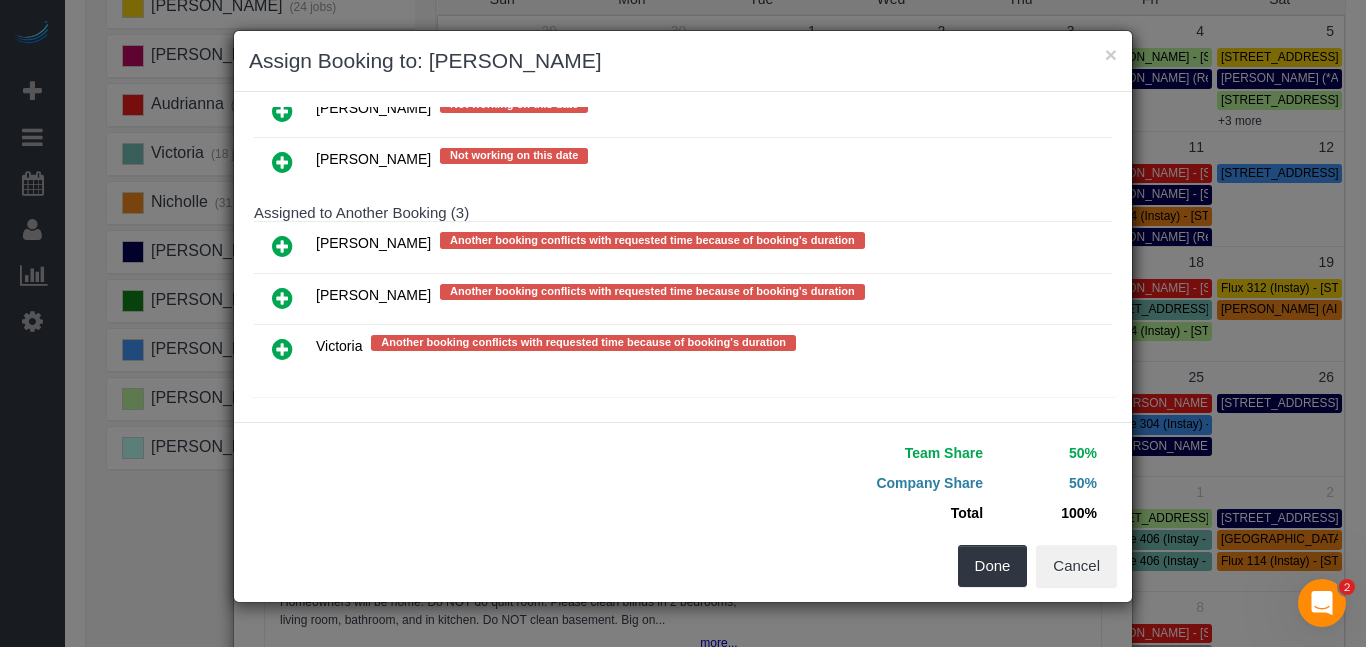 click at bounding box center (282, 349) 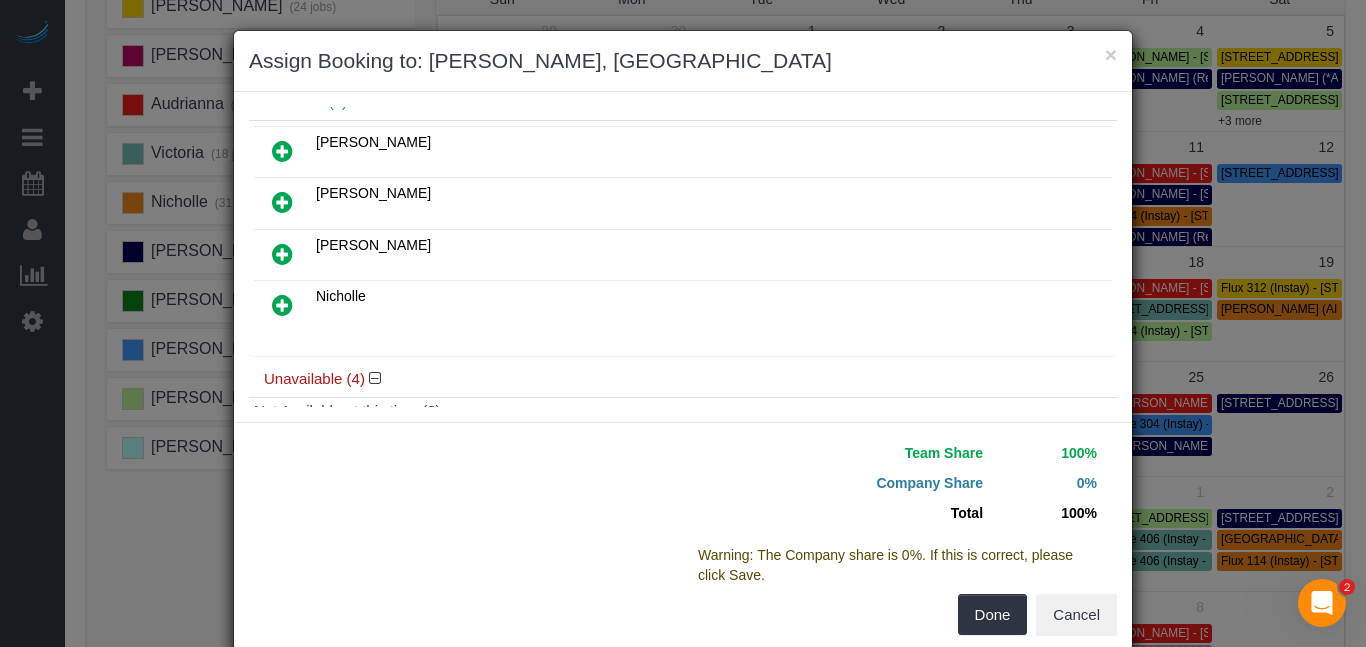 scroll, scrollTop: 0, scrollLeft: 0, axis: both 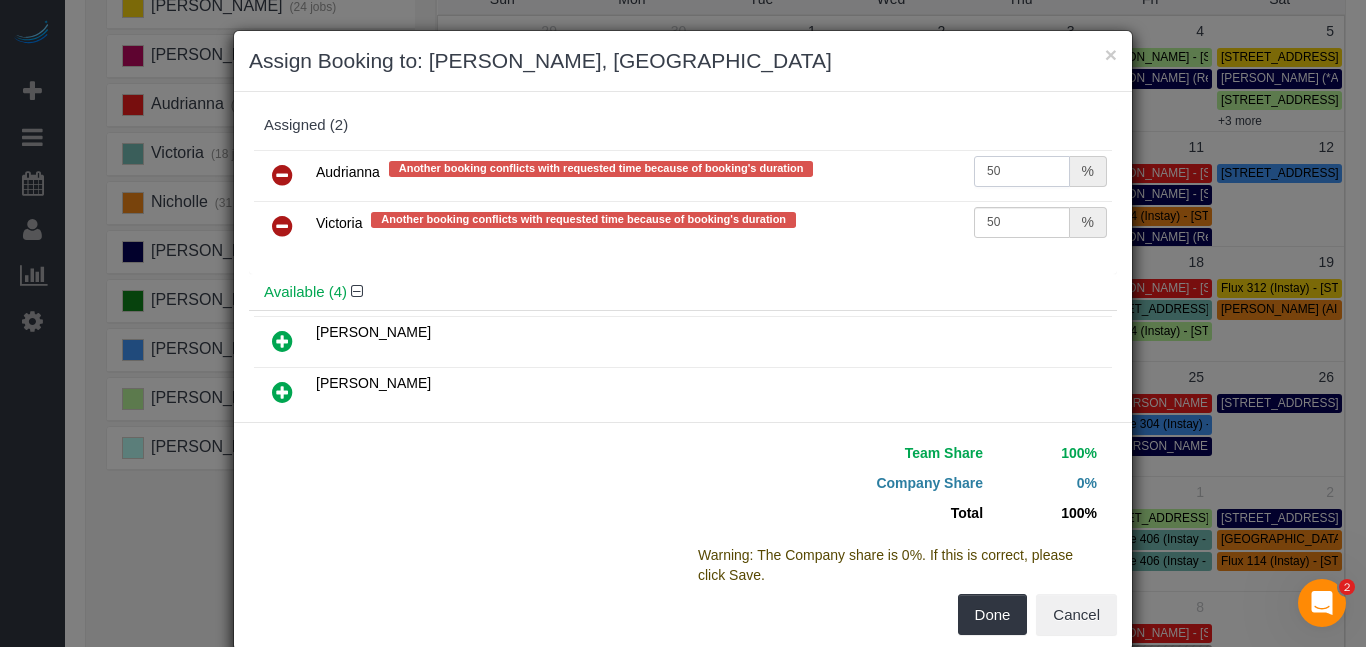 click on "50" at bounding box center (1022, 171) 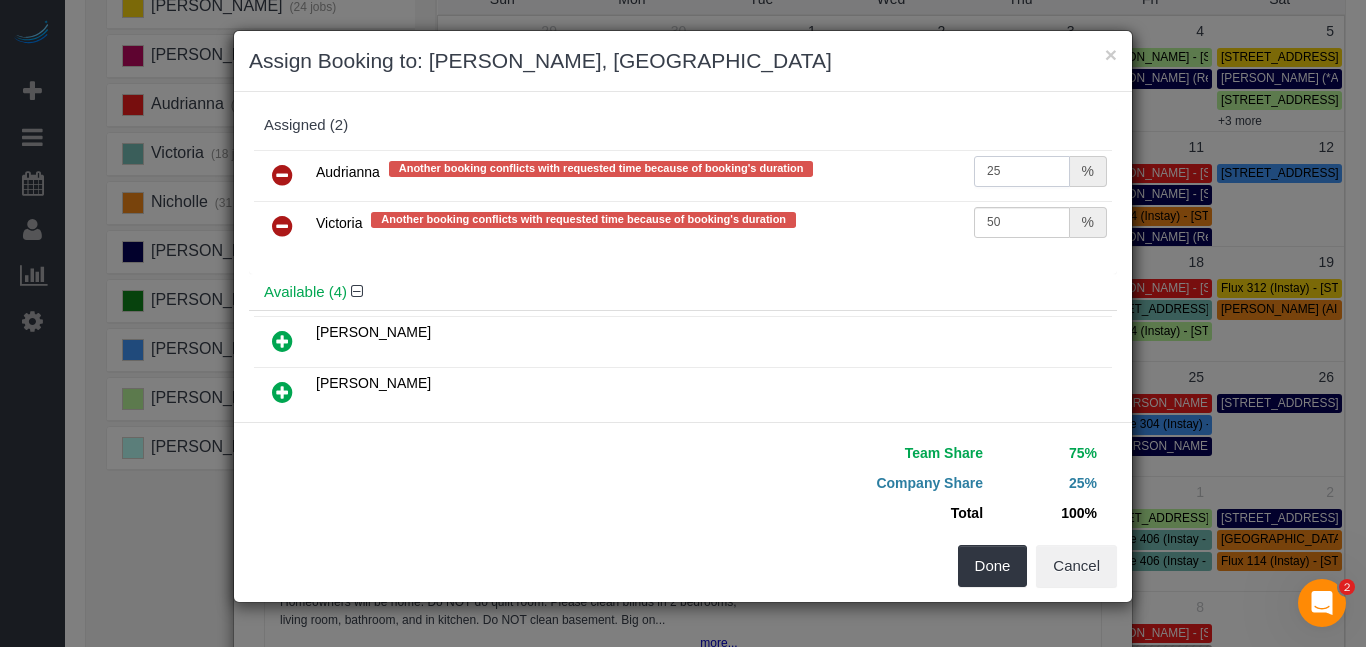 type on "25" 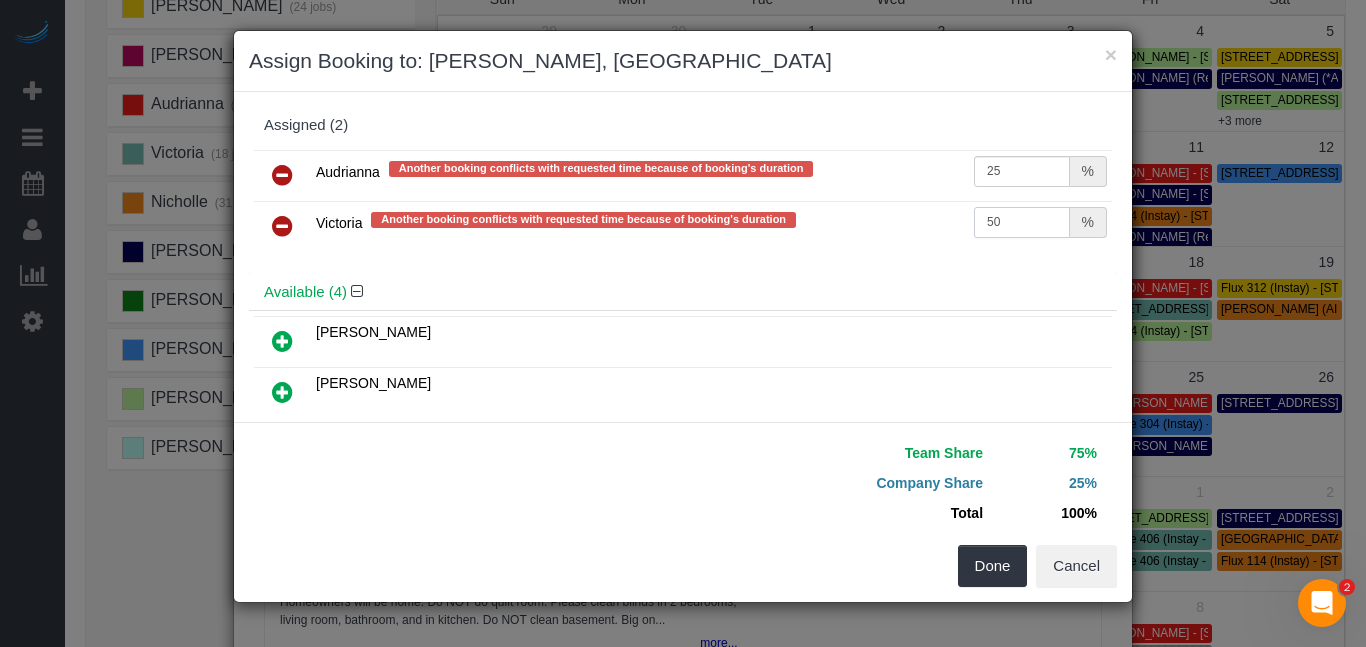 click on "50" at bounding box center [1022, 222] 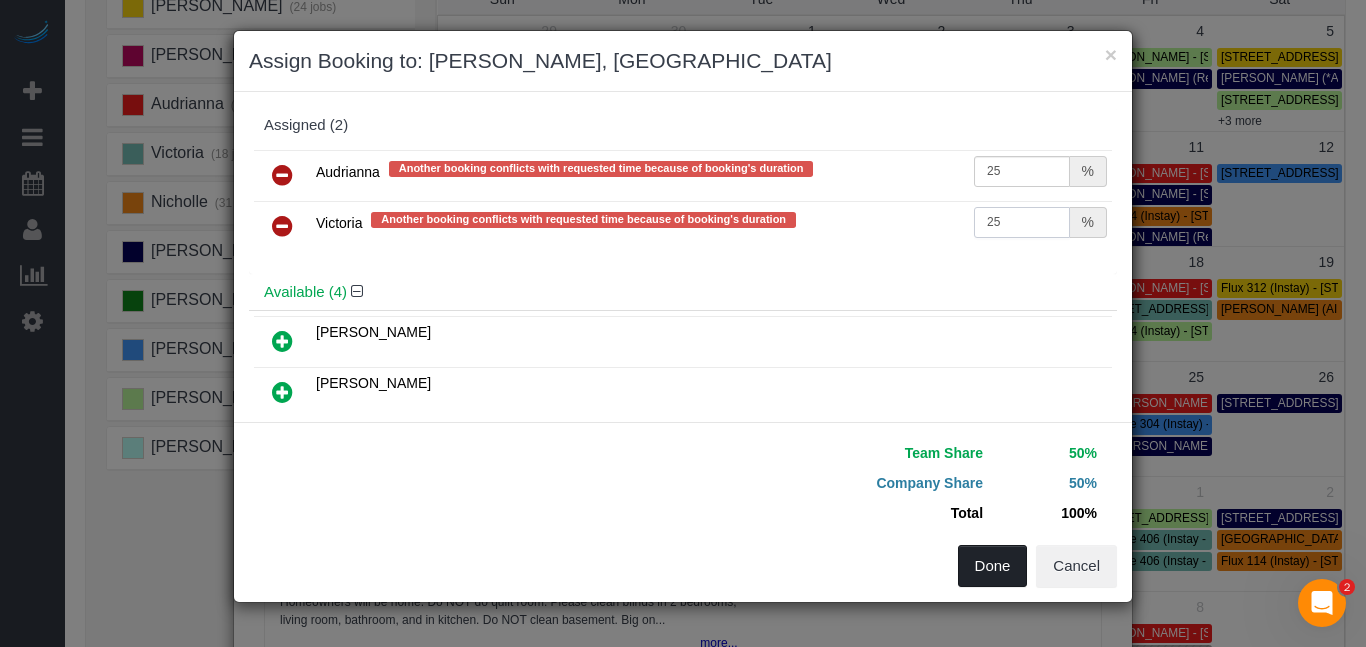 type on "25" 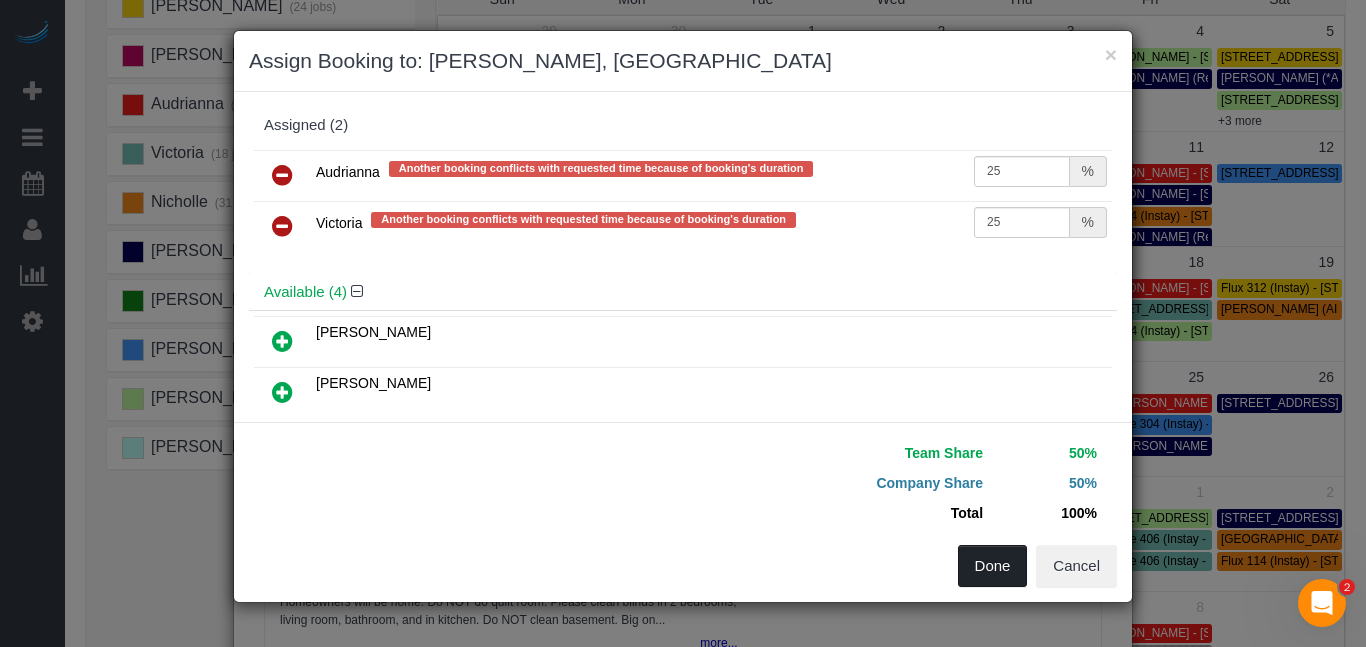click on "Done" at bounding box center [993, 566] 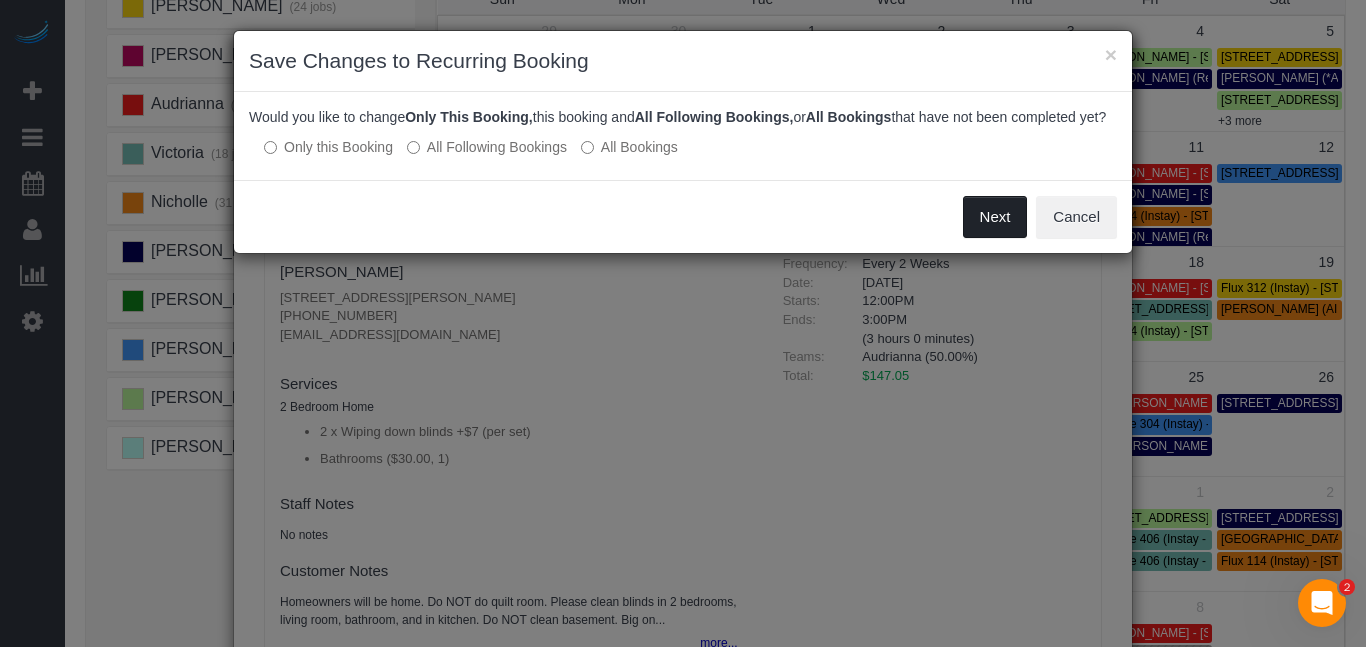 click on "Next" at bounding box center (995, 217) 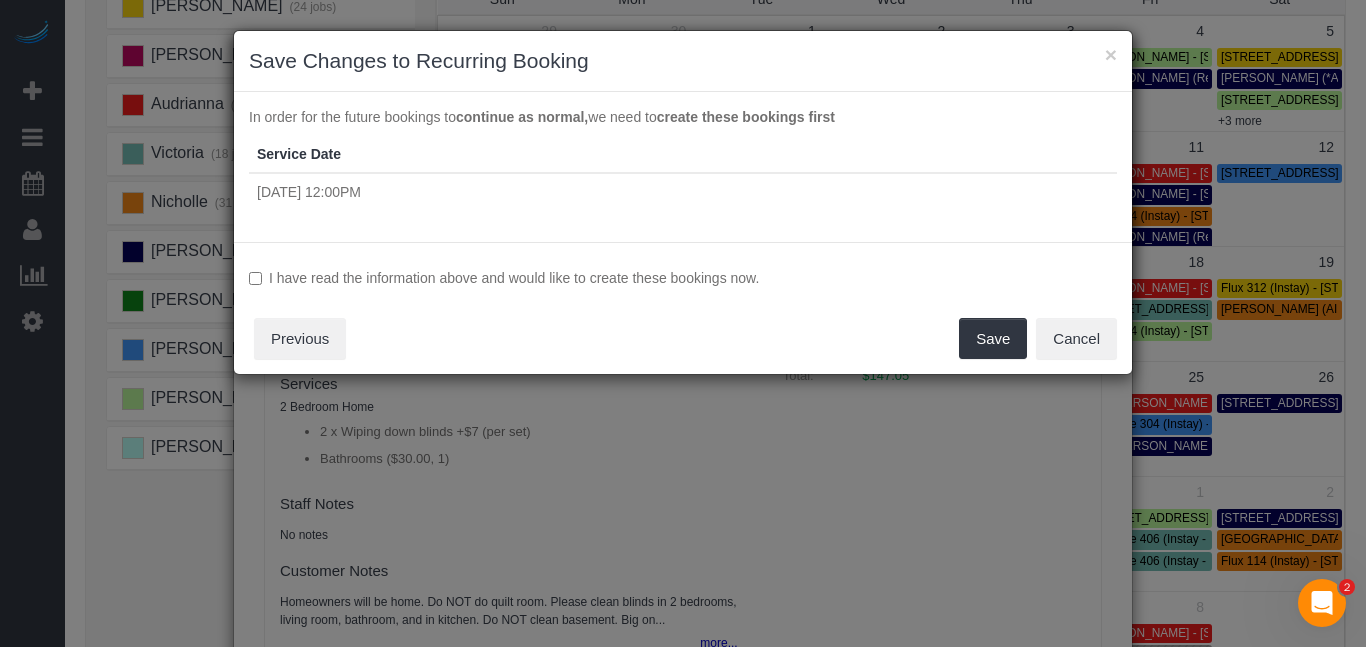 click on "I have read the information above and would like to create these bookings now." at bounding box center (683, 278) 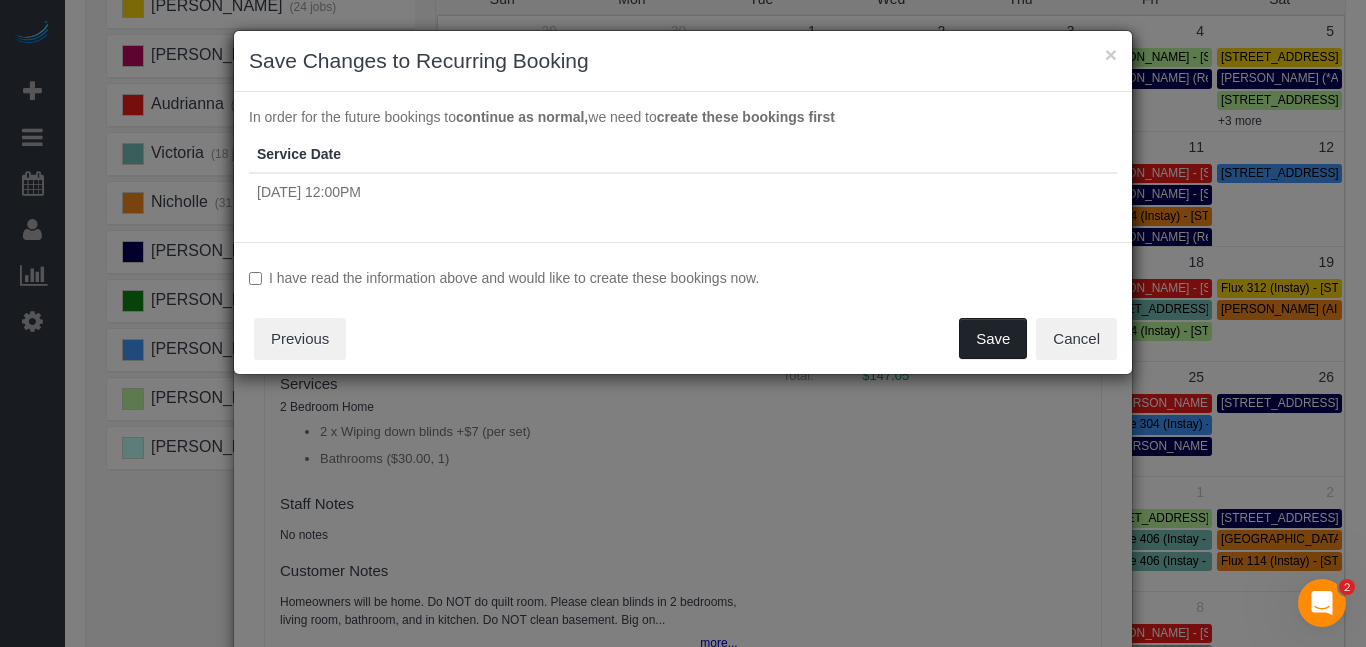 click on "Save" at bounding box center [993, 339] 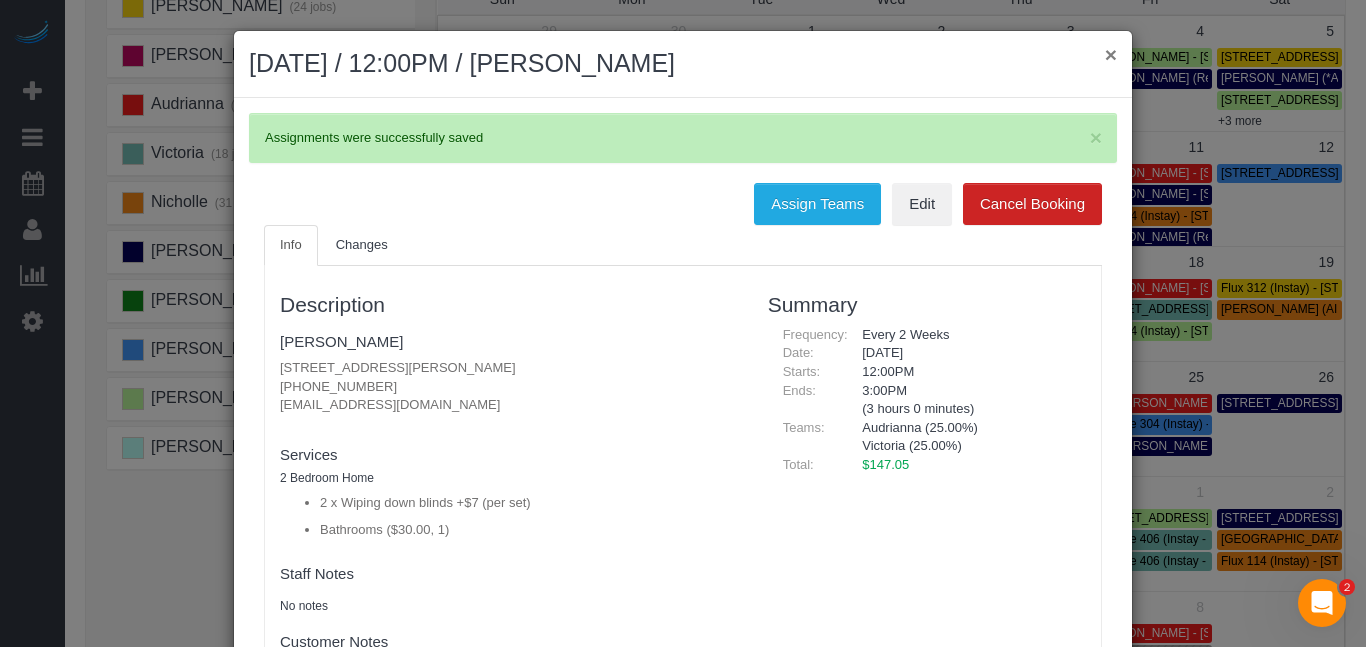 click on "×" at bounding box center [1111, 54] 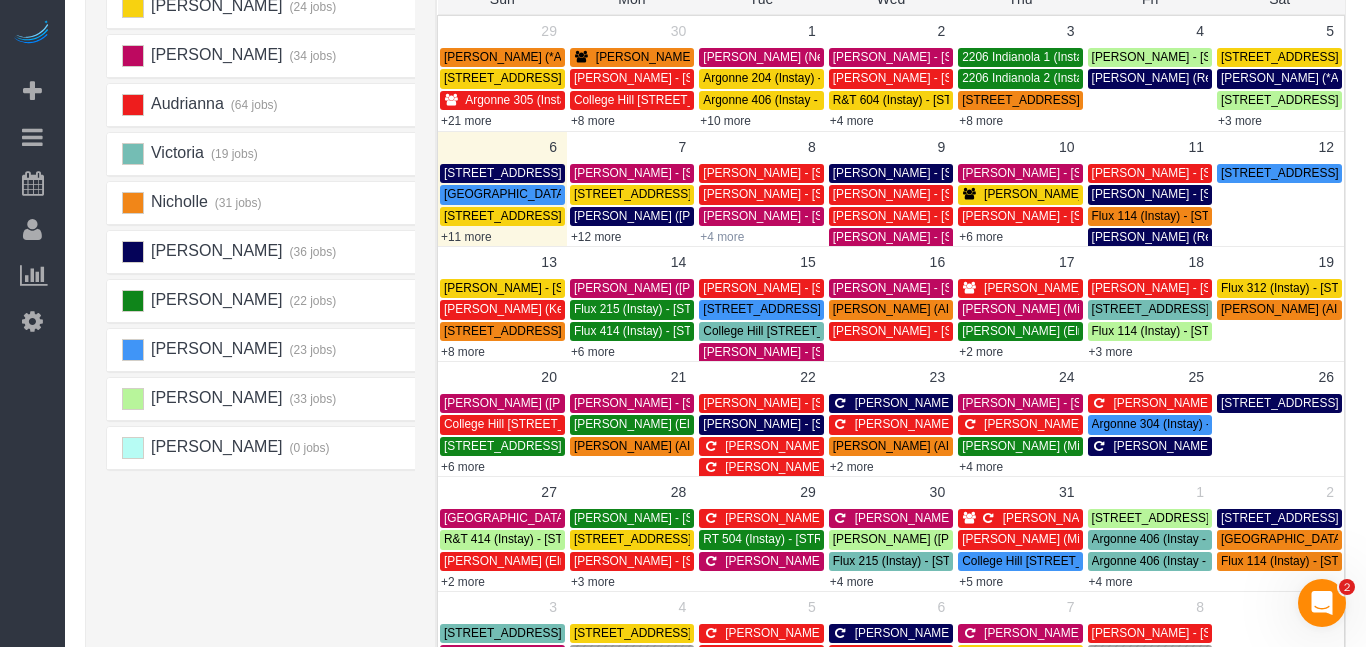click on "+4 more" at bounding box center (722, 237) 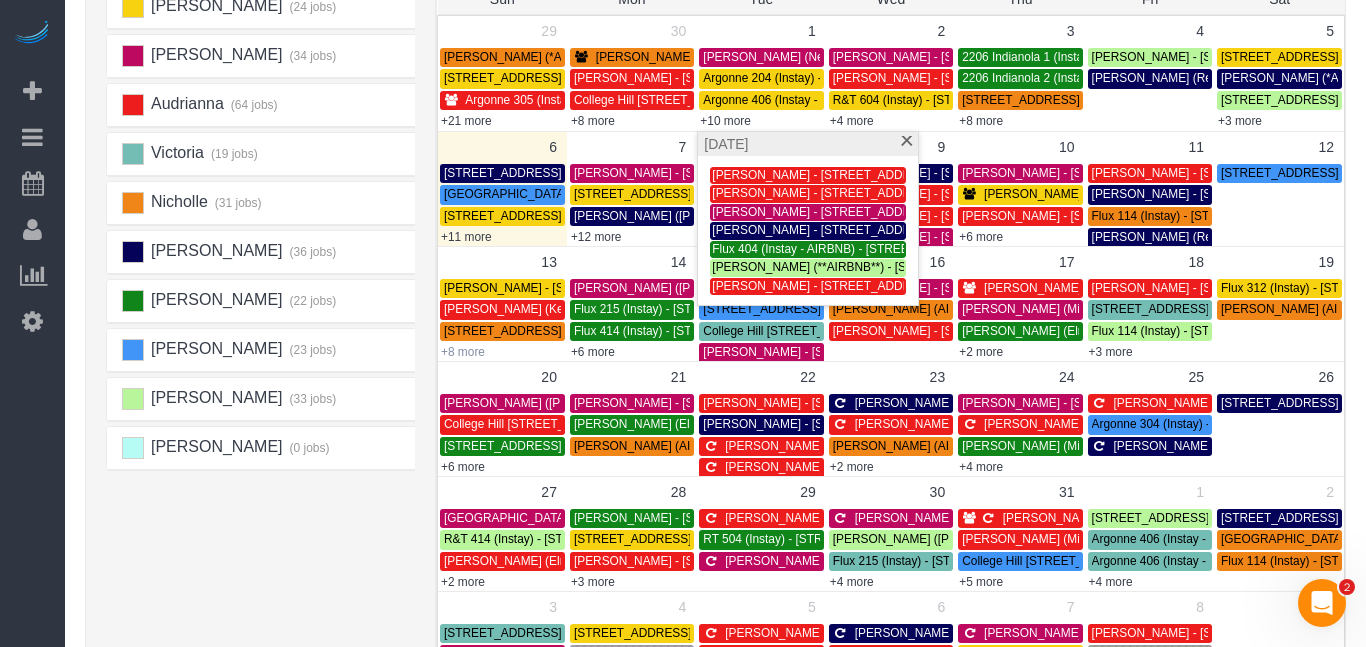click on "+8 more" at bounding box center [463, 352] 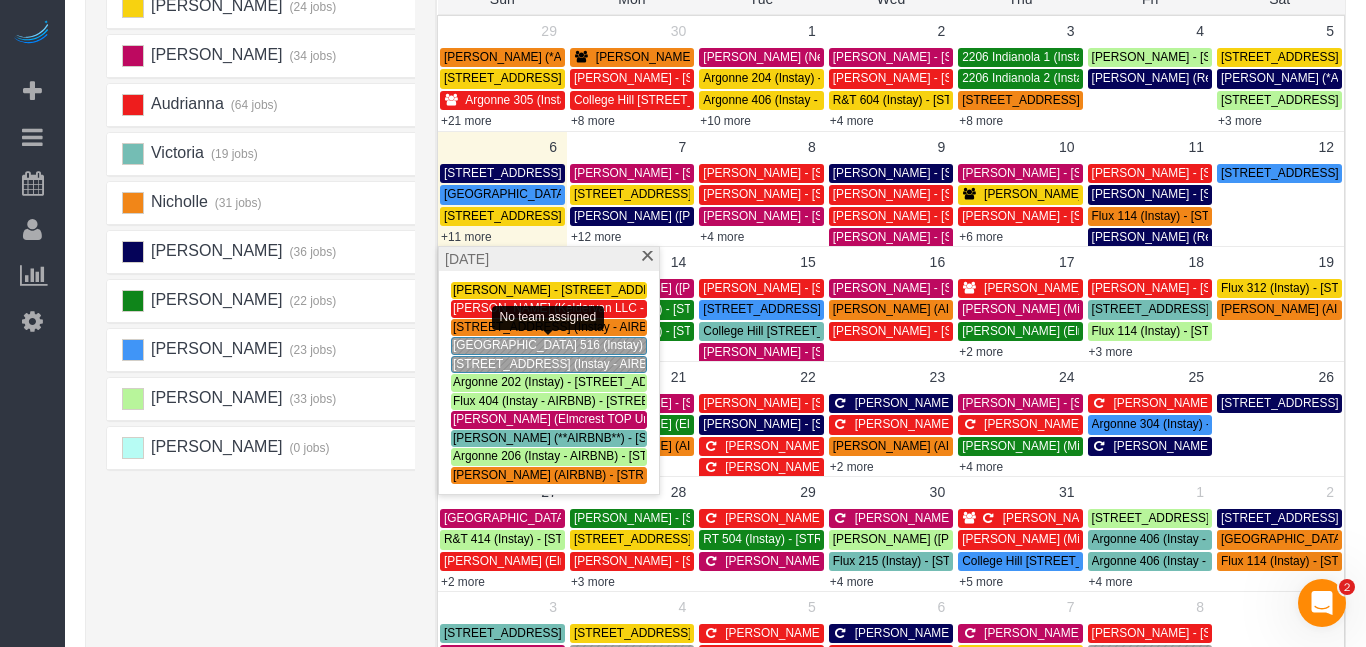 click on "[GEOGRAPHIC_DATA] 516 (Instay) - [STREET_ADDRESS]" at bounding box center (549, 345) 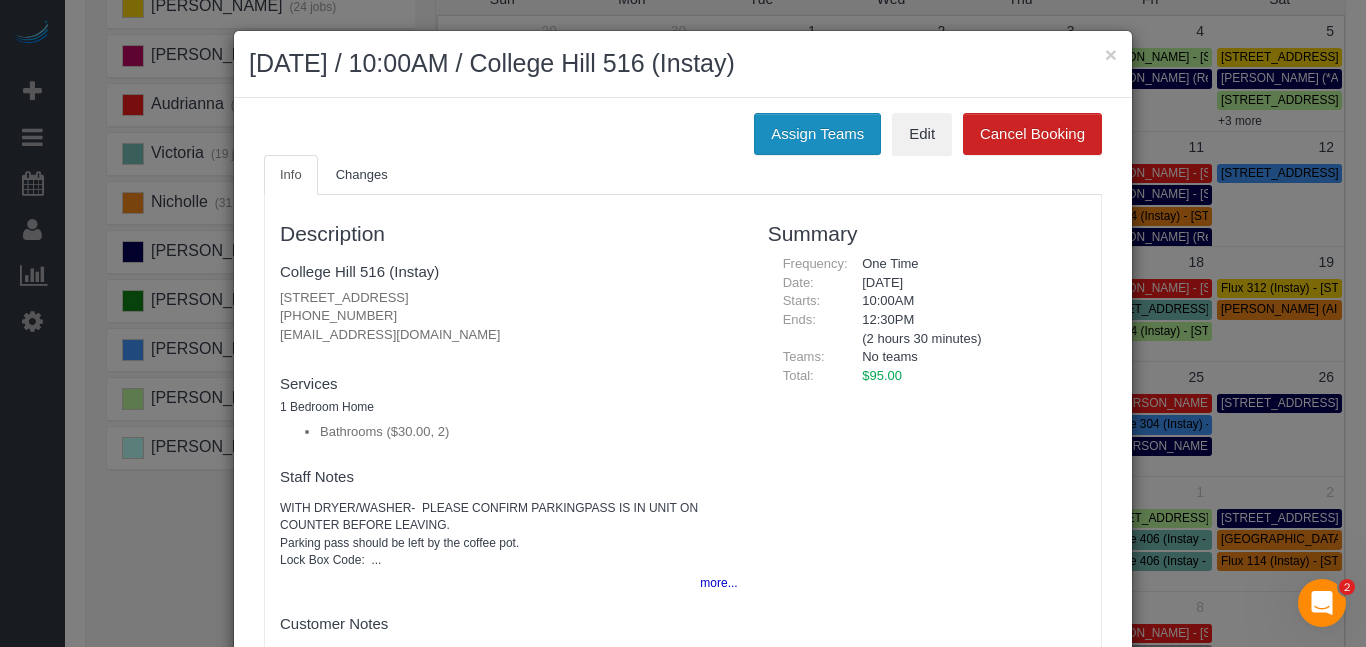 click on "Assign Teams" at bounding box center (817, 134) 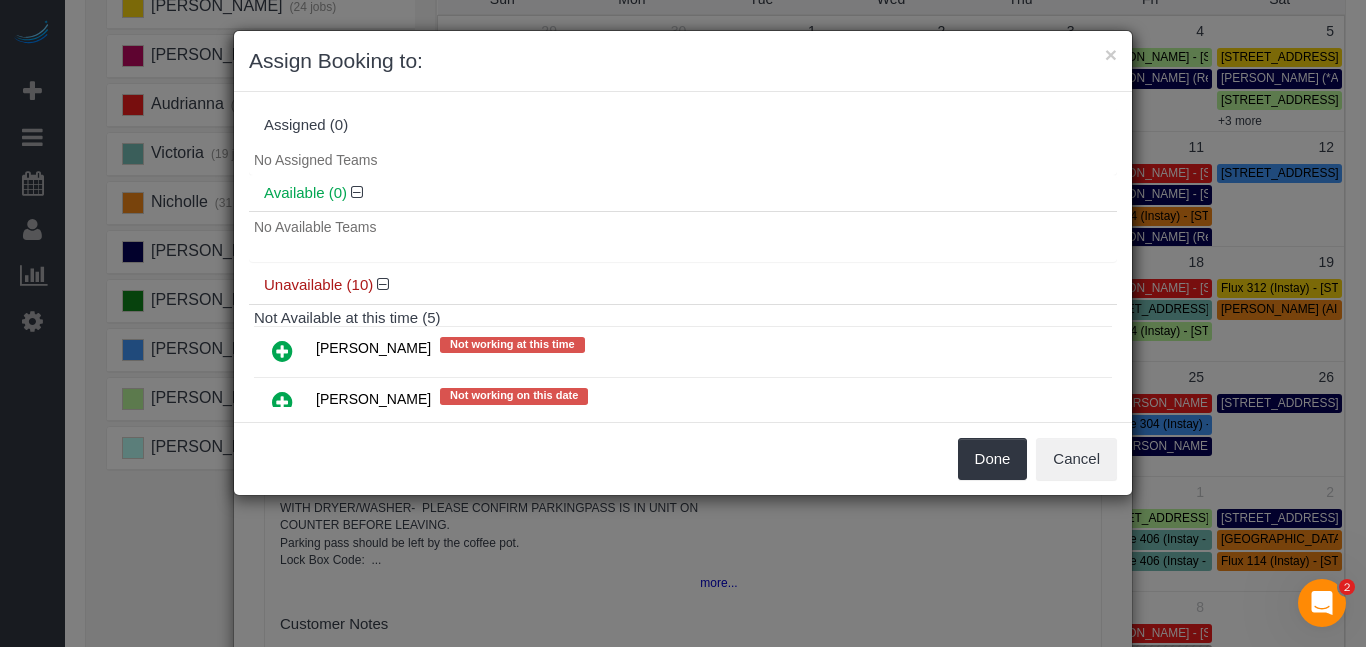 click at bounding box center (282, 402) 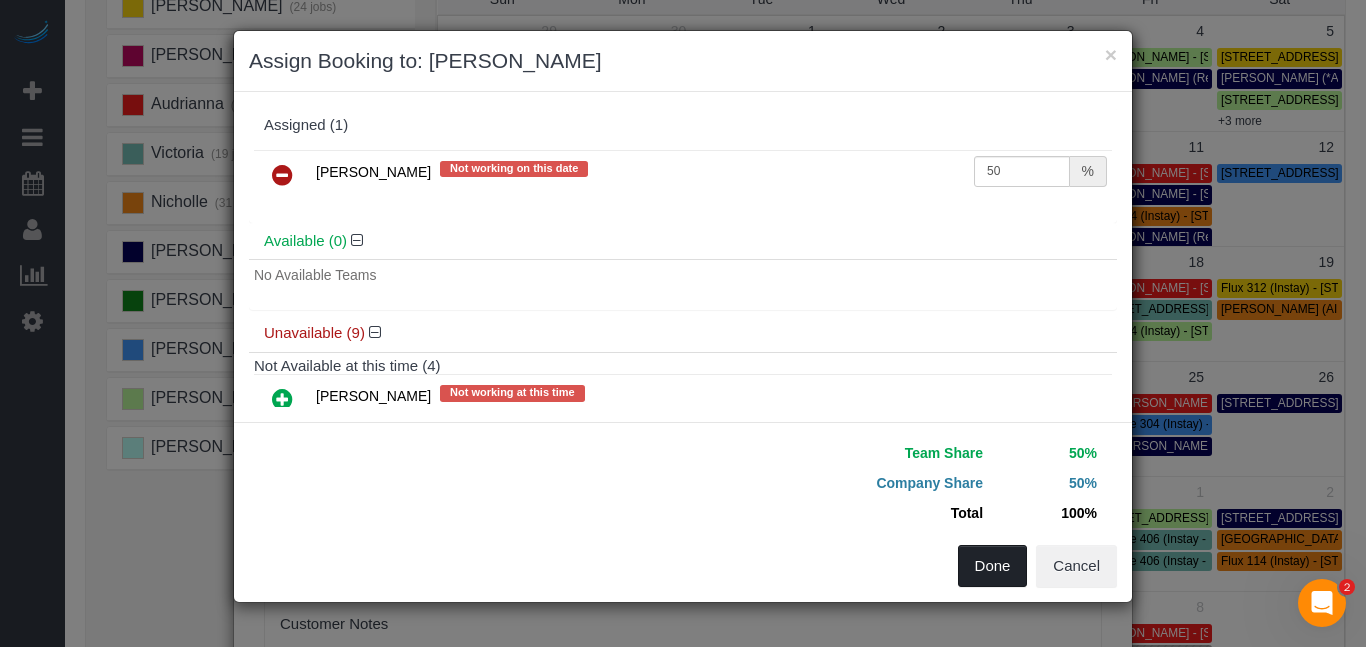 click on "Done" at bounding box center (993, 566) 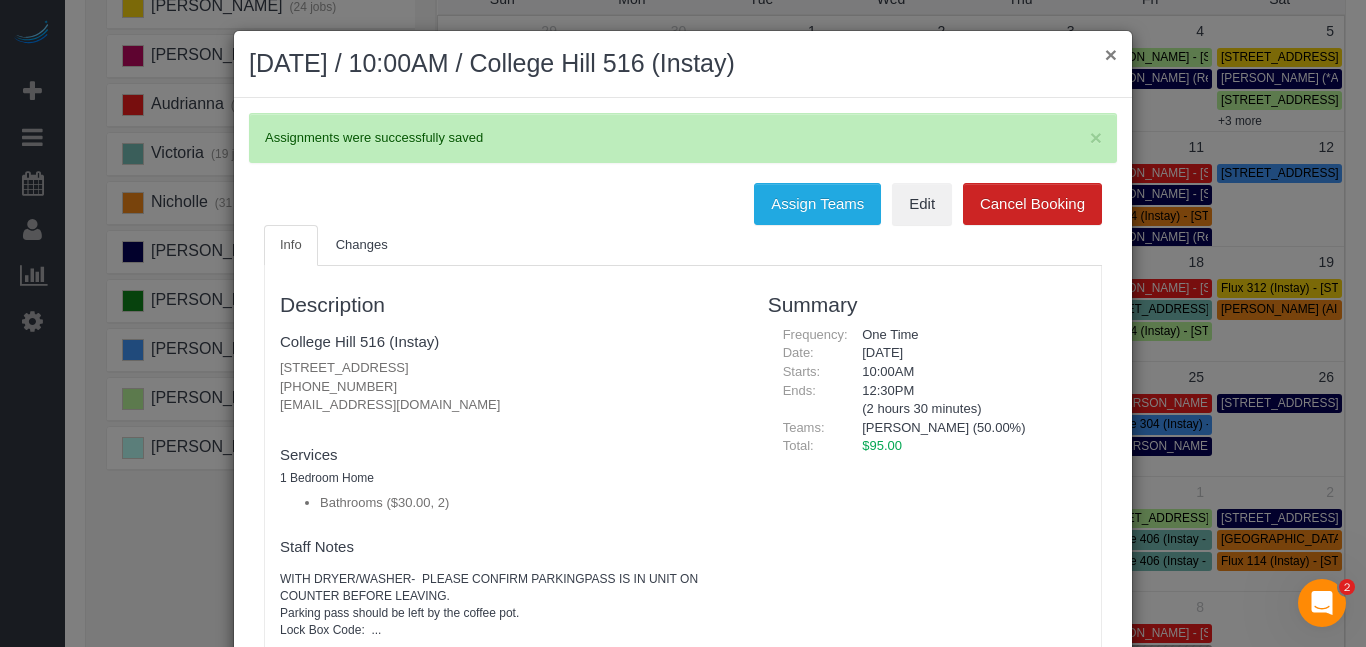 click on "×" at bounding box center (1111, 54) 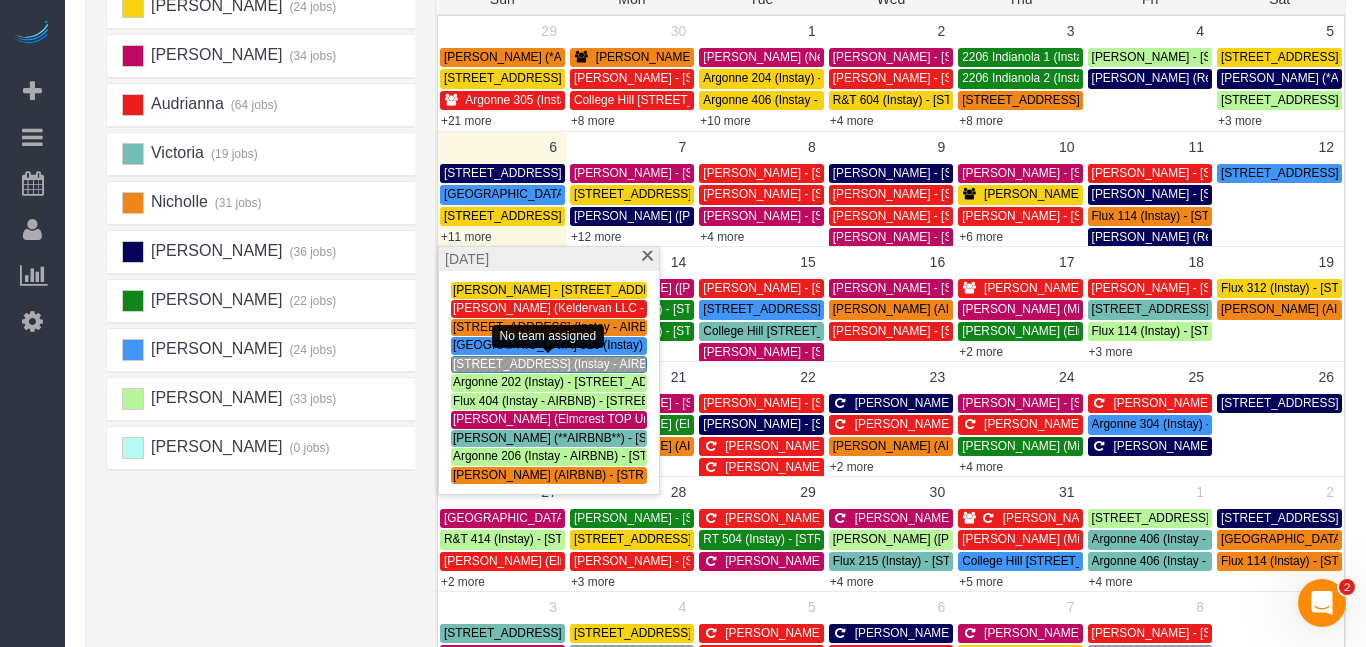 click on "[STREET_ADDRESS] (Instay - AIRBNB) - [STREET_ADDRESS]" at bounding box center (624, 364) 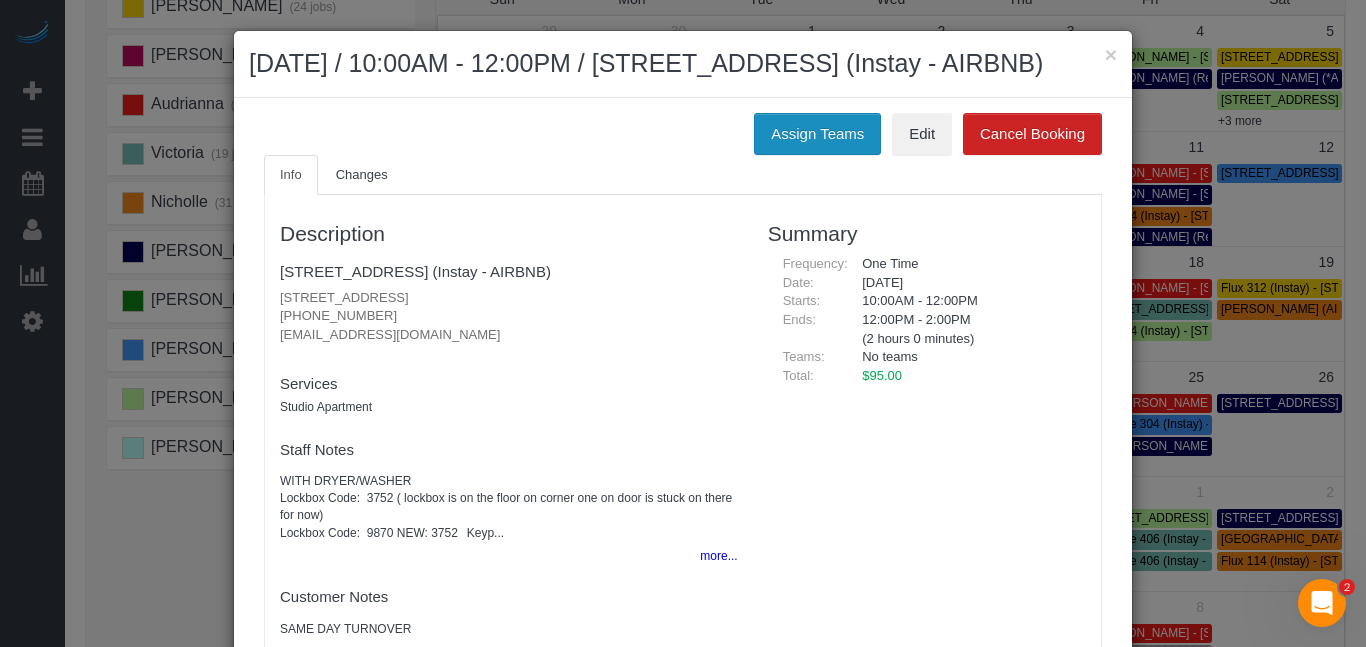 click on "Assign Teams" at bounding box center (817, 134) 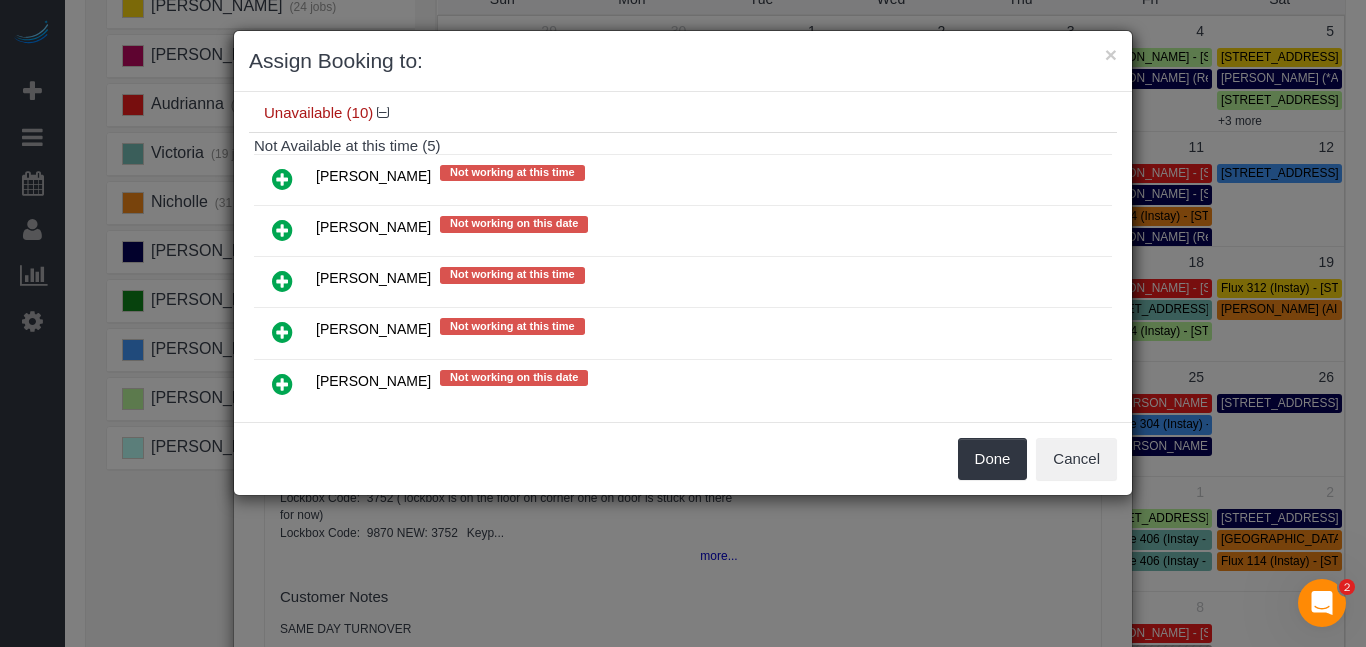 scroll, scrollTop: 168, scrollLeft: 0, axis: vertical 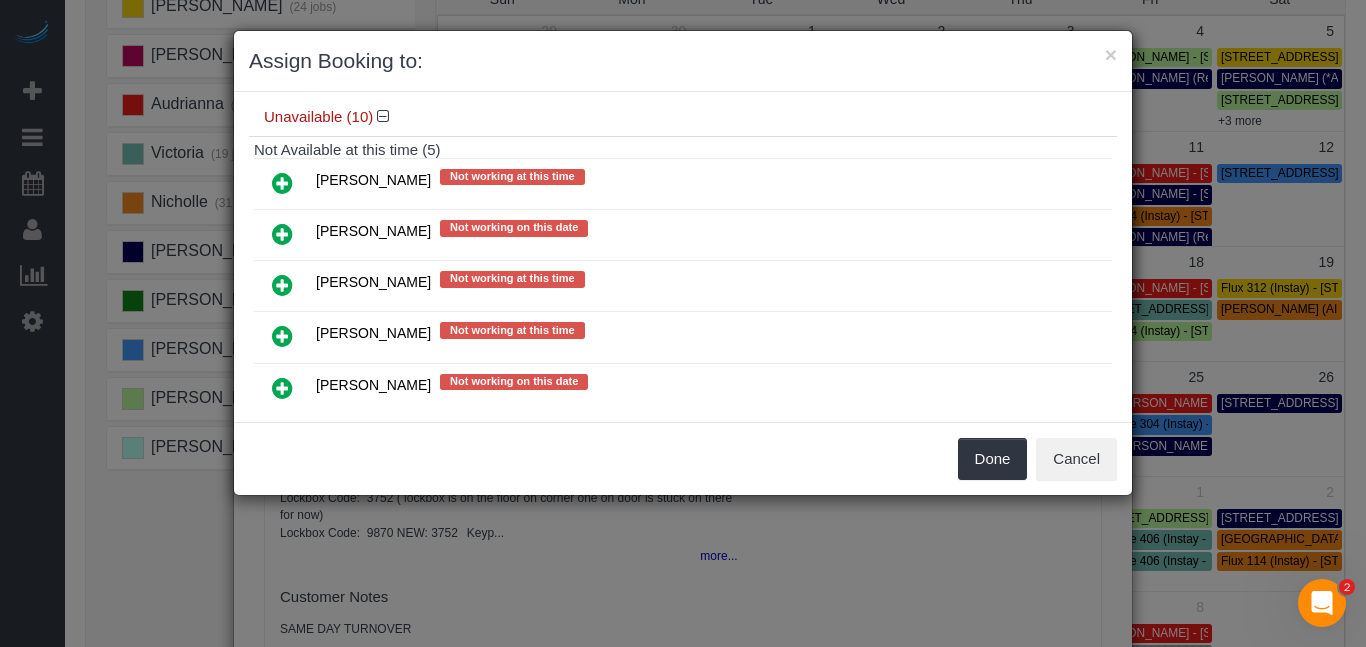 click at bounding box center (282, 183) 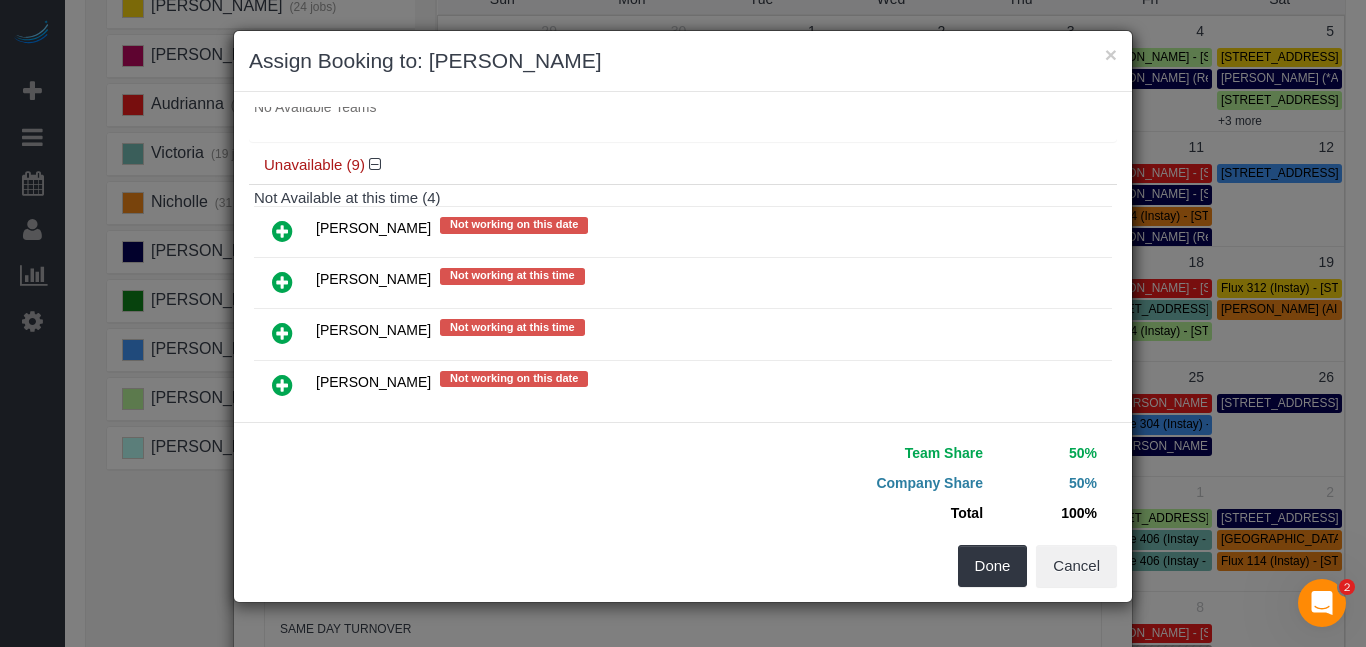 scroll, scrollTop: 215, scrollLeft: 0, axis: vertical 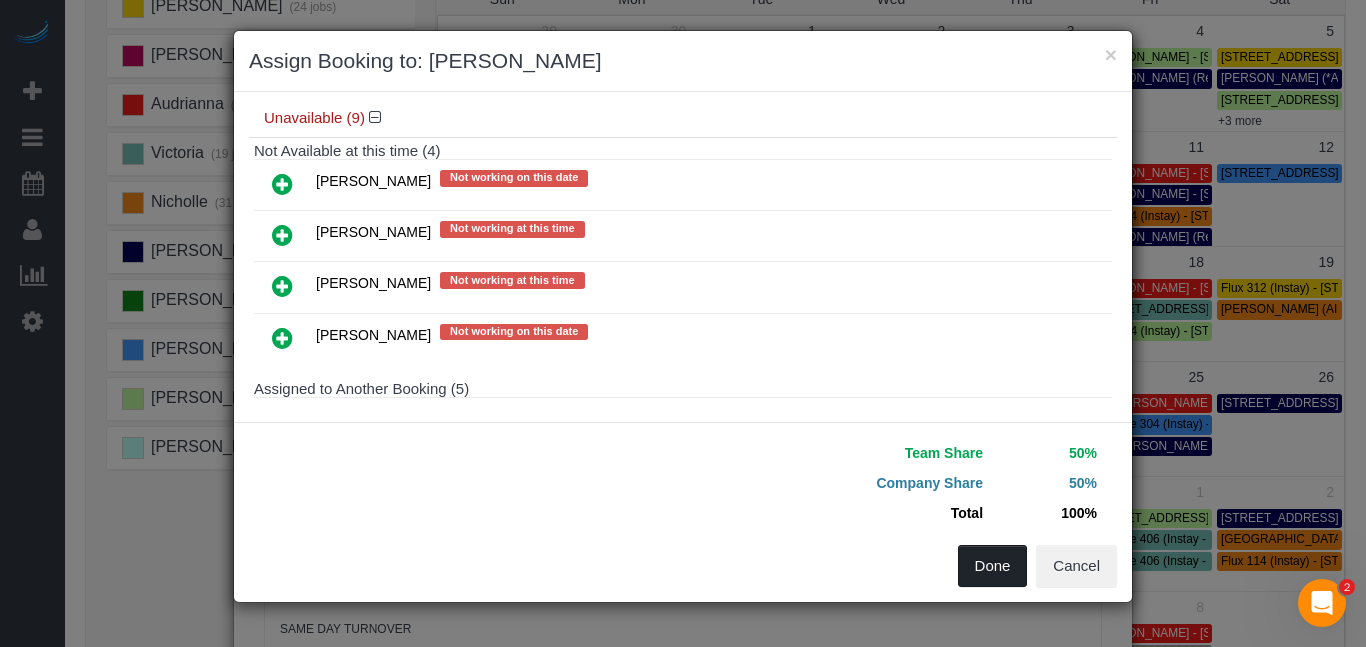 click on "Done" at bounding box center (993, 566) 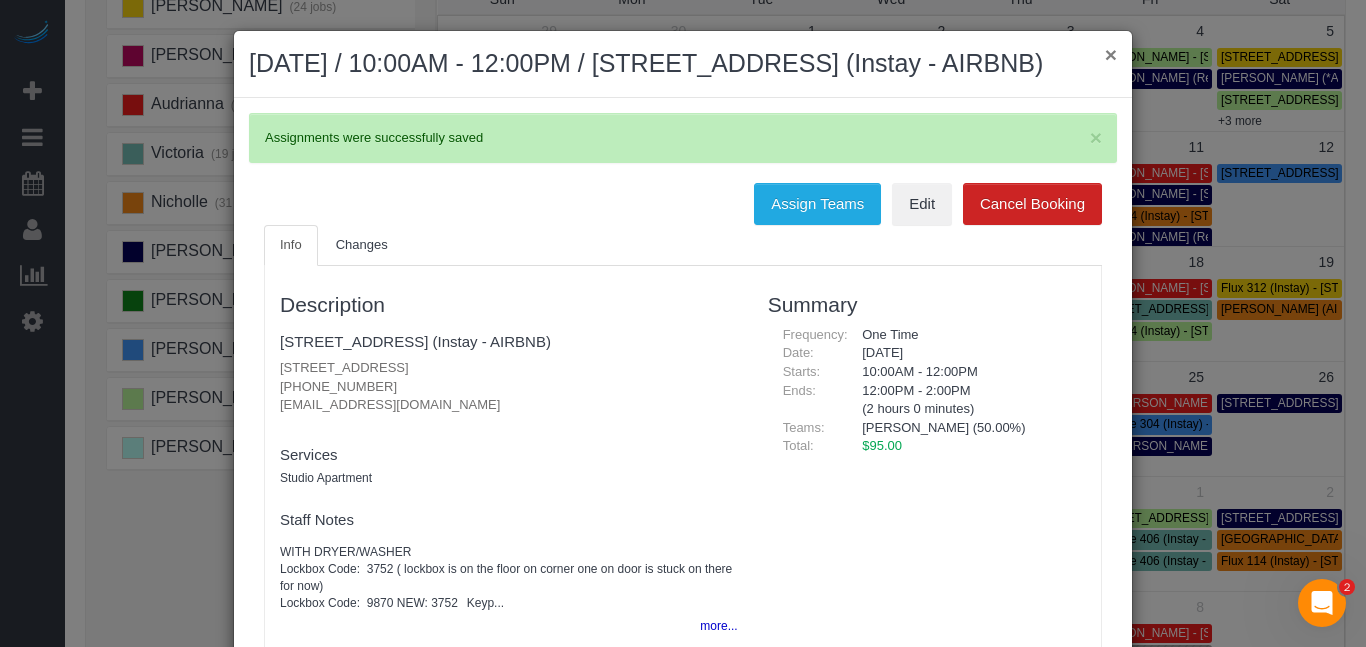 click on "×" at bounding box center [1111, 54] 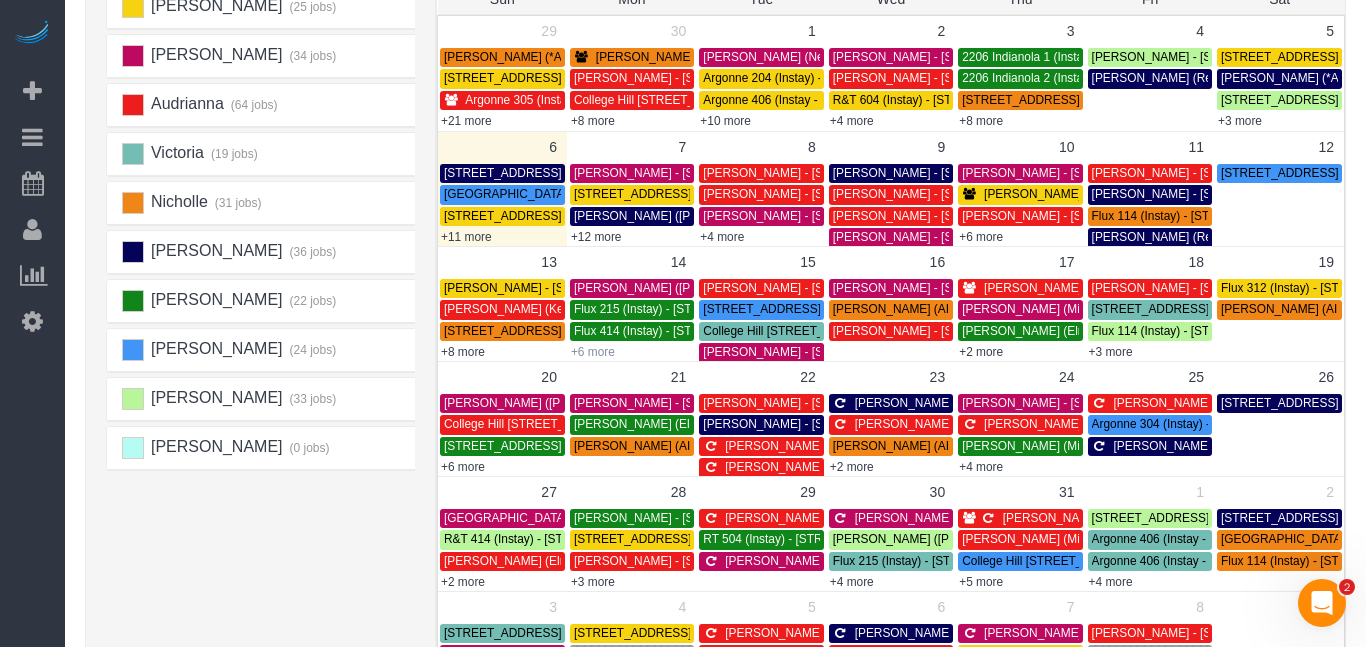 click on "+6 more" at bounding box center (593, 352) 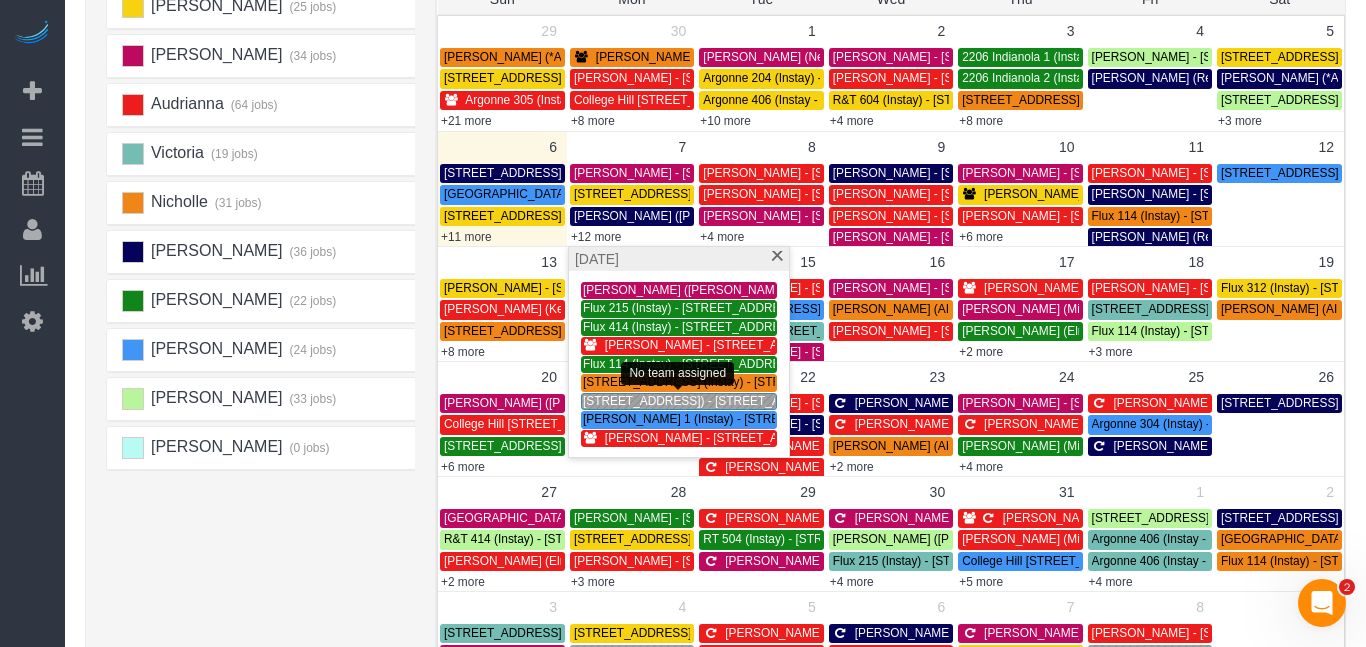 click on "[STREET_ADDRESS]) - [STREET_ADDRESS]" at bounding box center (708, 401) 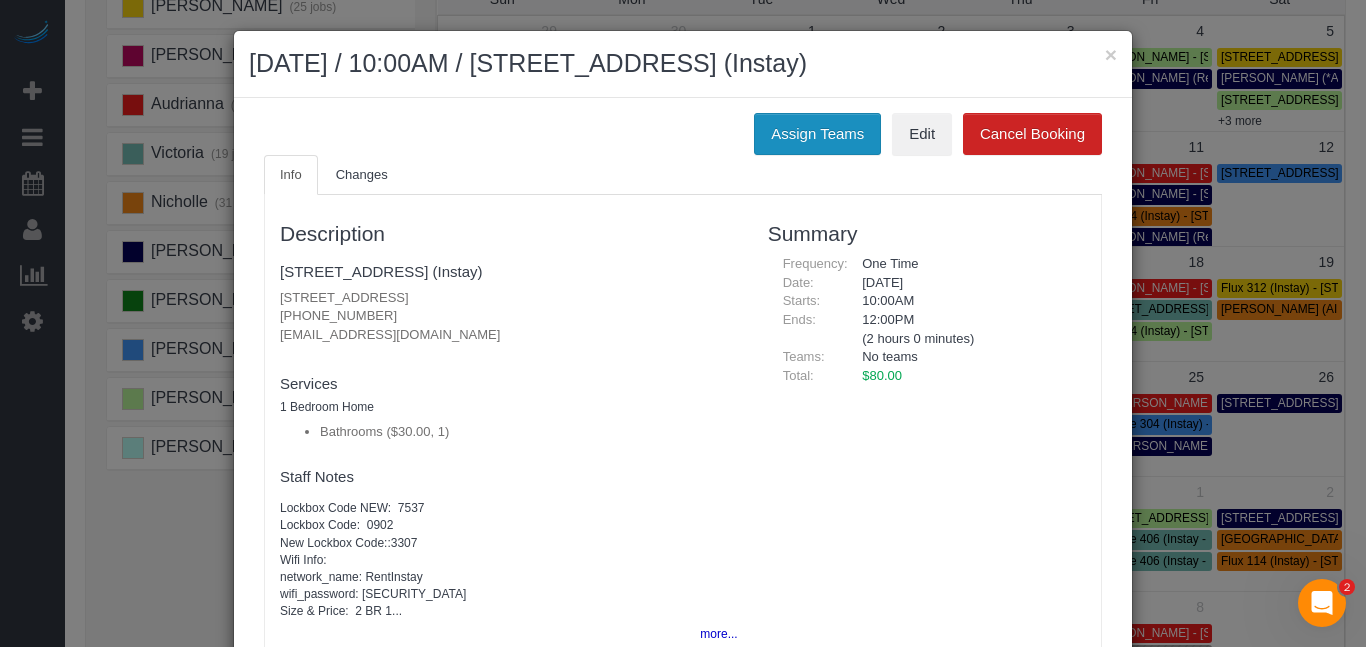 click on "Assign Teams" at bounding box center (817, 134) 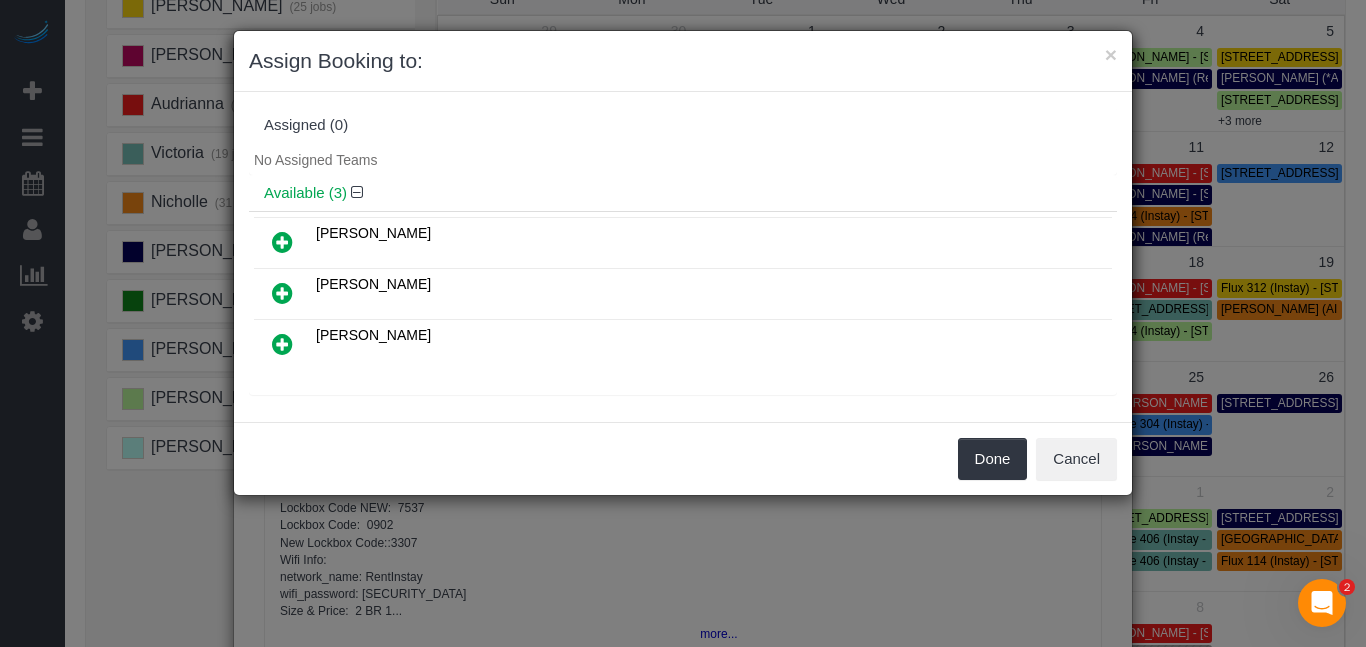 click at bounding box center (282, 242) 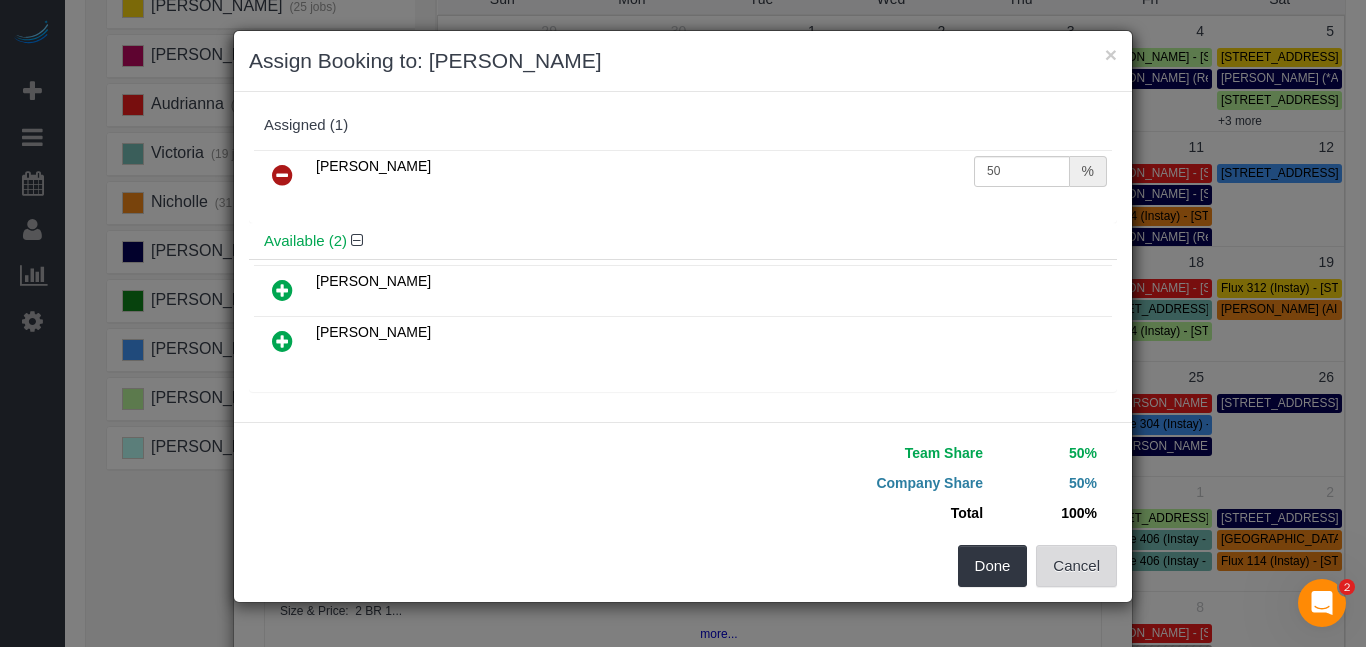 click on "Cancel" at bounding box center (1076, 566) 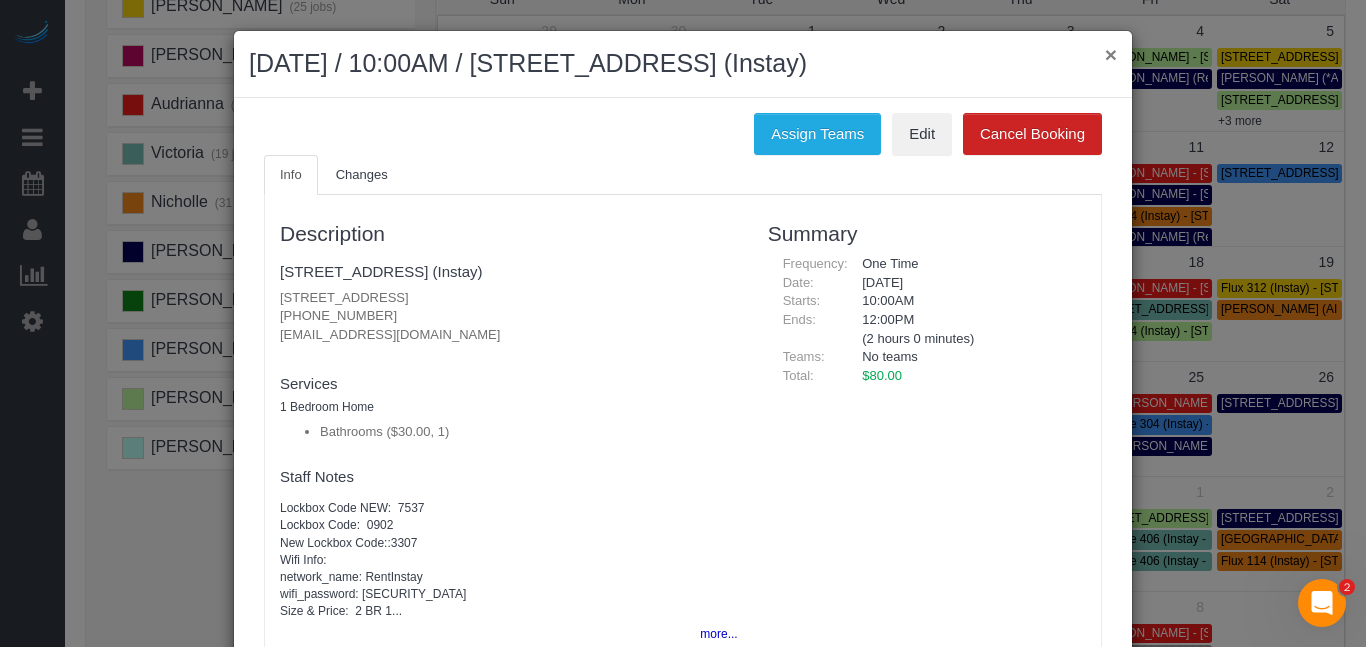 click on "×" at bounding box center [1111, 54] 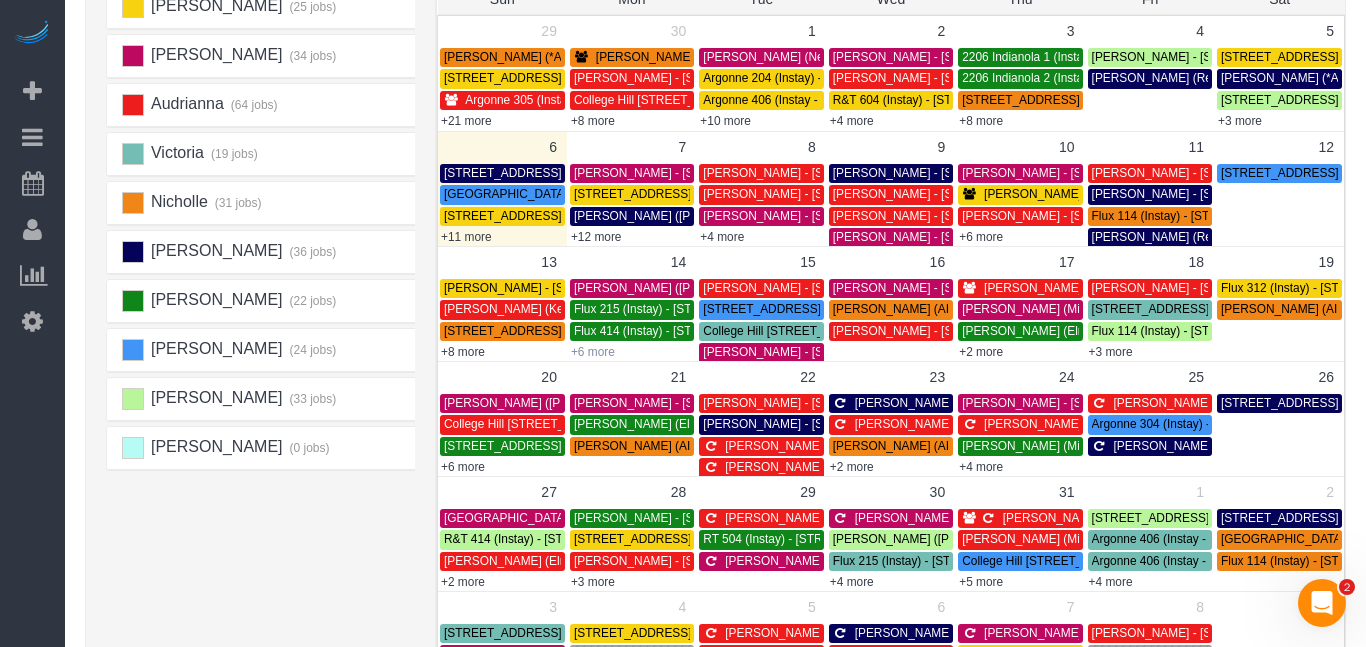 click on "+6 more" at bounding box center (593, 352) 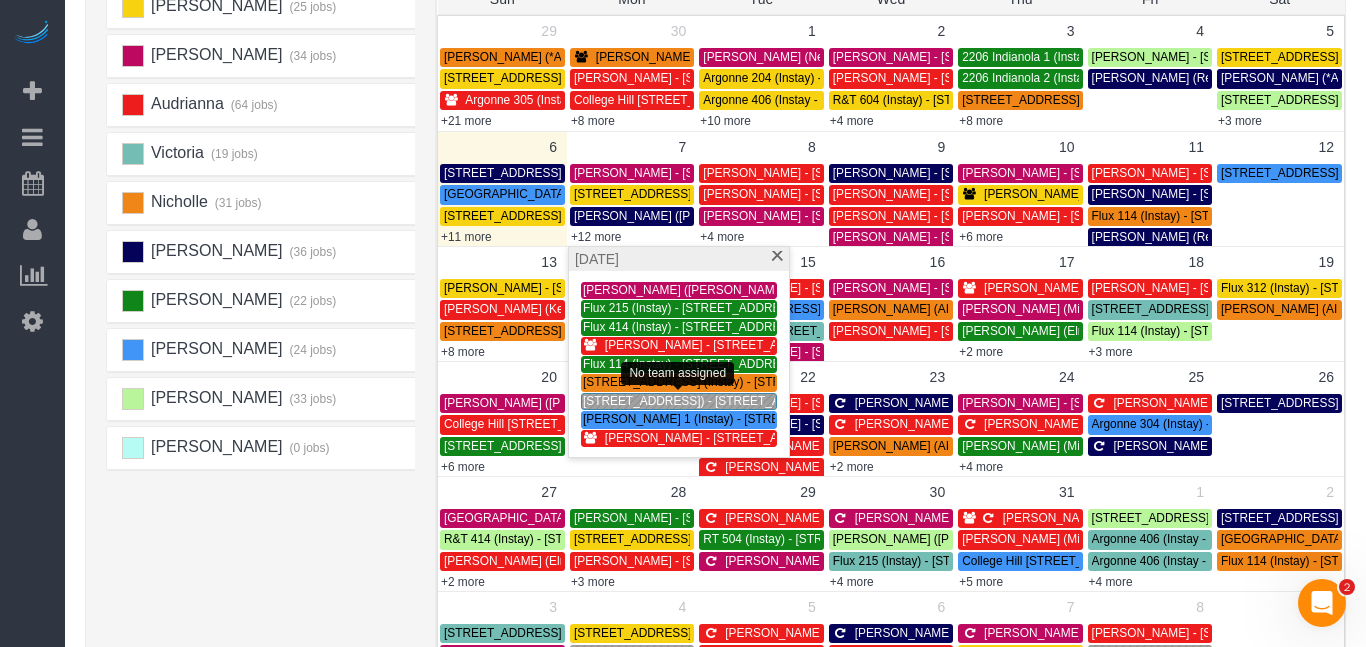 click on "[STREET_ADDRESS]) - [STREET_ADDRESS]" at bounding box center [708, 401] 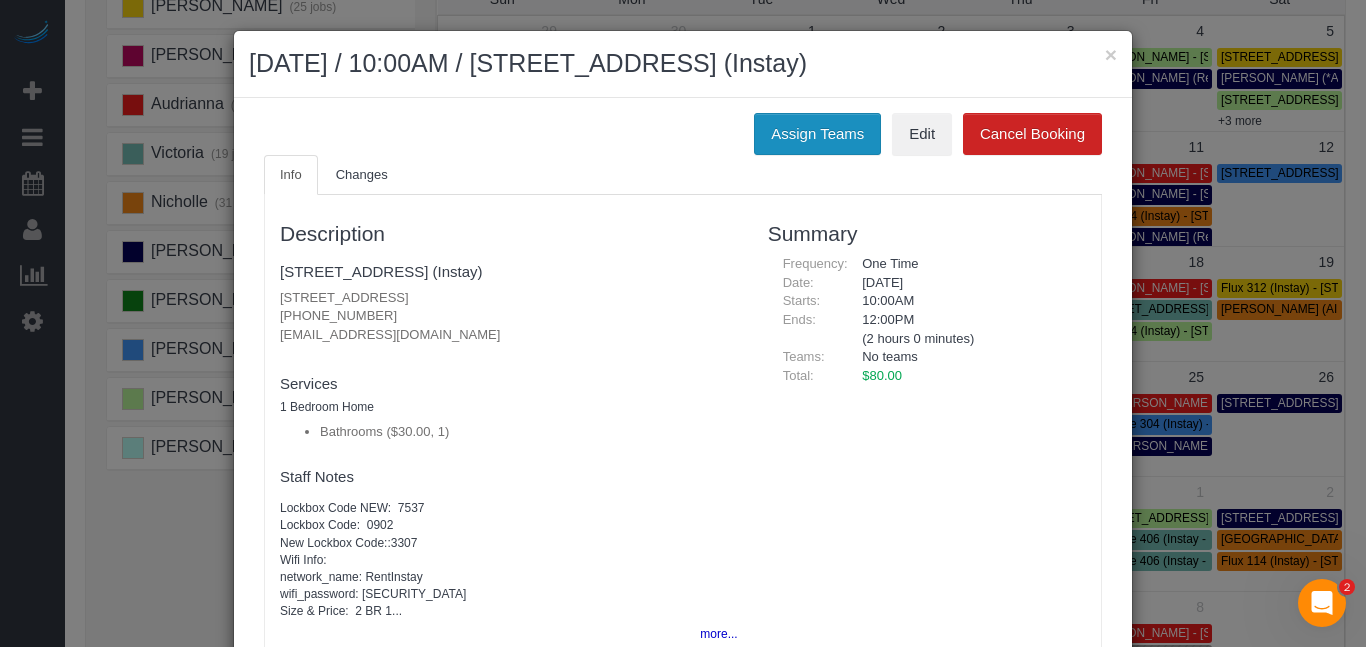 click on "Assign Teams" at bounding box center [817, 134] 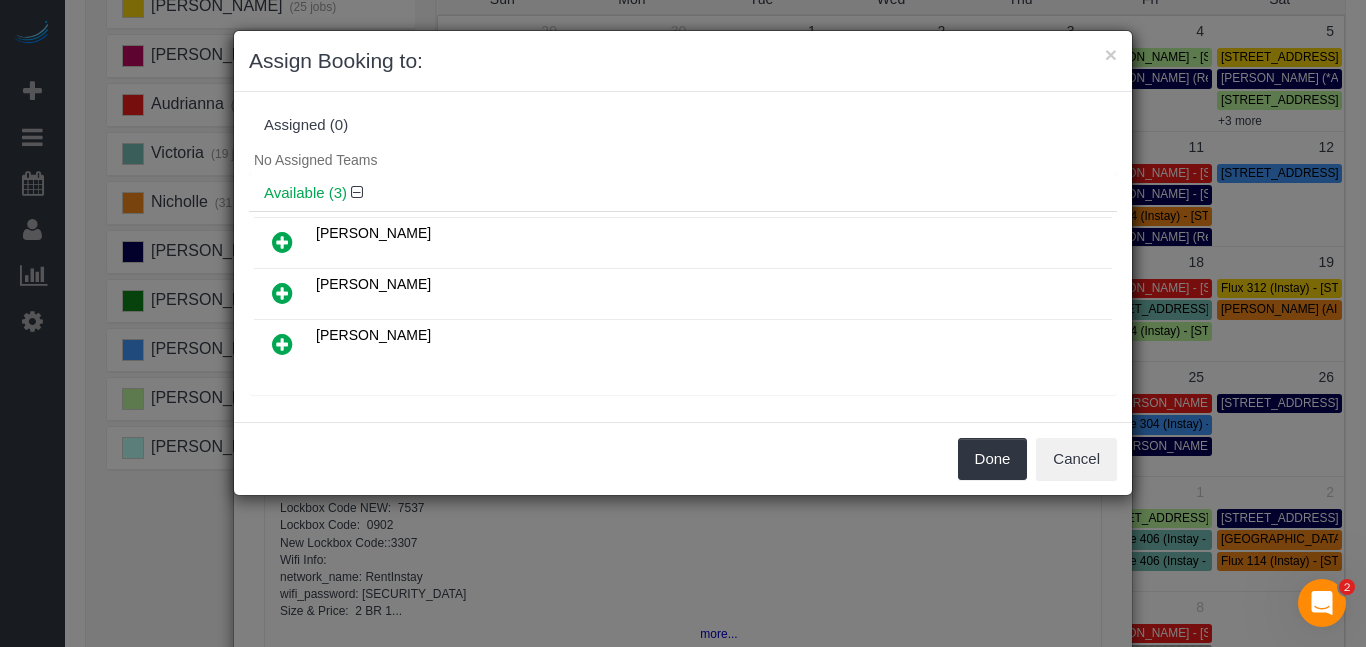click at bounding box center (282, 293) 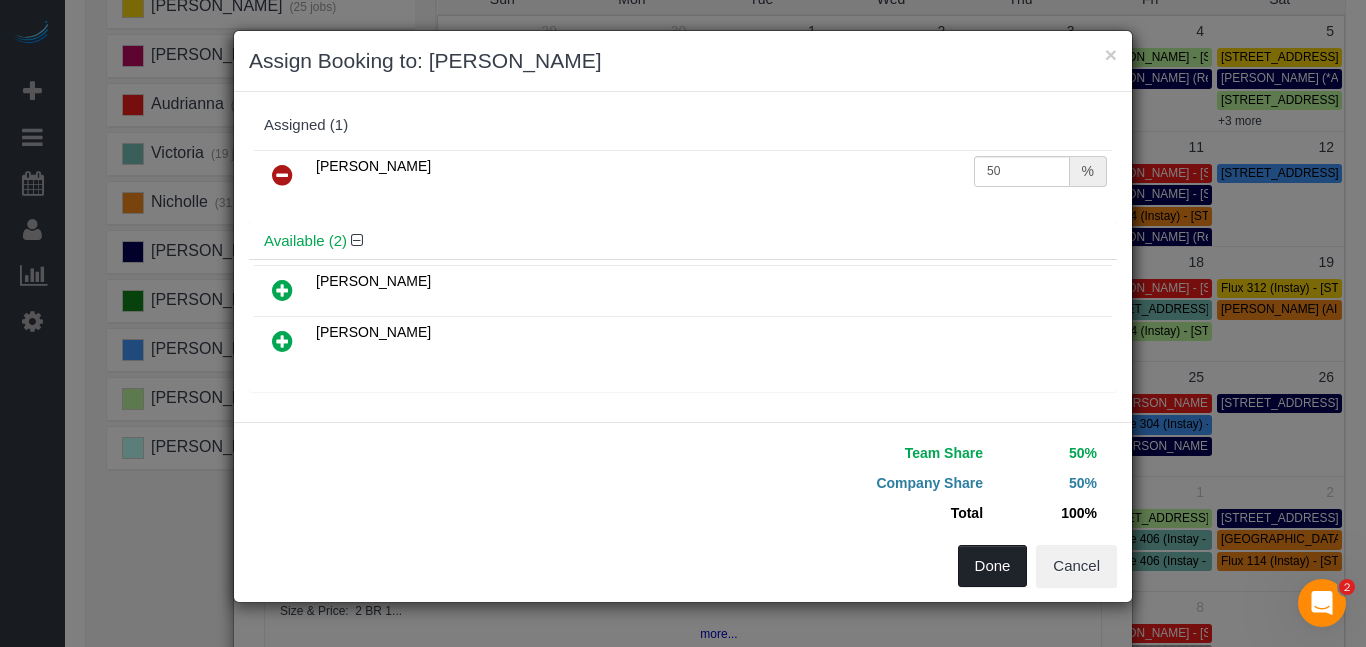 click on "Done" at bounding box center (993, 566) 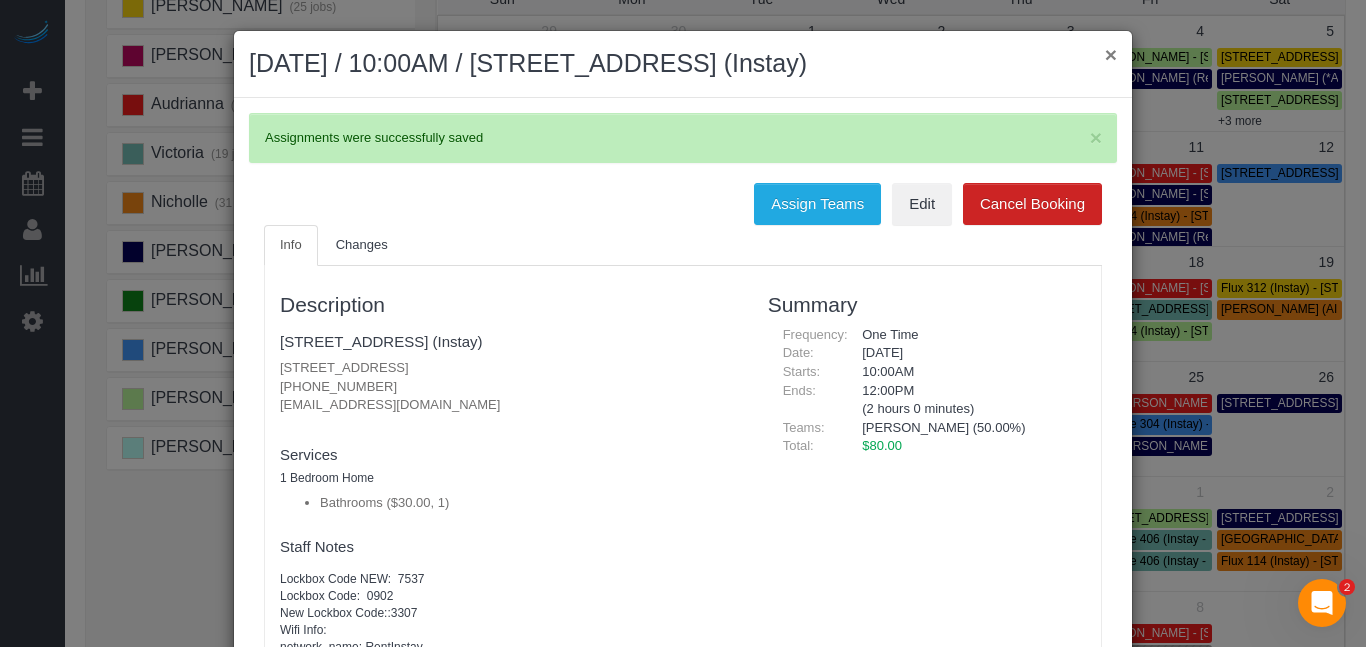click on "×" at bounding box center [1111, 54] 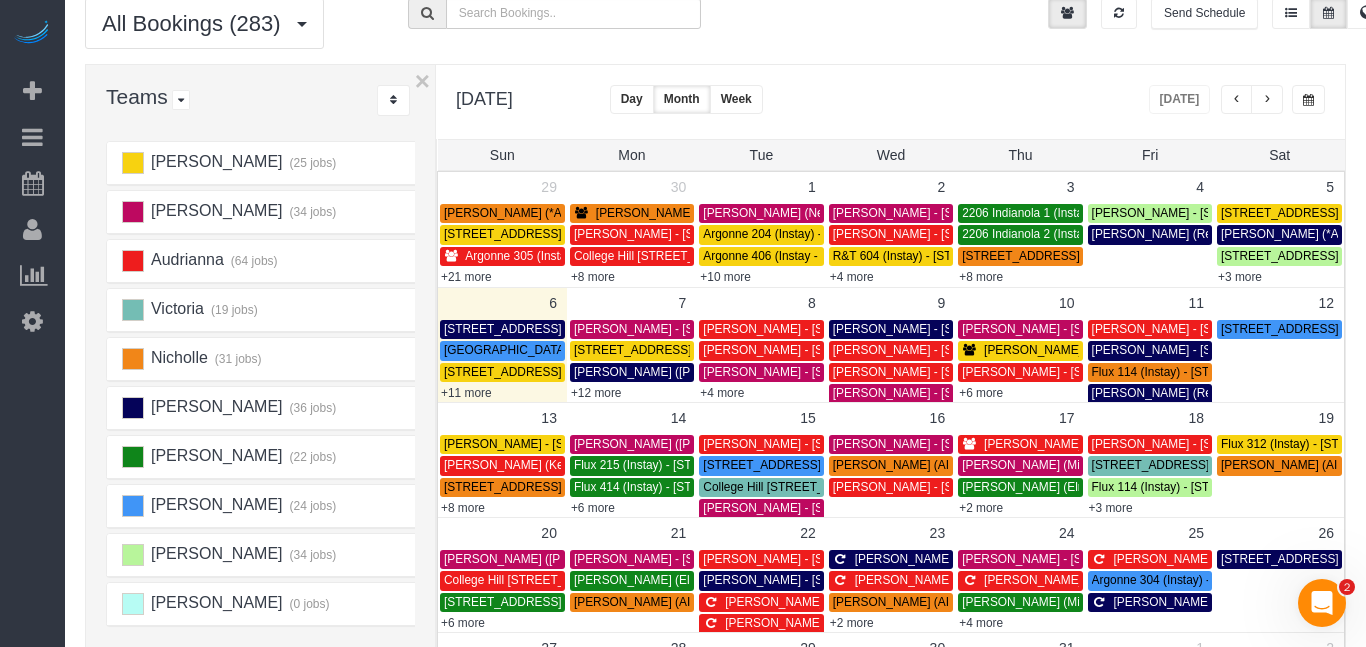 scroll, scrollTop: 62, scrollLeft: 0, axis: vertical 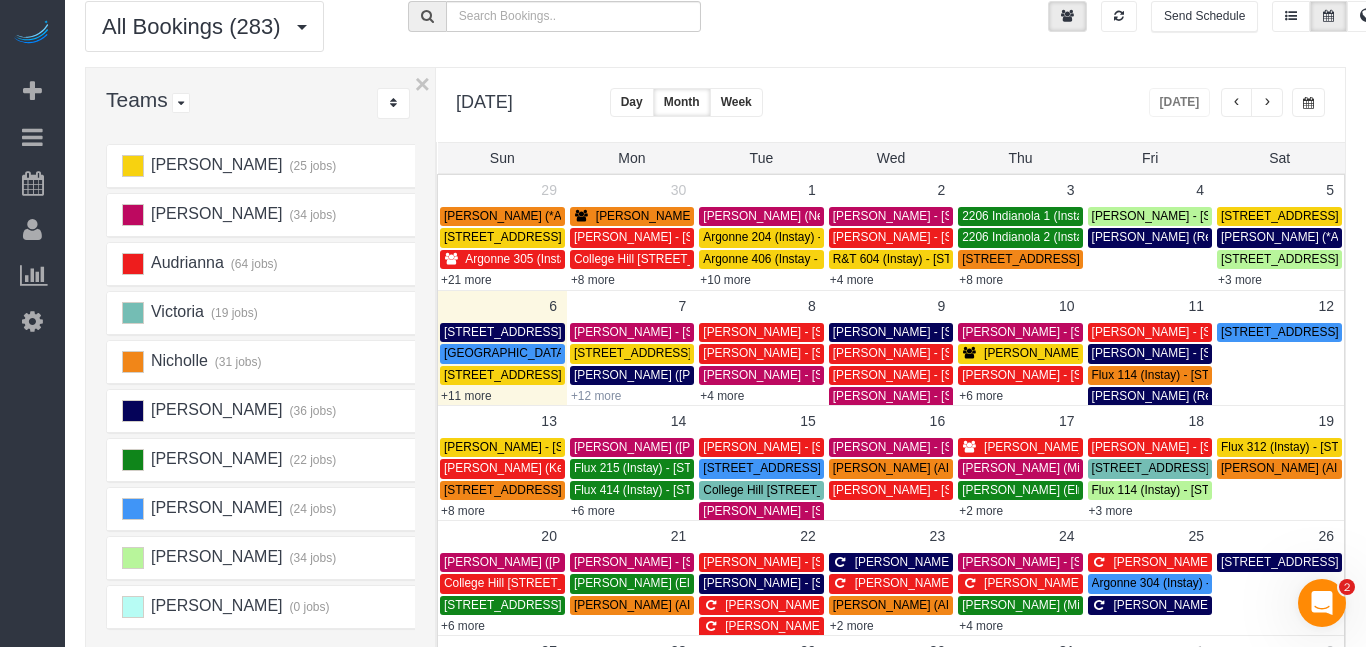 click on "+12 more" at bounding box center (596, 396) 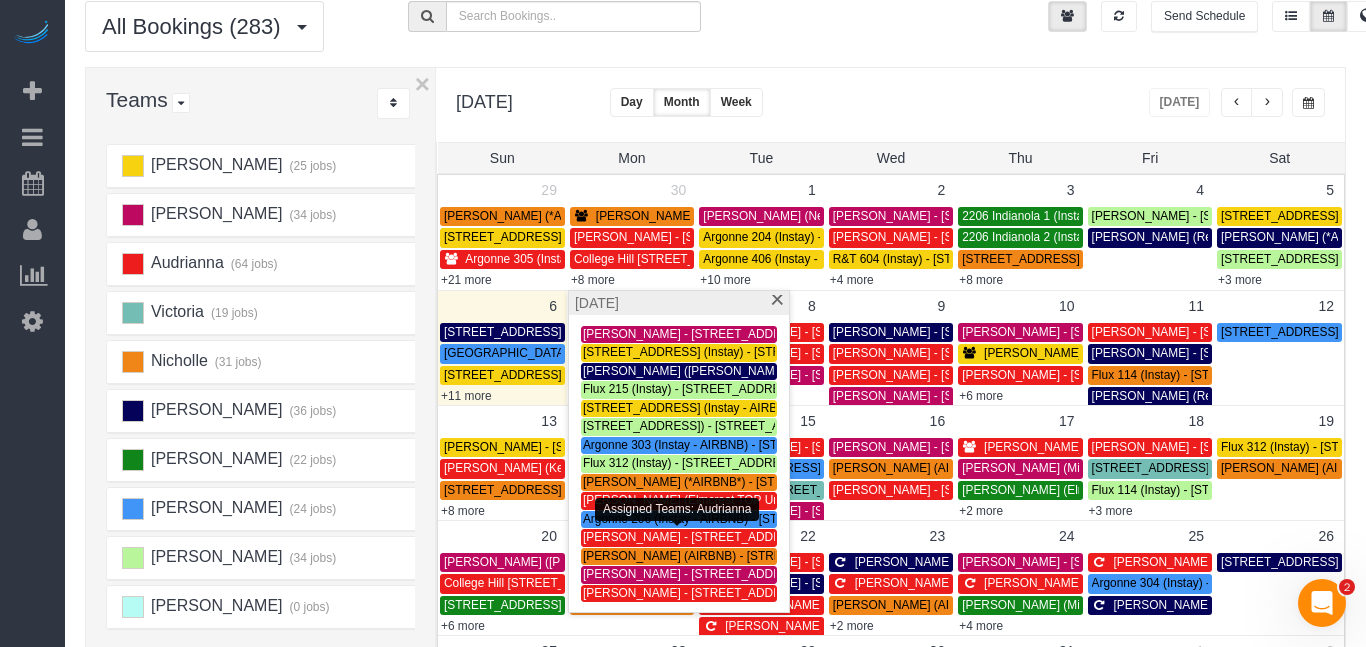 click on "[PERSON_NAME] - [STREET_ADDRESS][PERSON_NAME]" at bounding box center (745, 537) 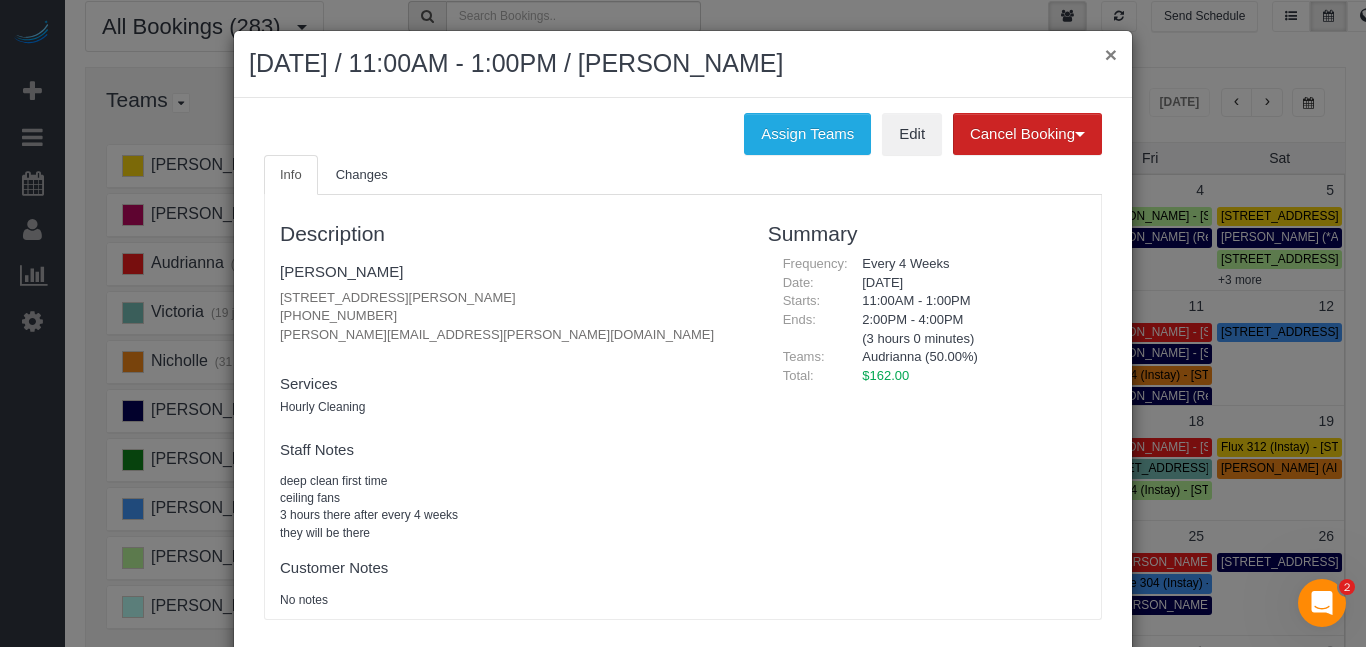 click on "×" at bounding box center (1111, 54) 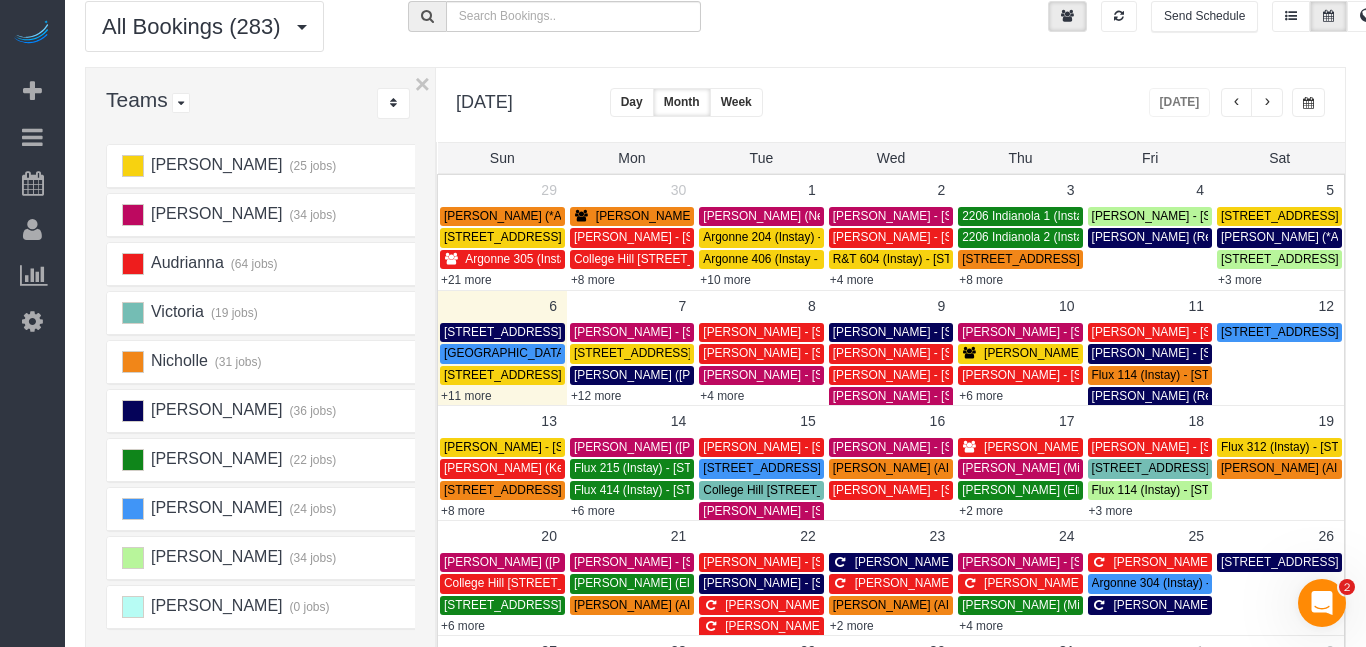 click at bounding box center (1267, 103) 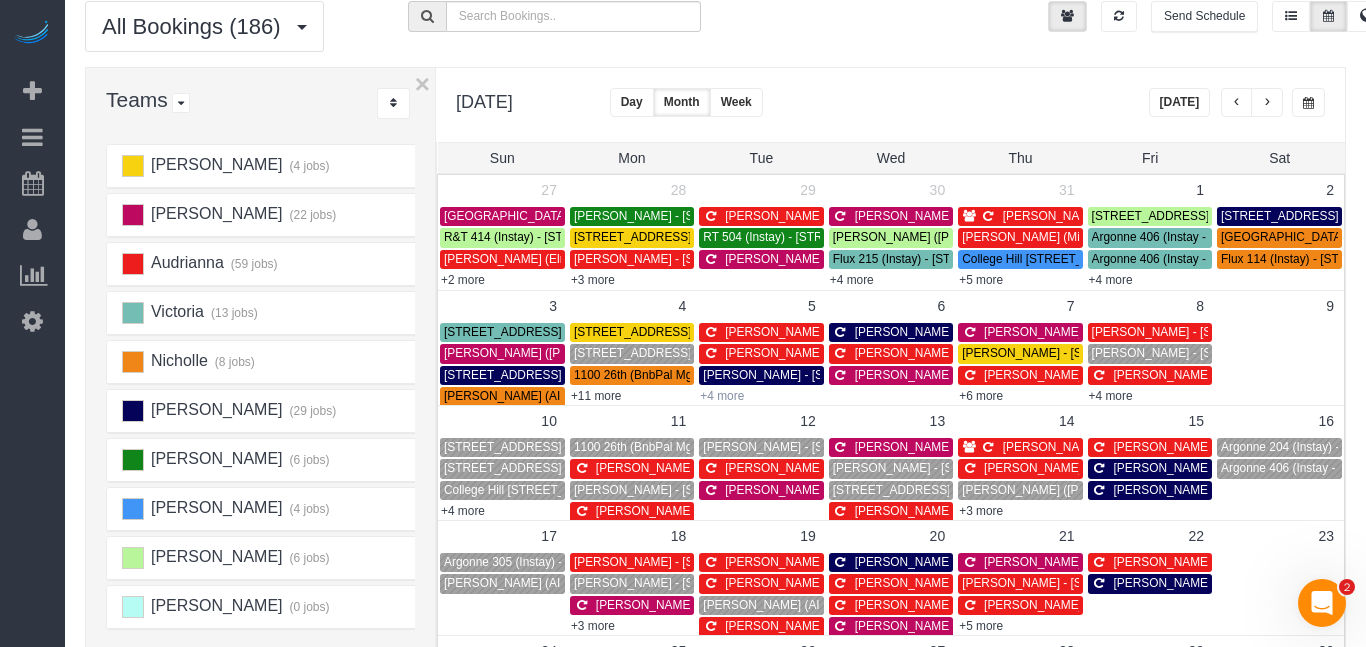 click on "+4 more" at bounding box center [722, 396] 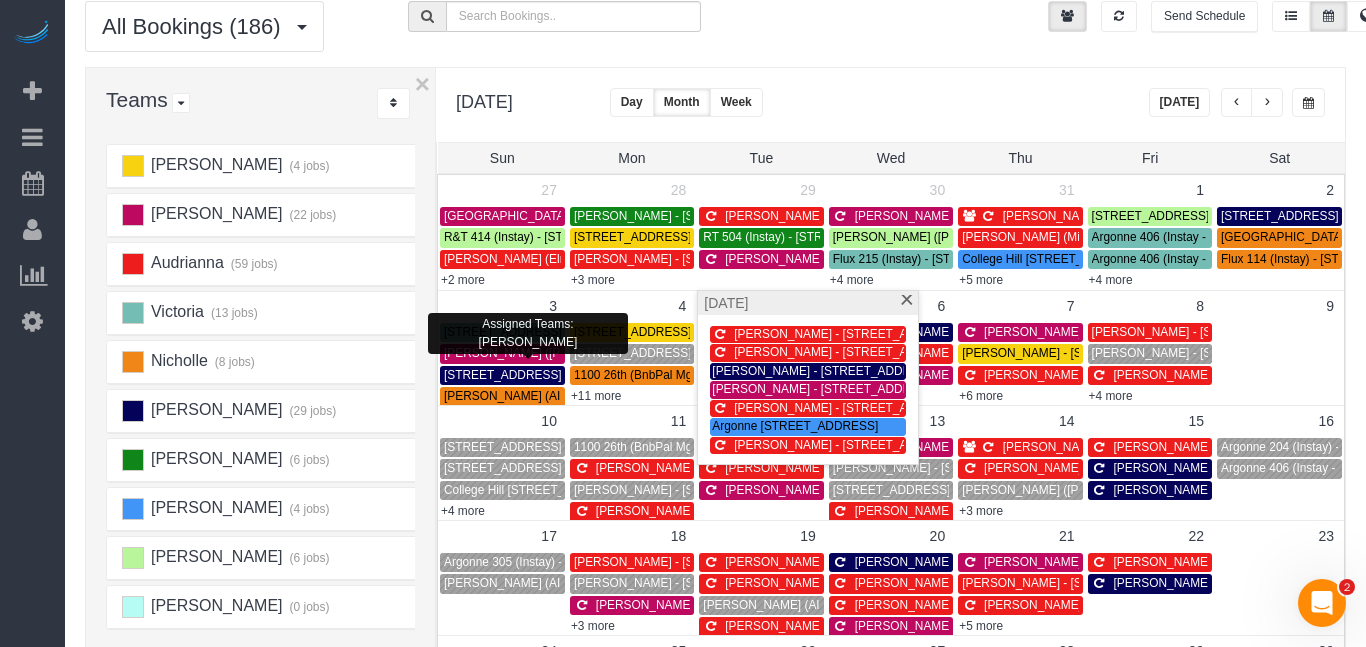 click on "[PERSON_NAME] ([PERSON_NAME] & [PERSON_NAME], LLC - AIRBNB) - [STREET_ADDRESS]" at bounding box center [709, 353] 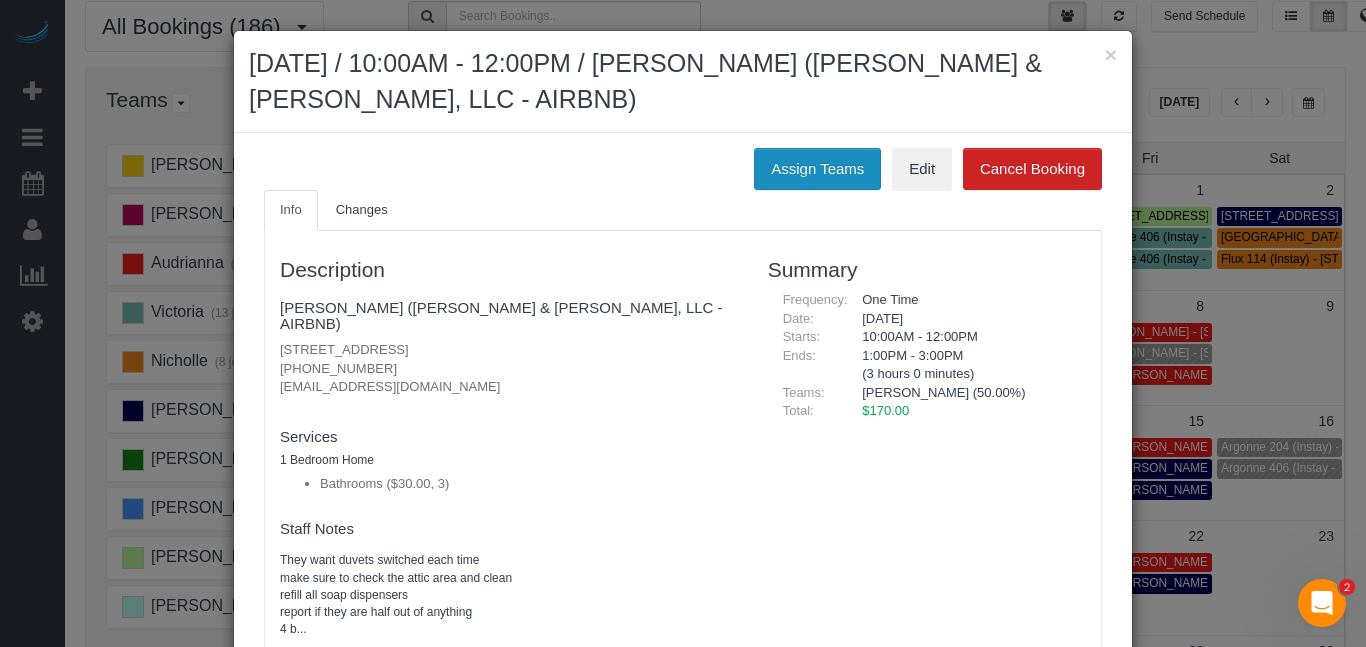 click on "Assign Teams" at bounding box center [817, 169] 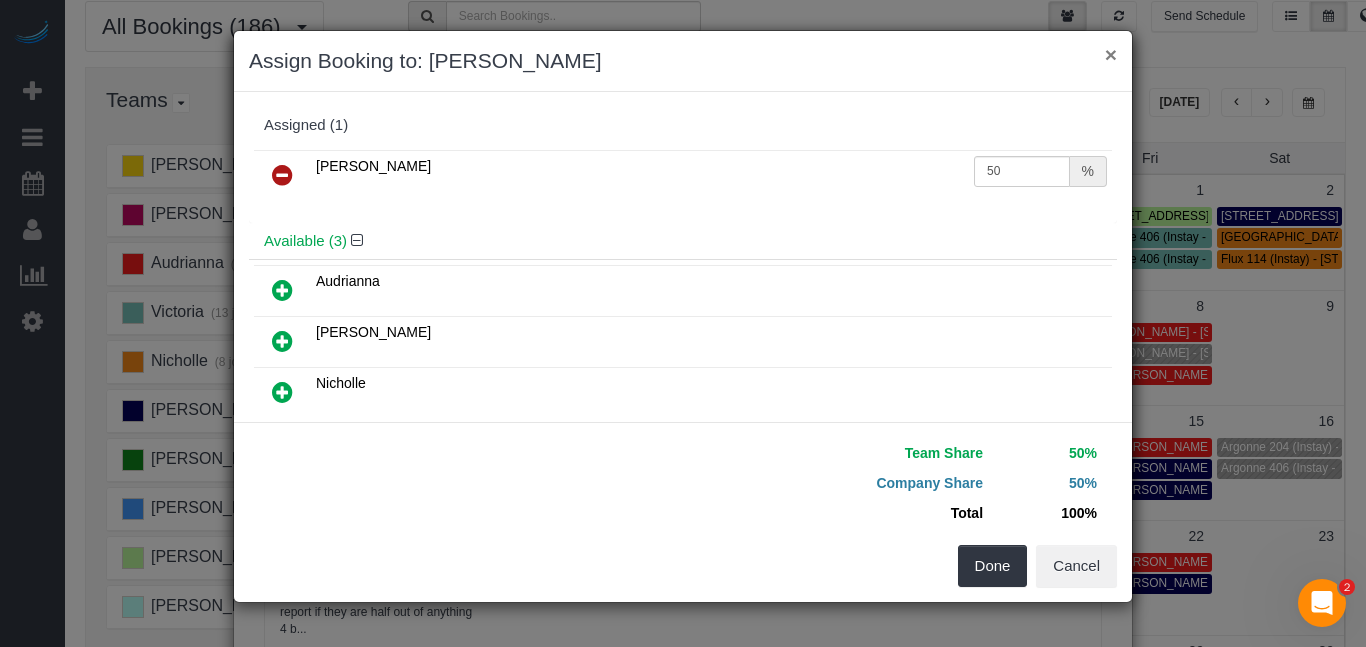 click on "×" at bounding box center [1111, 54] 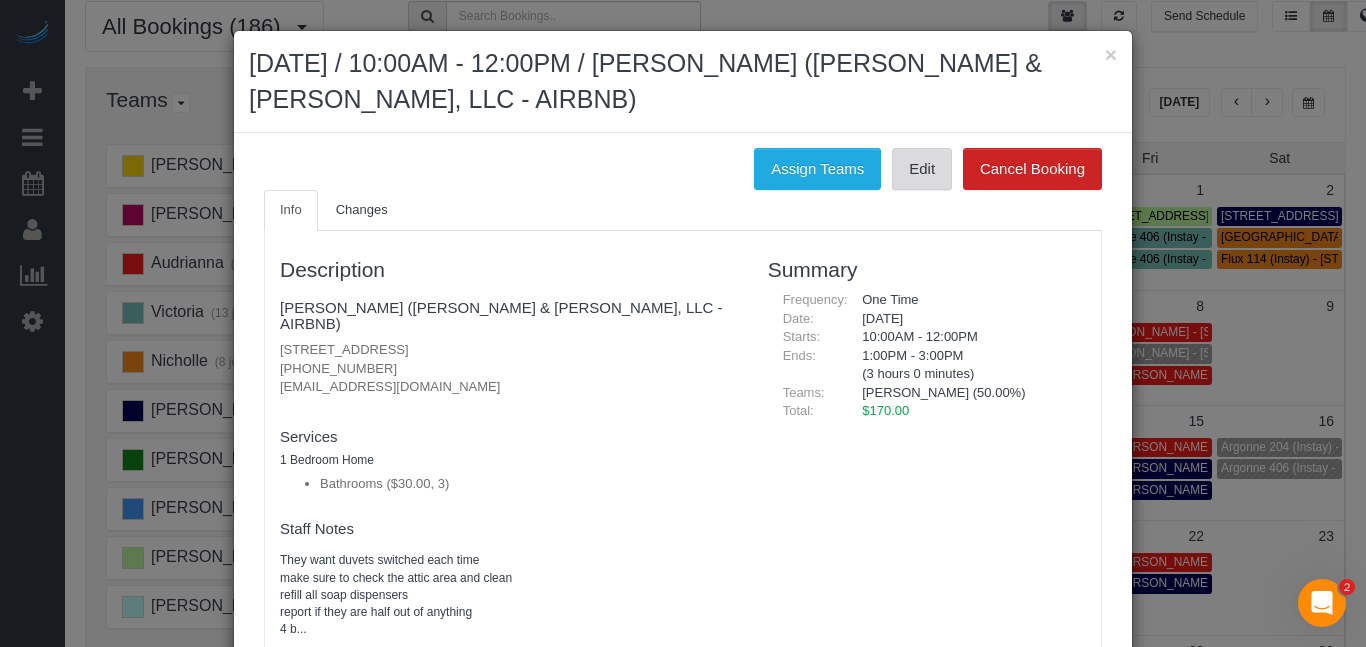 click on "Edit" at bounding box center [922, 169] 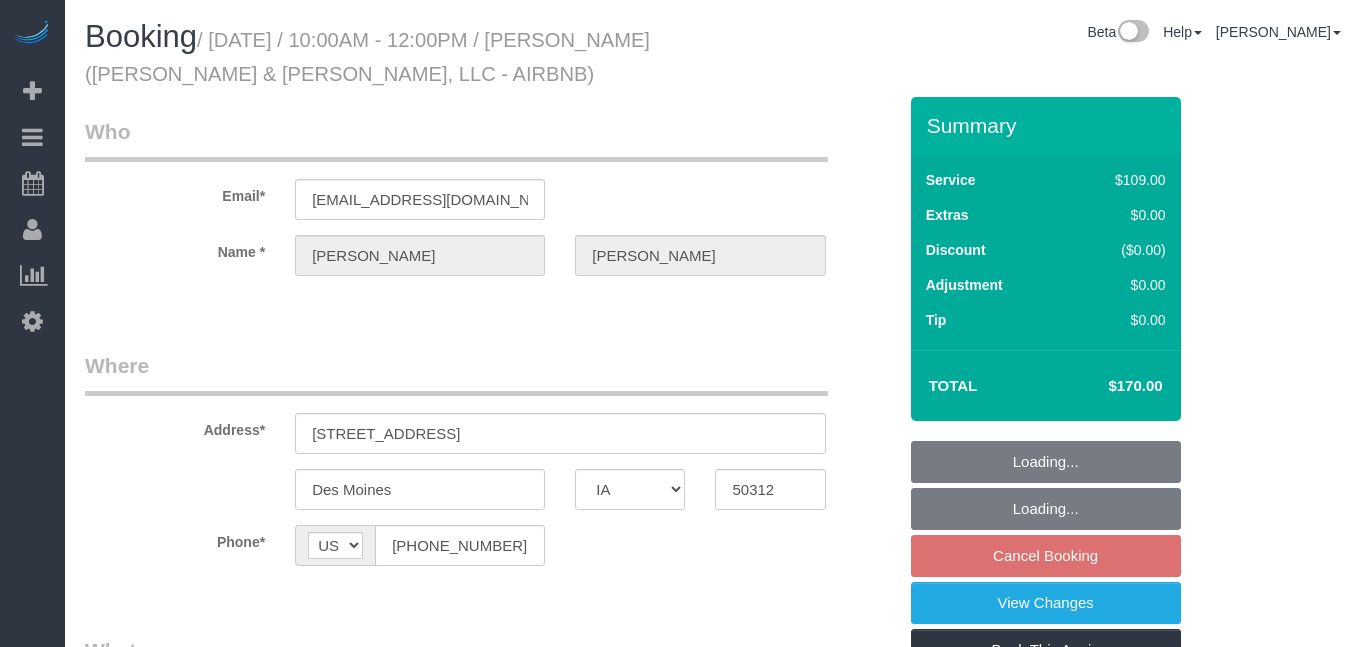 select on "IA" 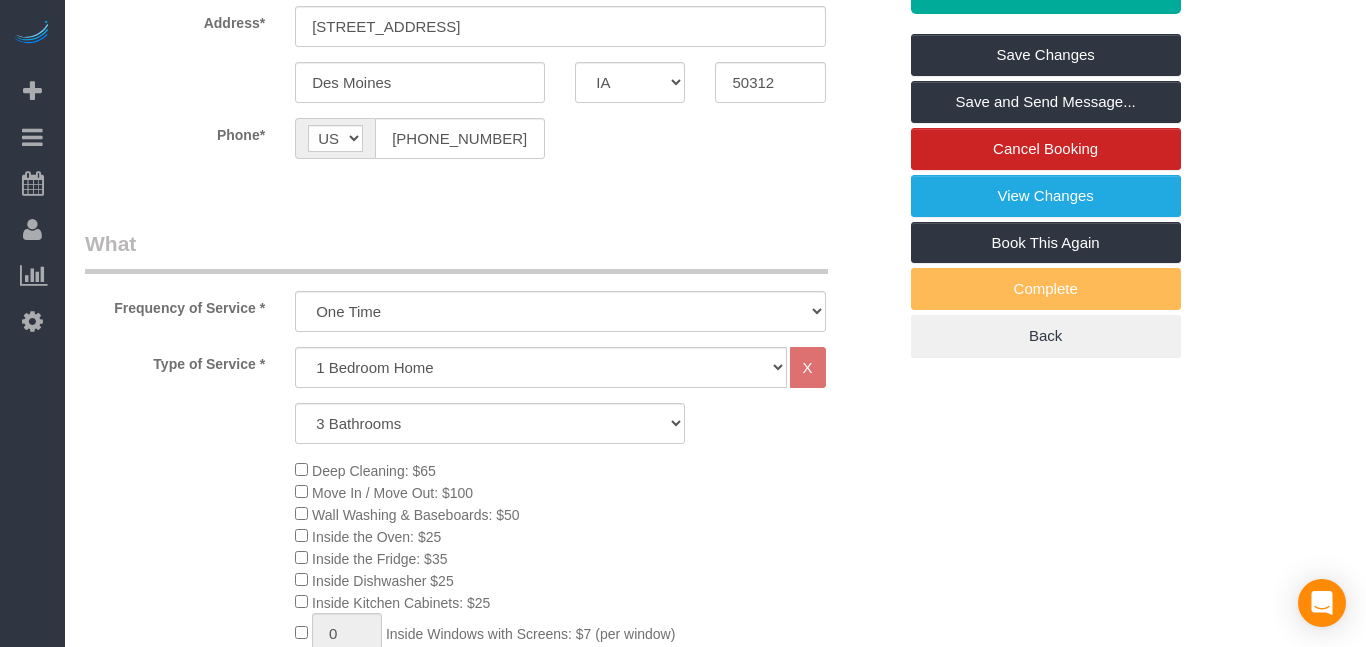 scroll, scrollTop: 419, scrollLeft: 0, axis: vertical 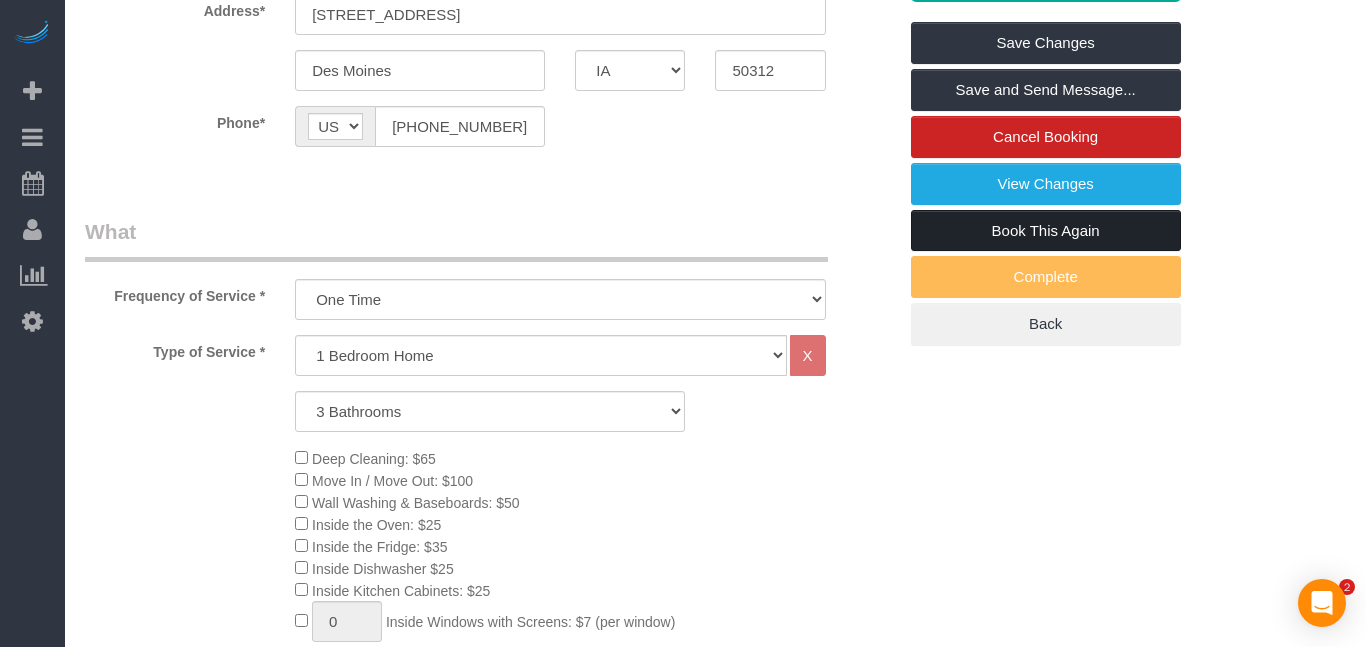 click on "Book This Again" at bounding box center [1046, 231] 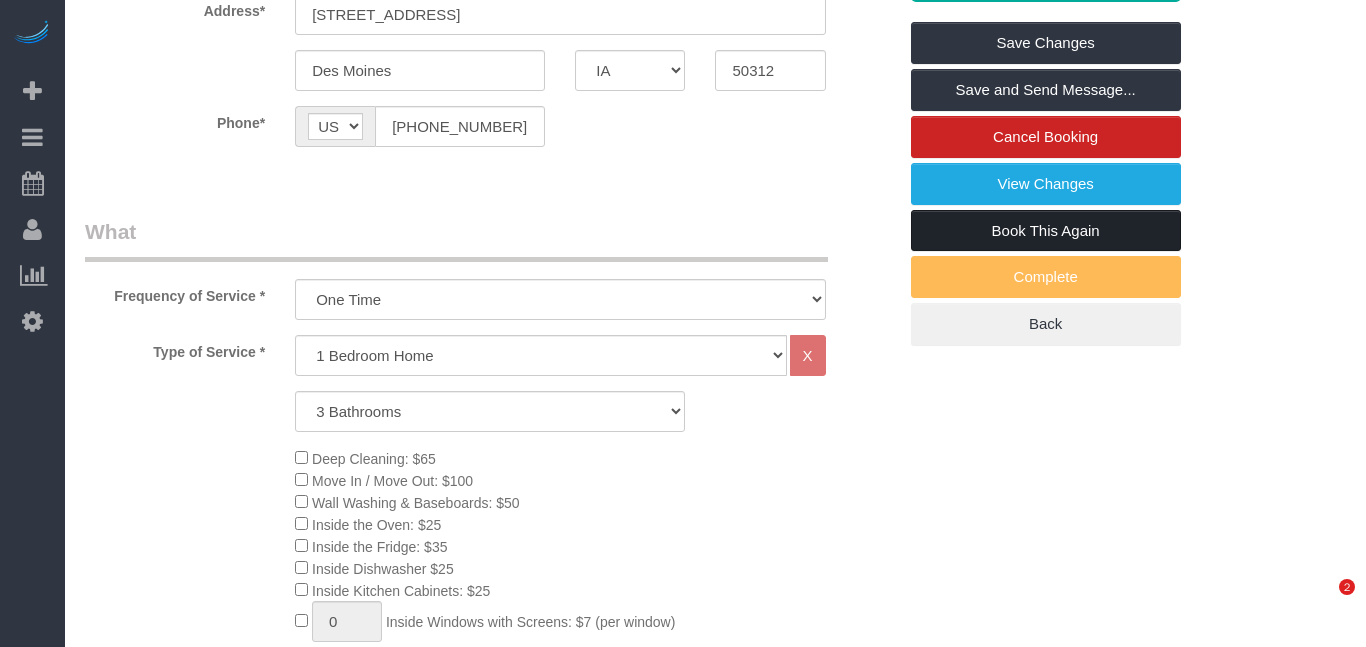 scroll, scrollTop: 415, scrollLeft: 0, axis: vertical 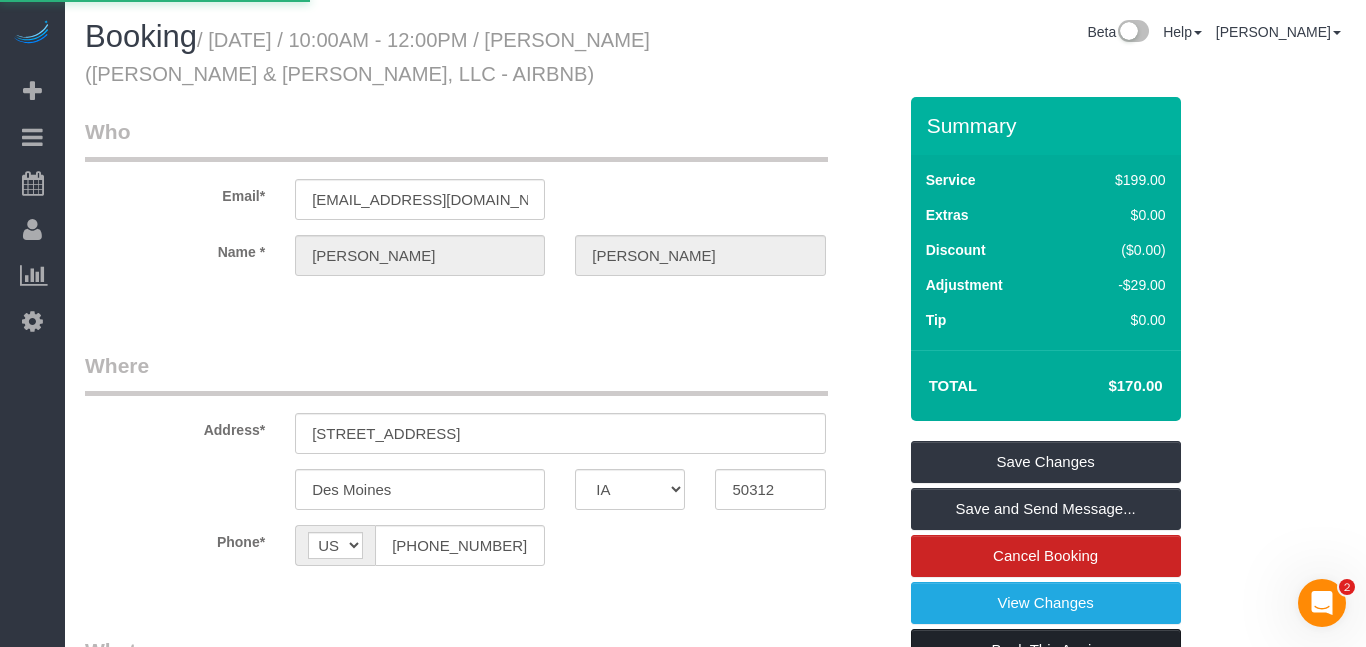 select on "IA" 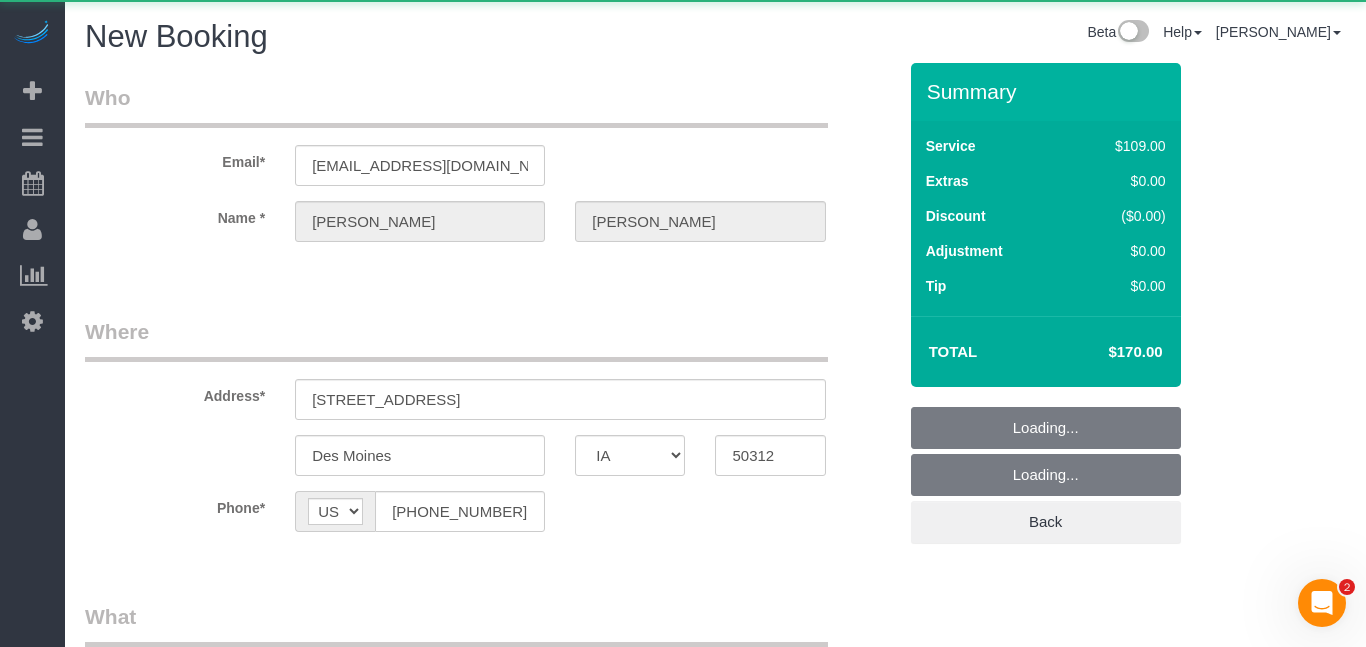 select on "string:fspay" 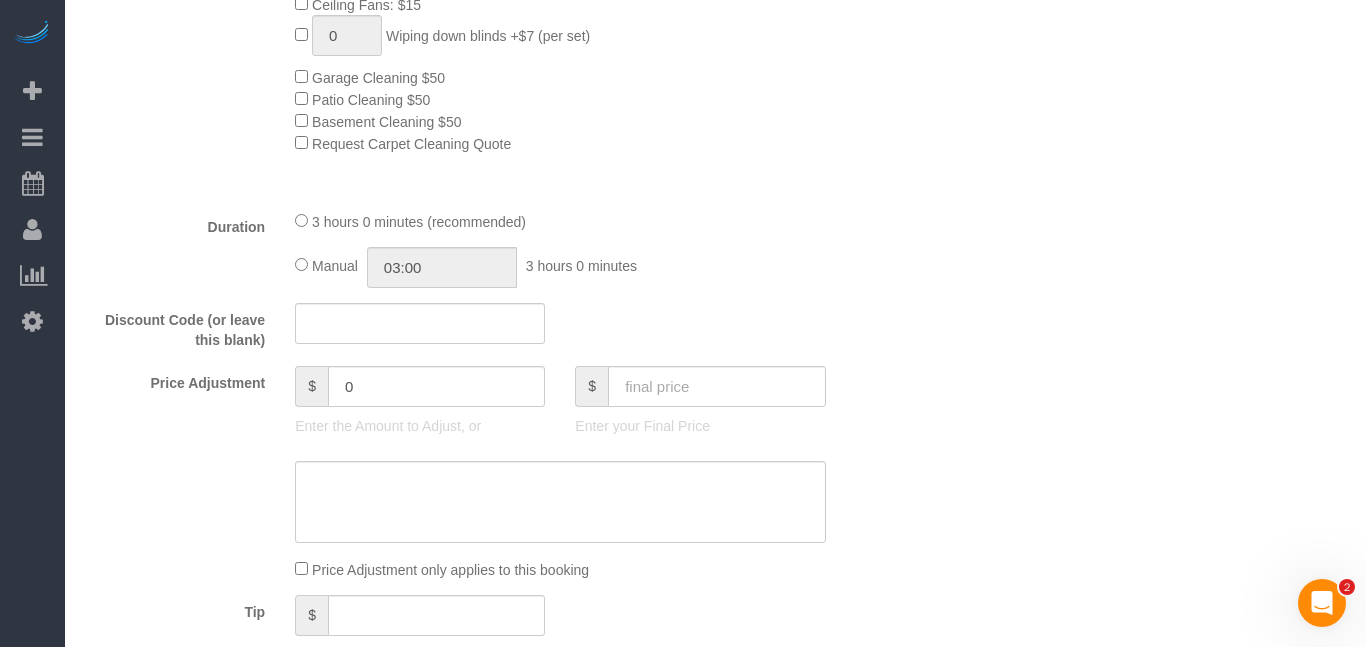 scroll, scrollTop: 1160, scrollLeft: 0, axis: vertical 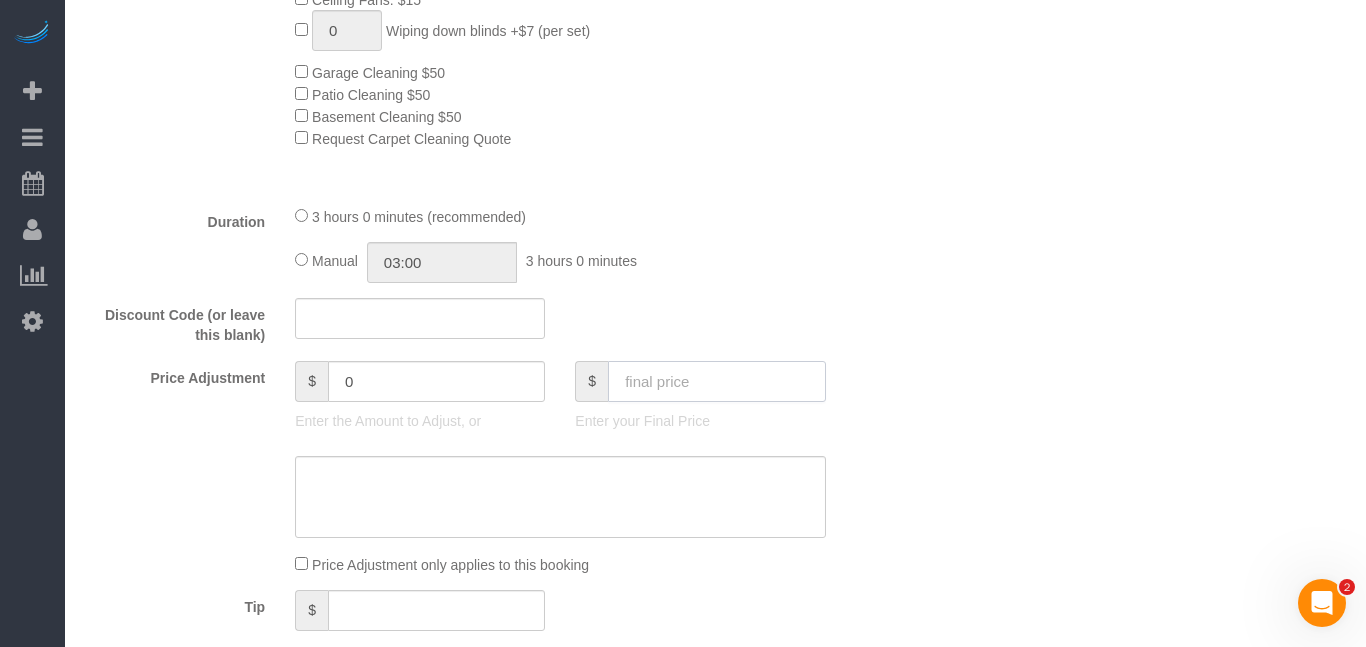 click 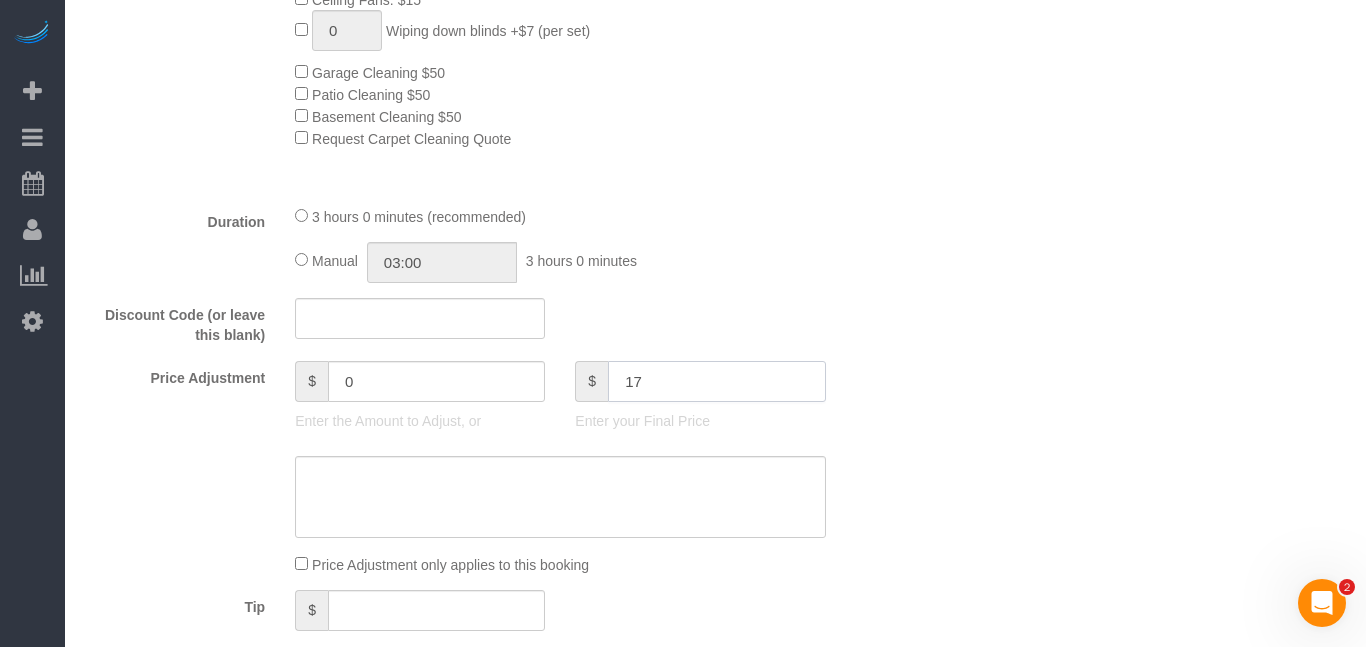 type on "170" 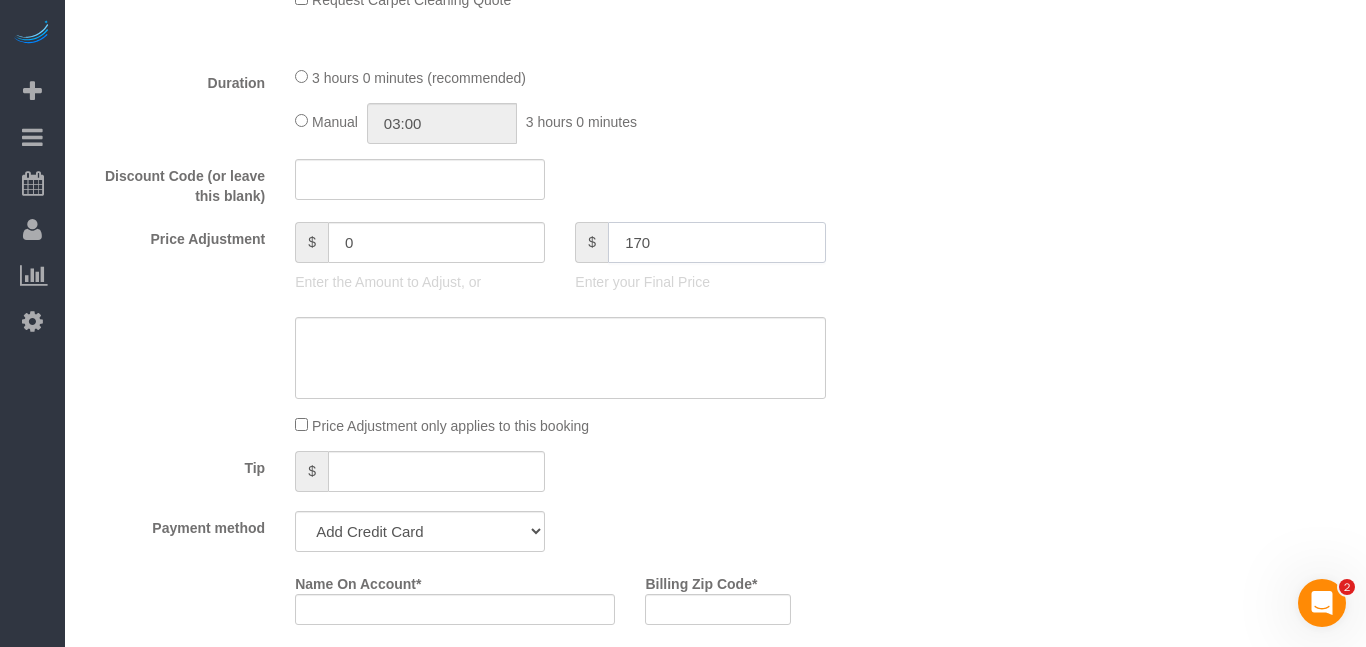 type on "-29" 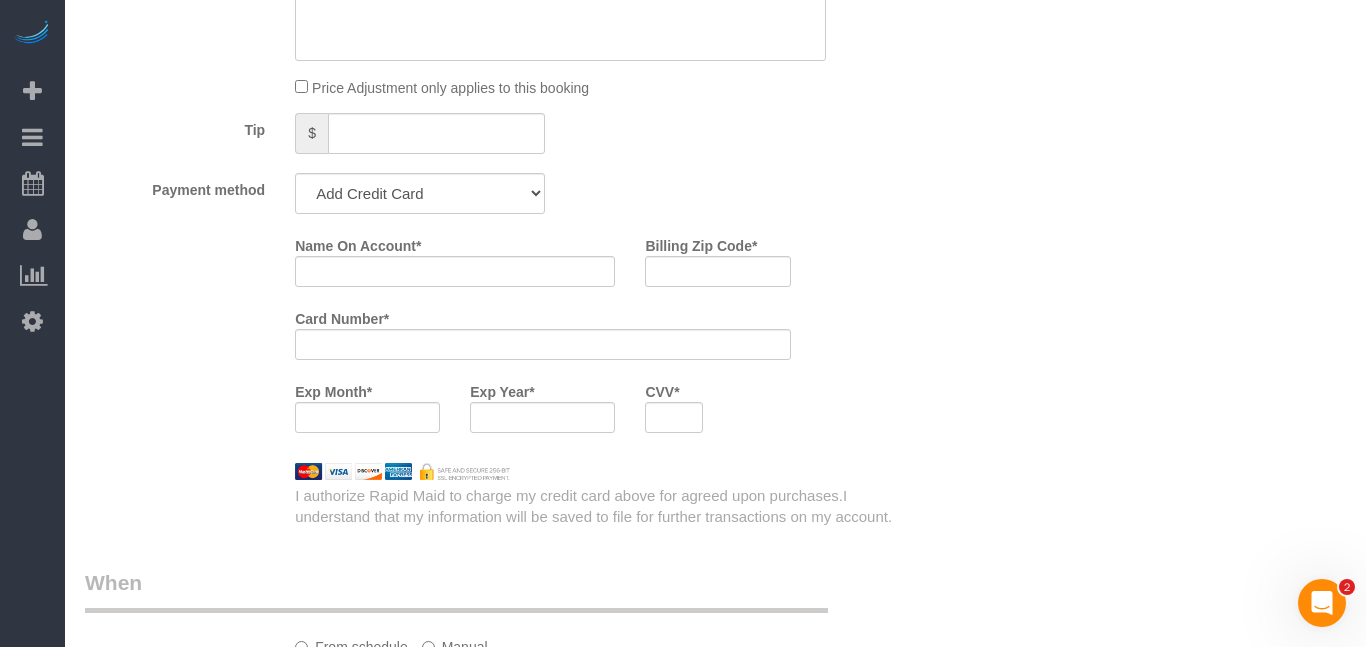 scroll, scrollTop: 1641, scrollLeft: 0, axis: vertical 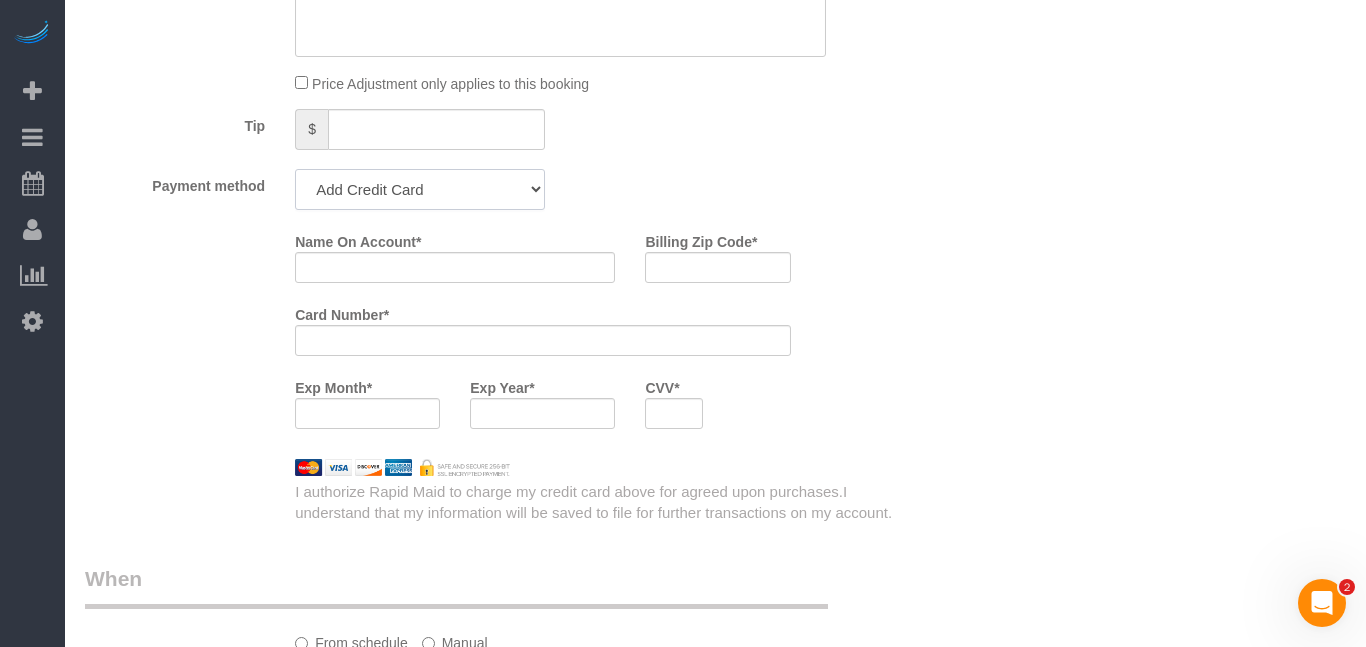 click on "Add Credit Card Cash Check Paypal" 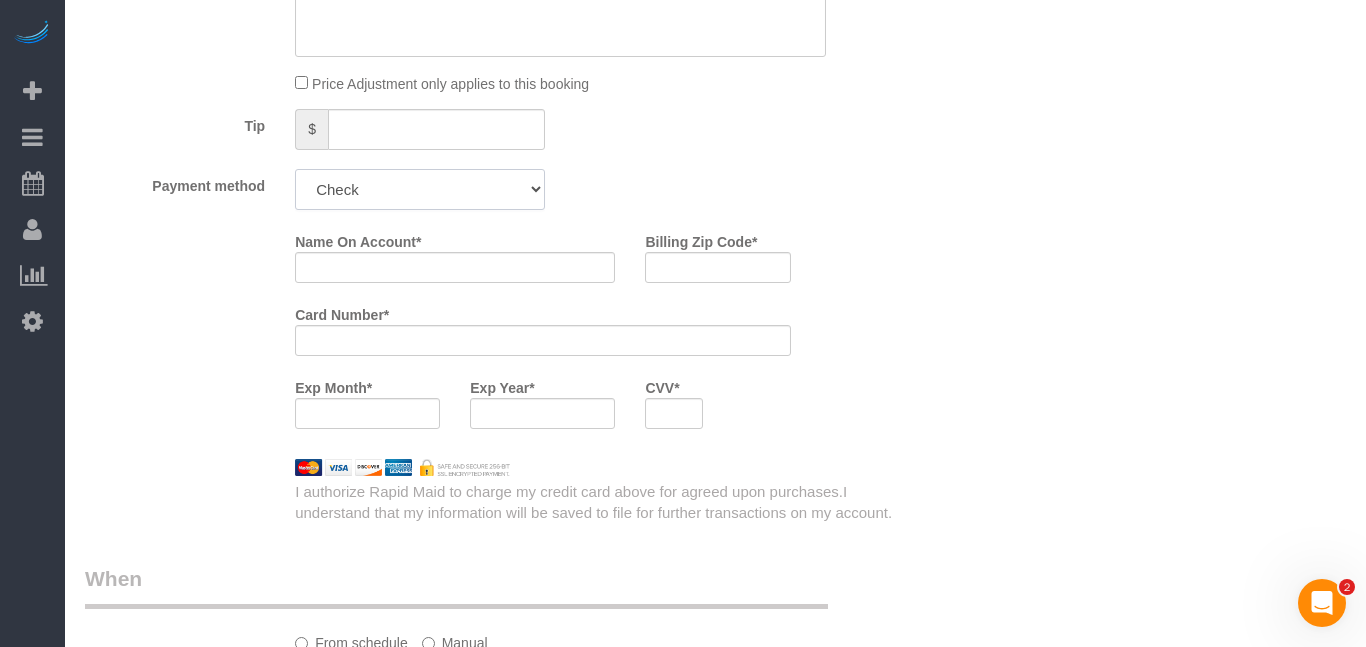 click on "Add Credit Card Cash Check Paypal" 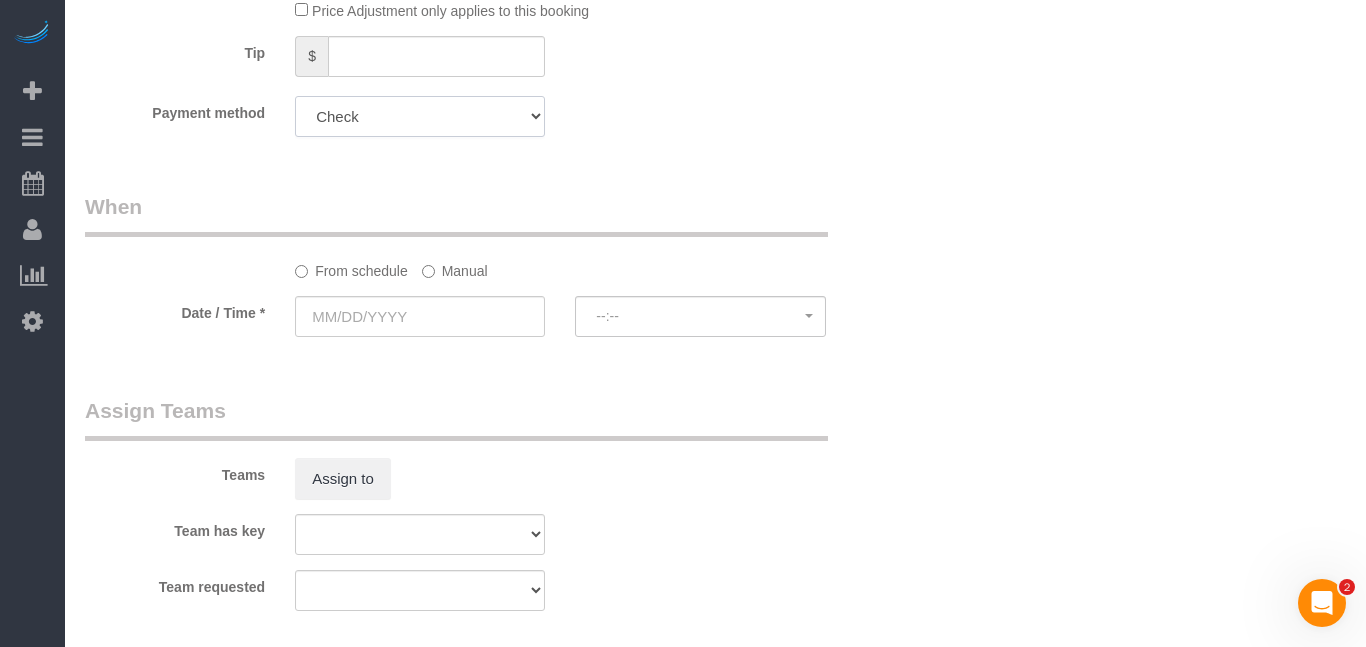 scroll, scrollTop: 1715, scrollLeft: 0, axis: vertical 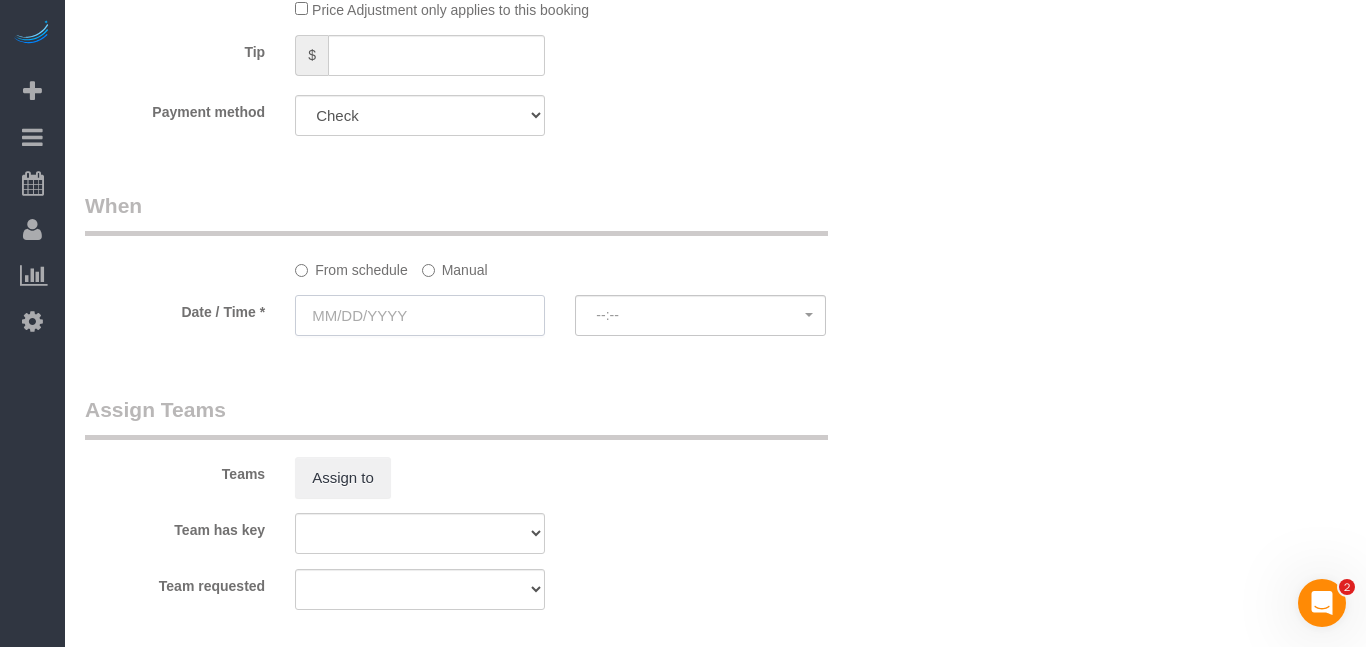 click at bounding box center [420, 315] 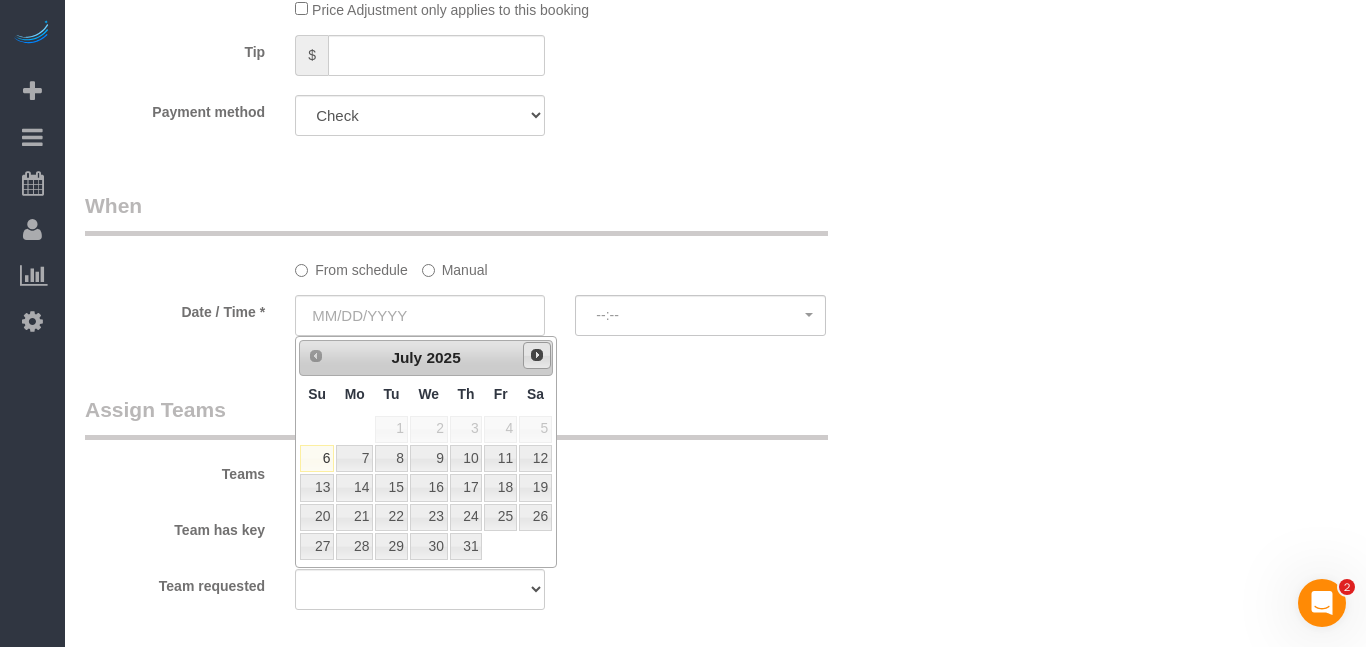 click on "Next" at bounding box center (537, 356) 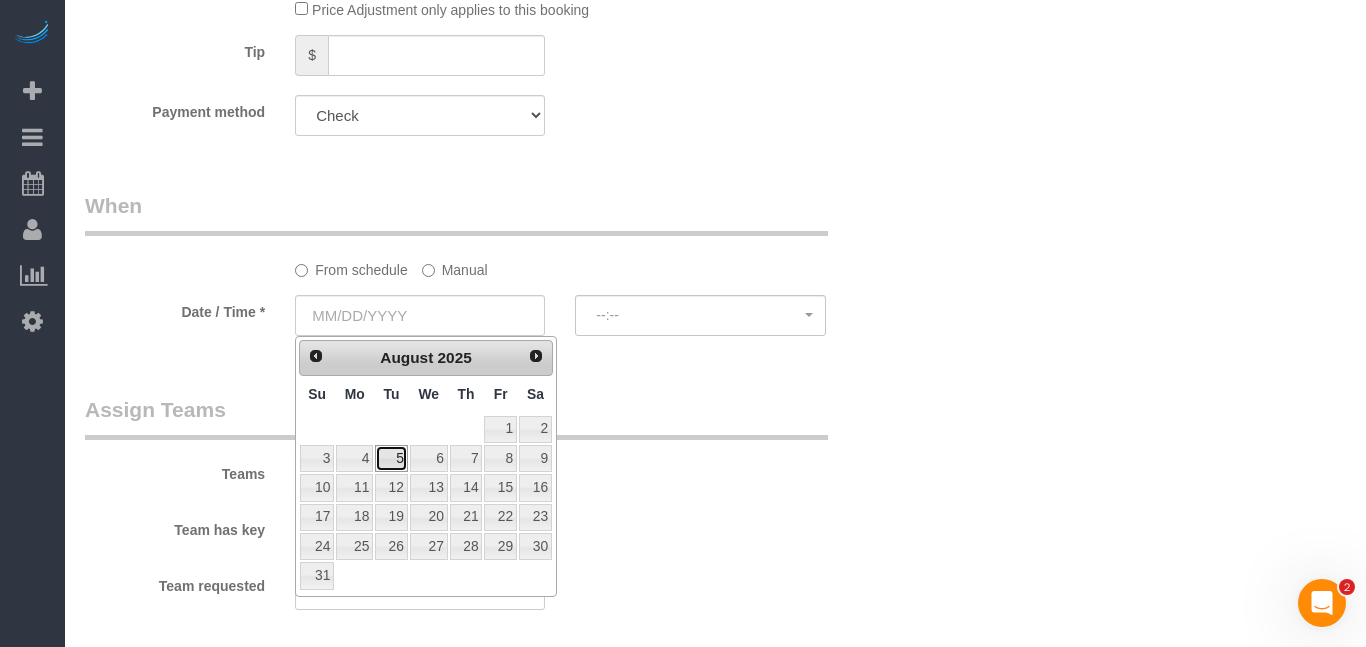 click on "5" at bounding box center [391, 458] 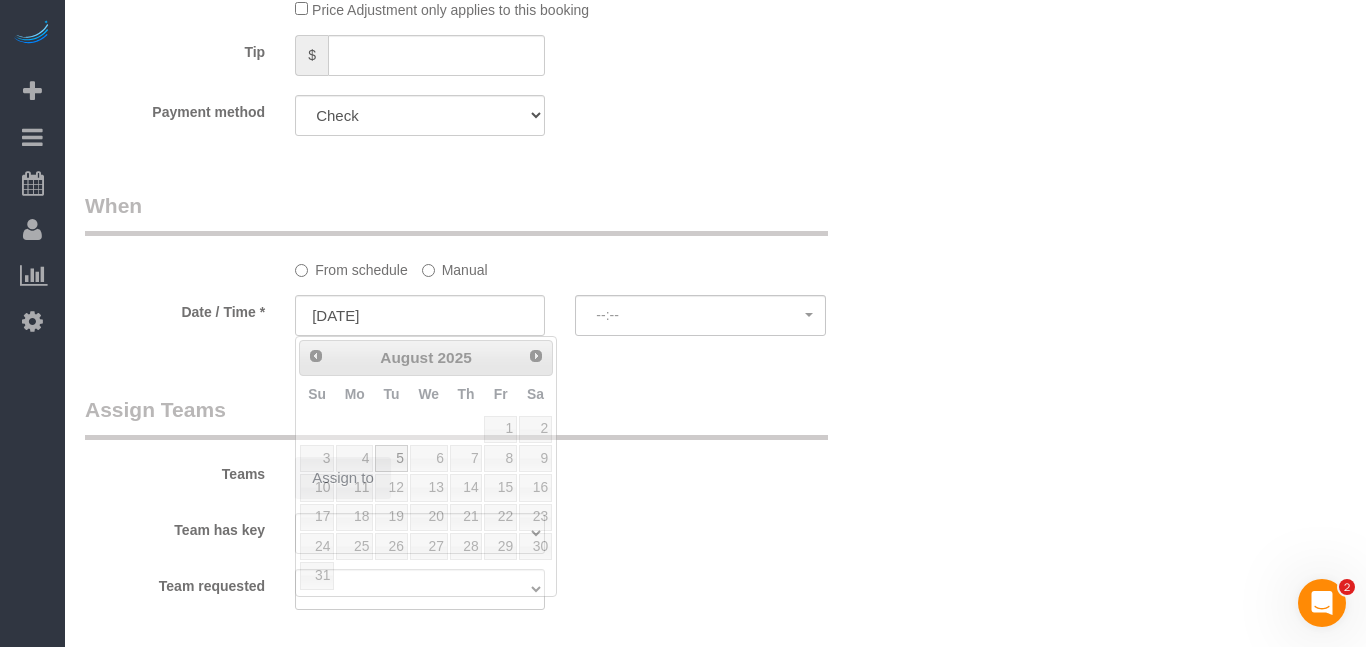 select on "spot51" 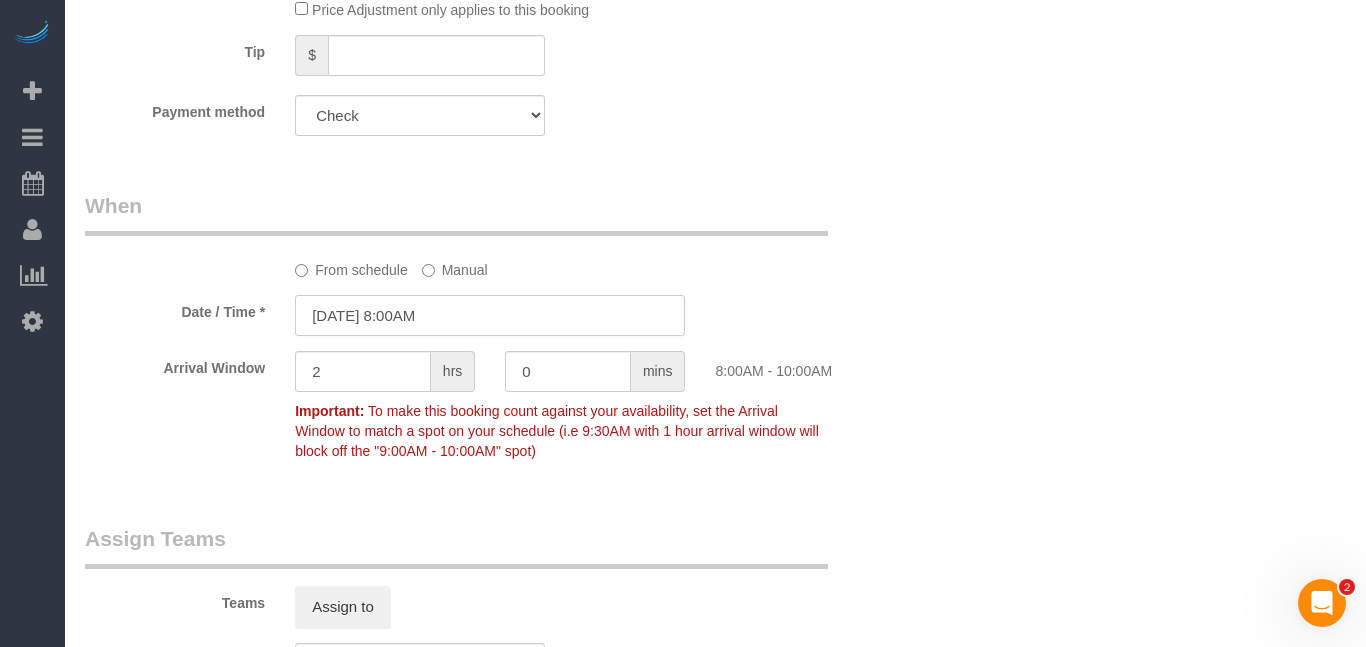 click on "08/05/2025 8:00AM" at bounding box center [490, 315] 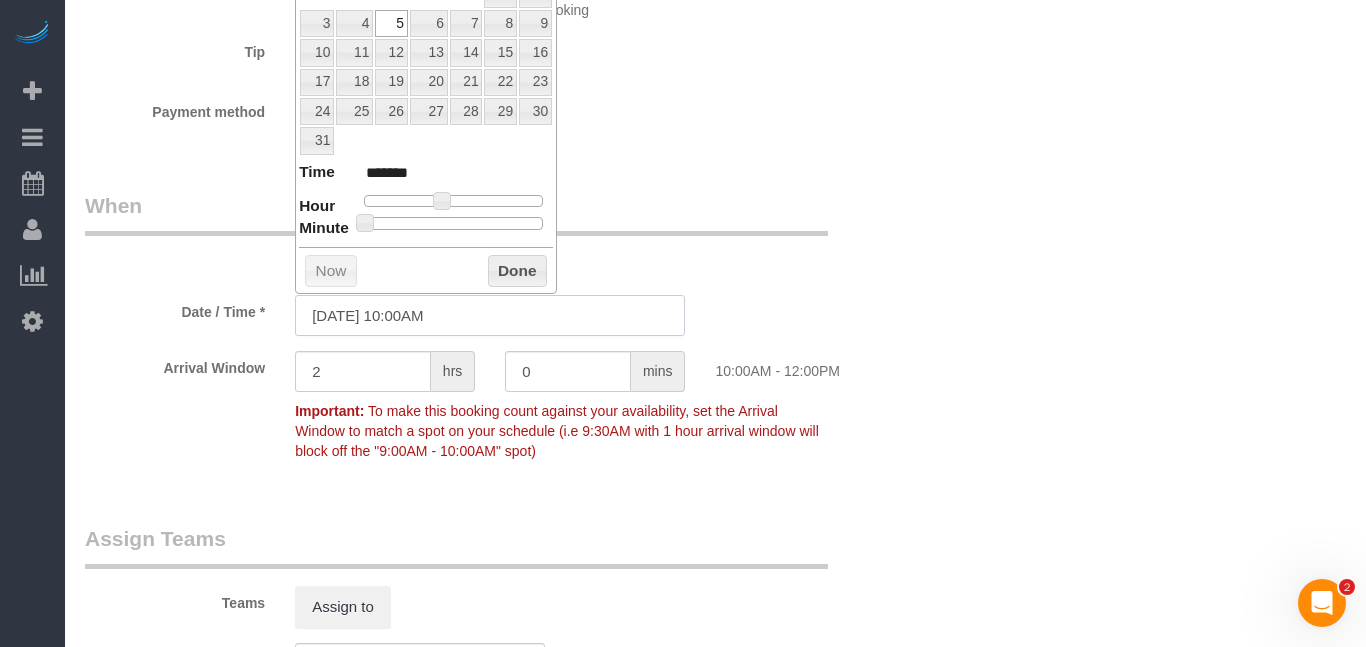 type on "08/05/2025 10:00AM" 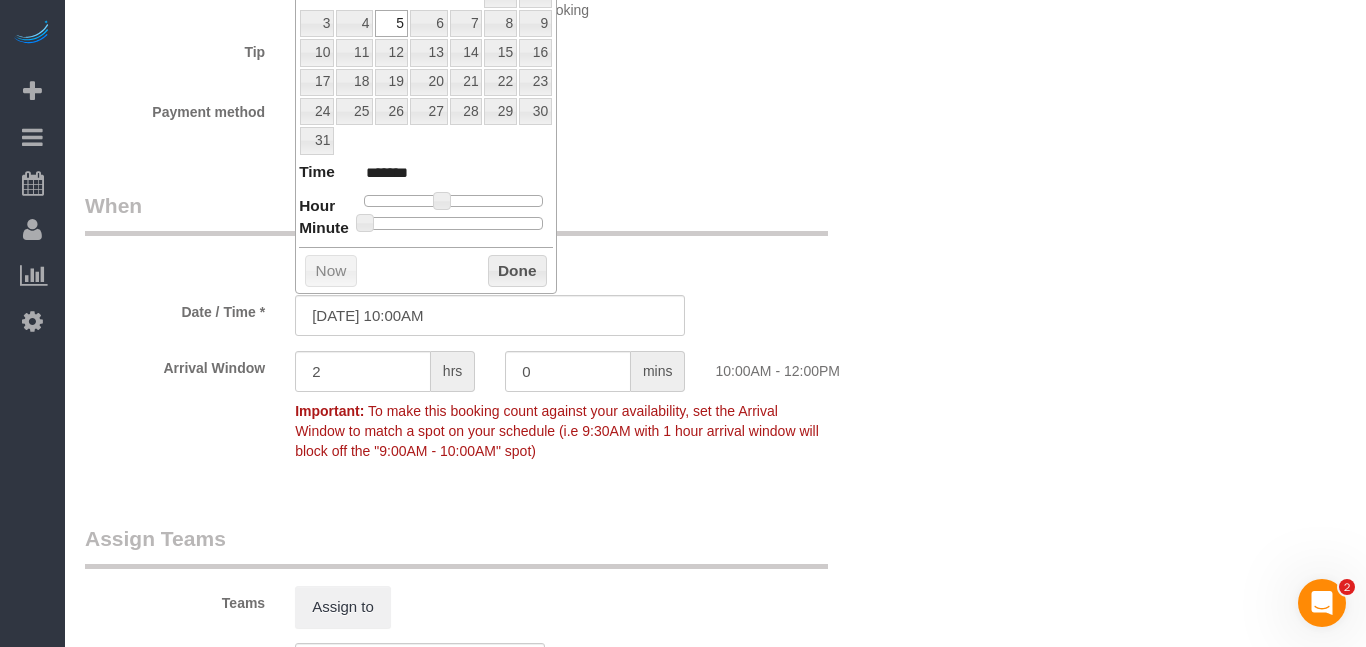click on "When
From schedule
Manual
Date / Time *
08/05/2025 10:00AM
Arrival Window
2
hrs
0
mins
10:00AM - 12:00PM
Important:
To make this booking count against your availability, set the Arrival
Window to match a spot on your schedule (i.e 9:30AM with 1 hour arrival
window will block off the "9:00AM - 10:00AM" spot)" at bounding box center [490, 338] 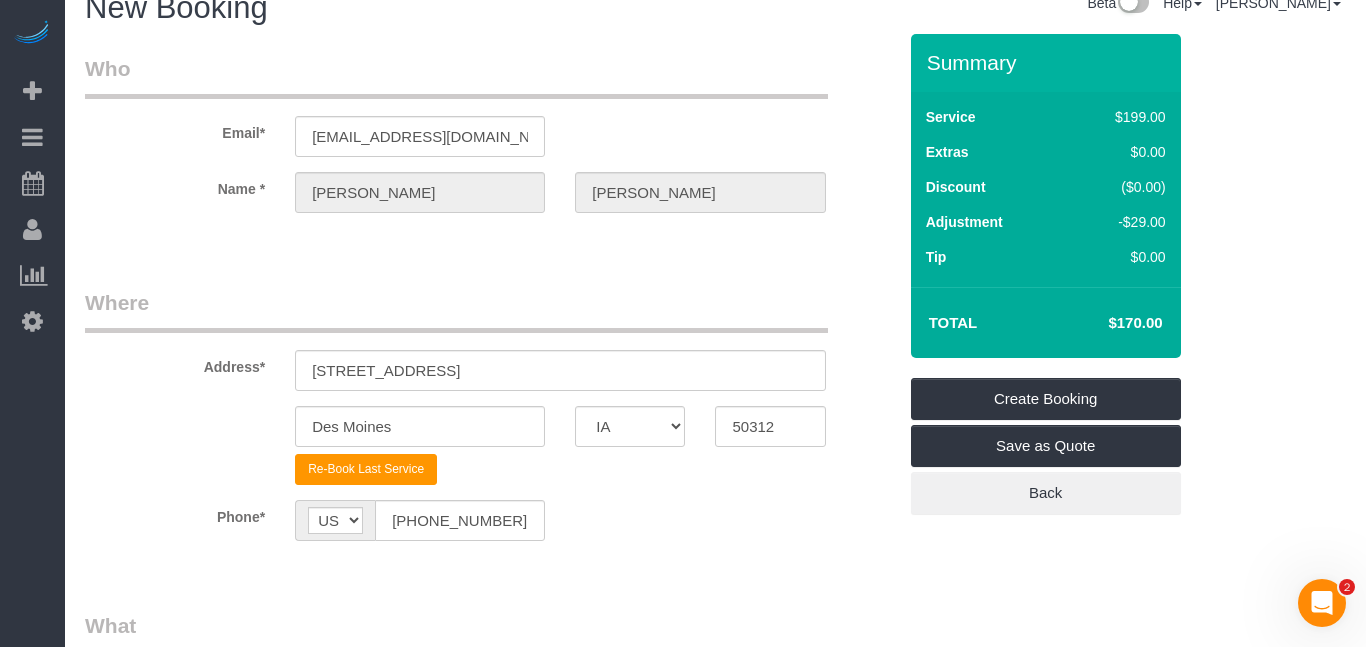scroll, scrollTop: 9, scrollLeft: 0, axis: vertical 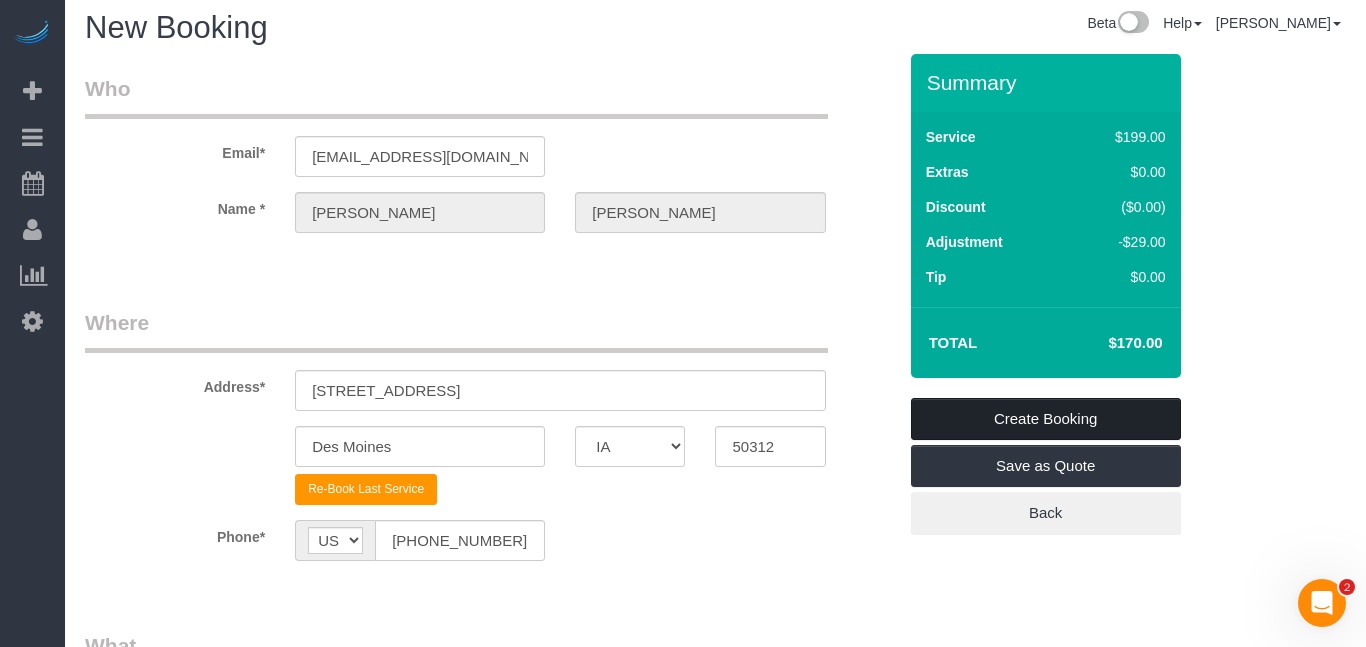 click on "Create Booking" at bounding box center [1046, 419] 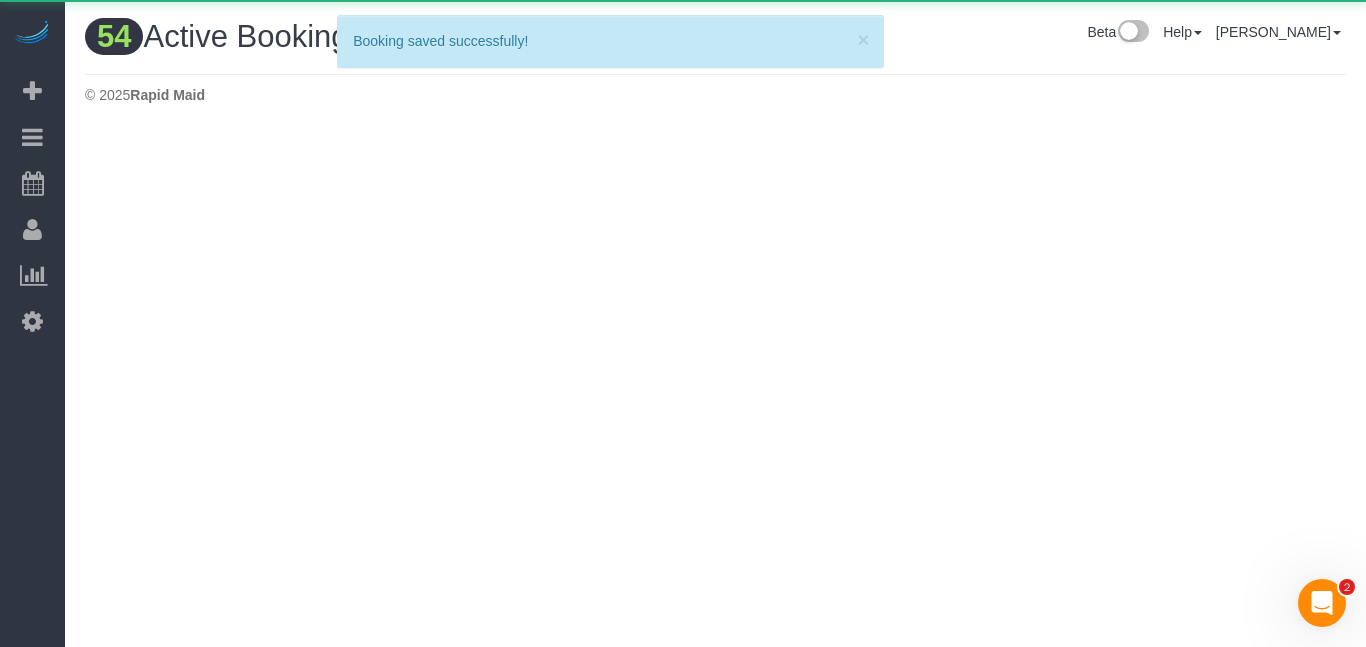 scroll, scrollTop: 0, scrollLeft: 0, axis: both 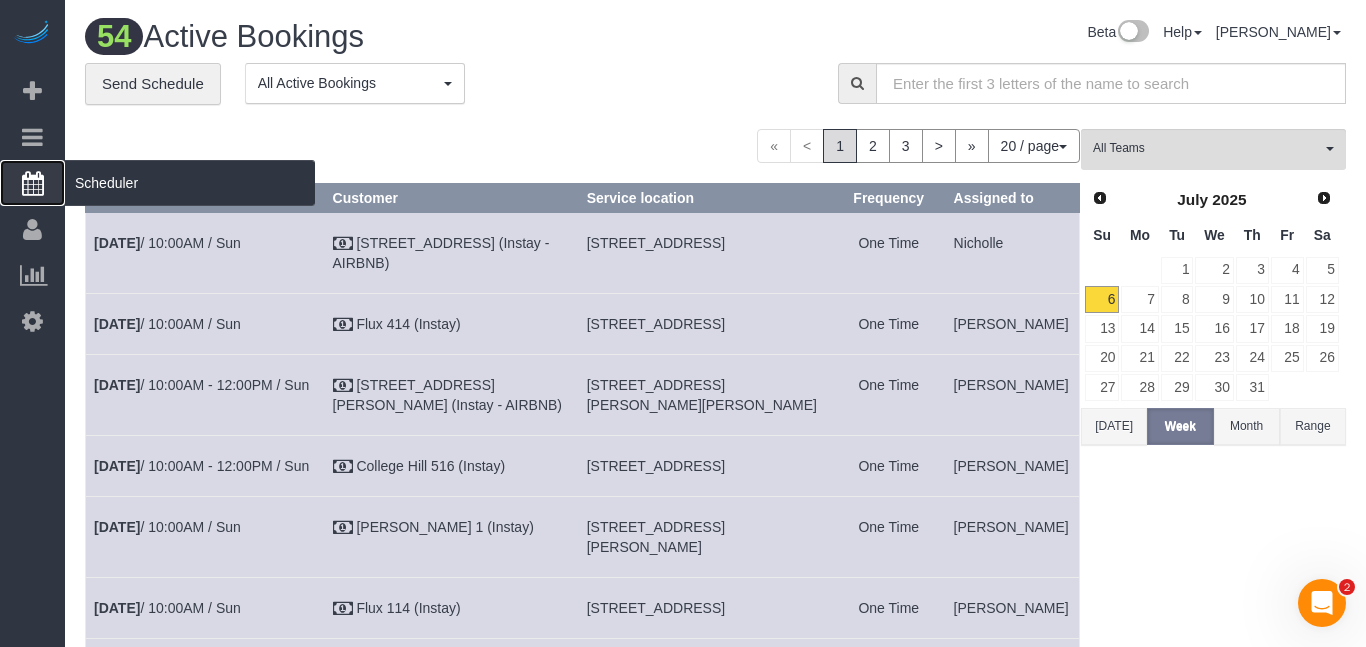 click at bounding box center [33, 183] 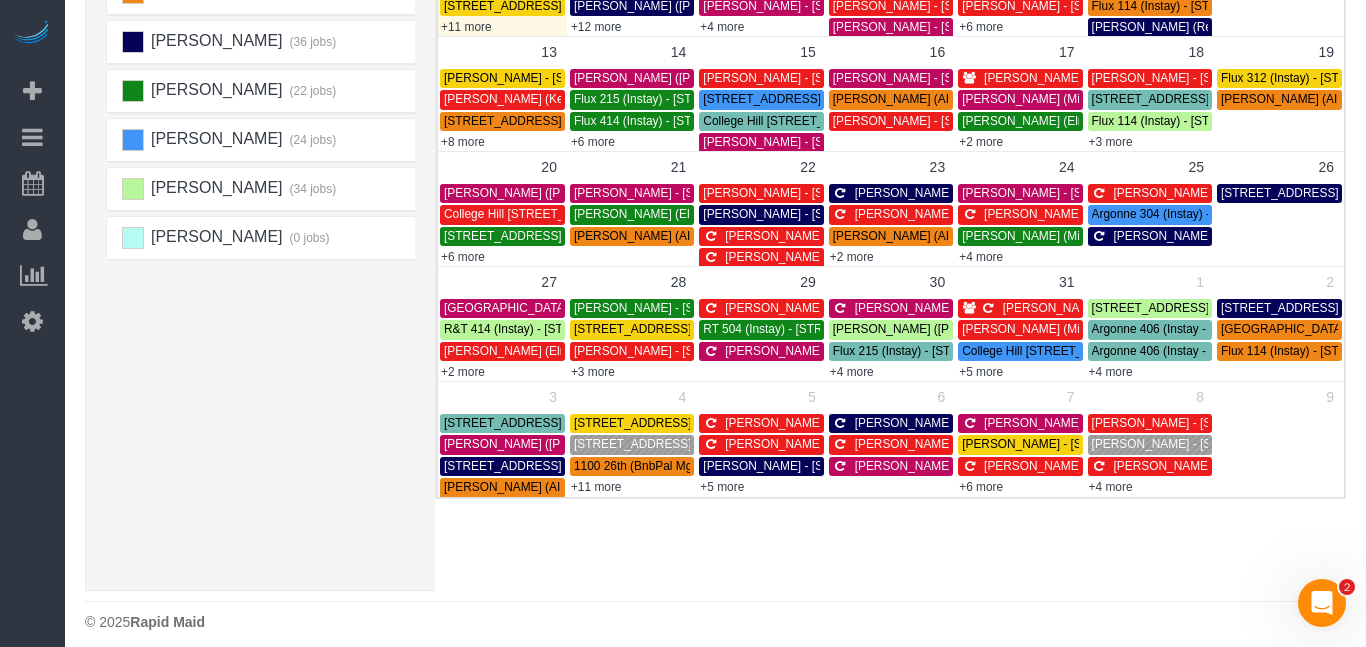 scroll, scrollTop: 445, scrollLeft: 0, axis: vertical 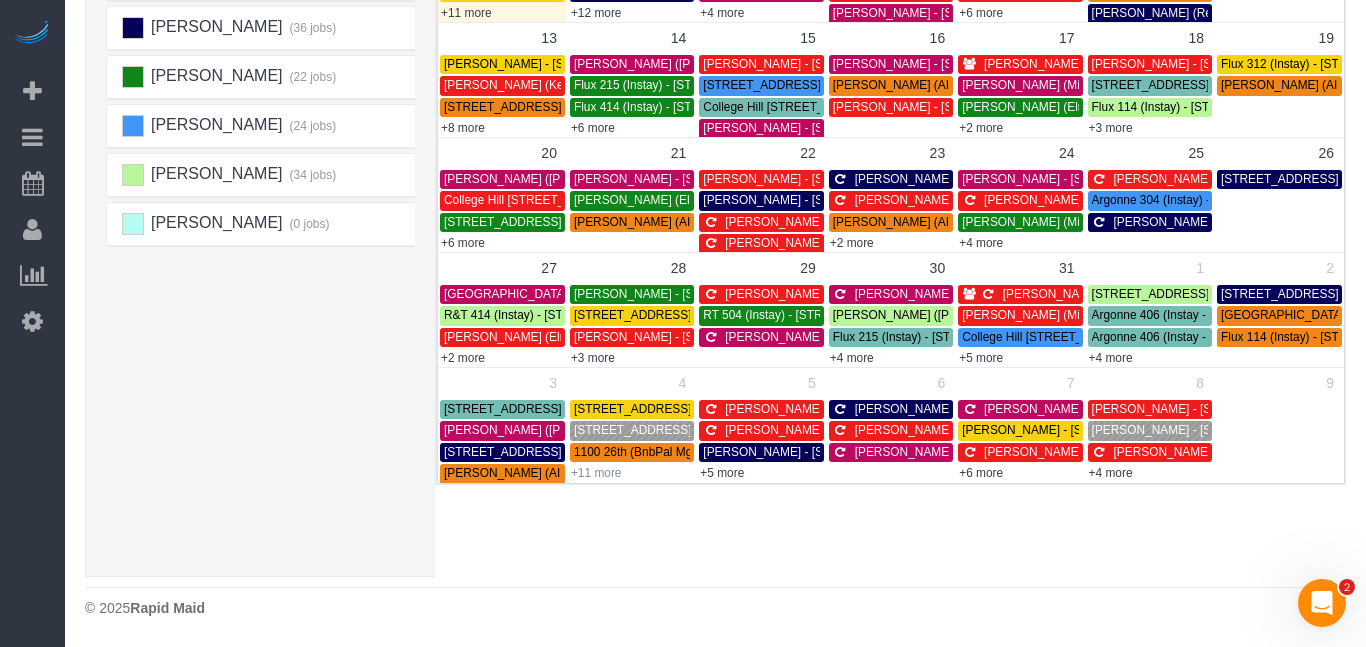 click on "+11 more" at bounding box center [596, 473] 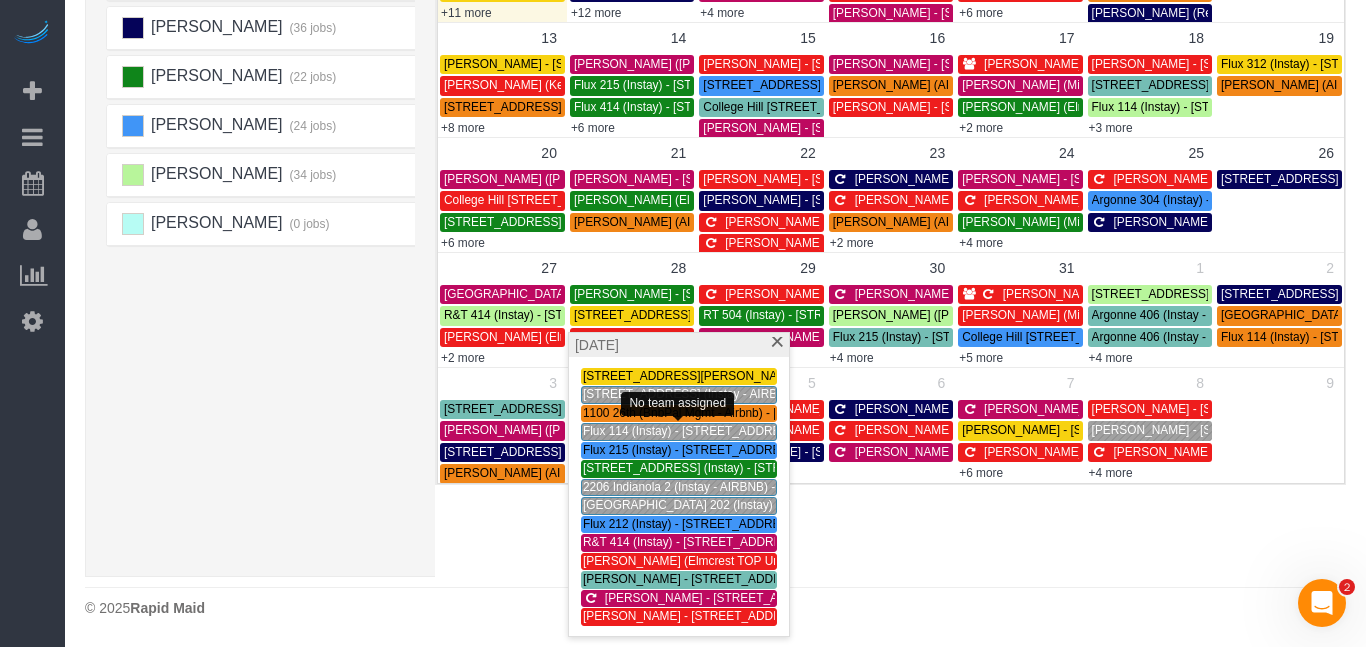 click on "Flux 114 (Instay) - [STREET_ADDRESS]" at bounding box center (691, 431) 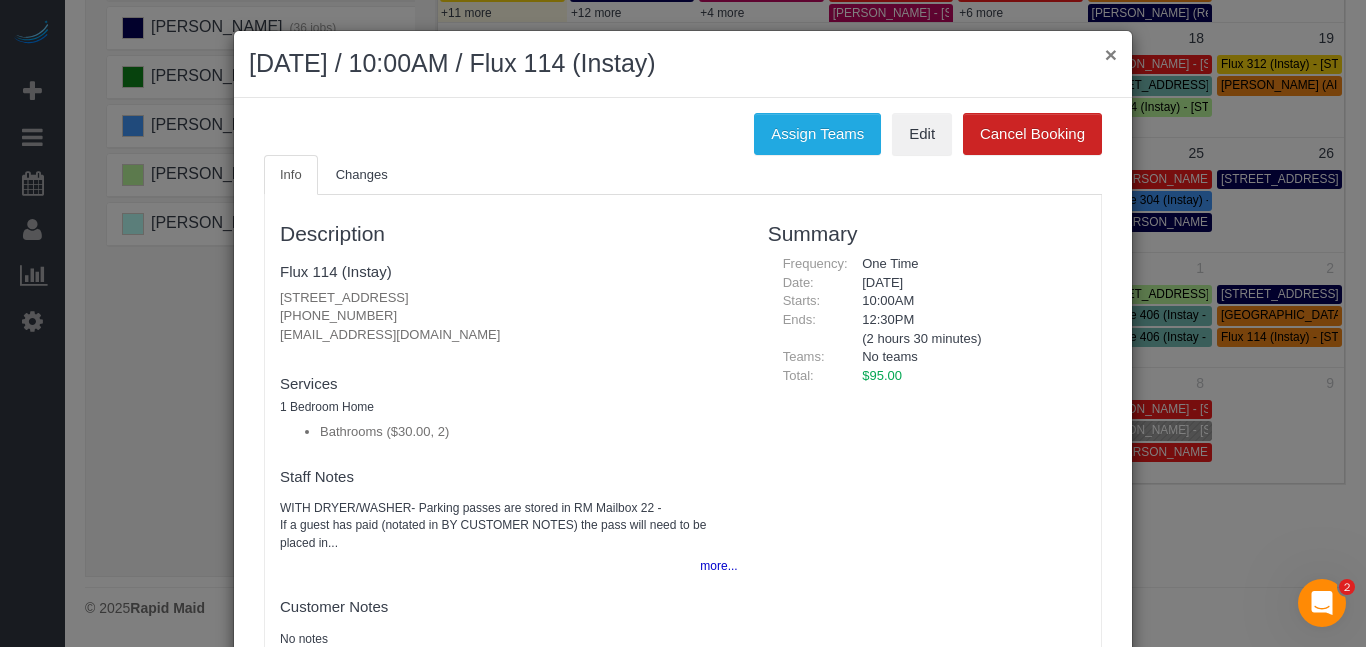 click on "×" at bounding box center [1111, 54] 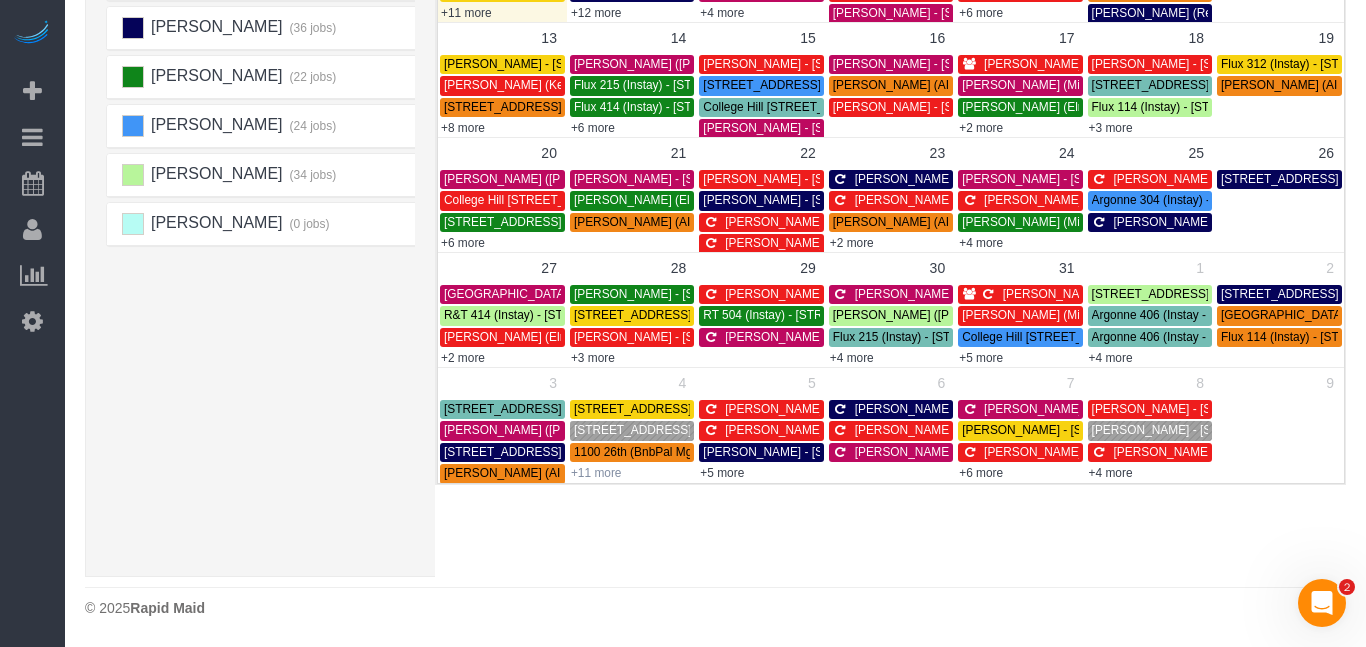 click on "+11 more" at bounding box center [596, 473] 